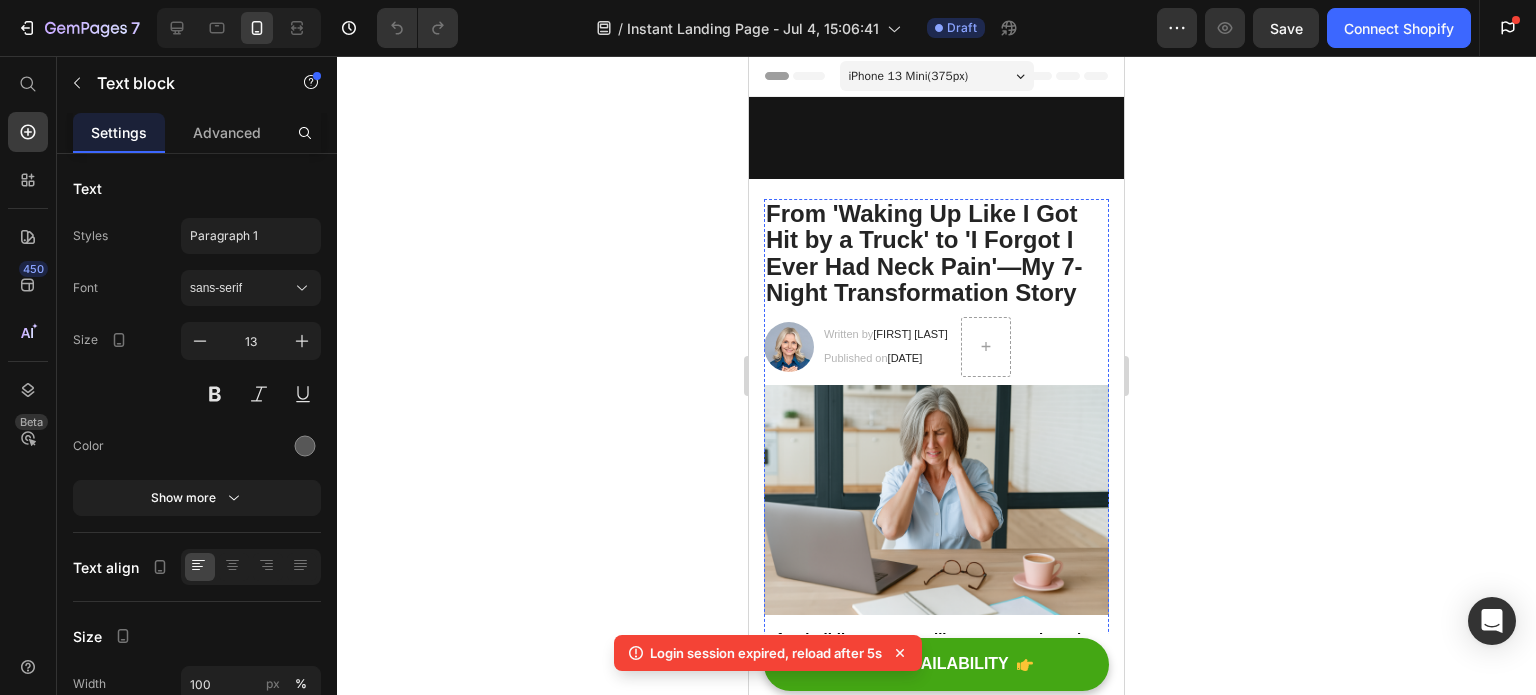 scroll, scrollTop: 6400, scrollLeft: 0, axis: vertical 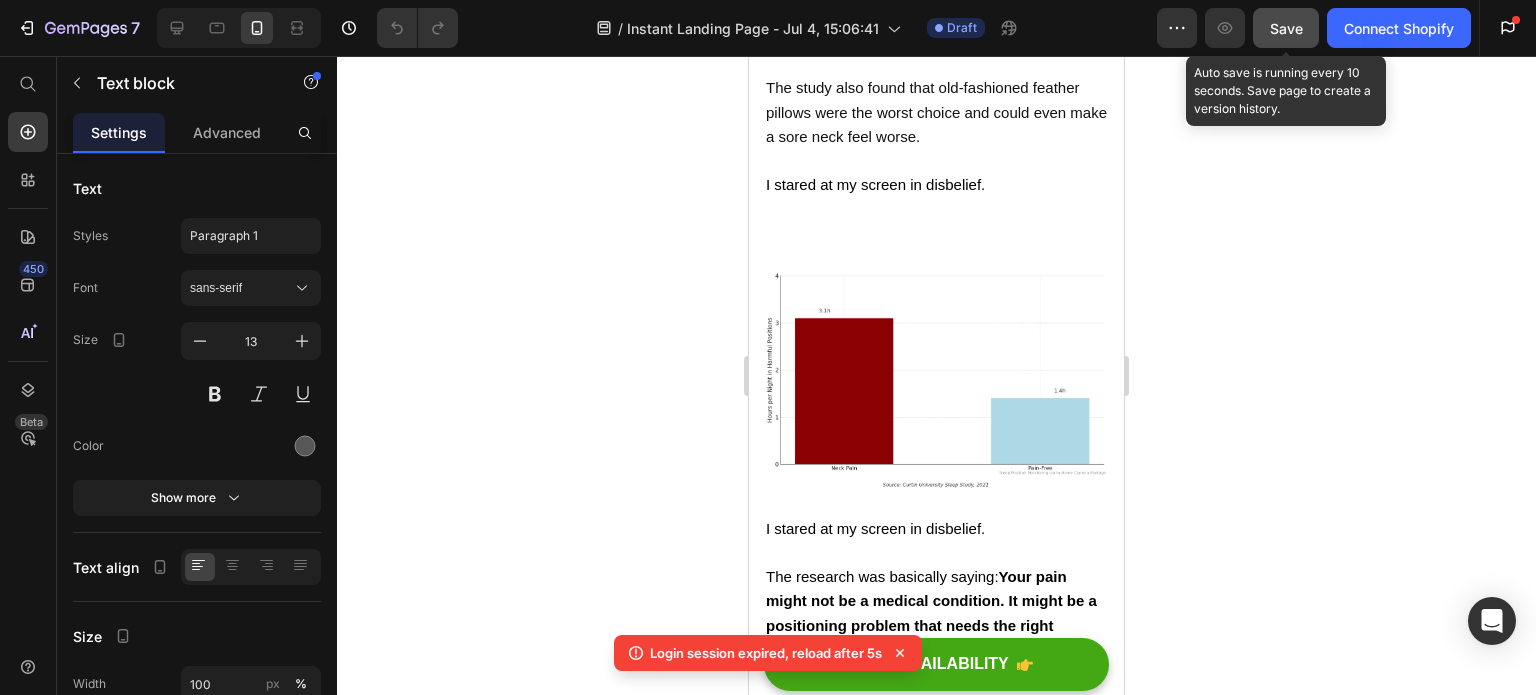 click on "Save" at bounding box center (1286, 28) 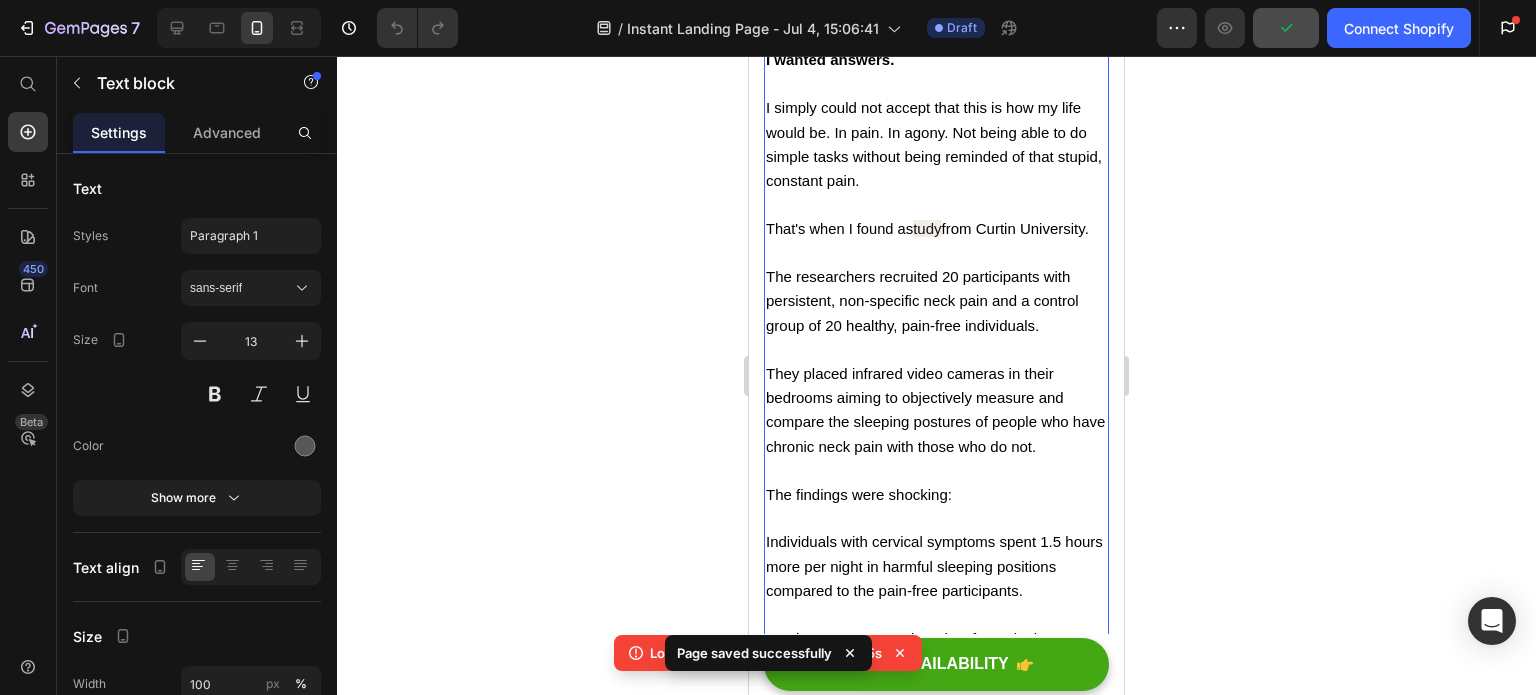 scroll, scrollTop: 3114, scrollLeft: 0, axis: vertical 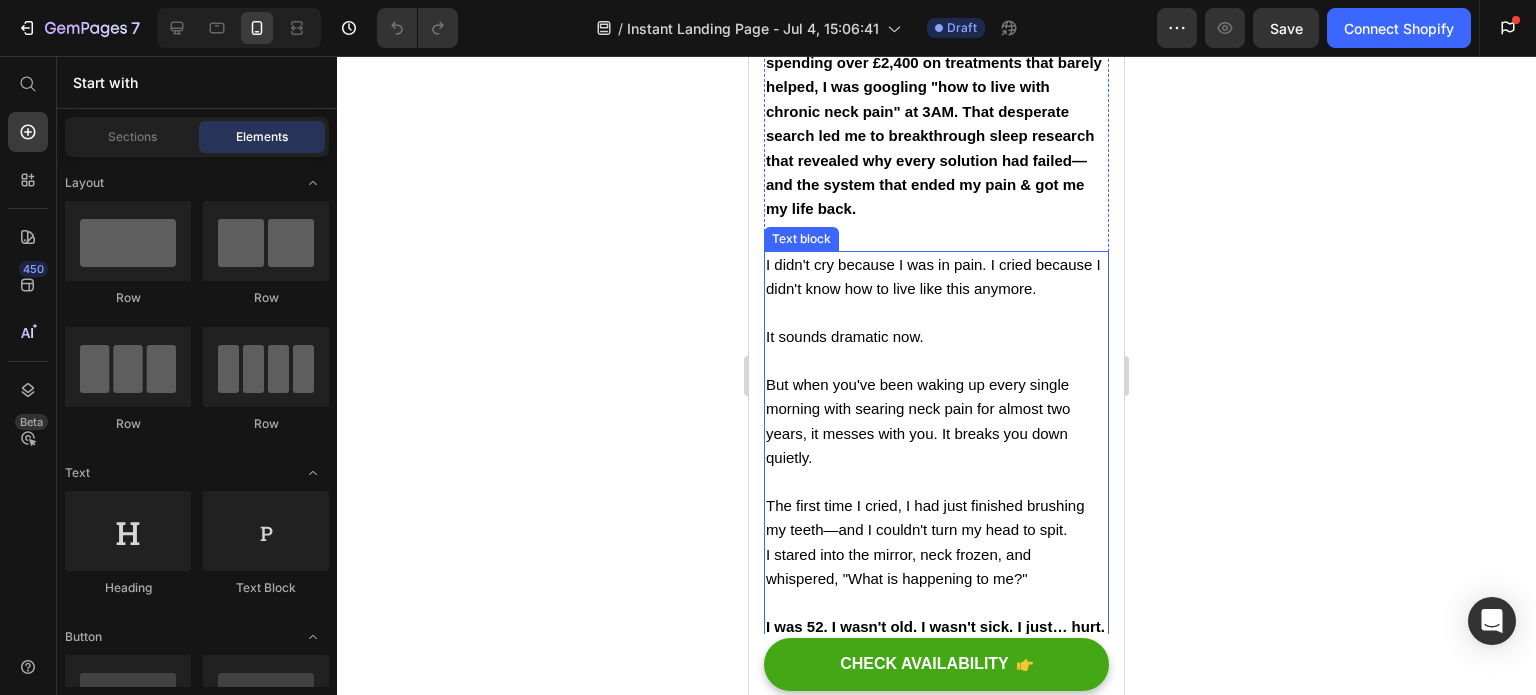 click on "I didn't cry because I was in pain. I cried because I didn't know how to live like this anymore." at bounding box center [936, 277] 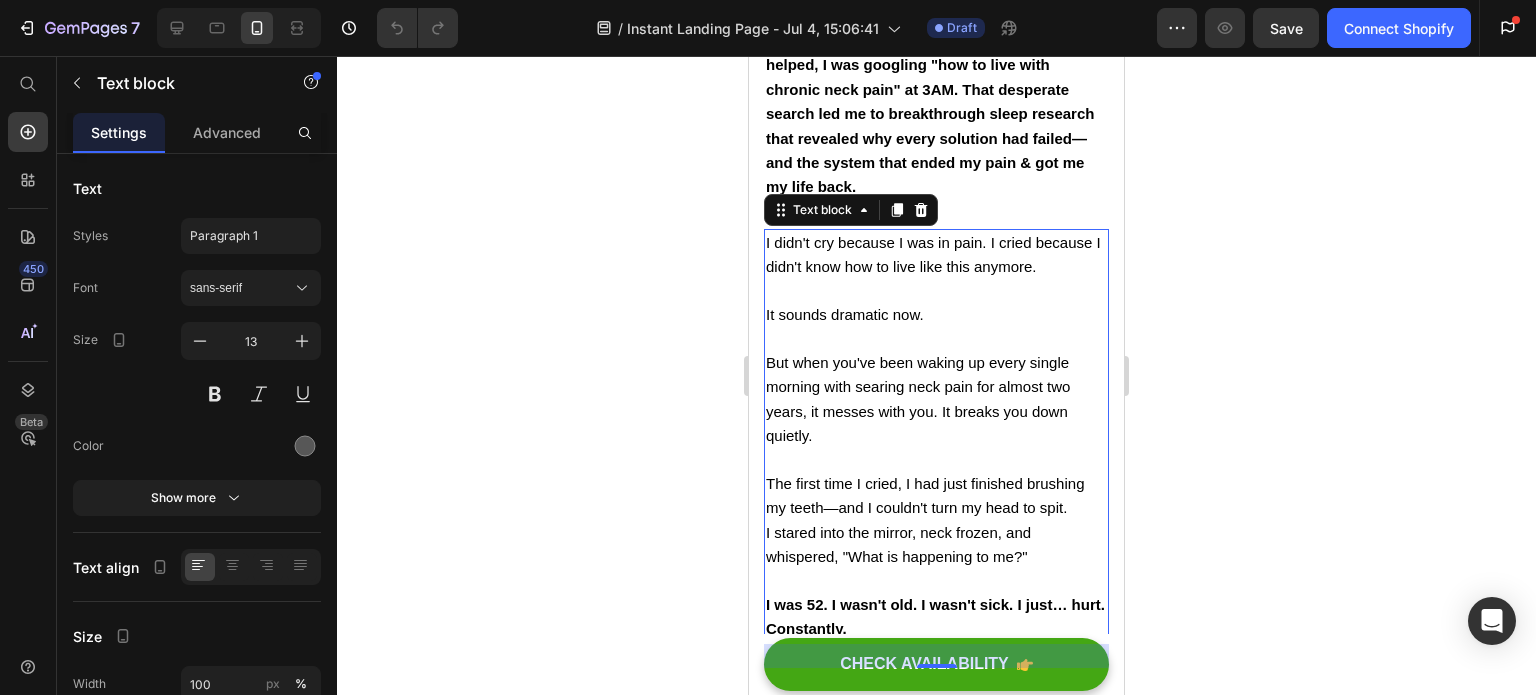 scroll, scrollTop: 500, scrollLeft: 0, axis: vertical 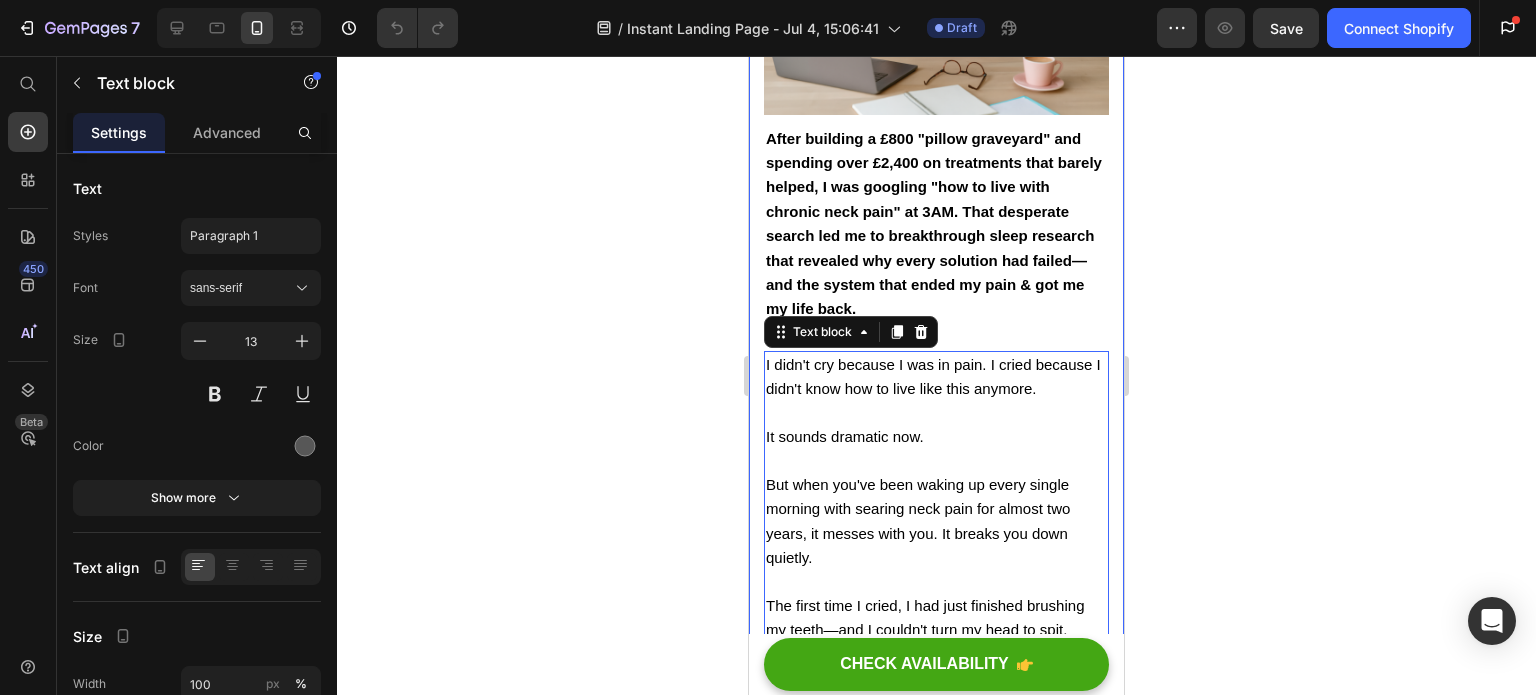 click 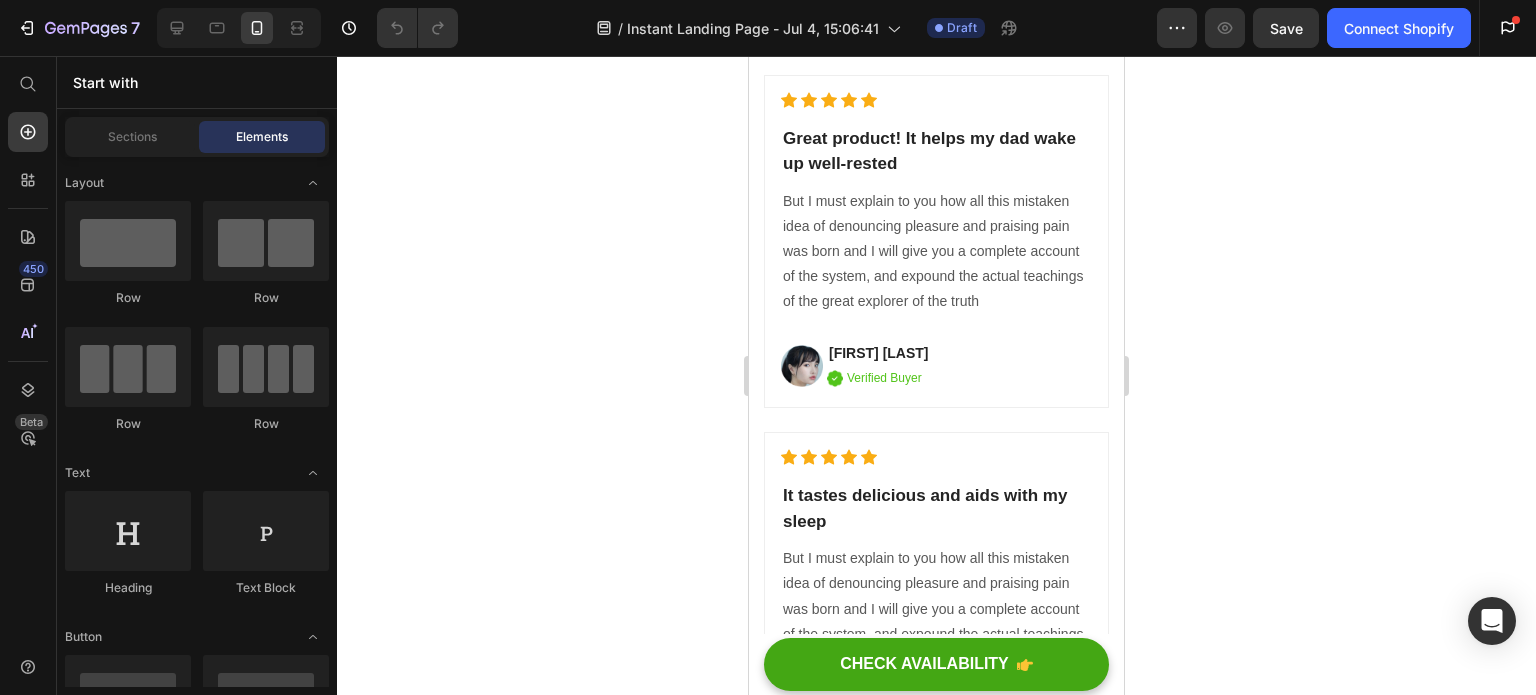 scroll, scrollTop: 11900, scrollLeft: 0, axis: vertical 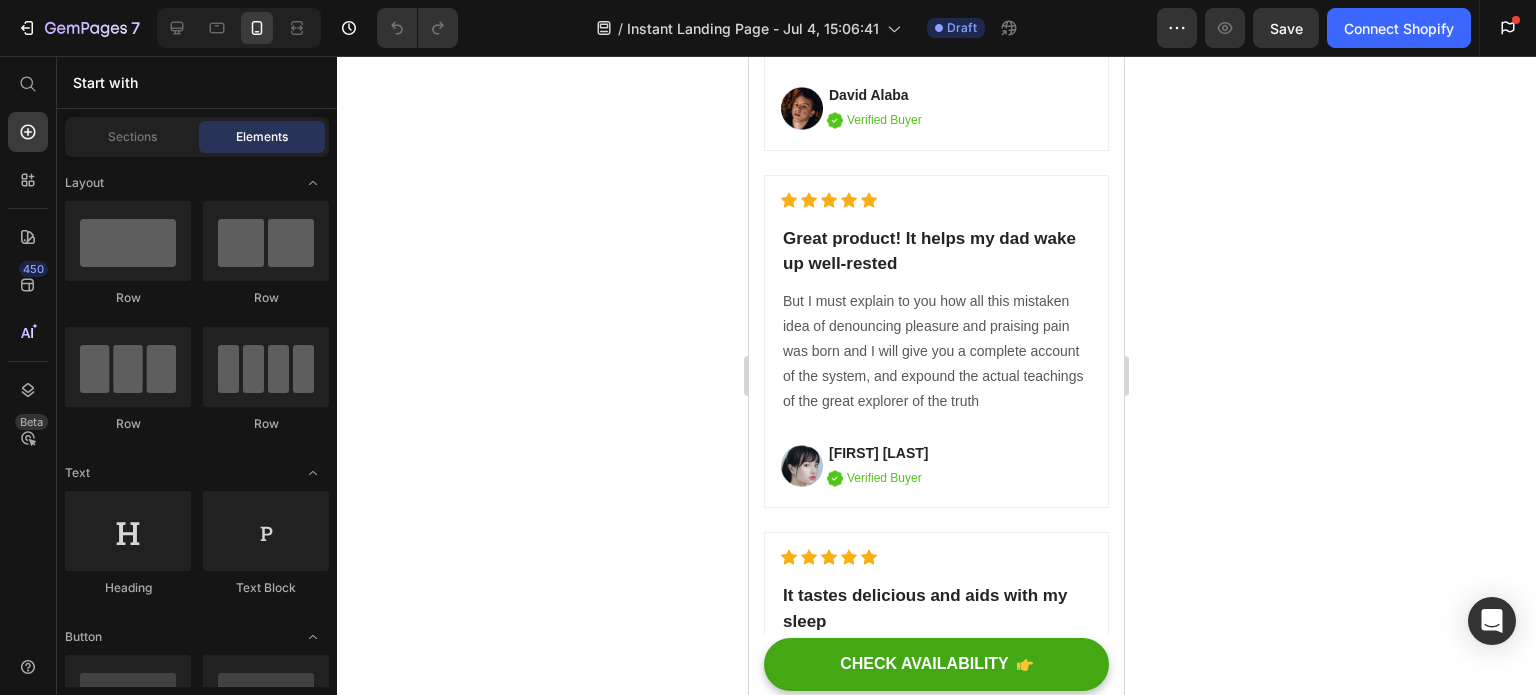click on "Significant sleep improvement to maintain your positive energy  every day." at bounding box center (936, -915) 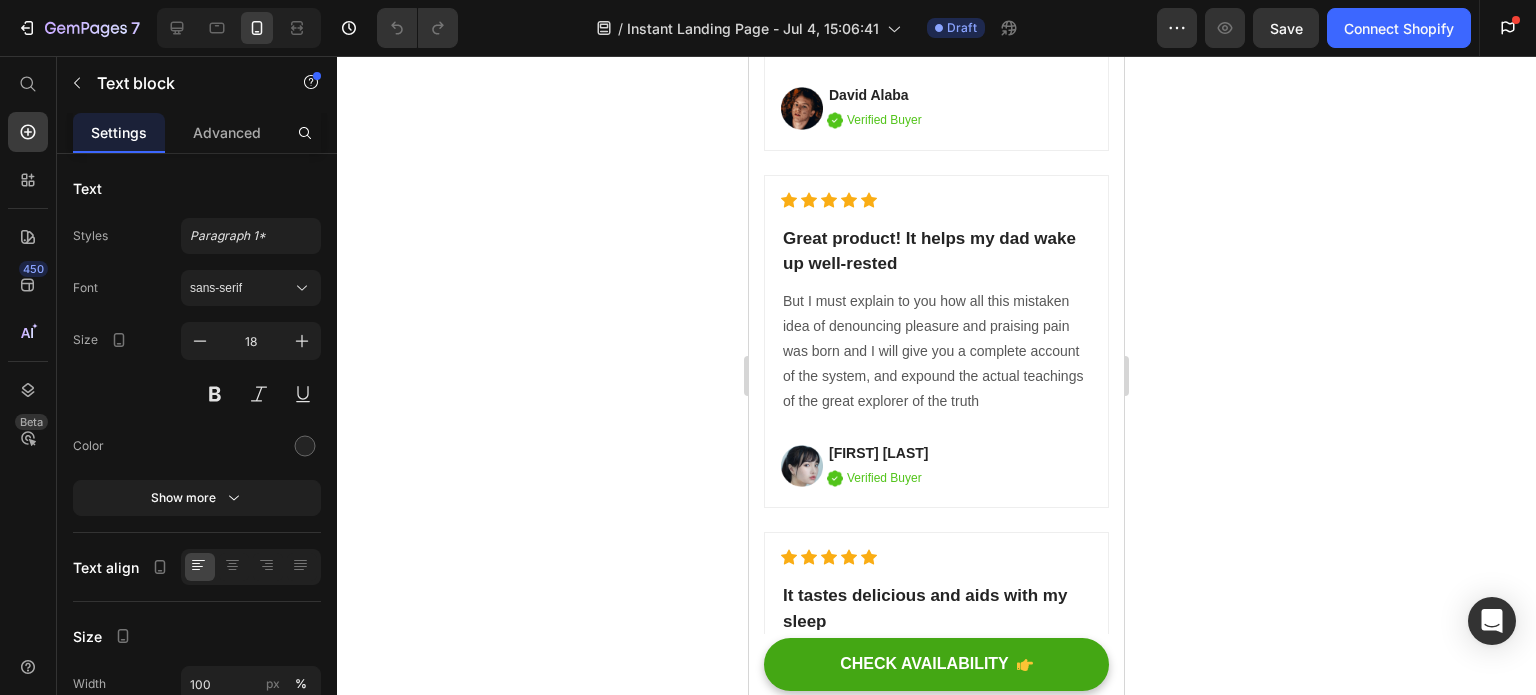 click on "Significant sleep improvement to maintain your positive energy  every day. Text block  	   CHECK AVAILABILITY Button Row   0" at bounding box center [936, -866] 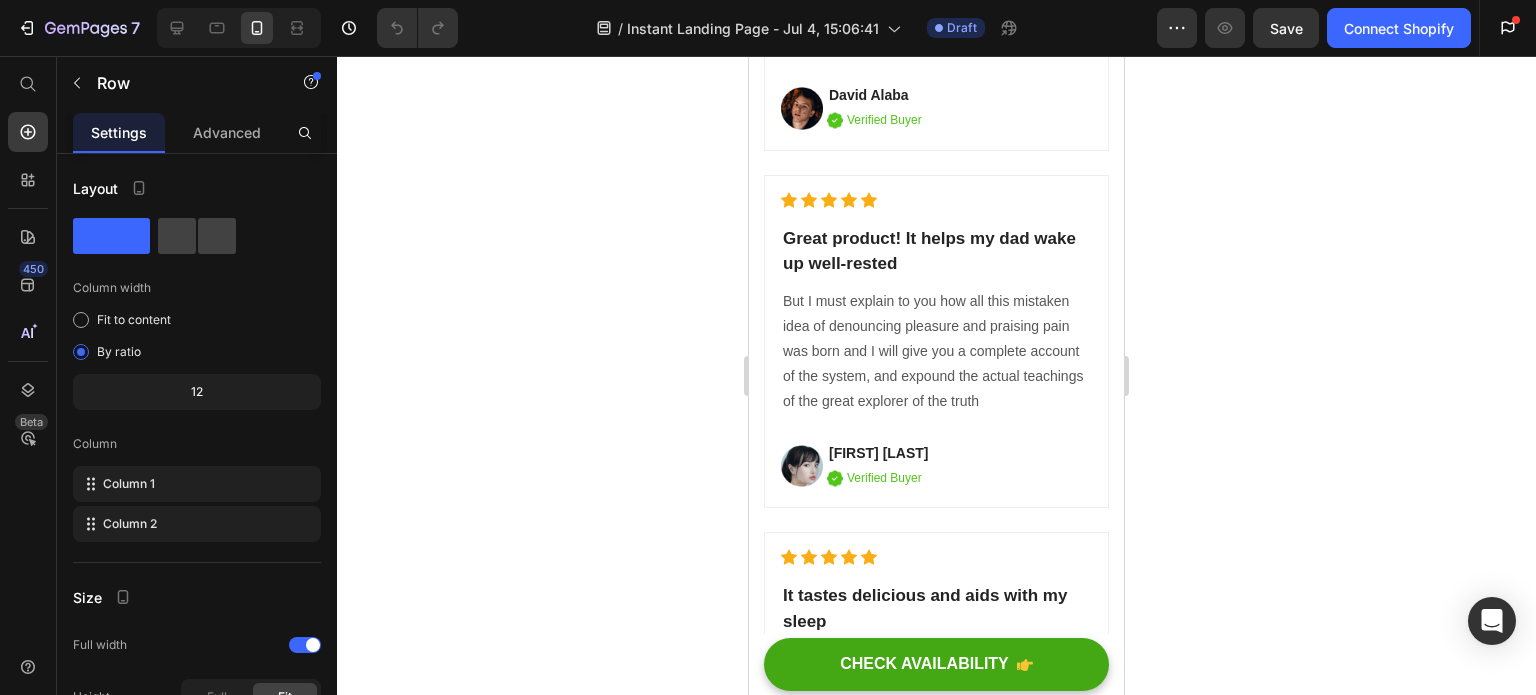click 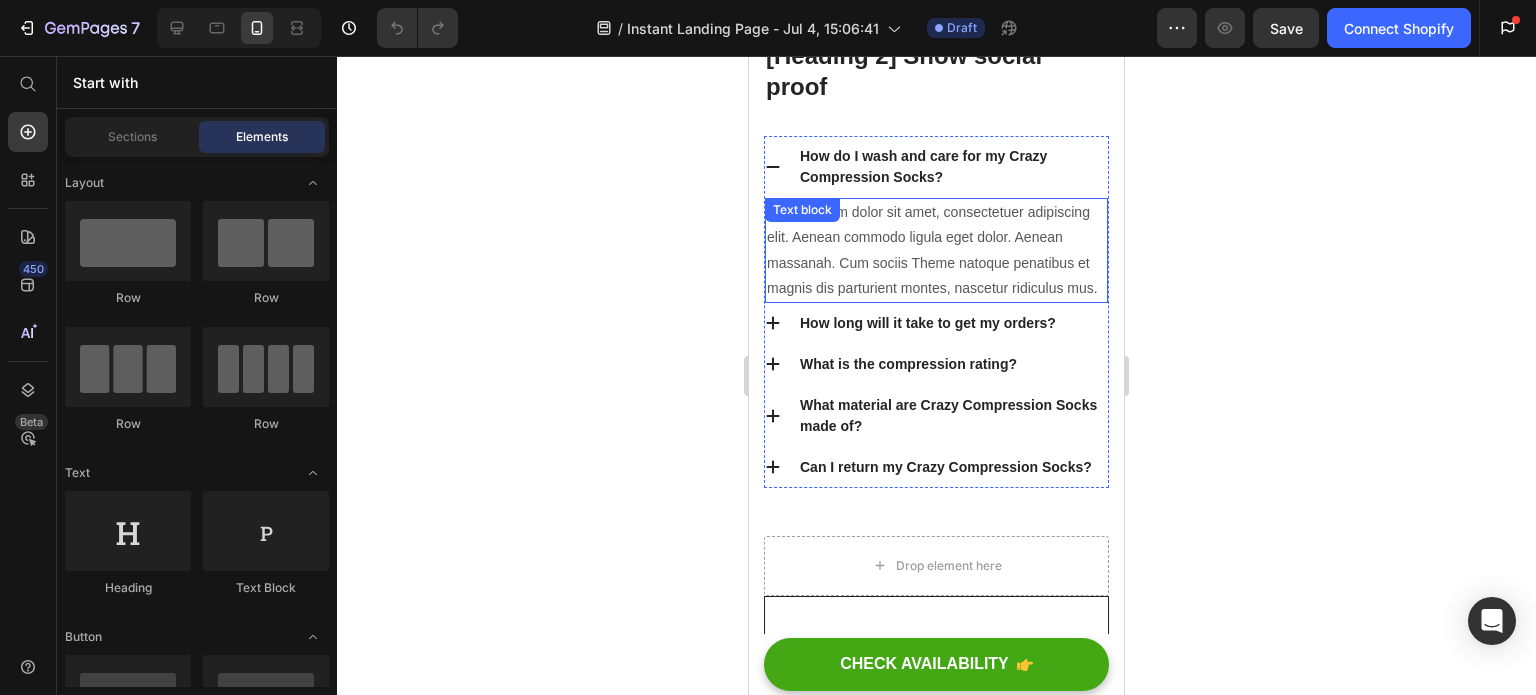 scroll, scrollTop: 14700, scrollLeft: 0, axis: vertical 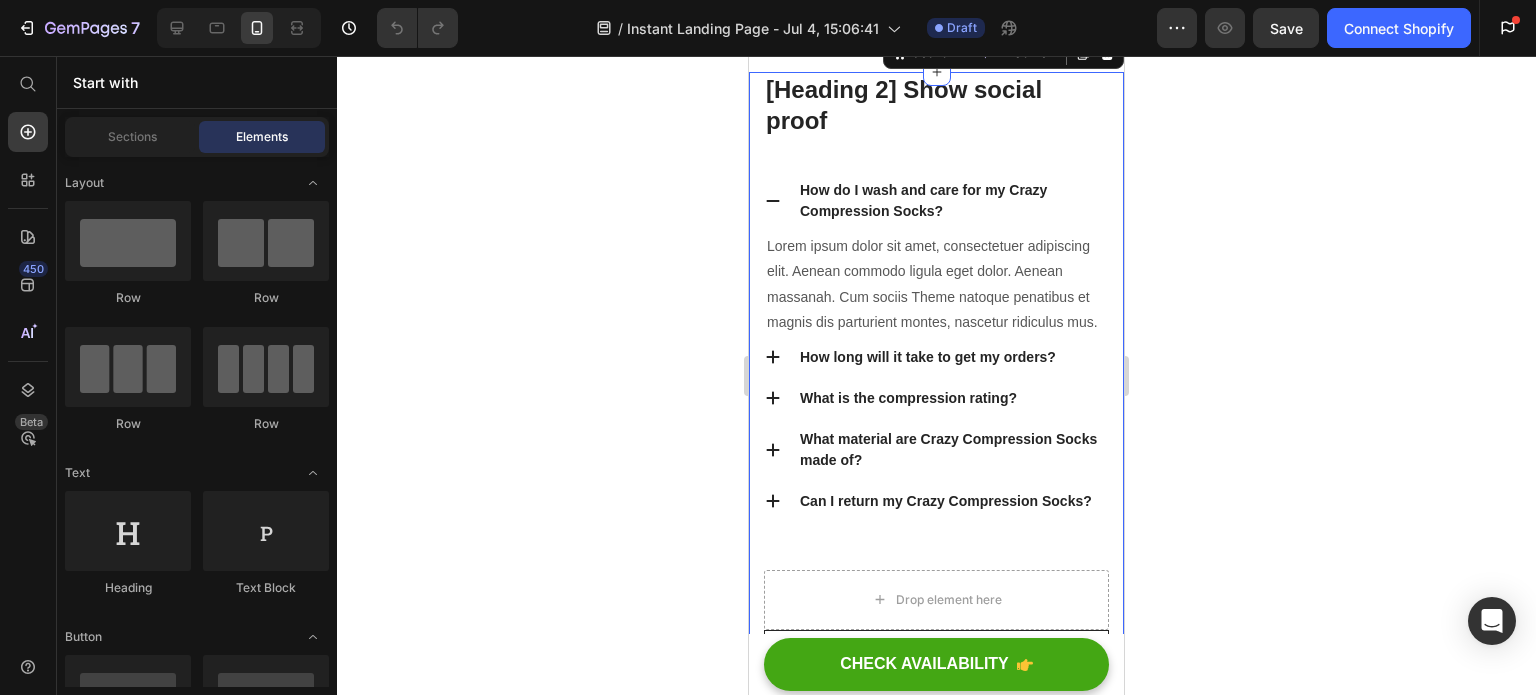 click on "[Heading 2] Show social proof Heading How do I wash and care for my Crazy Compression Socks? Lorem ipsum dolor sit amet, consectetuer adipiscing elit. Aenean commodo ligula eget dolor. Aenean massanah. Cum sociis Theme natoque penatibus et magnis dis parturient montes, nascetur ridiculus mus. Text block How long will it take to get my orders? What is the compression rating? What material are Crazy Compression Socks made of? Can I return my Crazy Compression Socks? Accordion To day’s offer: Text block Get a free pair of smart compression socks Text block Lorem Ipsum is simply dummy text of the printing and typesetting industry. Lorem Ipsum has been the industry's standard dummy text ever since the 1500s, when an unknown printer took a galley of type and scrambled Text block  	   CHECK AVAILABILITY Button Hurry up! Sale ends once the timer hits zero Text block 00 Days 11 Hrs 30 Mins 59 Secs CountDown Timer Row
Drop element here Row Unique Value Proposition Heading
Icon Icon" at bounding box center (936, 674) 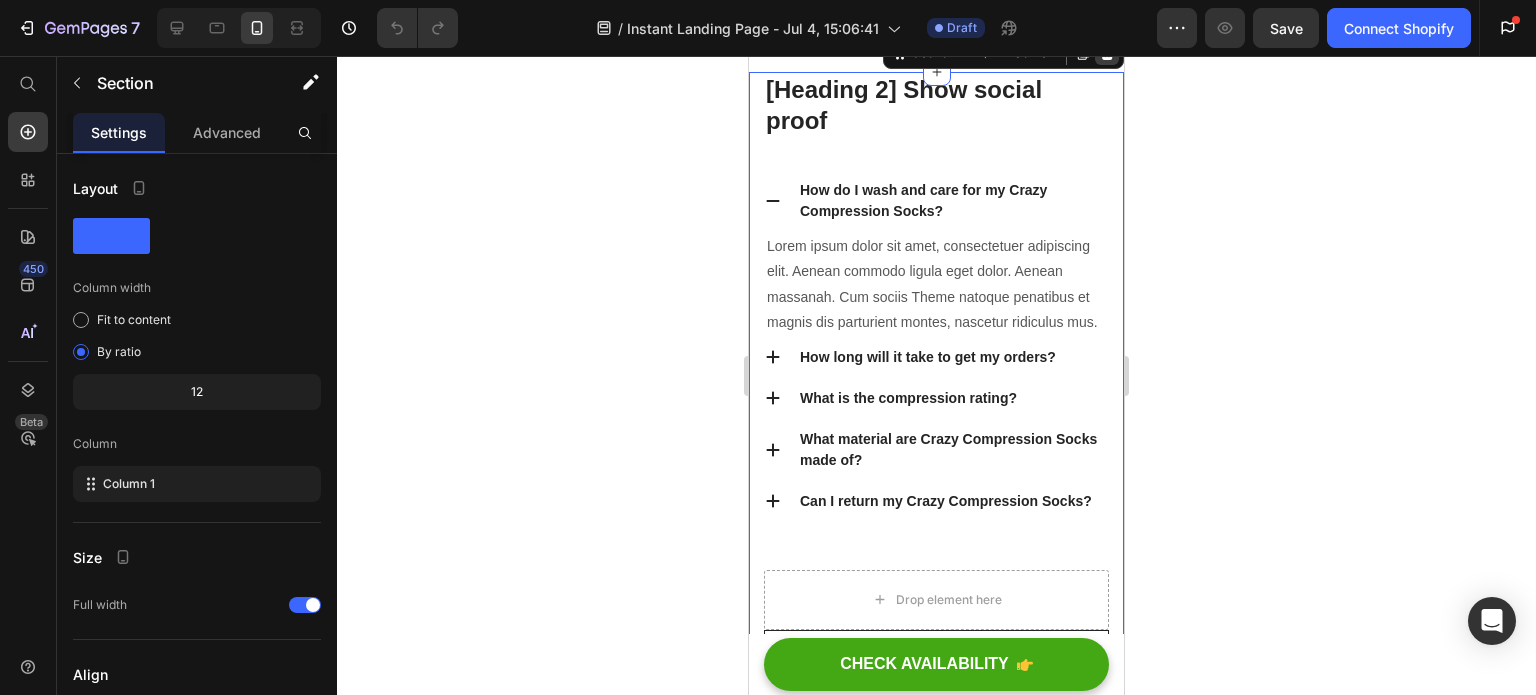 click 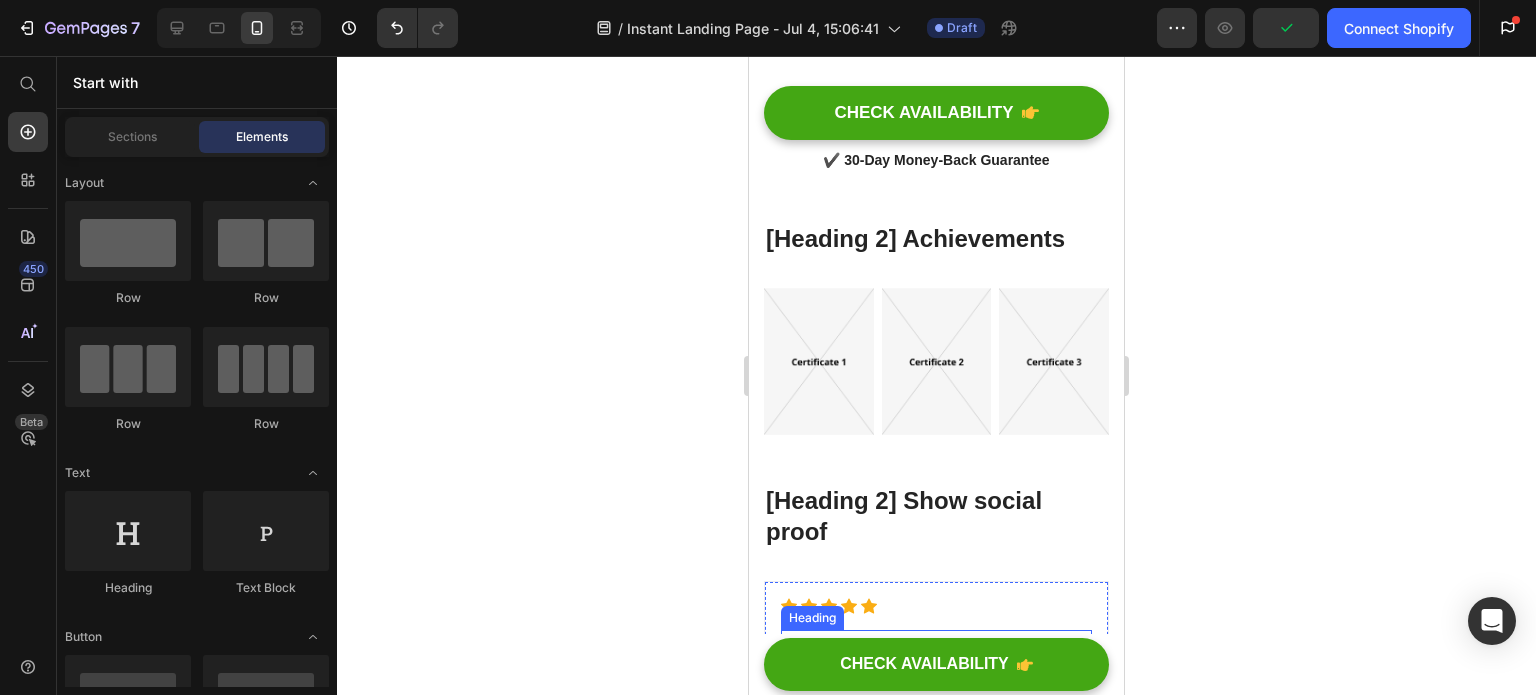 scroll, scrollTop: 11836, scrollLeft: 0, axis: vertical 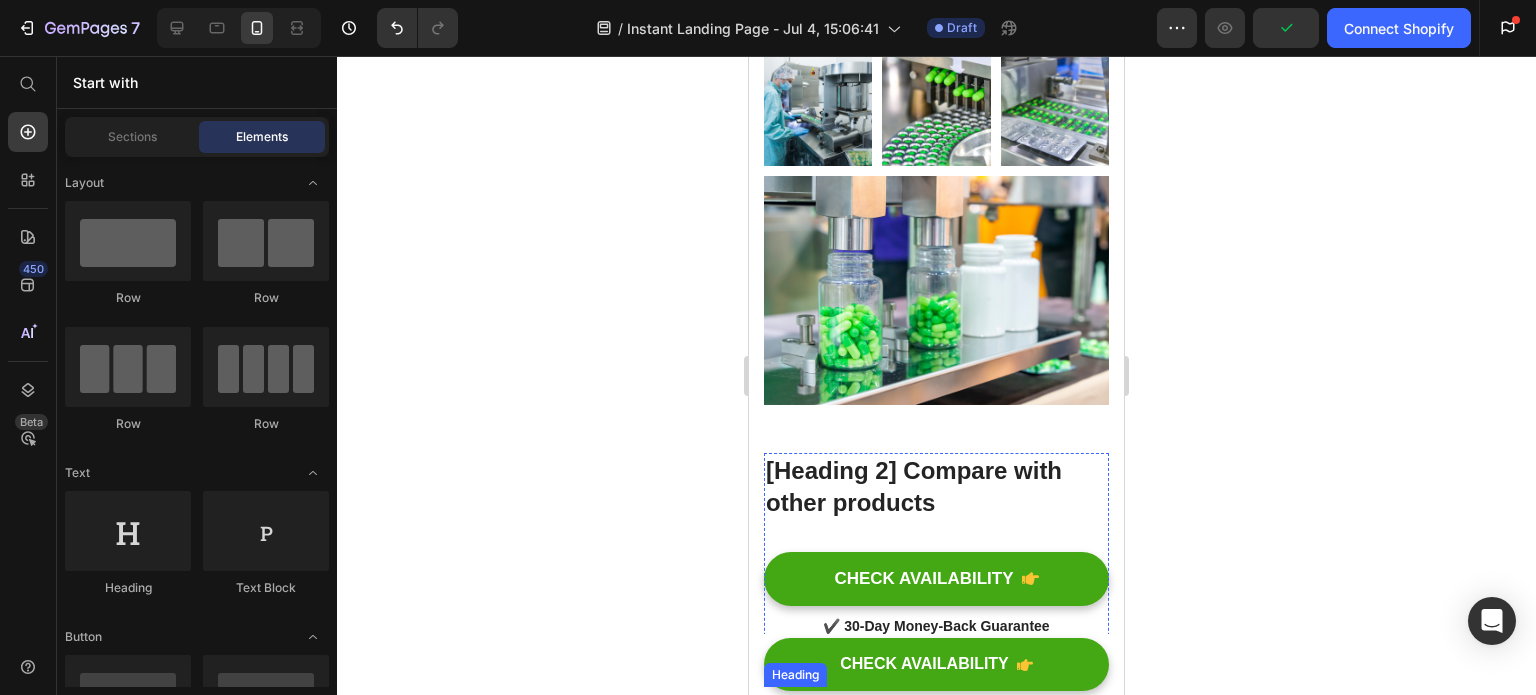 click on "[Heading 2] Achievements" at bounding box center [936, 704] 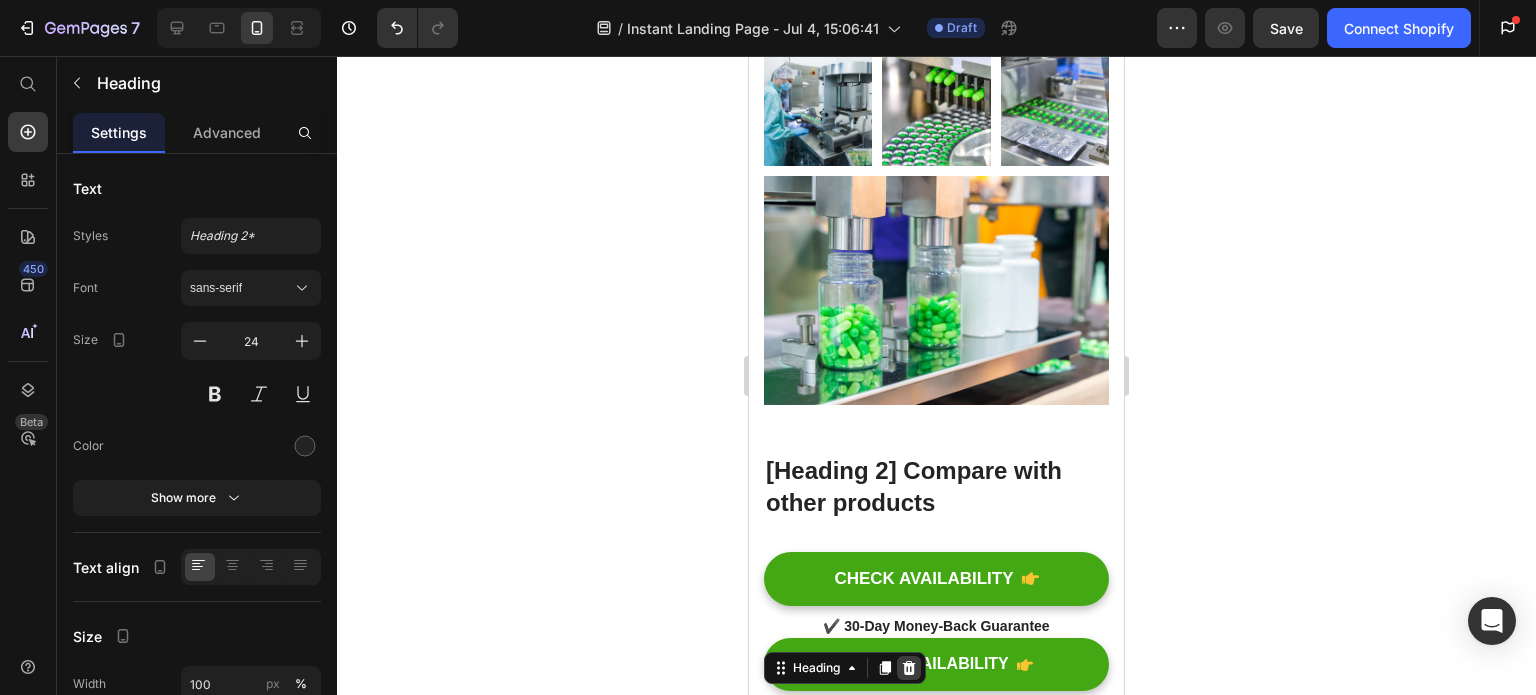 click 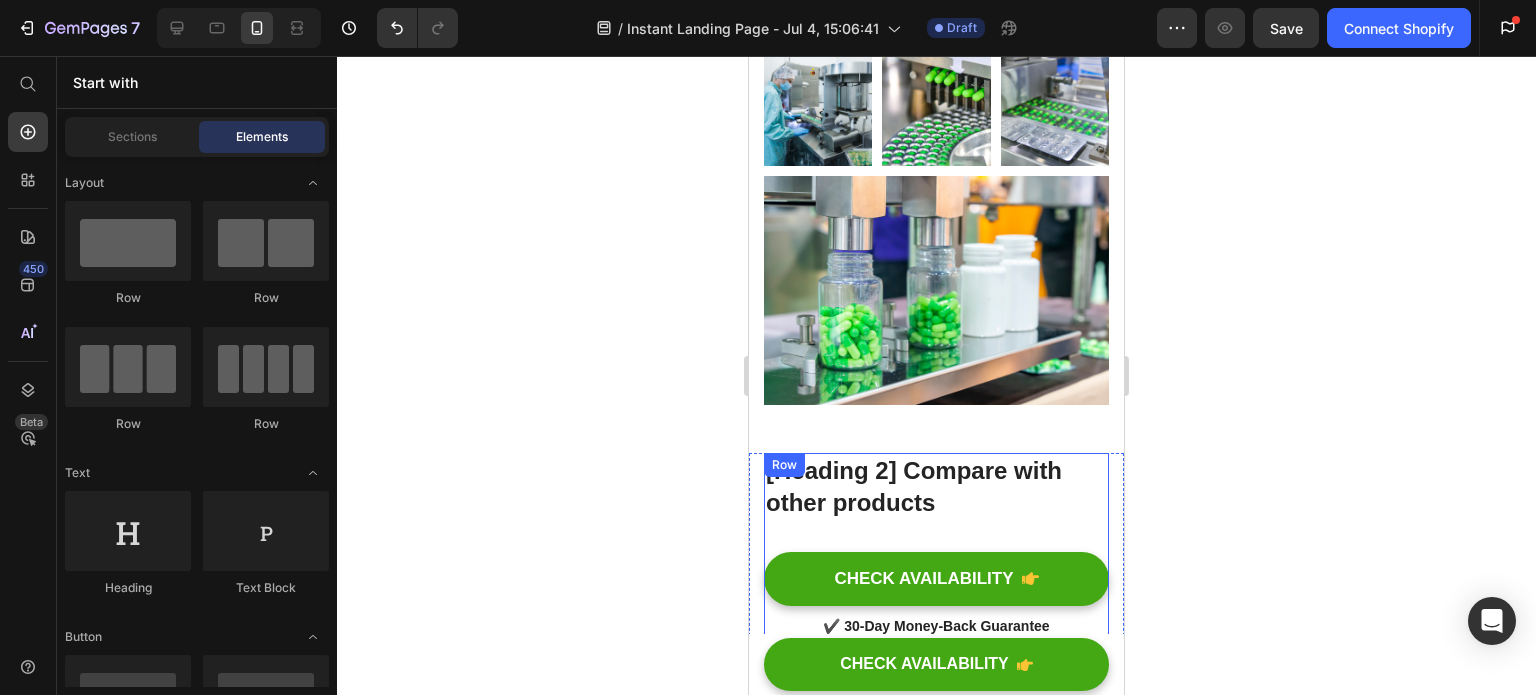 click at bounding box center [937, 760] 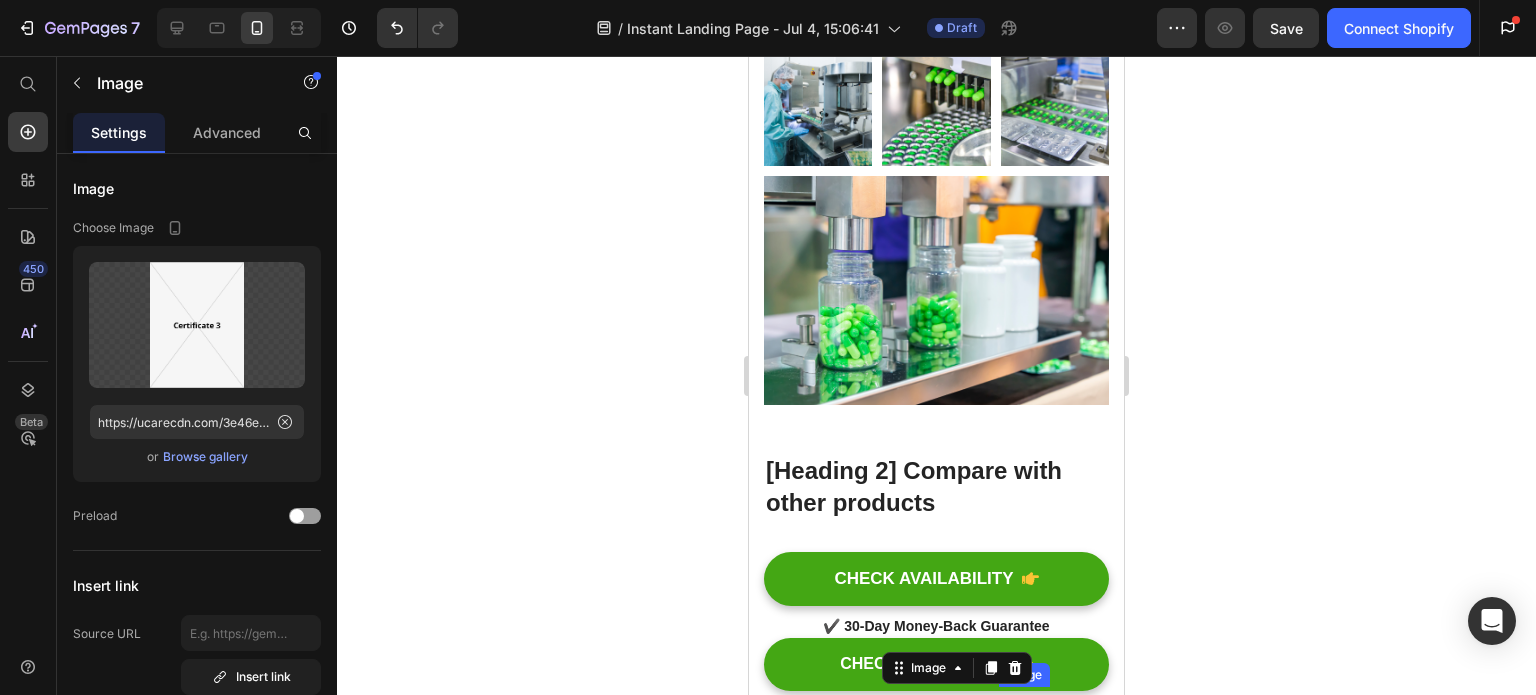 click at bounding box center [1054, 760] 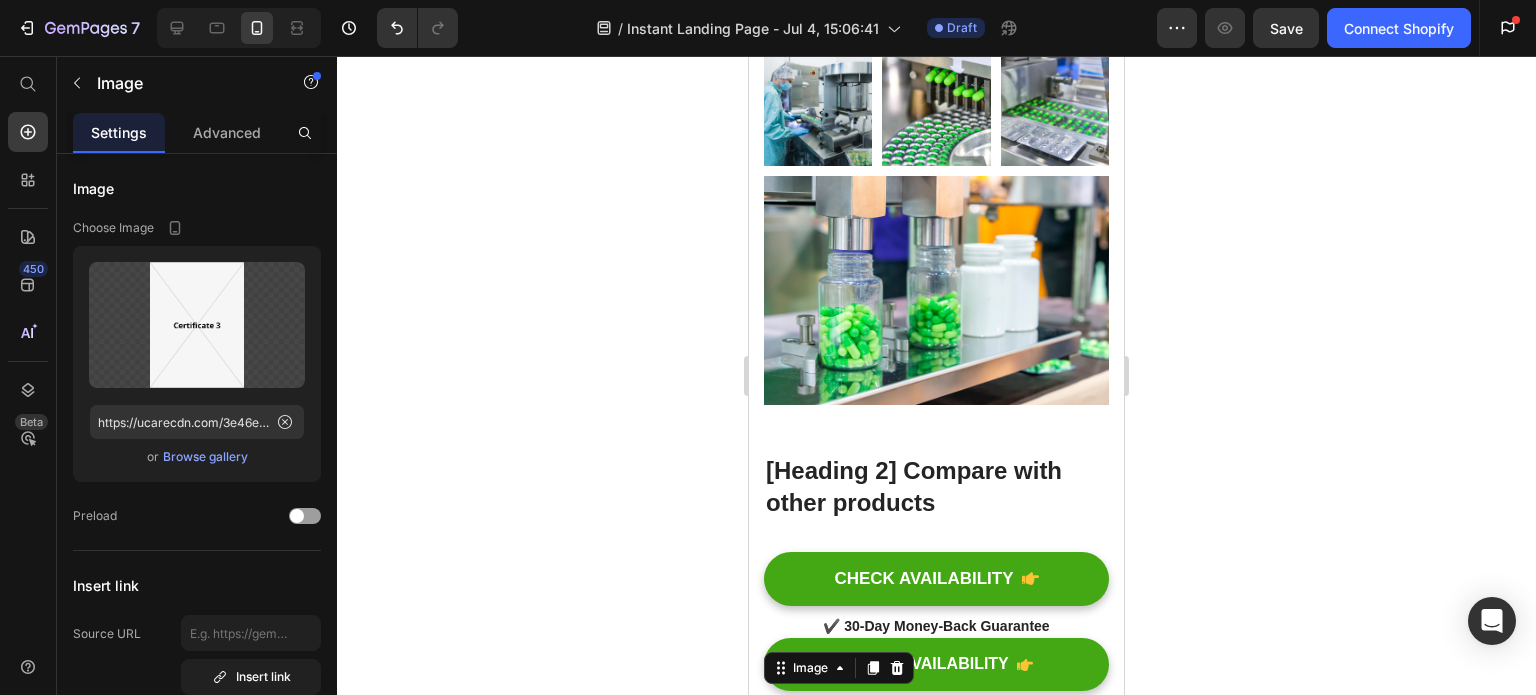 click at bounding box center (819, 760) 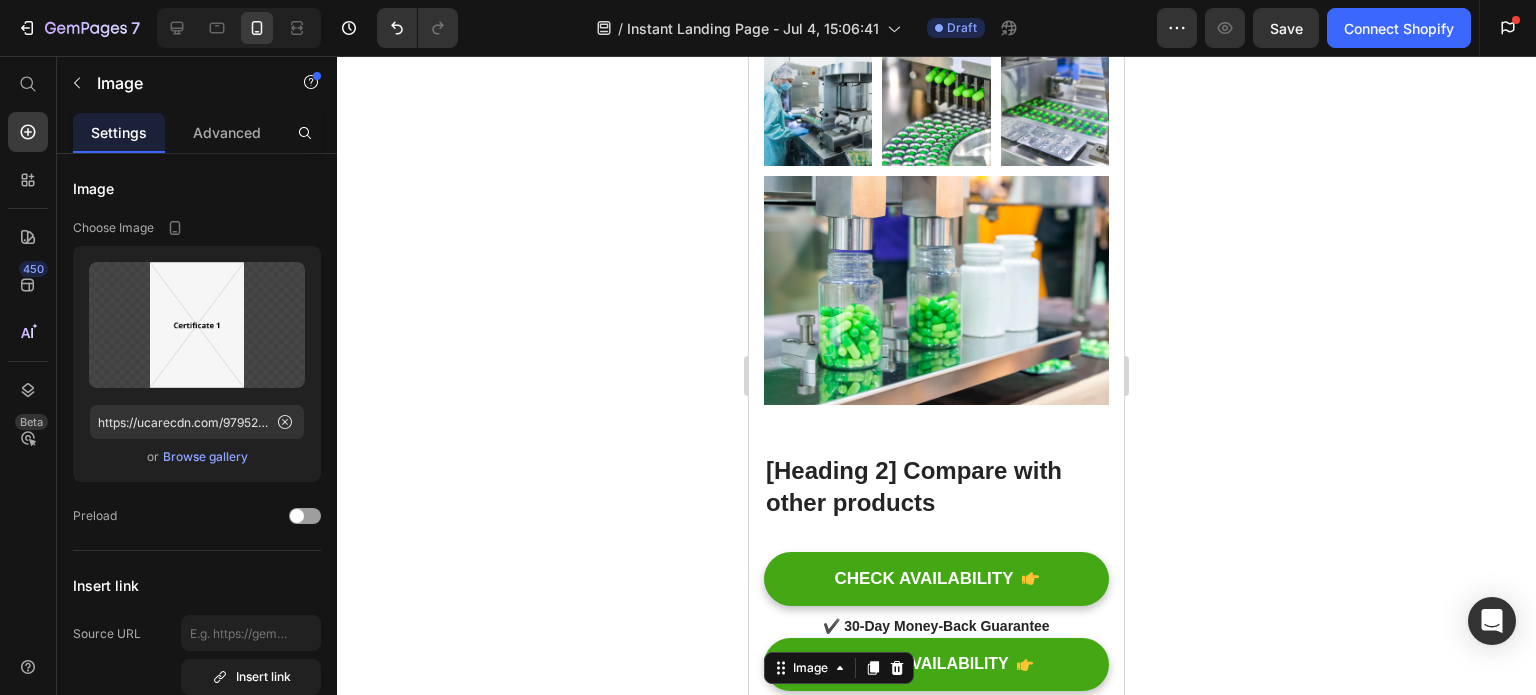 click 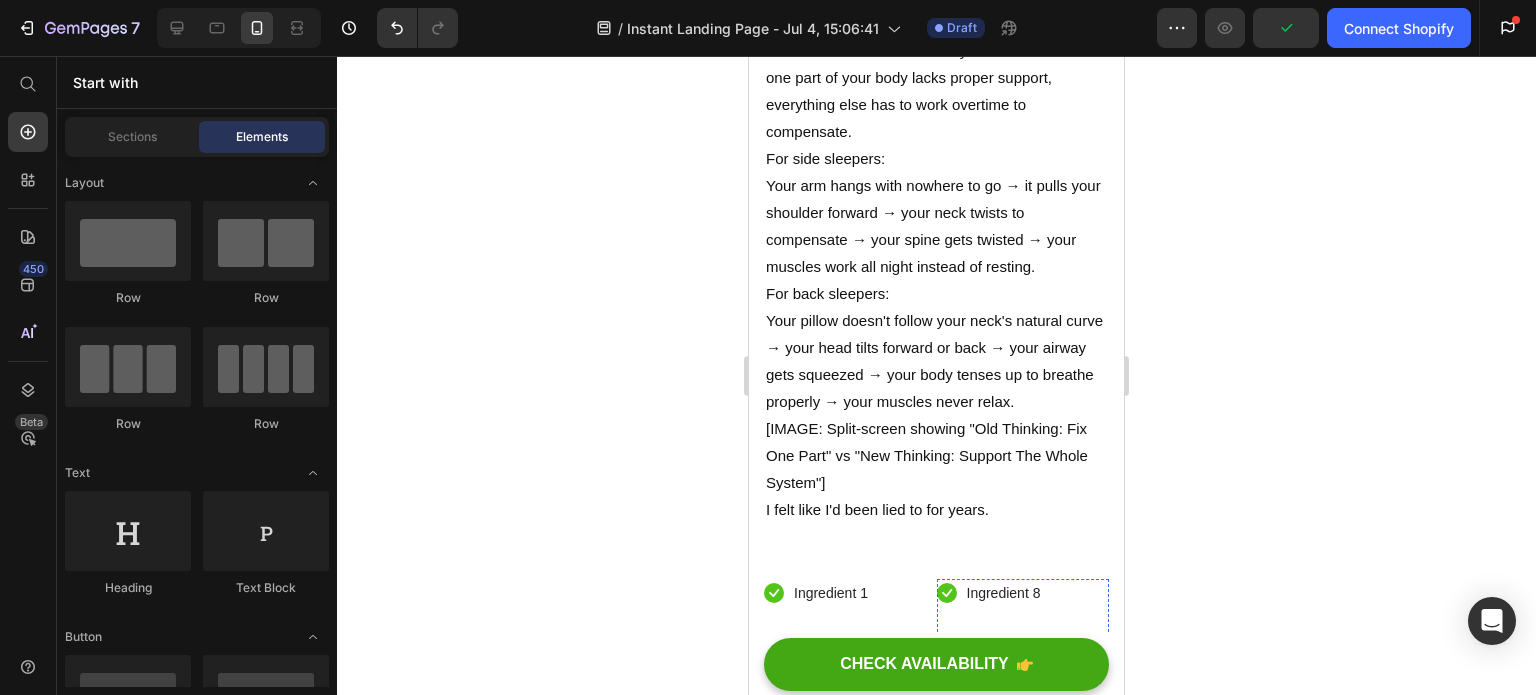 scroll, scrollTop: 10436, scrollLeft: 0, axis: vertical 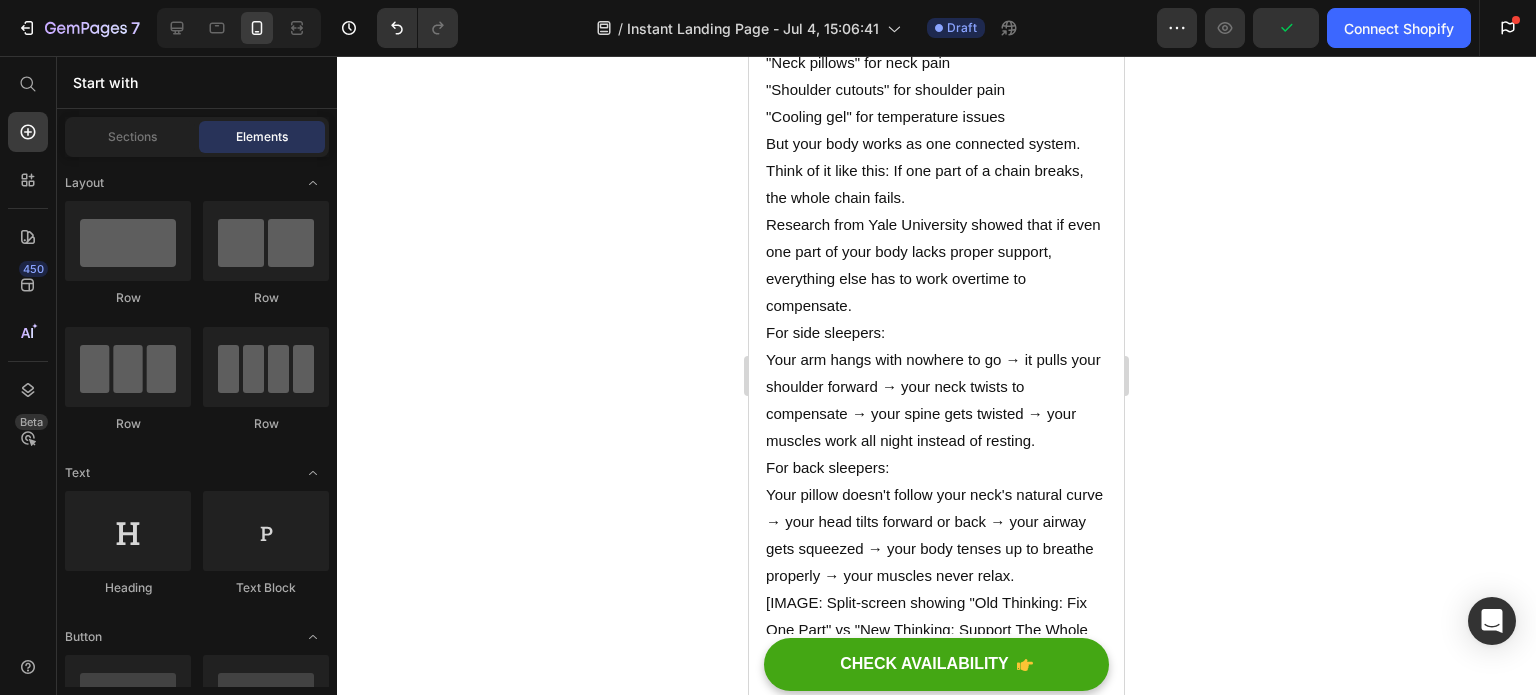 click on "Icon Ingredient 1 Text block
Icon Ingredient 2 Text block
Icon Ingredient 3 Text block
Icon Ingredient 4 Text block
Icon Ingredient 5 Text block
Icon Ingredient 6 Text block
Icon Ingredient 7 Text block" at bounding box center (850, 1360) 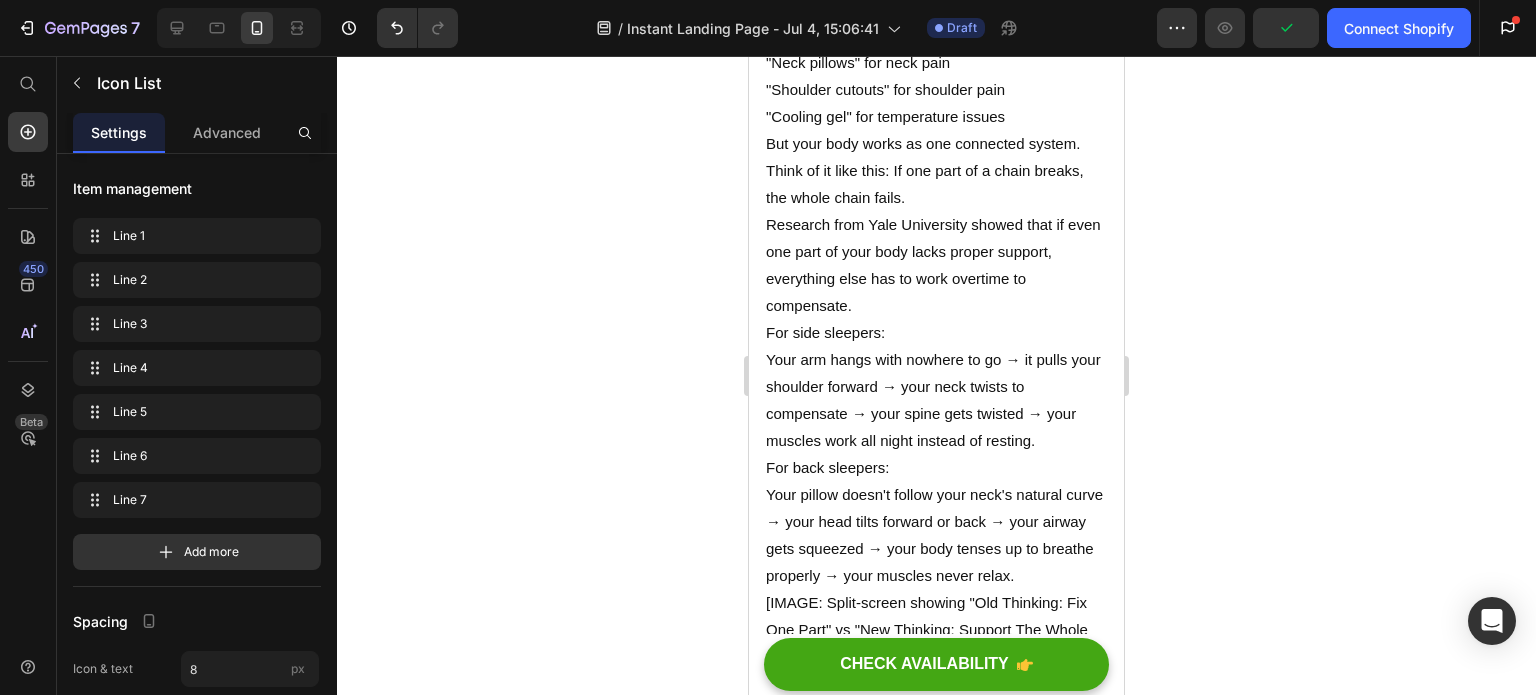 click 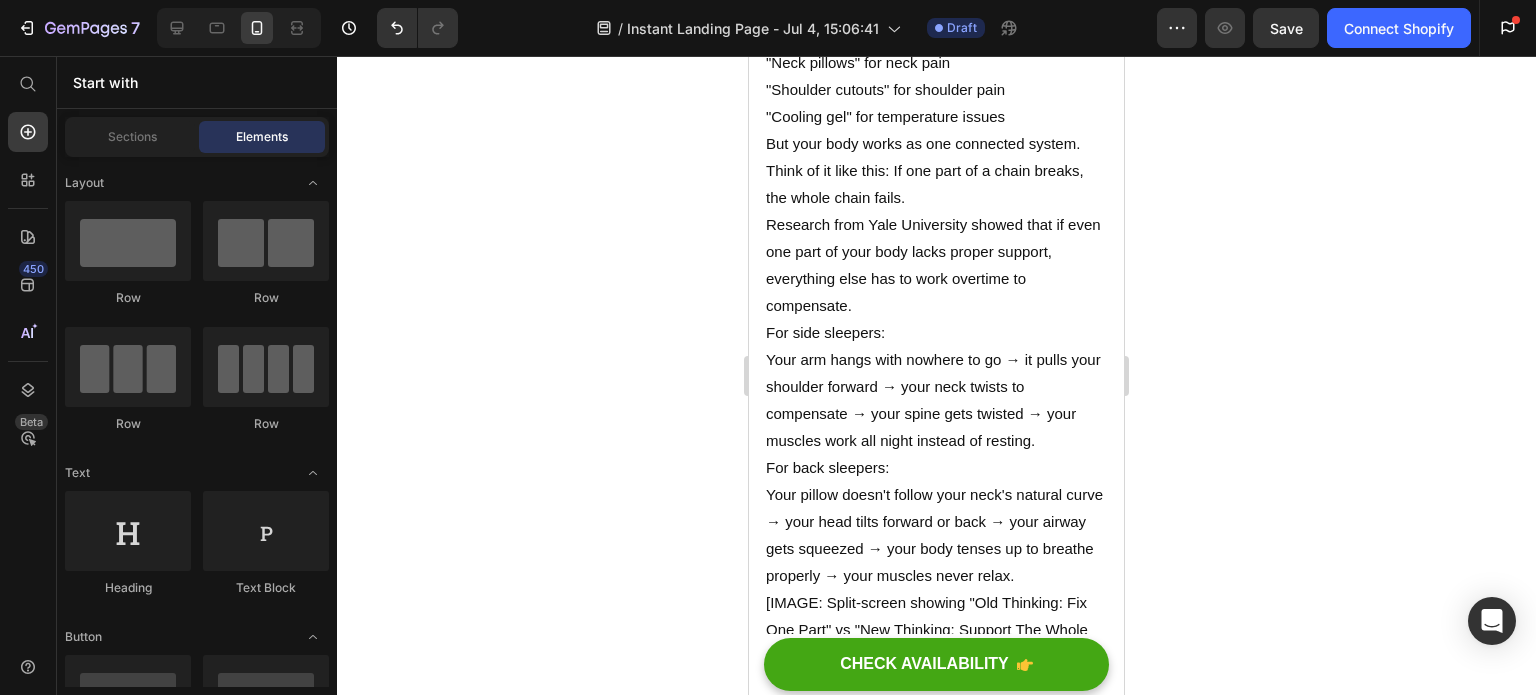 click on "Ingredient 8" at bounding box center (1004, 1200) 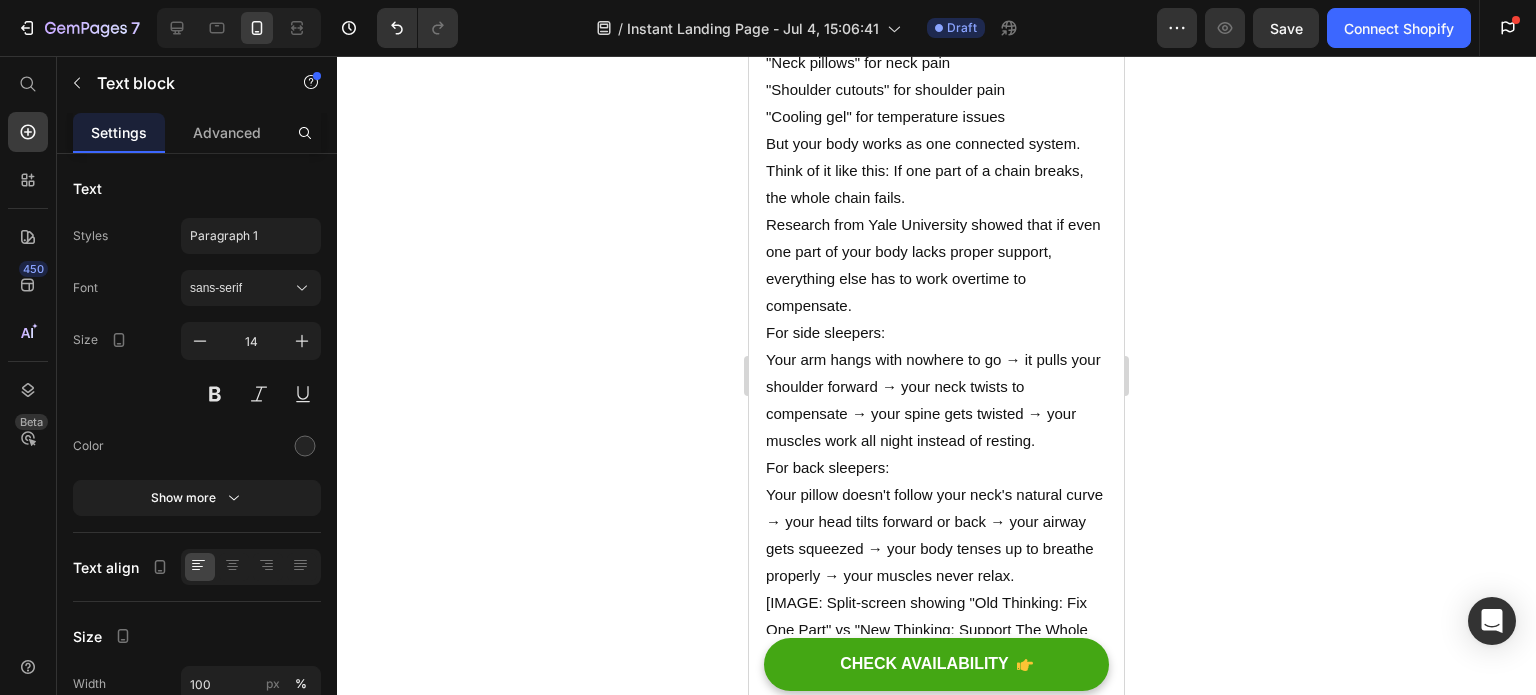 click on "Icon Ingredient 8  Text block   0
Icon Ingredient 9  Text block
Icon Ingredient 10  Text block
Icon Ingredient 11  Text block
Icon Ingredient 12  Text block
Icon Ingredient 13  Text block
Icon Ingredient  14 Text block" at bounding box center (1023, 1360) 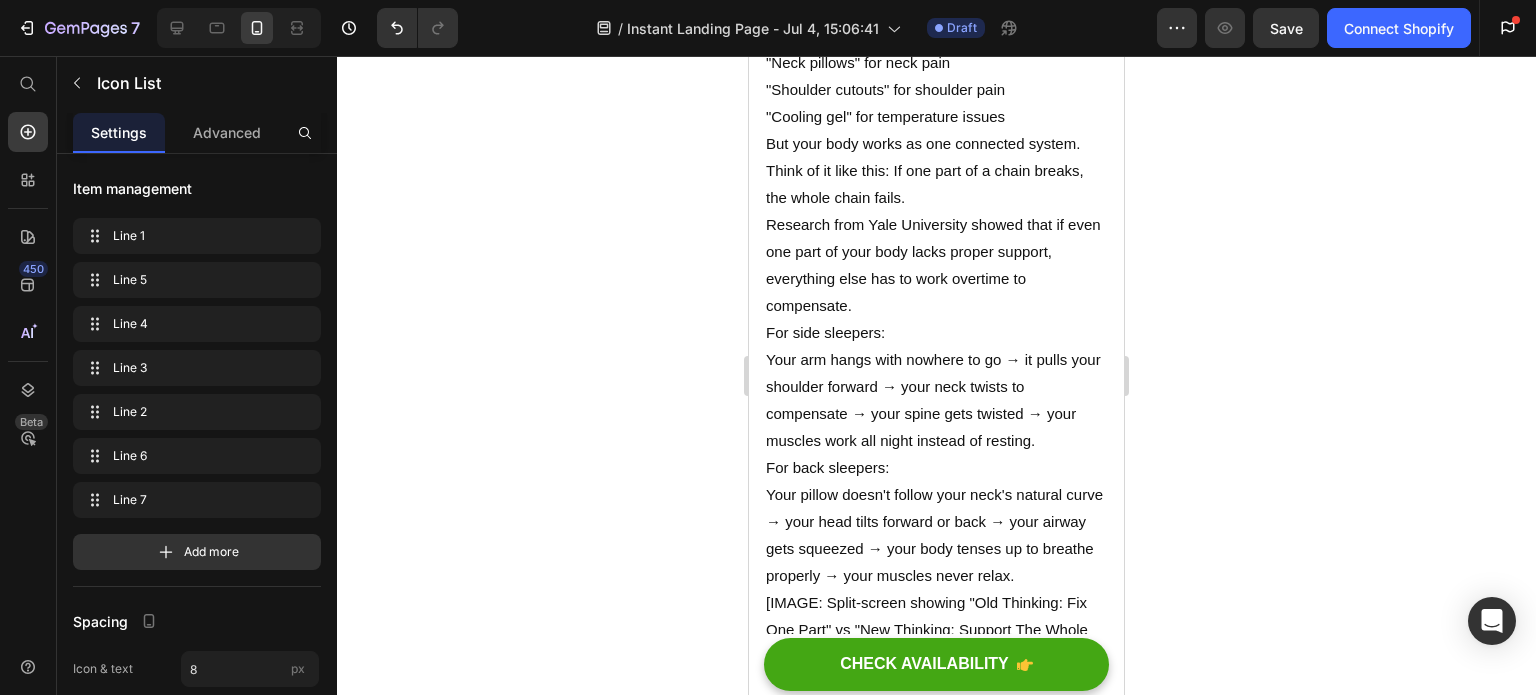 click 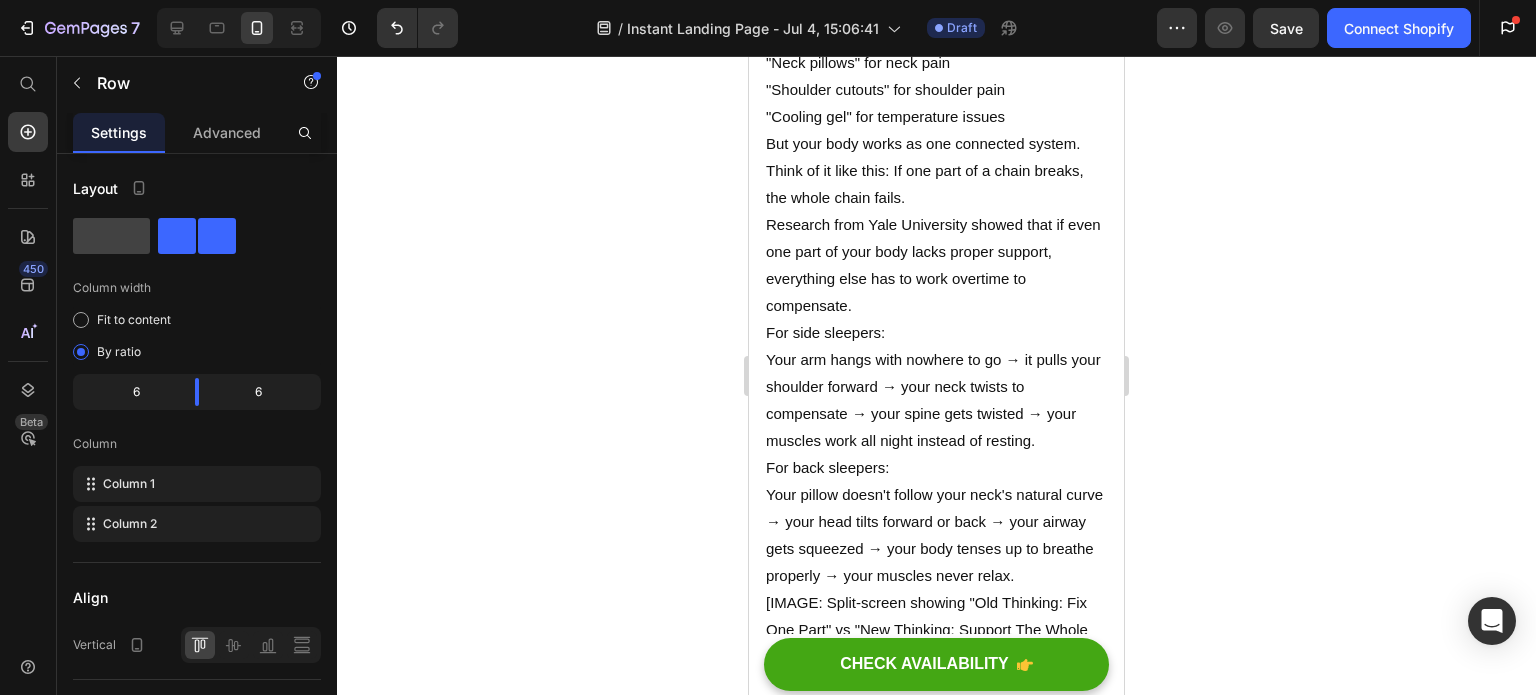 click on "Drop element here" at bounding box center [850, 1216] 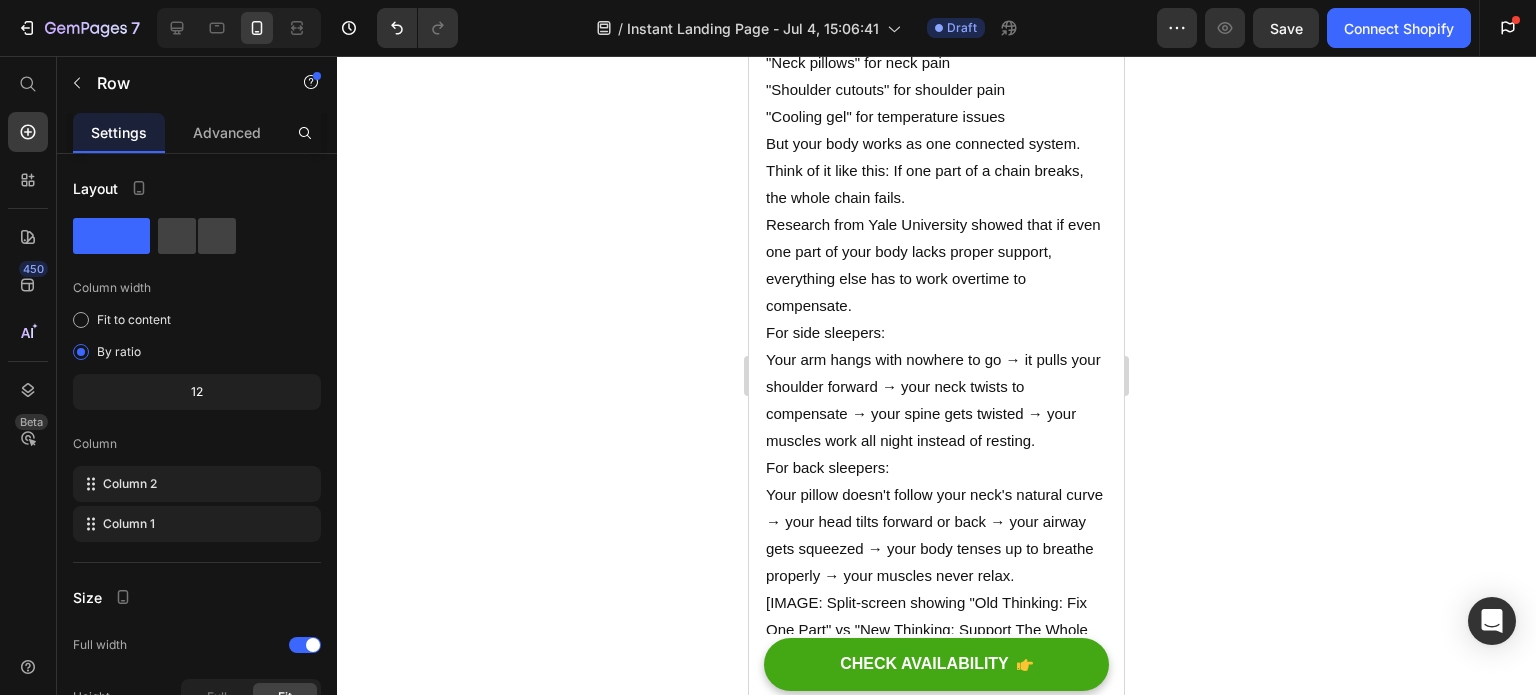 click on "Drop element here" at bounding box center [936, 1216] 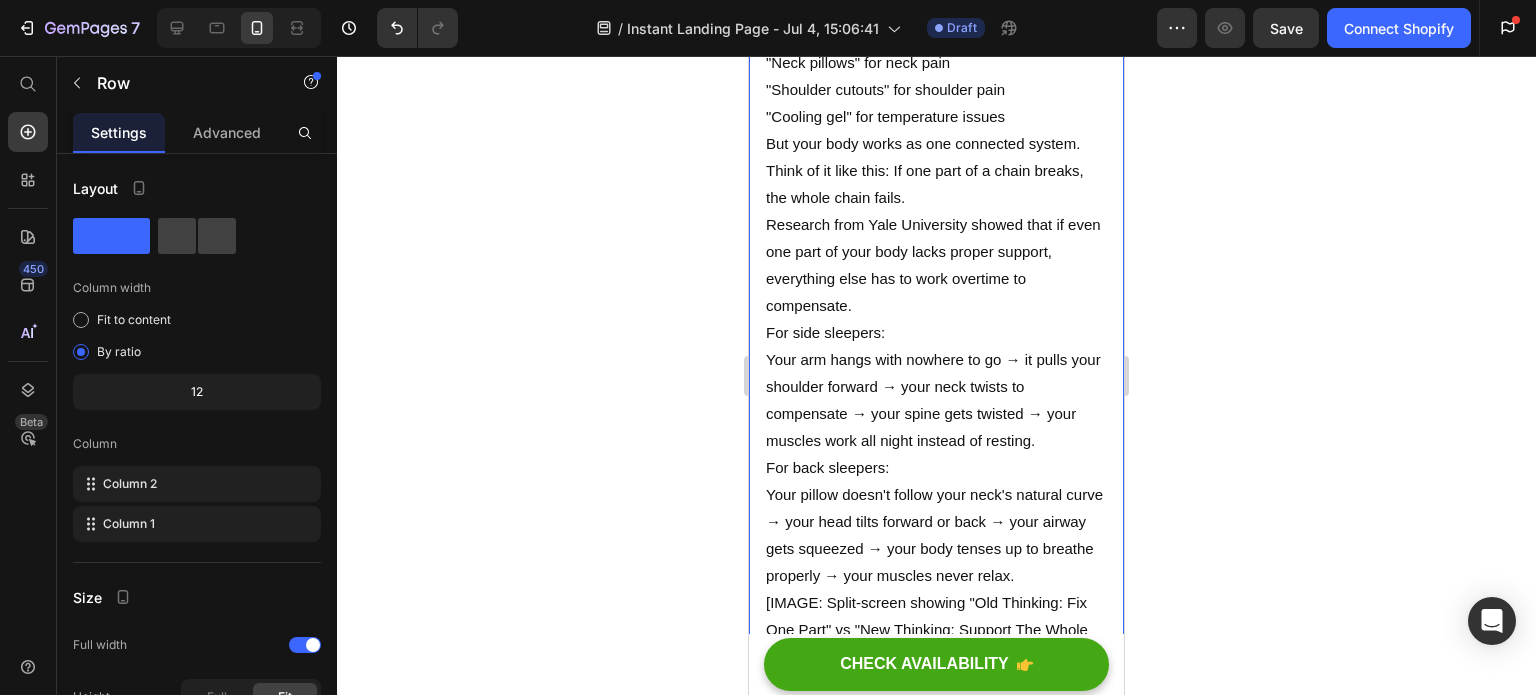 click on "From 'Waking Up Like I Got Hit by a Truck' to 'I Forgot I Ever Had Neck Pain'—My 7-Night Transformation Story Heading Image Written by  [FIRST] [LAST]    Text block Published on  June 28, 2025 Text block
Row Image After building a £800 "pillow graveyard" and spending over £2,400 on treatments that barely helped, I was googling "how to live with chronic neck pain" at 3AM. That desperate search led me to breakthrough sleep research that revealed why every solution had failed—and the system that ended my pain & got me my life back. Text block I didn't cry because I was in pain. I cried because I didn't know how to live like this anymore.   It sounds dramatic now.    But when you've been waking up every single morning with searing neck pain for almost two years, it messes with you. It breaks you down quietly.   The first time I cried, I had just finished brushing my teeth—and I couldn't turn my head to spit.   I was 52. I wasn't old. I wasn't sick. I just… hurt. Constantly." at bounding box center (936, -4130) 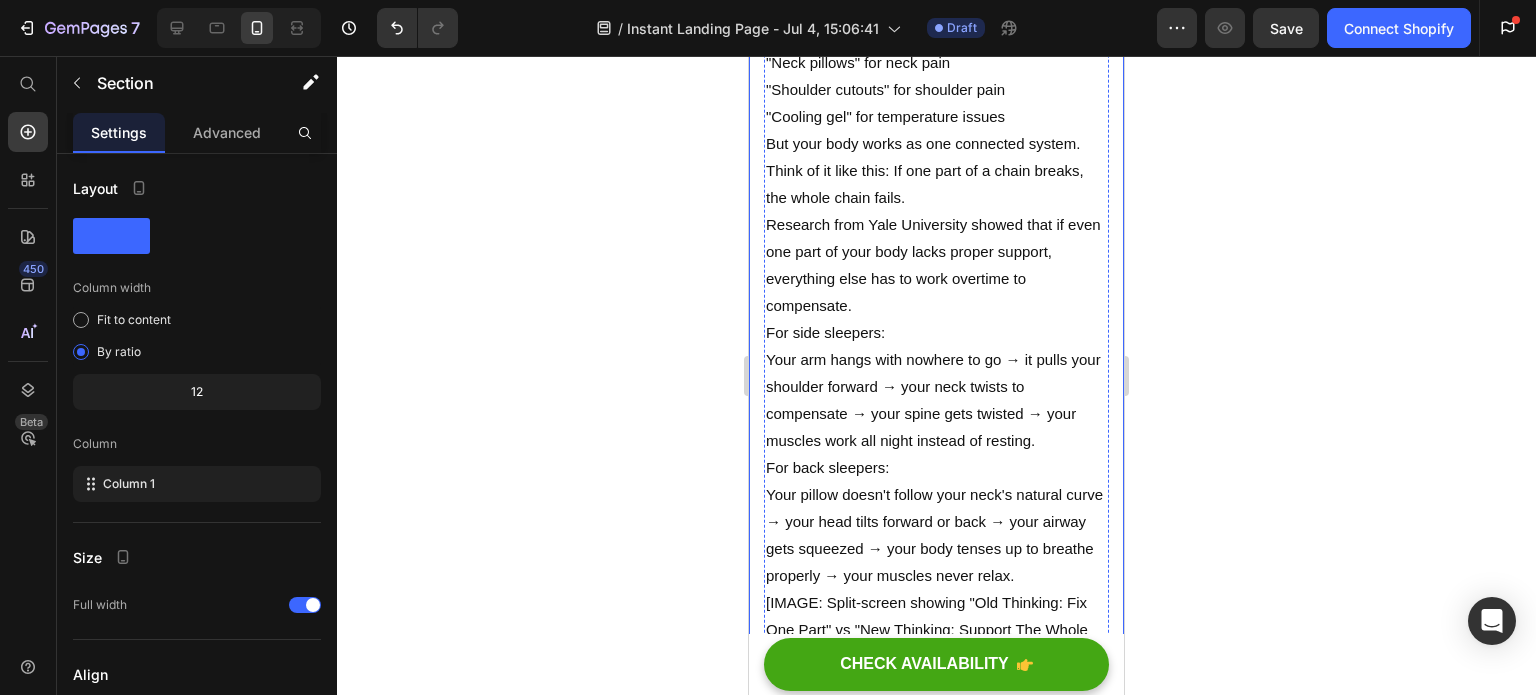 click on "Drop element here" at bounding box center (936, 1216) 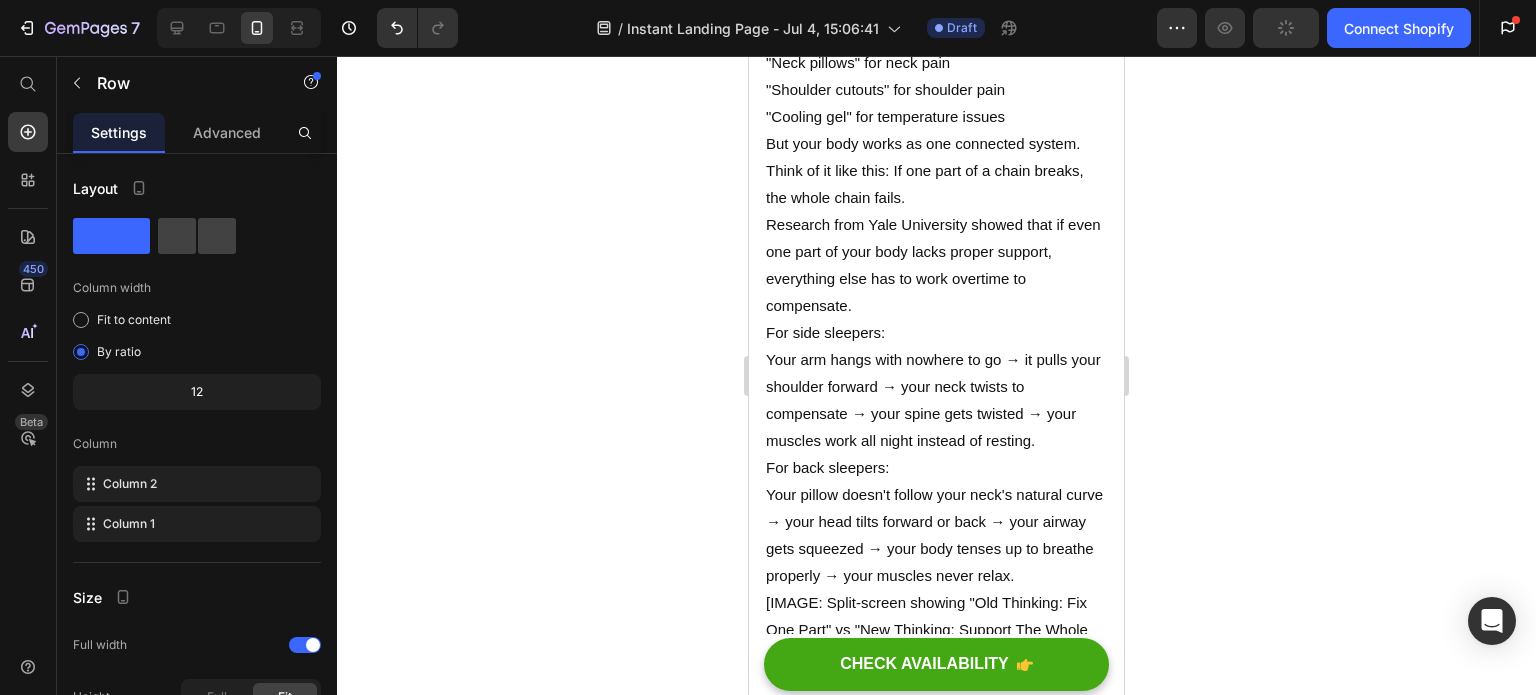 click on "Image" at bounding box center [936, 954] 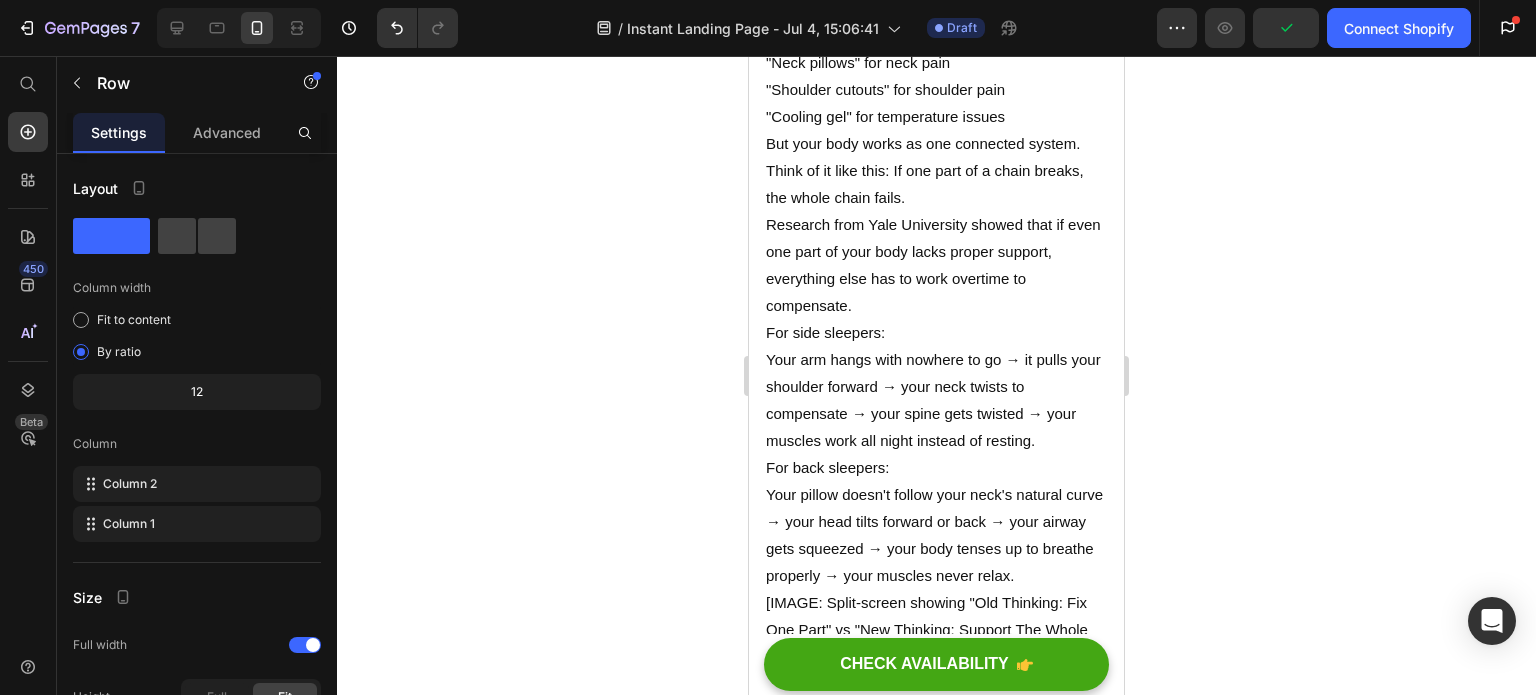 click on "Image" at bounding box center [936, 954] 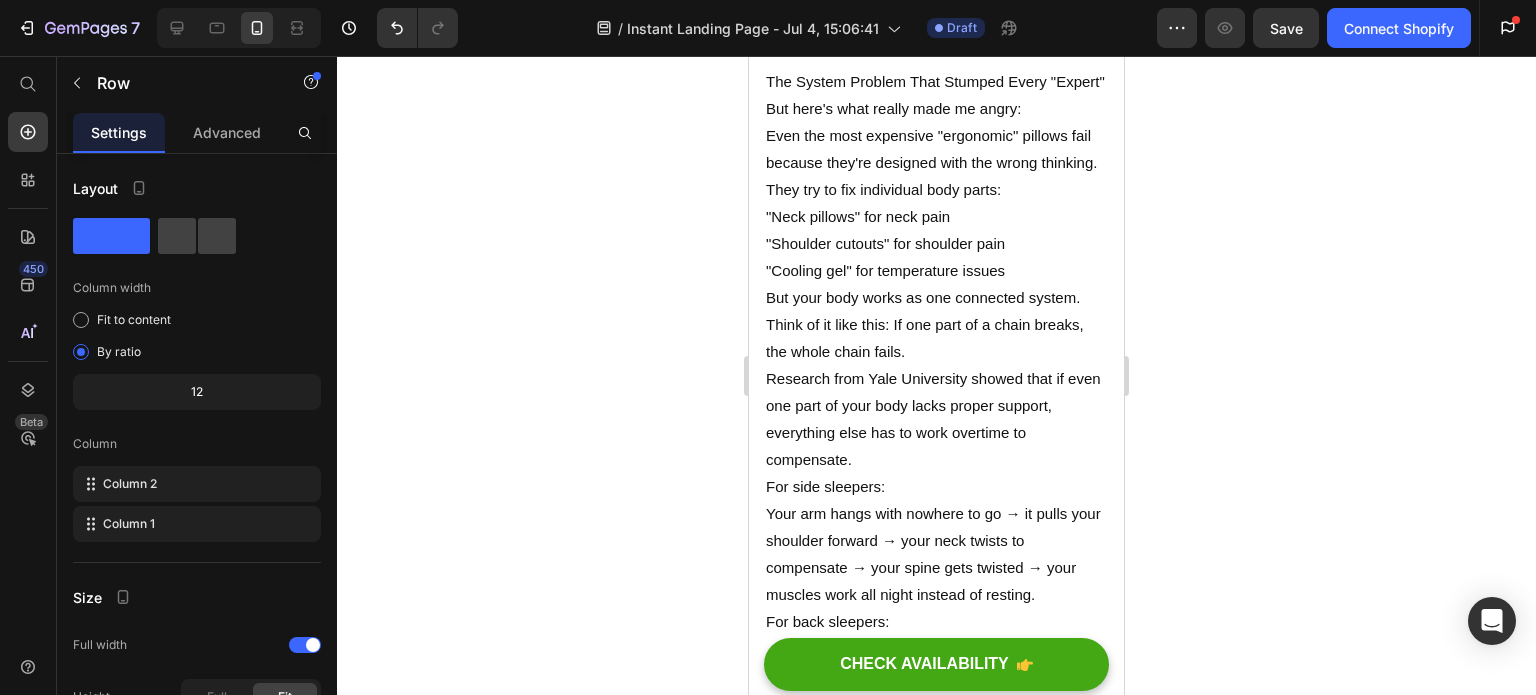 scroll, scrollTop: 10236, scrollLeft: 0, axis: vertical 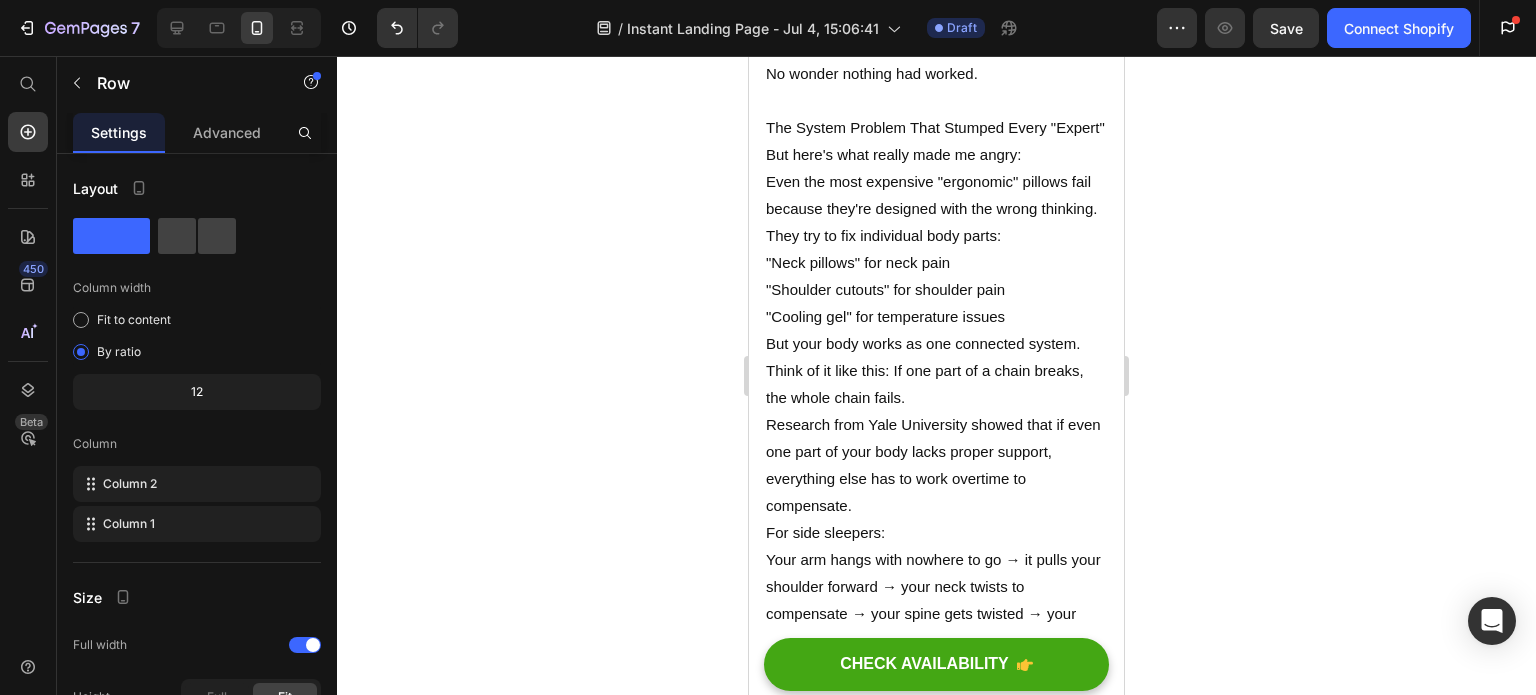 click at bounding box center (887, 943) 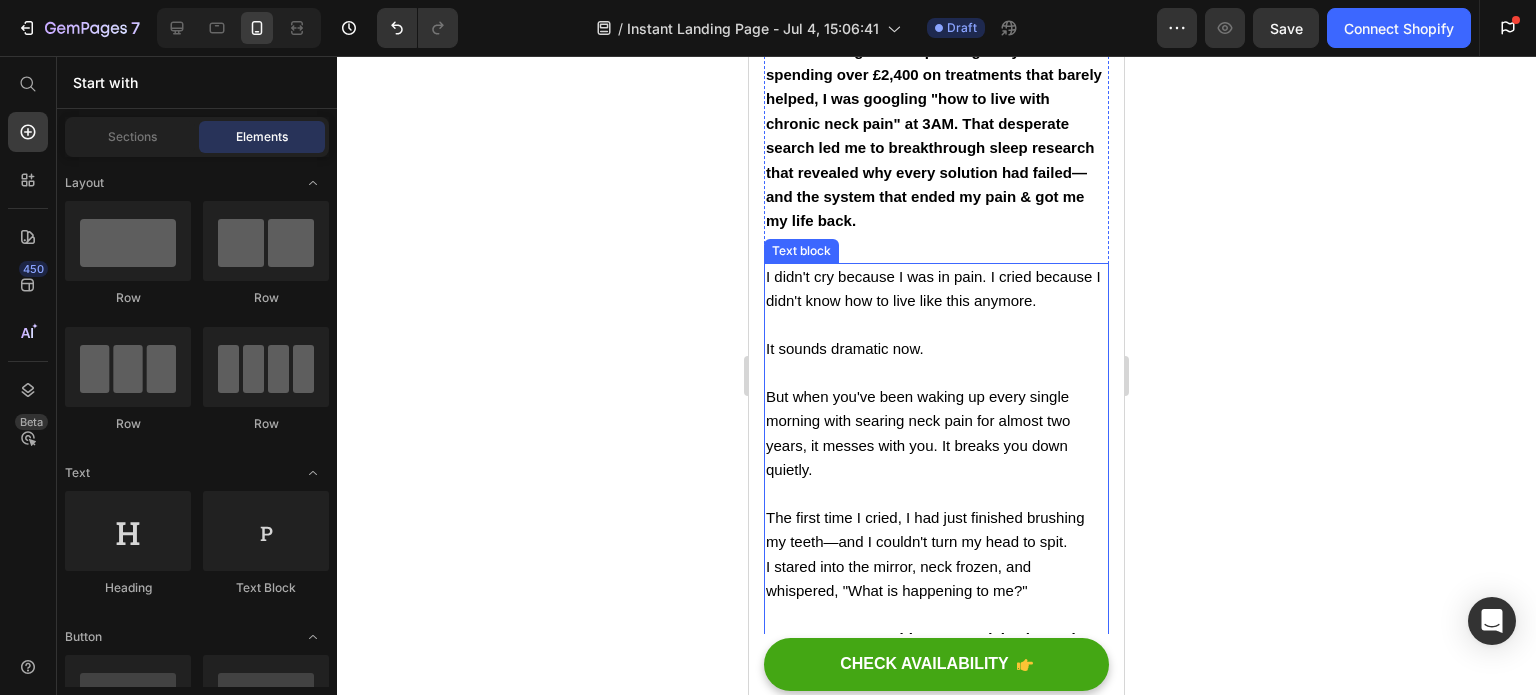scroll, scrollTop: 708, scrollLeft: 0, axis: vertical 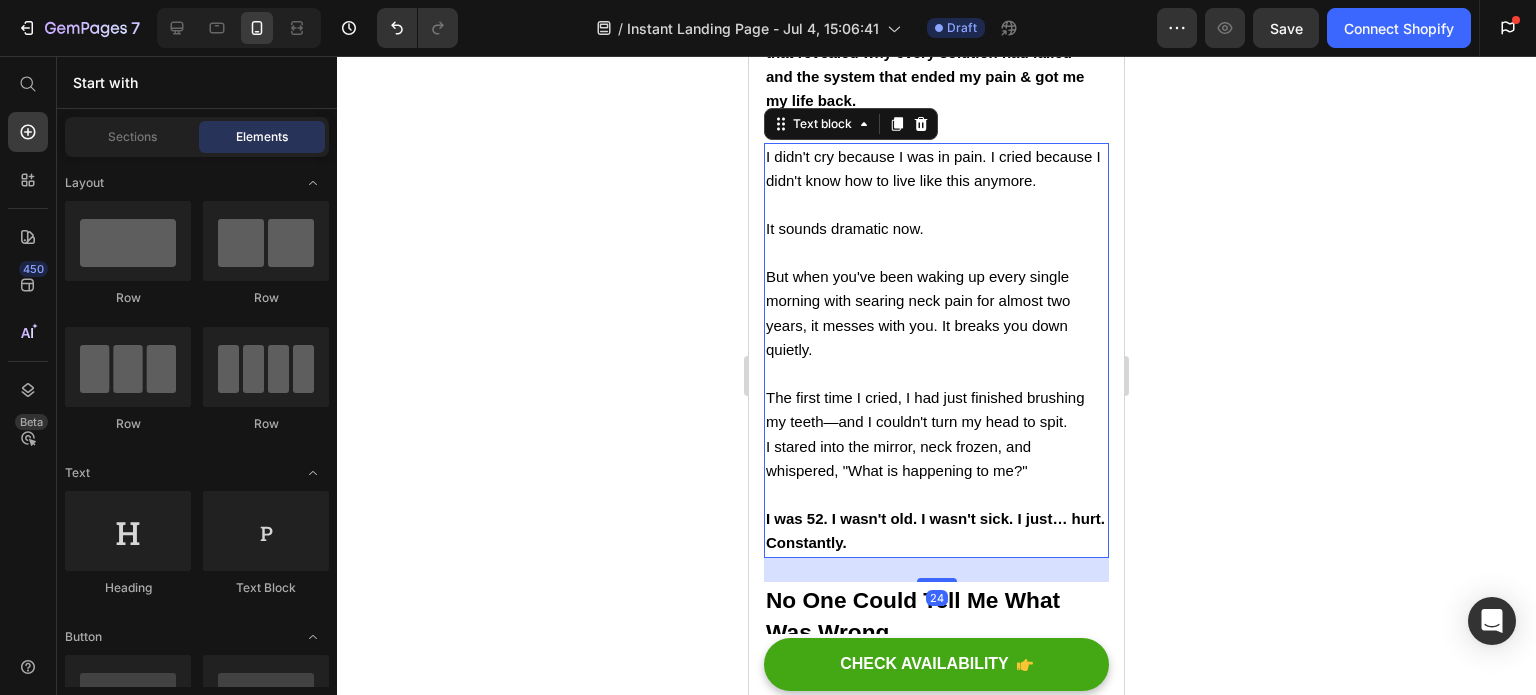 click at bounding box center [936, 253] 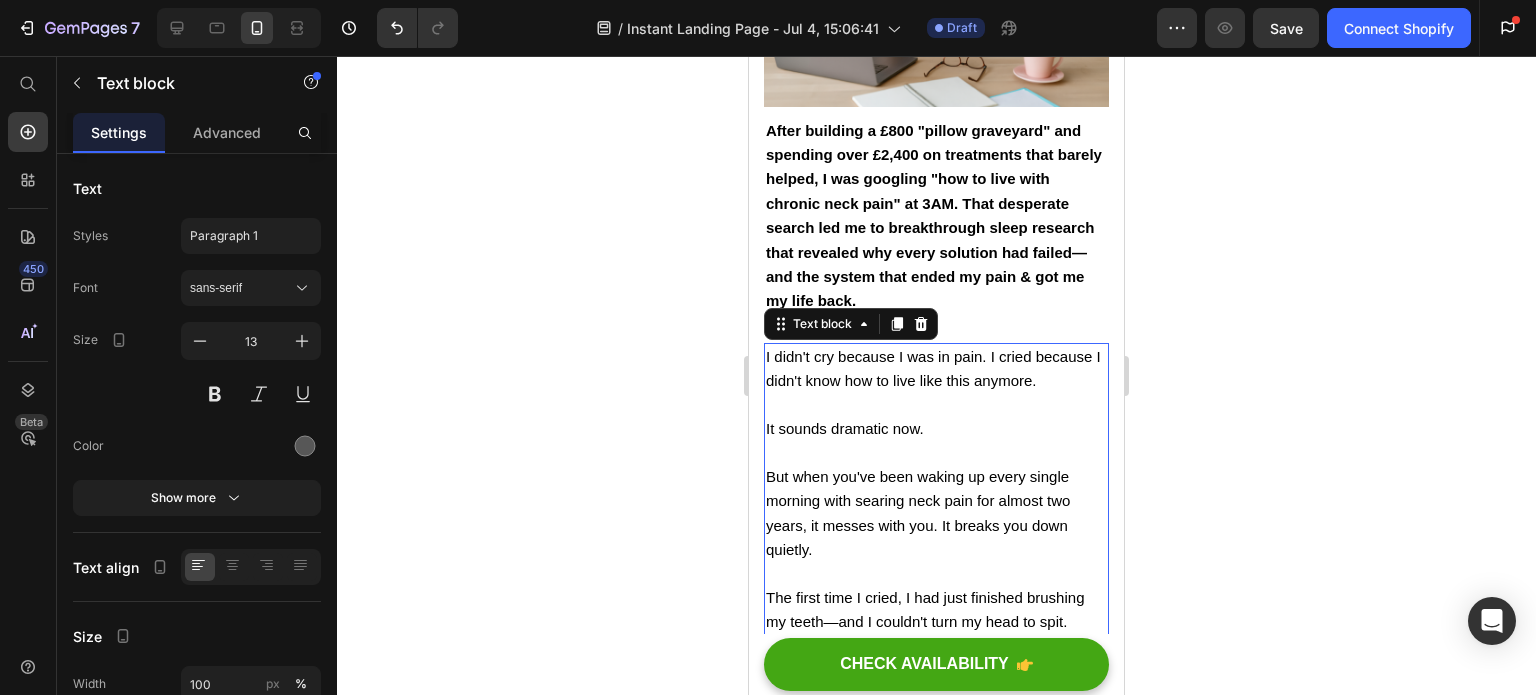 scroll, scrollTop: 408, scrollLeft: 0, axis: vertical 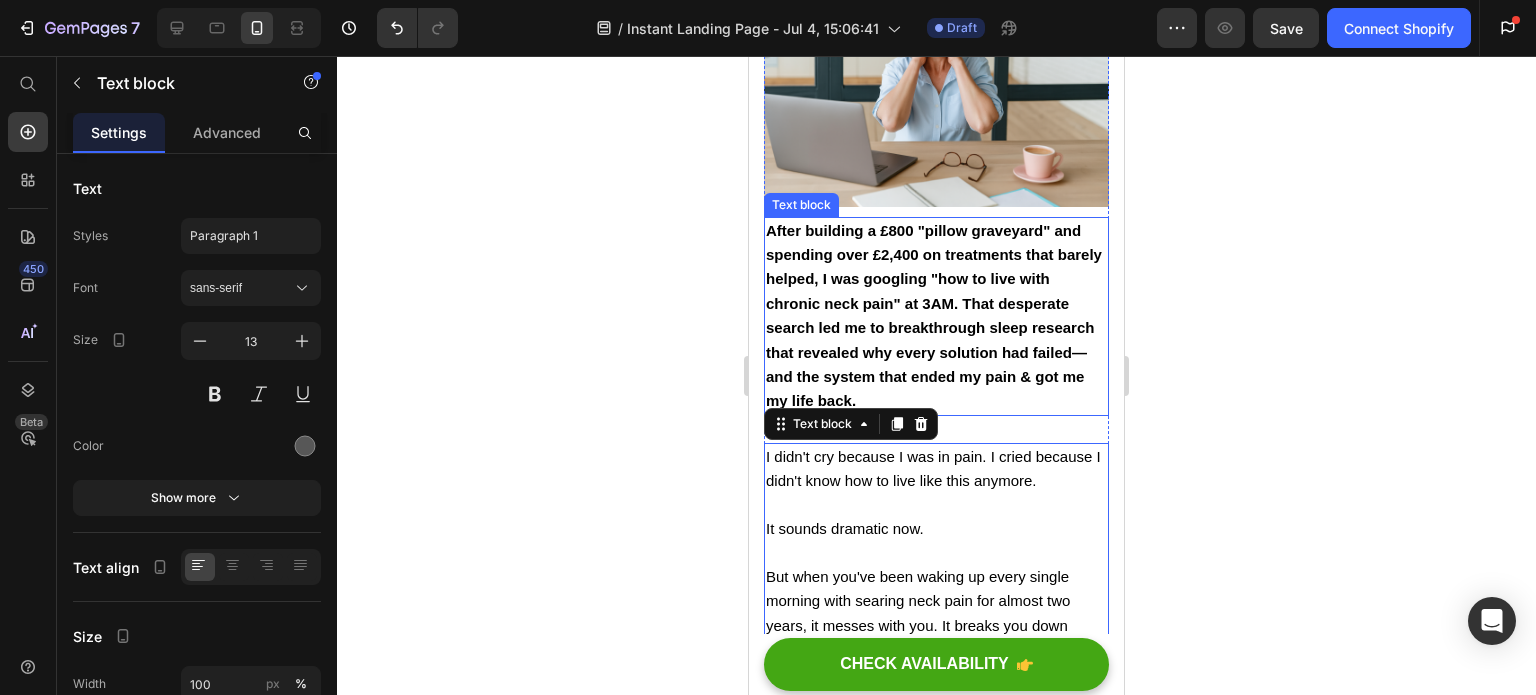 click on "After building a £800 "pillow graveyard" and spending over £2,400 on treatments that barely helped, I was googling "how to live with chronic neck pain" at 3AM. That desperate search led me to breakthrough sleep research that revealed why every solution had failed—and the system that ended my pain & got me my life back." at bounding box center [934, 316] 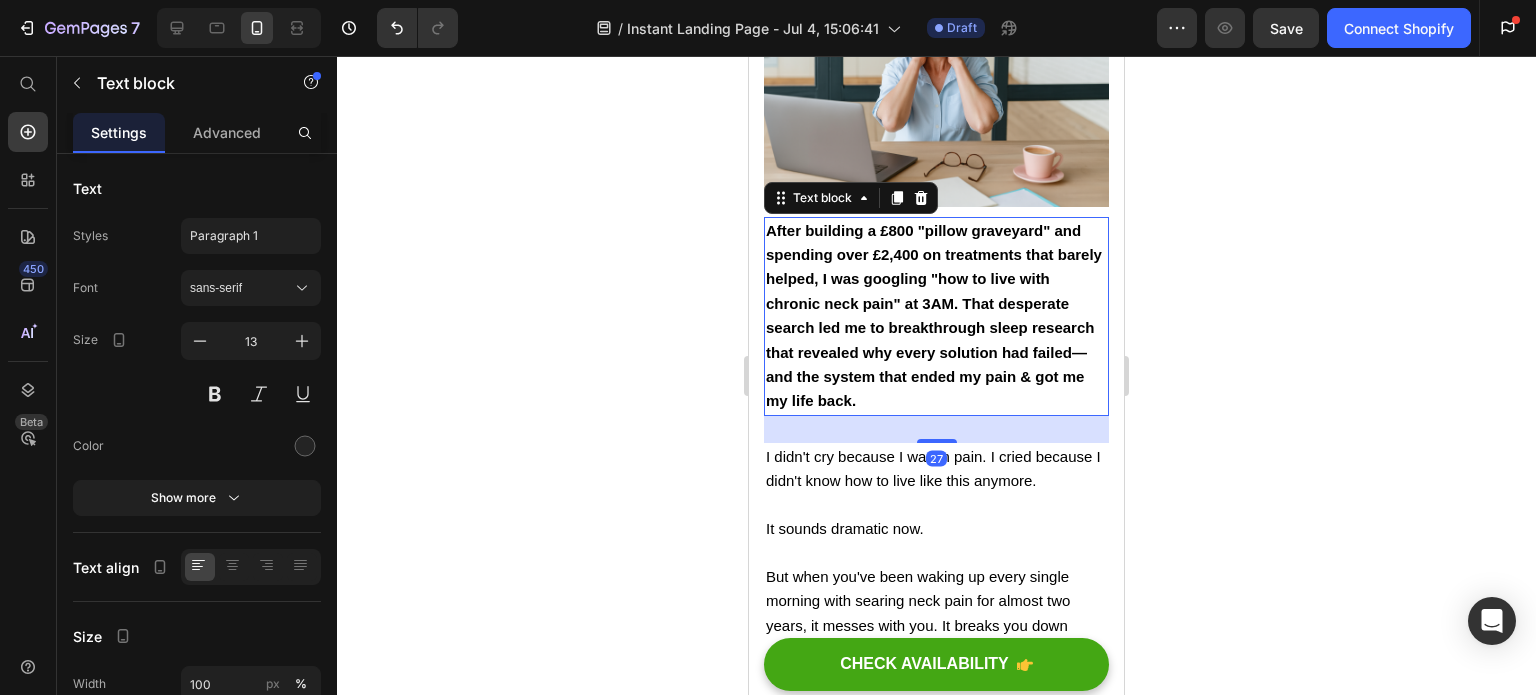 click on "After building a £800 "pillow graveyard" and spending over £2,400 on treatments that barely helped, I was googling "how to live with chronic neck pain" at 3AM. That desperate search led me to breakthrough sleep research that revealed why every solution had failed—and the system that ended my pain & got me my life back." at bounding box center (934, 316) 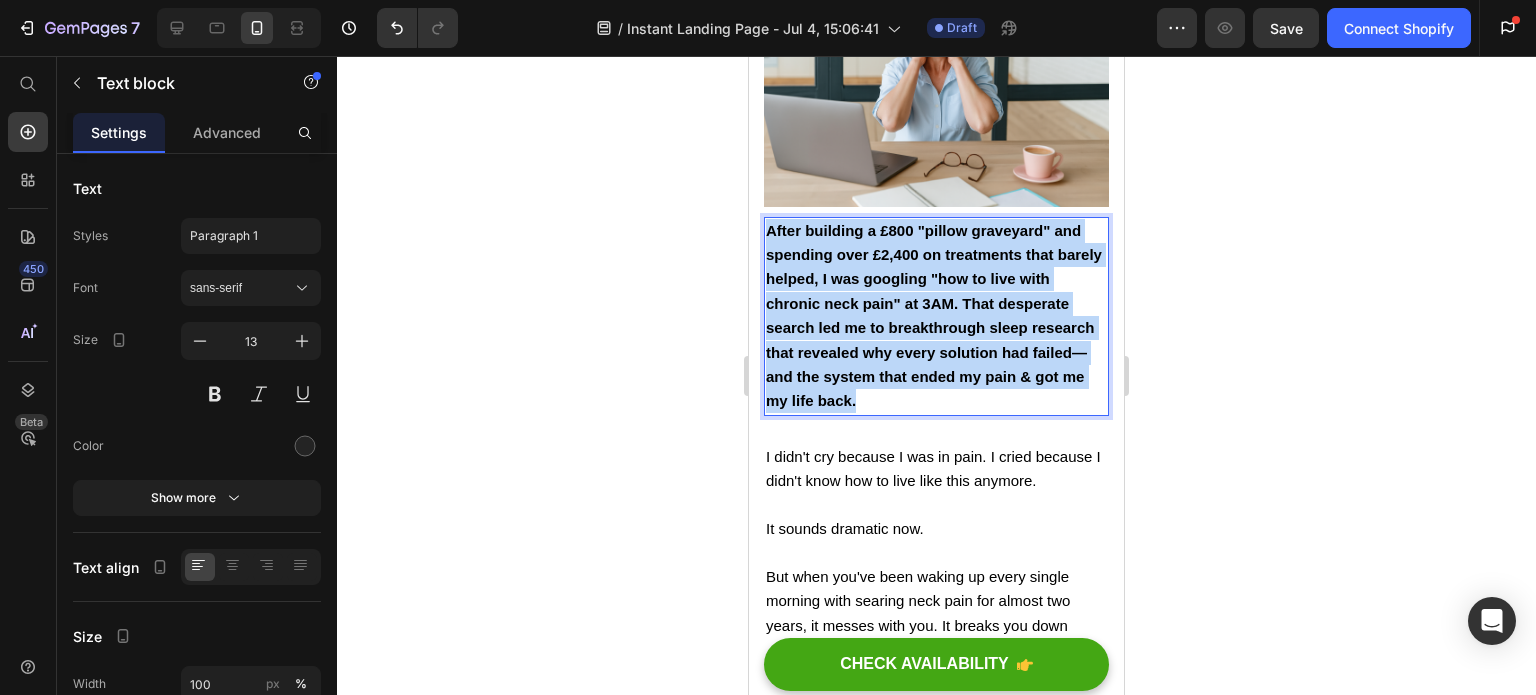click on "After building a £800 "pillow graveyard" and spending over £2,400 on treatments that barely helped, I was googling "how to live with chronic neck pain" at 3AM. That desperate search led me to breakthrough sleep research that revealed why every solution had failed—and the system that ended my pain & got me my life back." at bounding box center [934, 316] 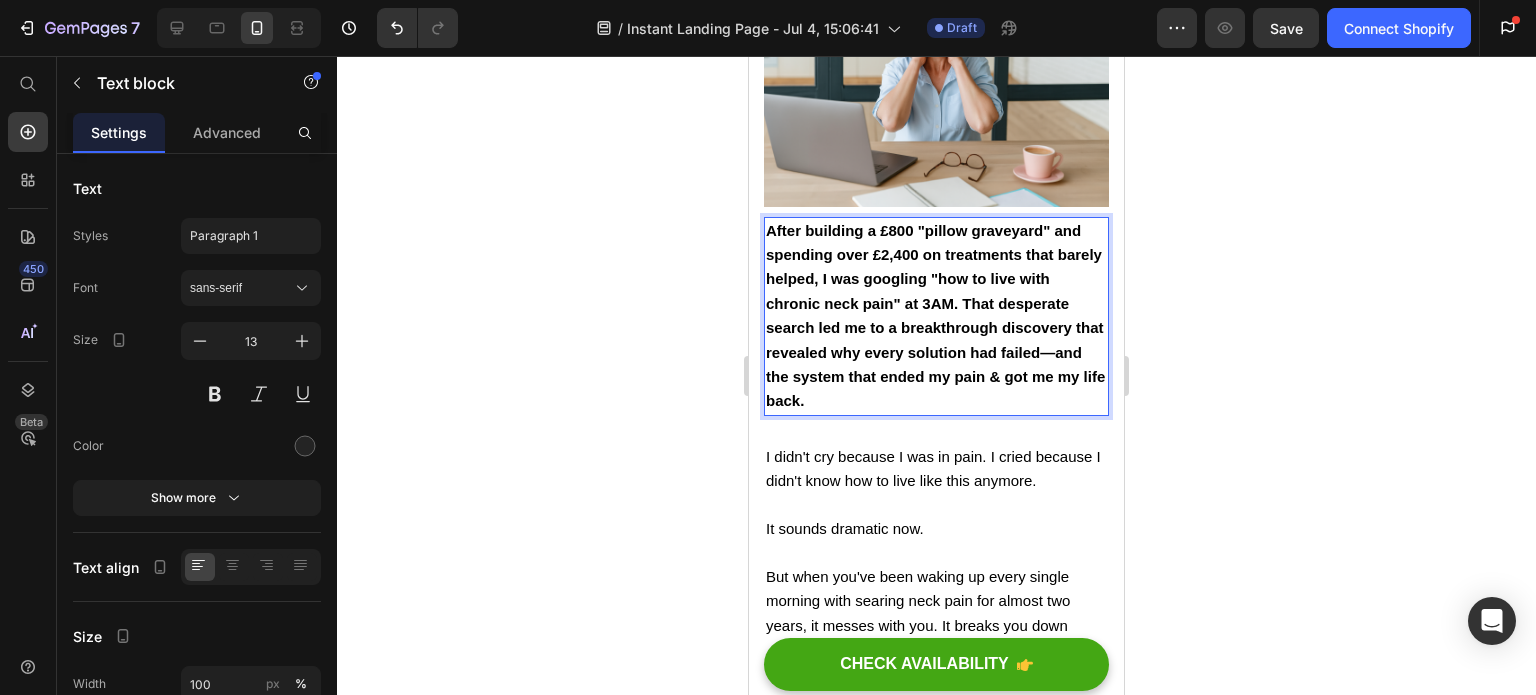 click 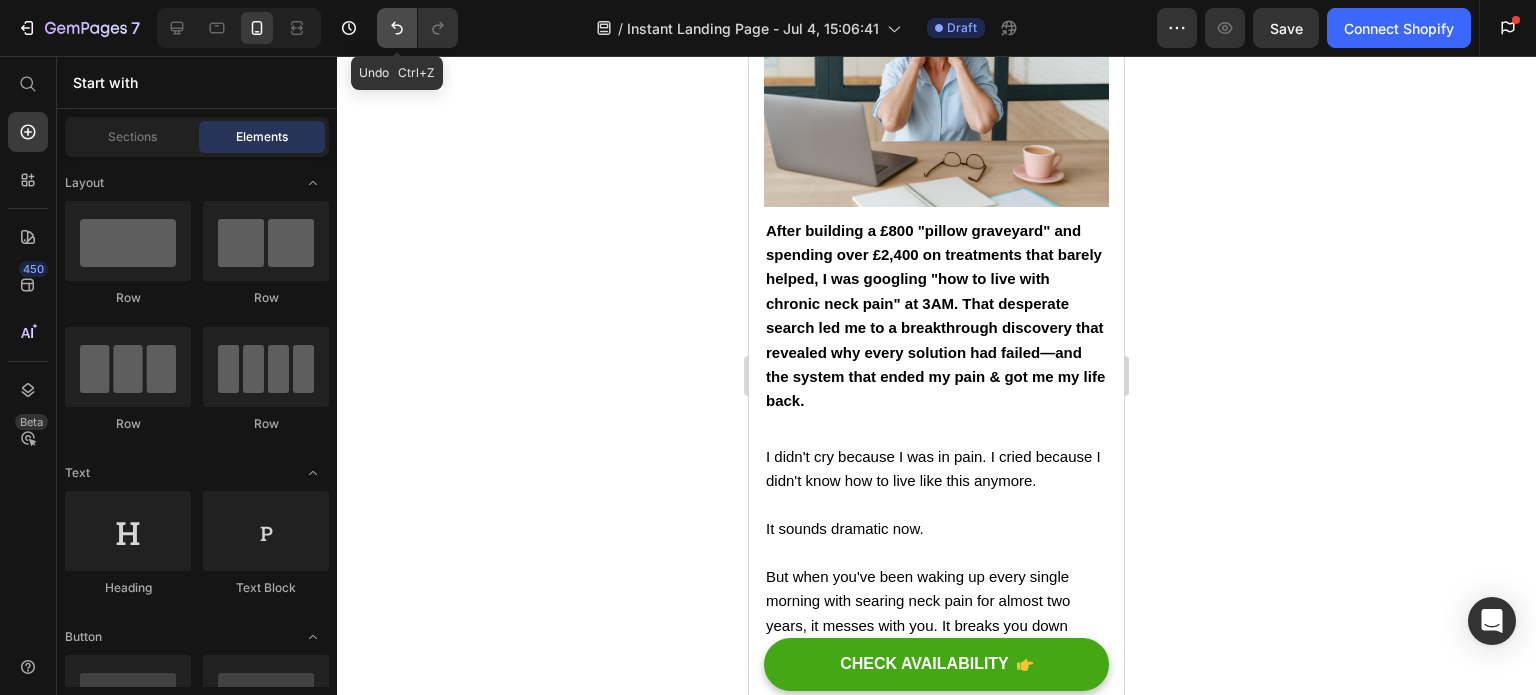 click 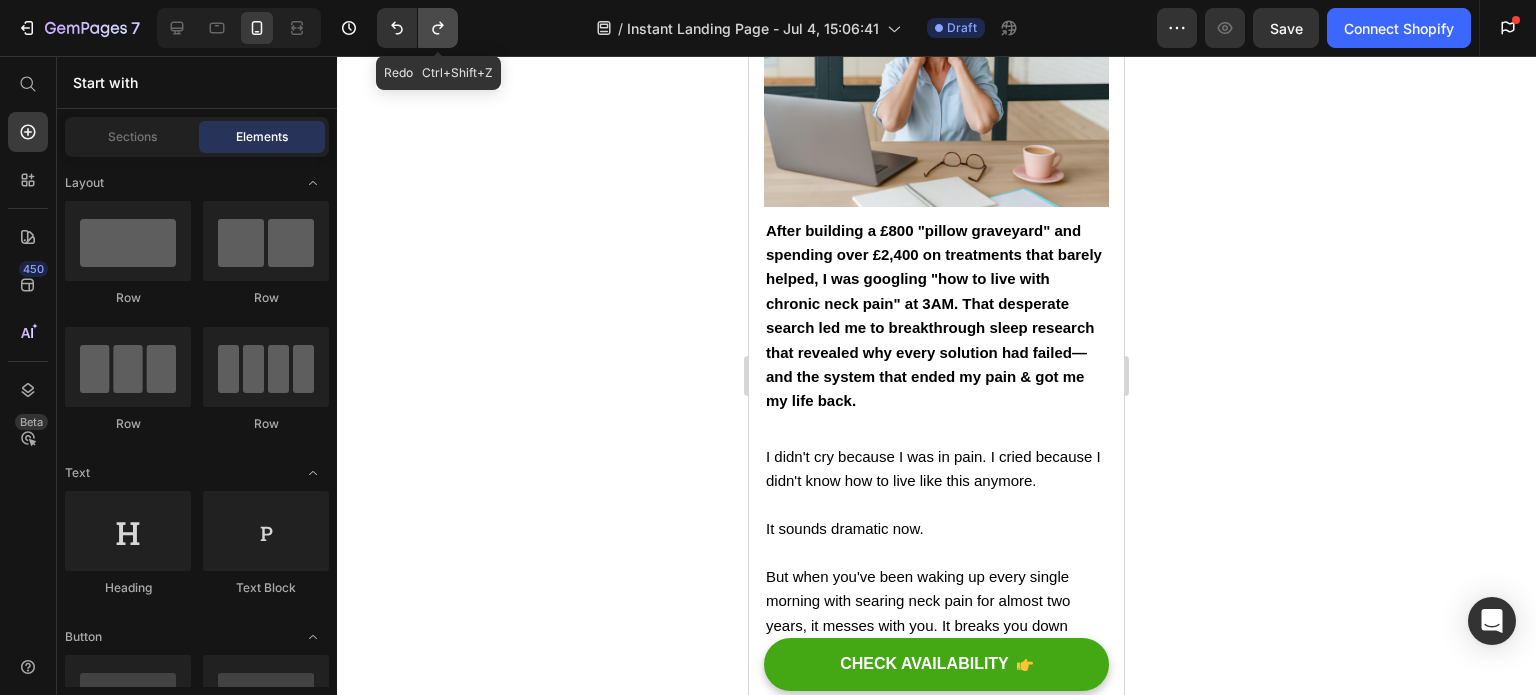 click 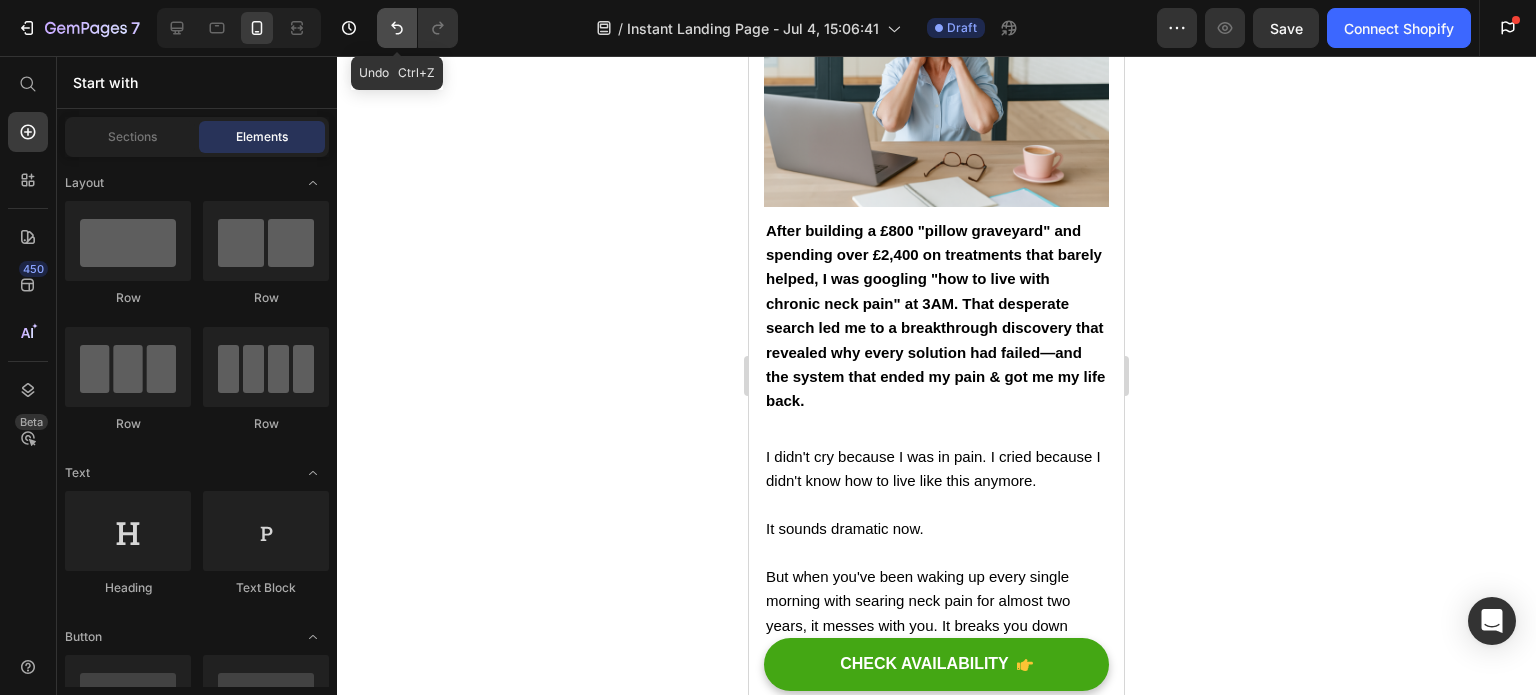 click 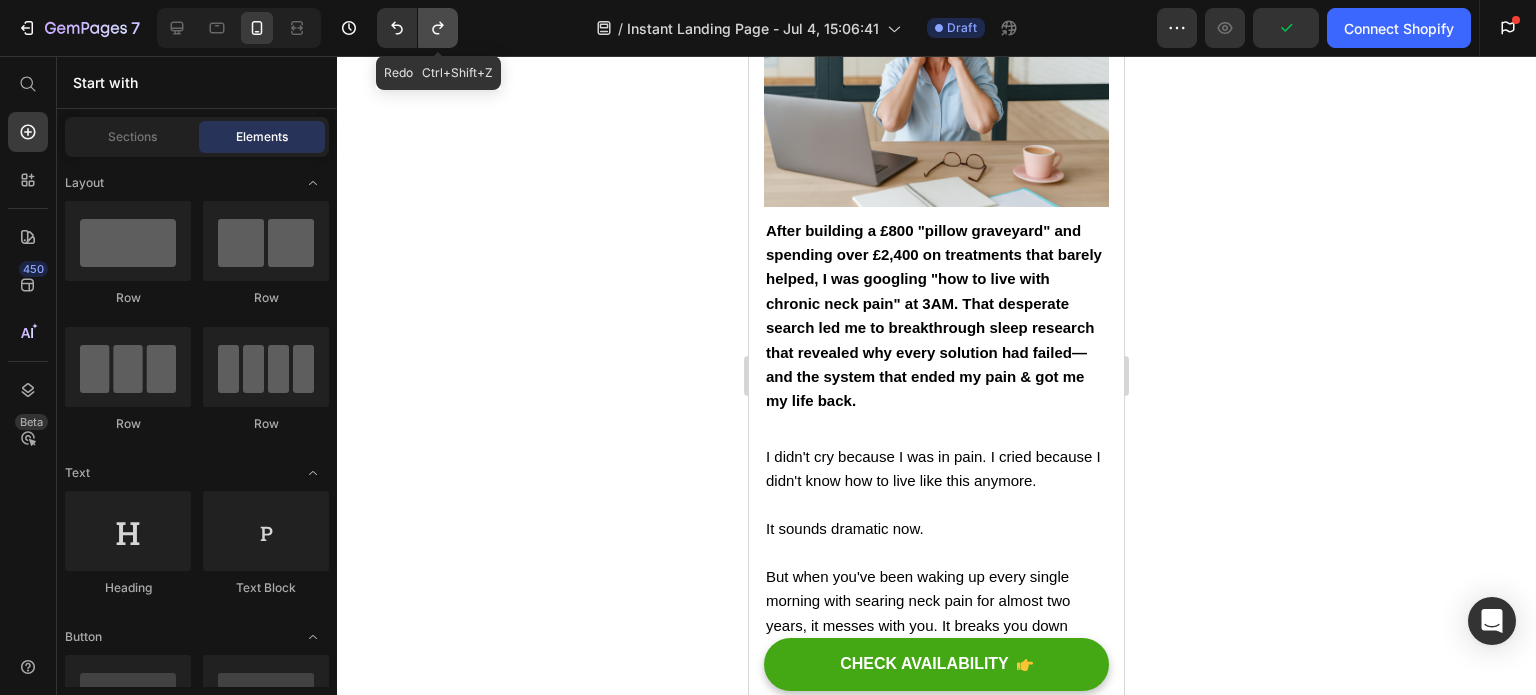 click 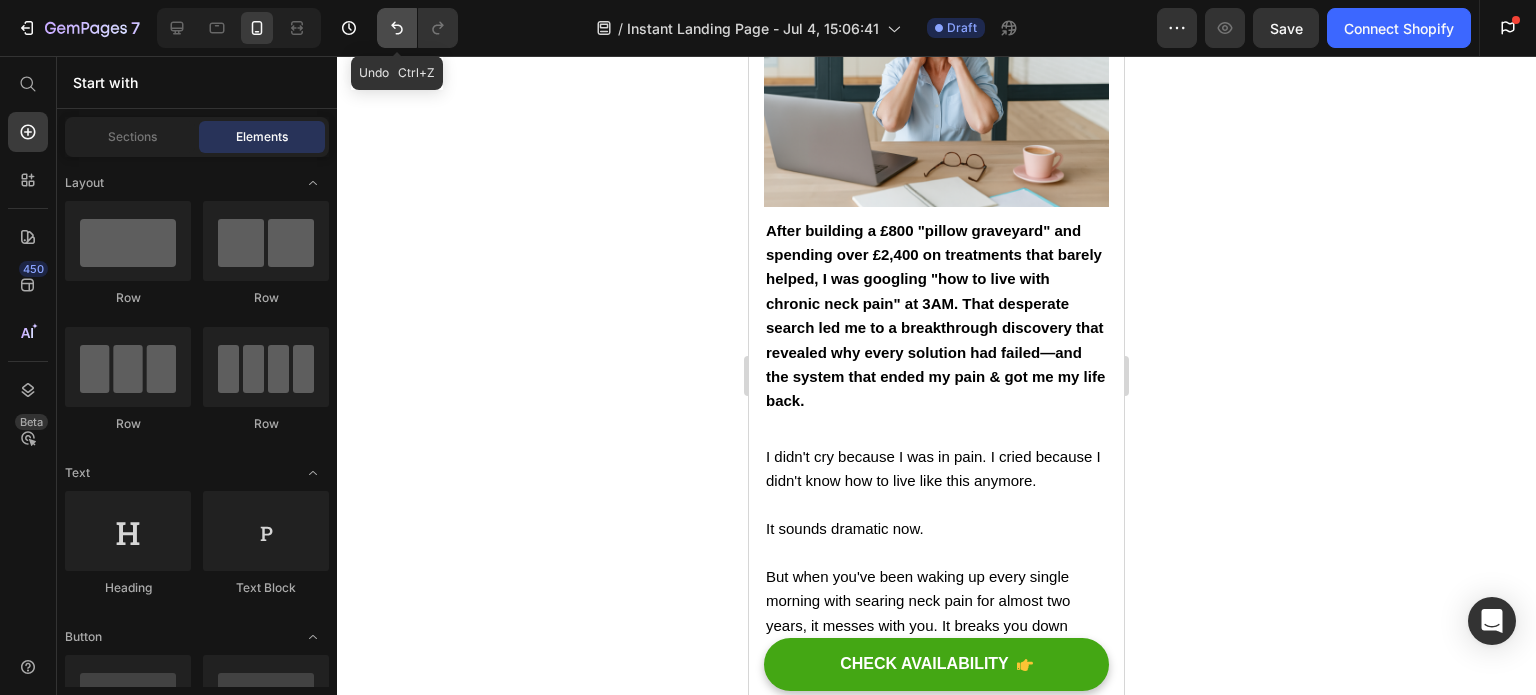 click 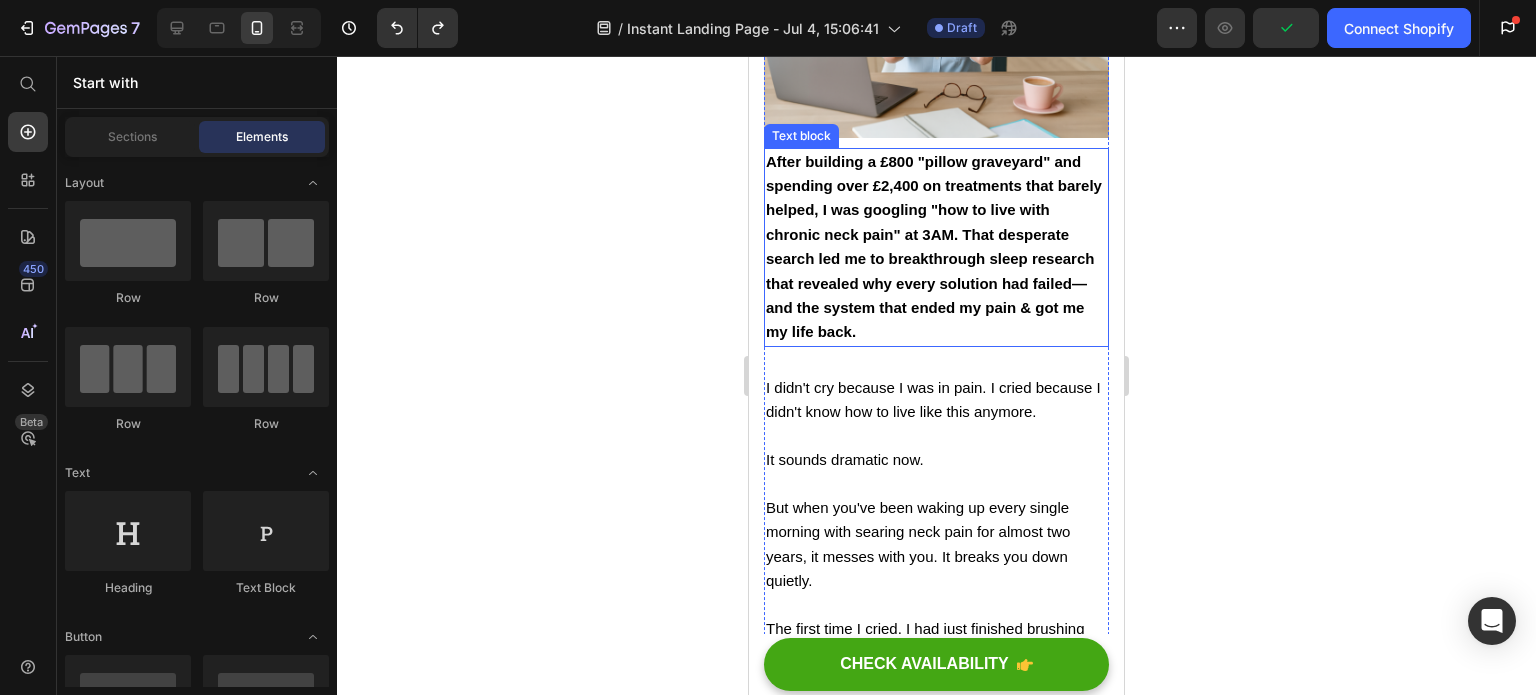 scroll, scrollTop: 508, scrollLeft: 0, axis: vertical 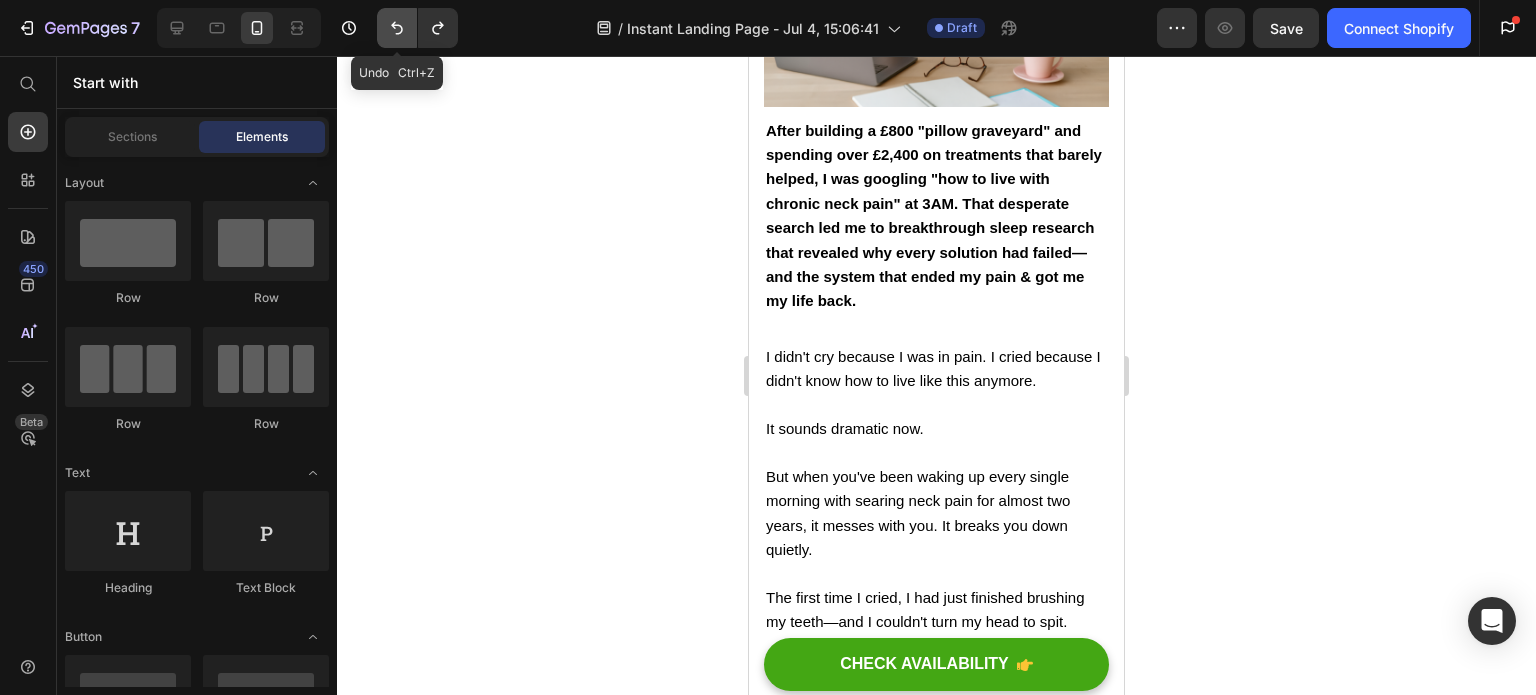 click 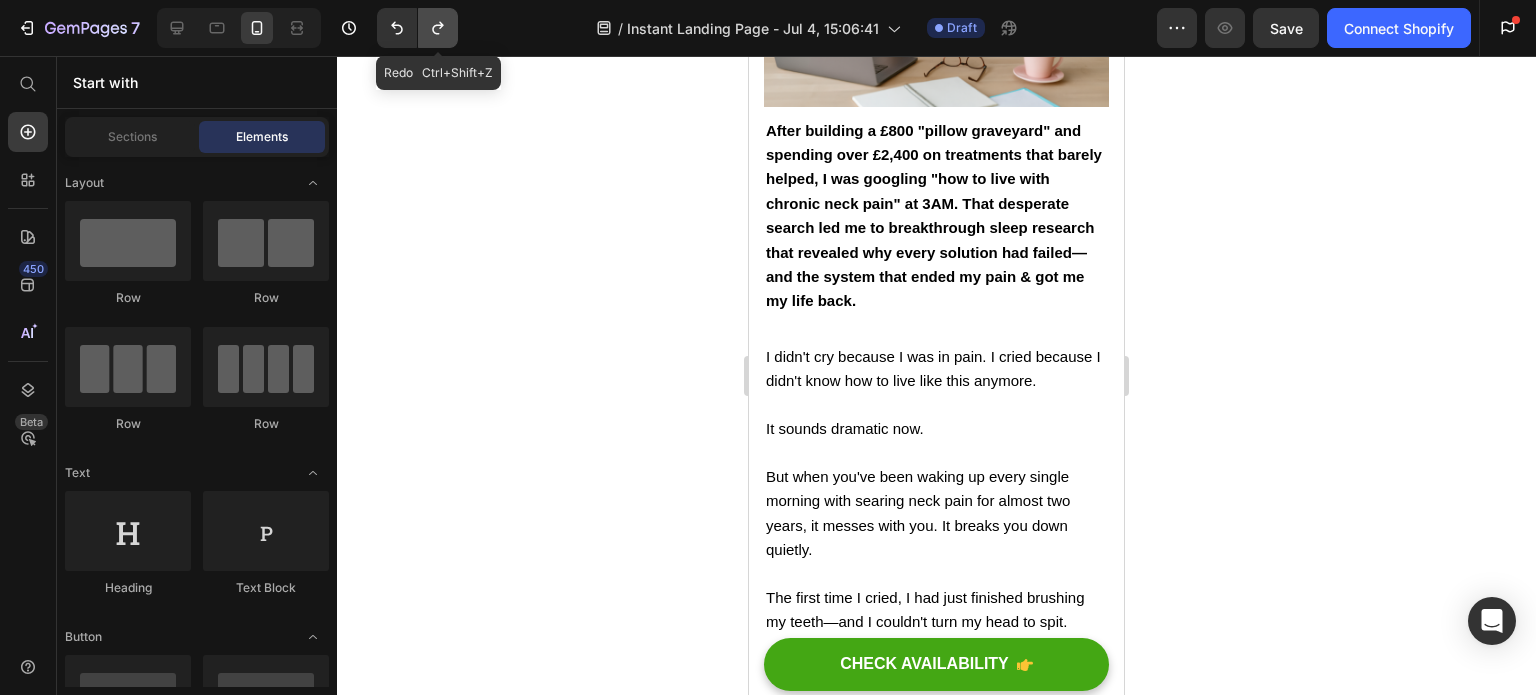 click 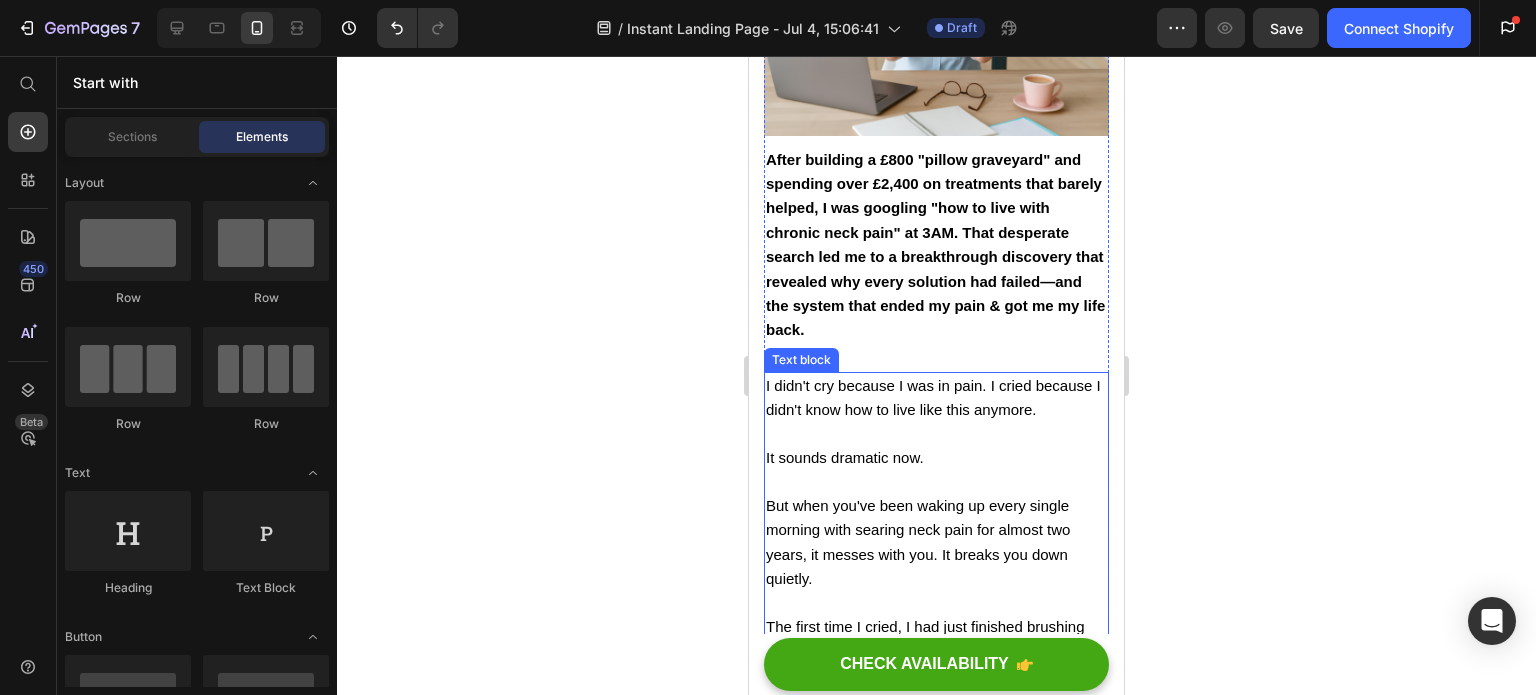 scroll, scrollTop: 608, scrollLeft: 0, axis: vertical 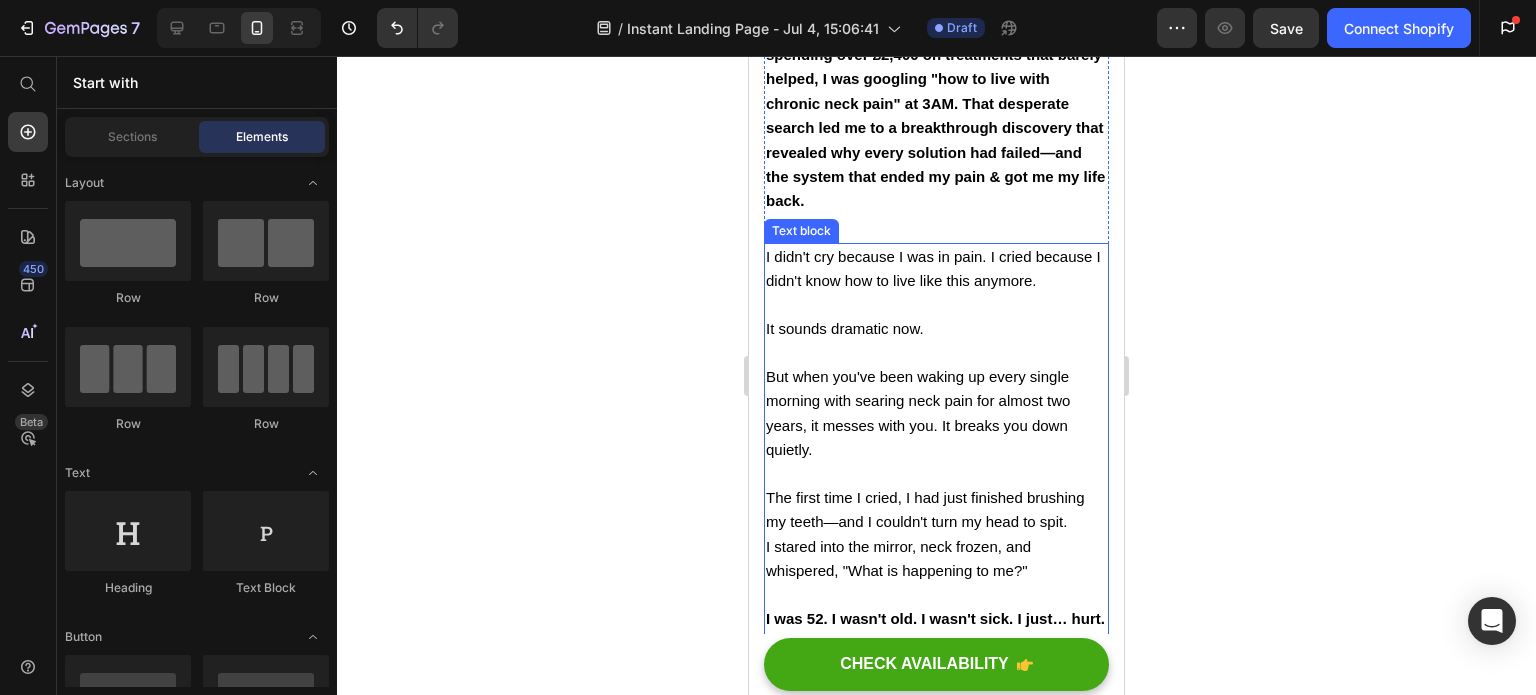 click on "I didn't cry because I was in pain. I cried because I didn't know how to live like this anymore." at bounding box center [933, 268] 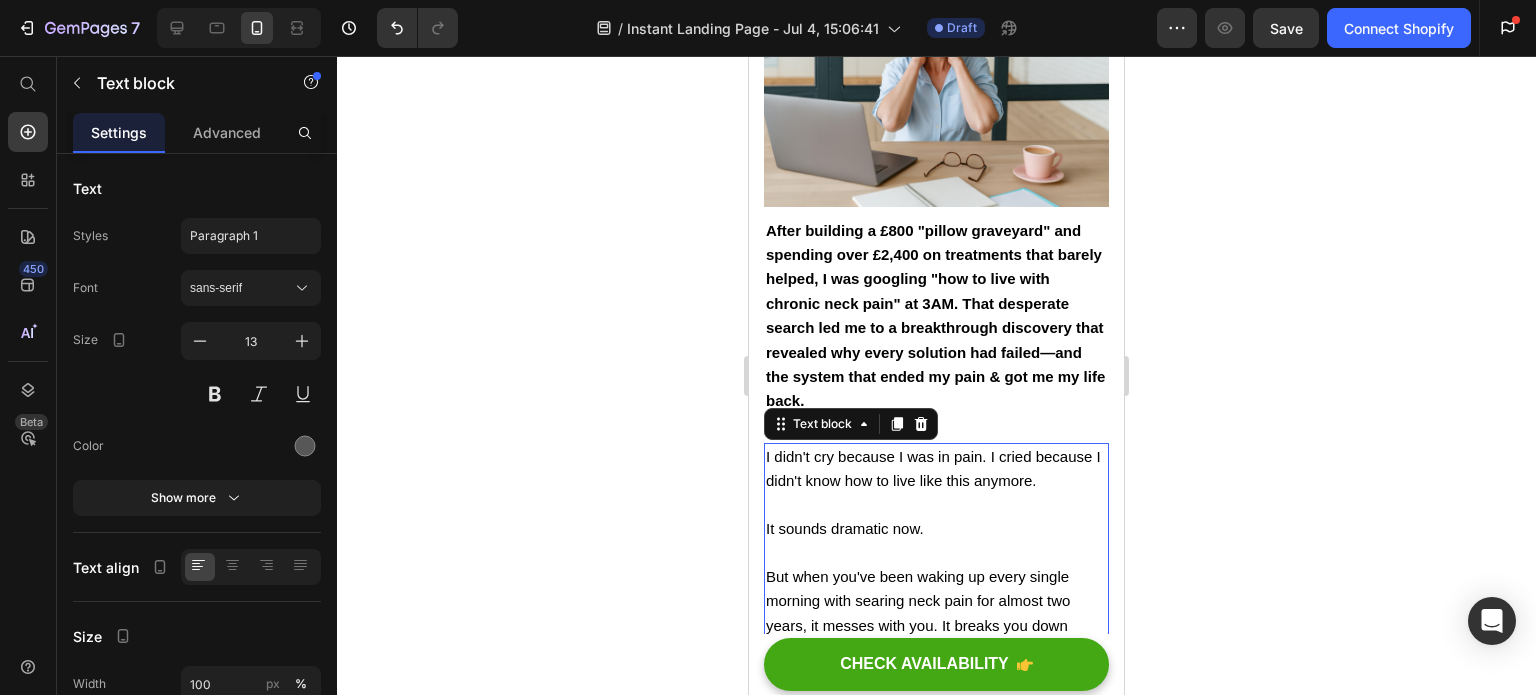 click 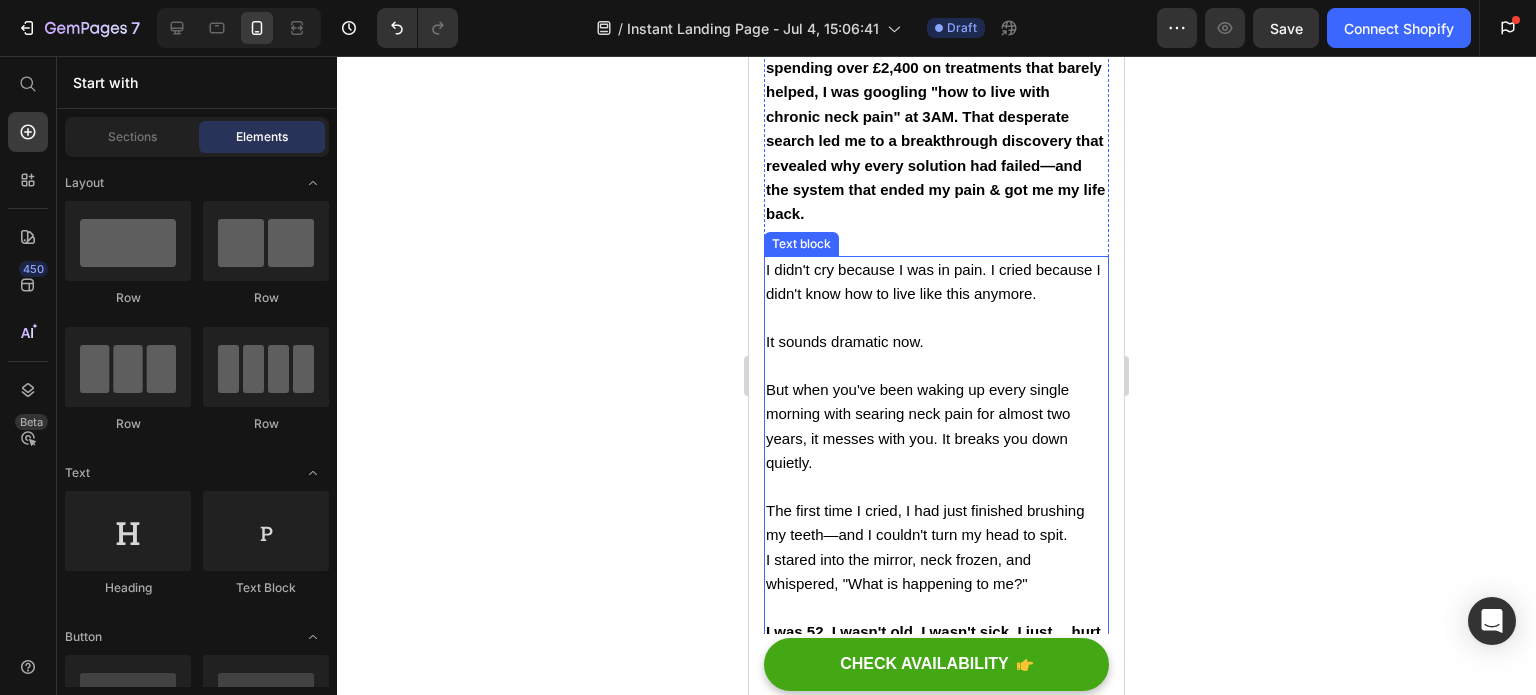 scroll, scrollTop: 608, scrollLeft: 0, axis: vertical 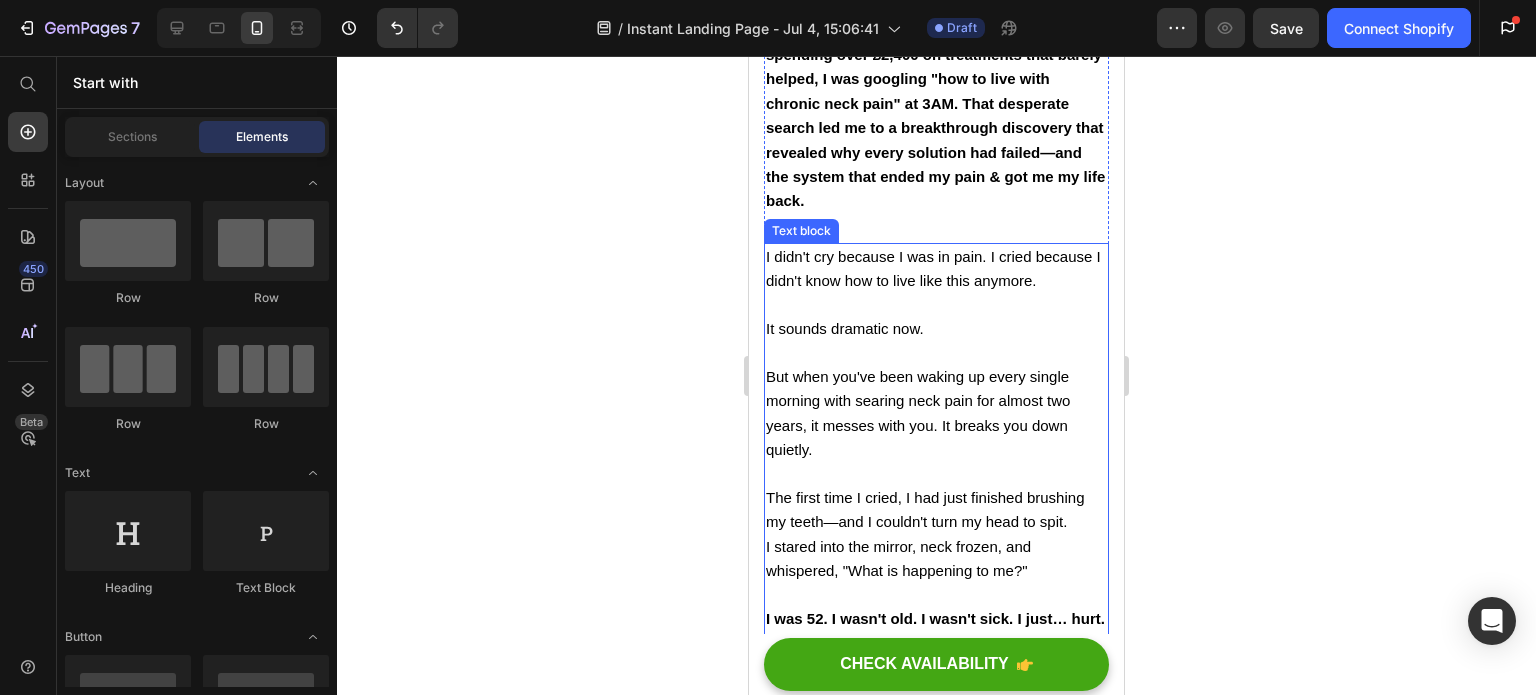click on "It sounds dramatic now." at bounding box center [845, 328] 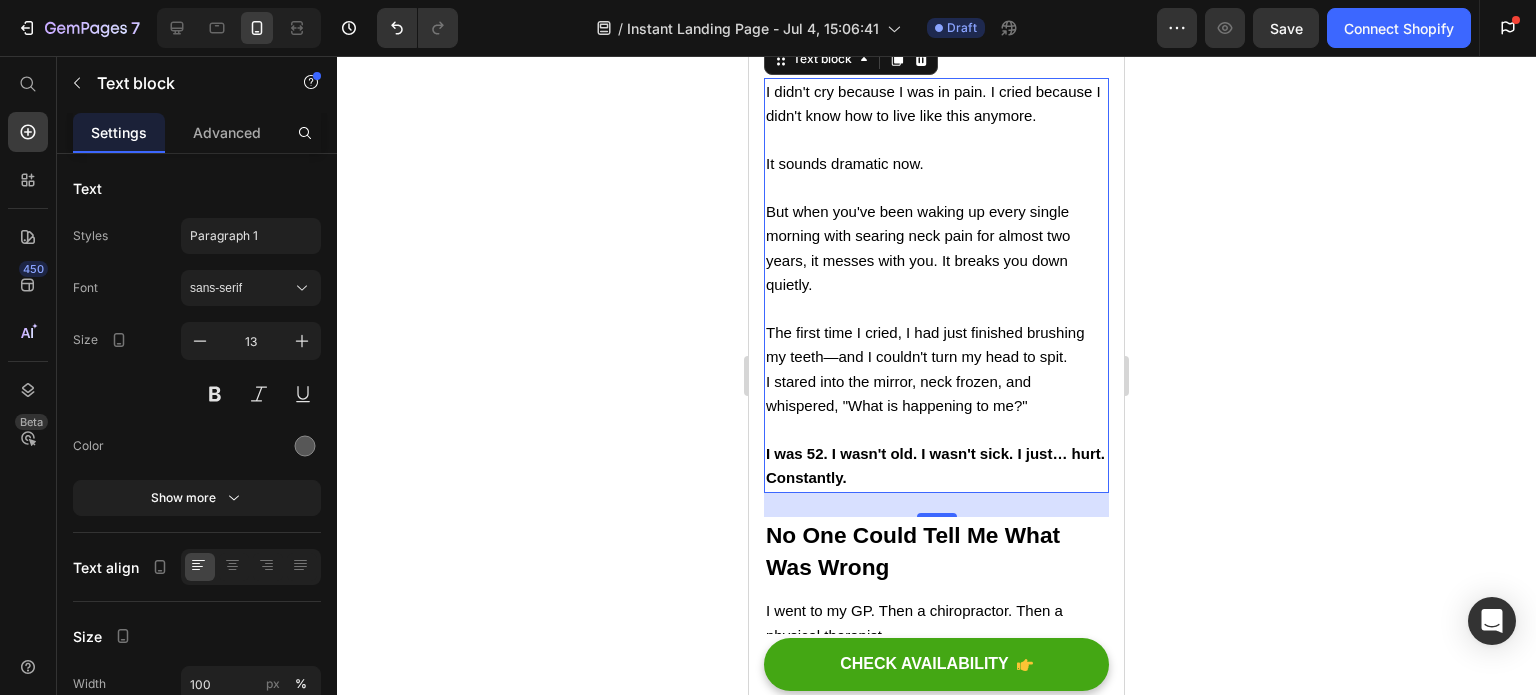scroll, scrollTop: 808, scrollLeft: 0, axis: vertical 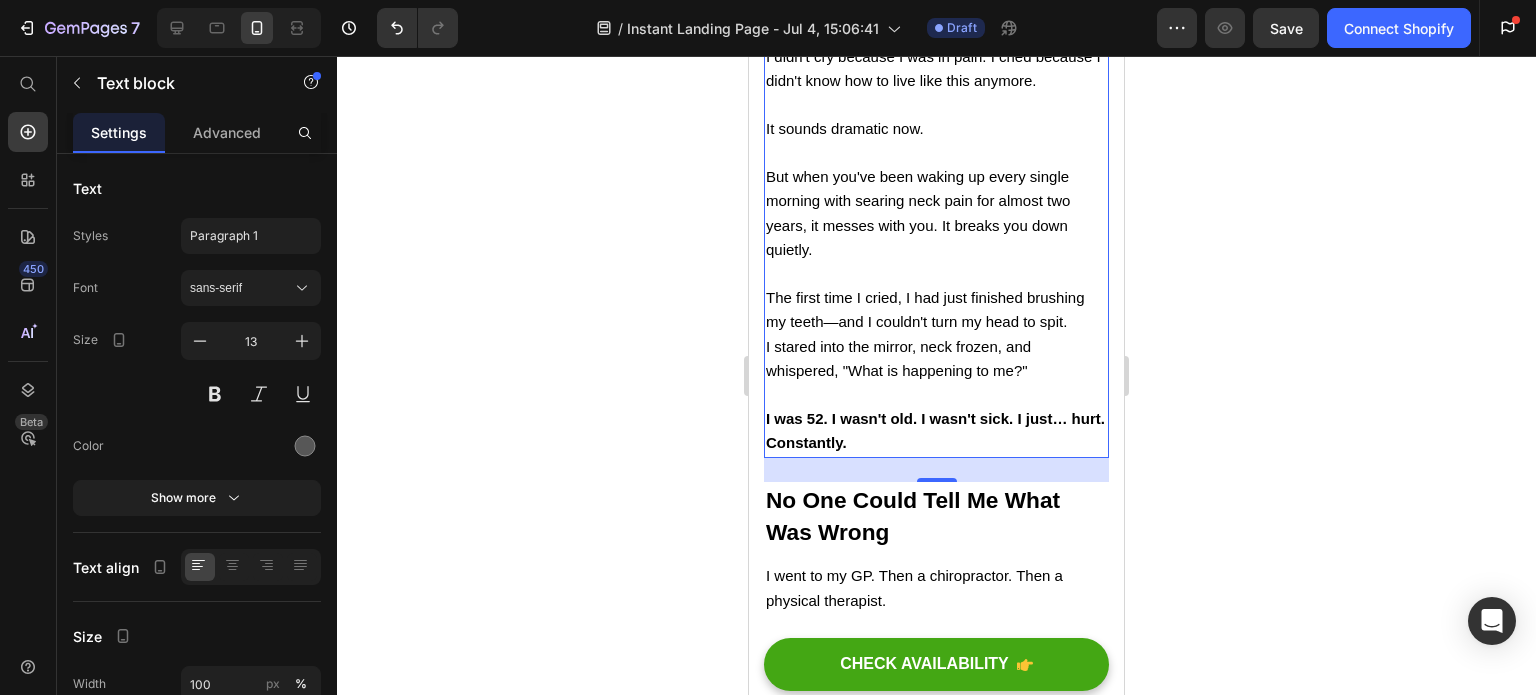 click on "The first time I cried, I had just finished brushing my teeth—and I couldn't turn my head to spit." at bounding box center (925, 309) 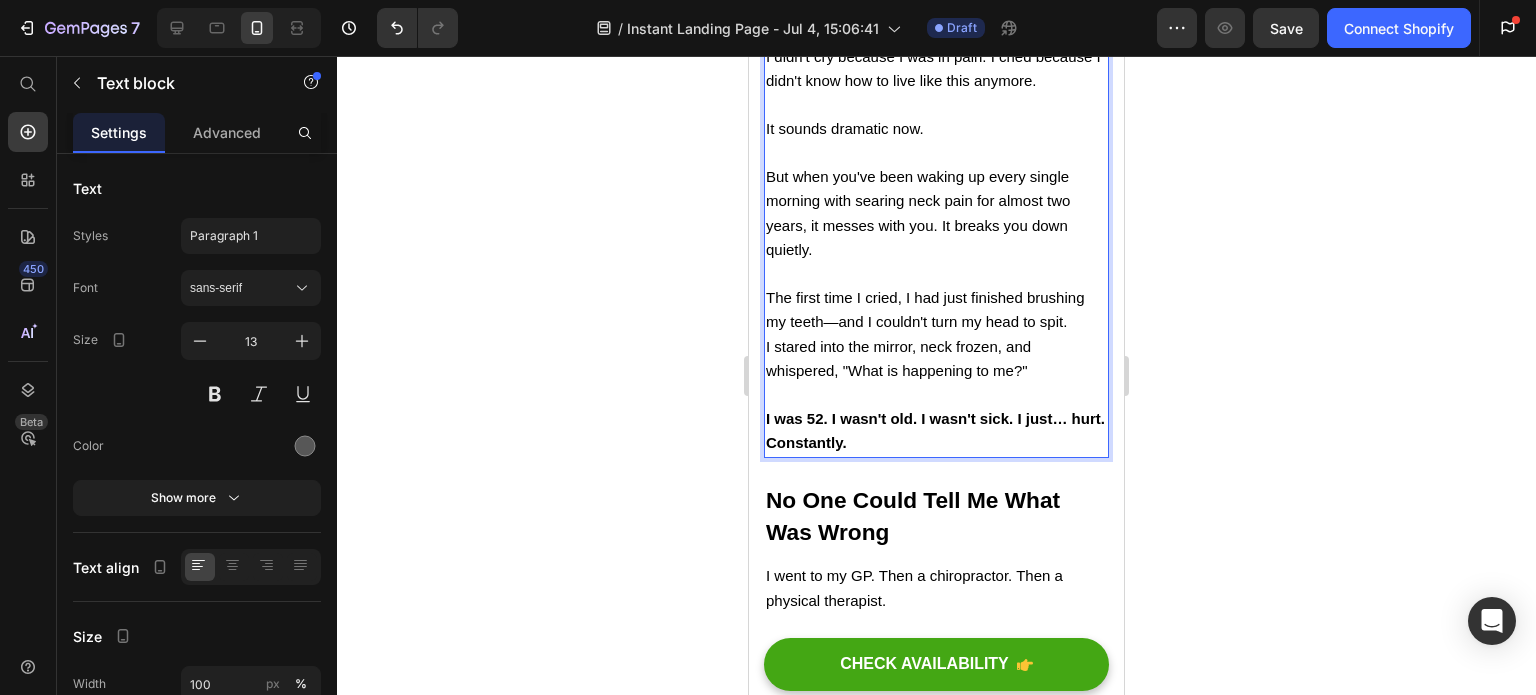 click on "I stared into the mirror, neck frozen, and whispered, "What is happening to me?"" at bounding box center [898, 358] 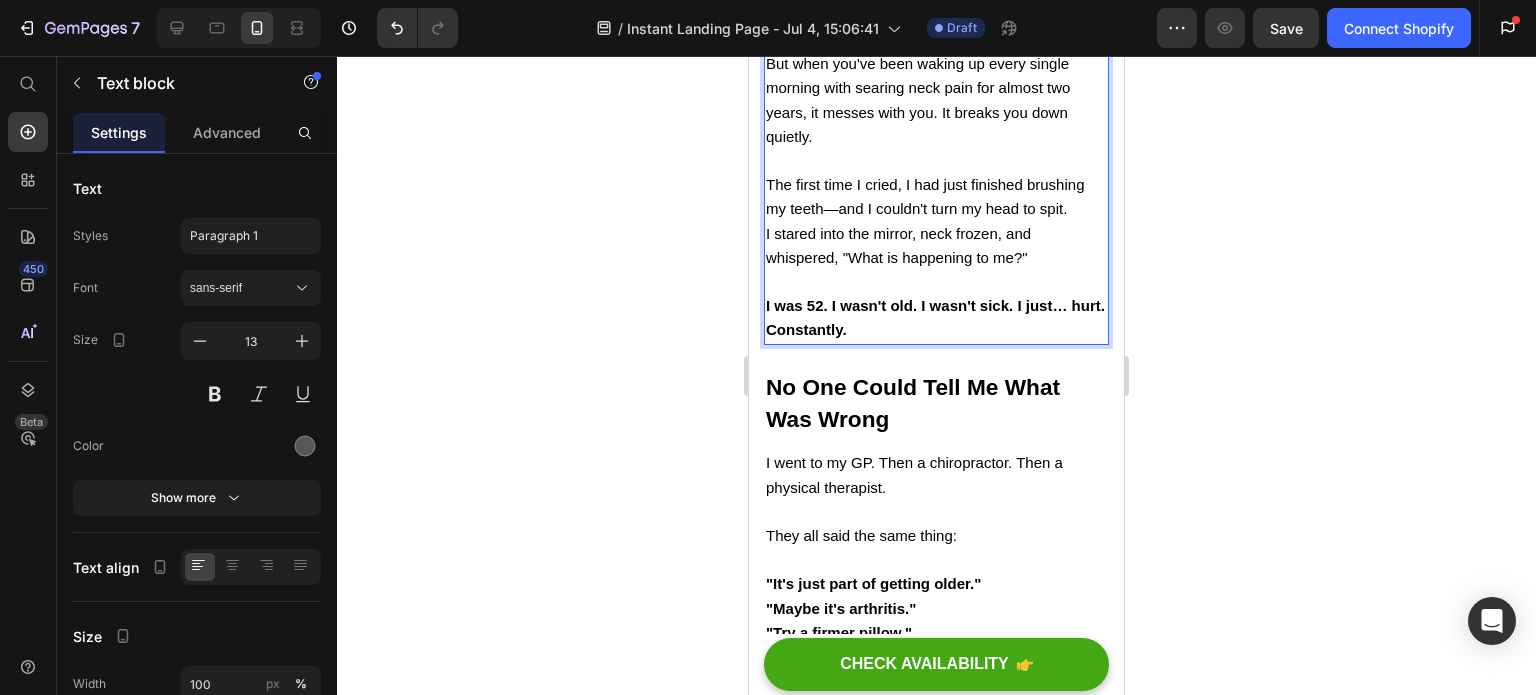scroll, scrollTop: 1008, scrollLeft: 0, axis: vertical 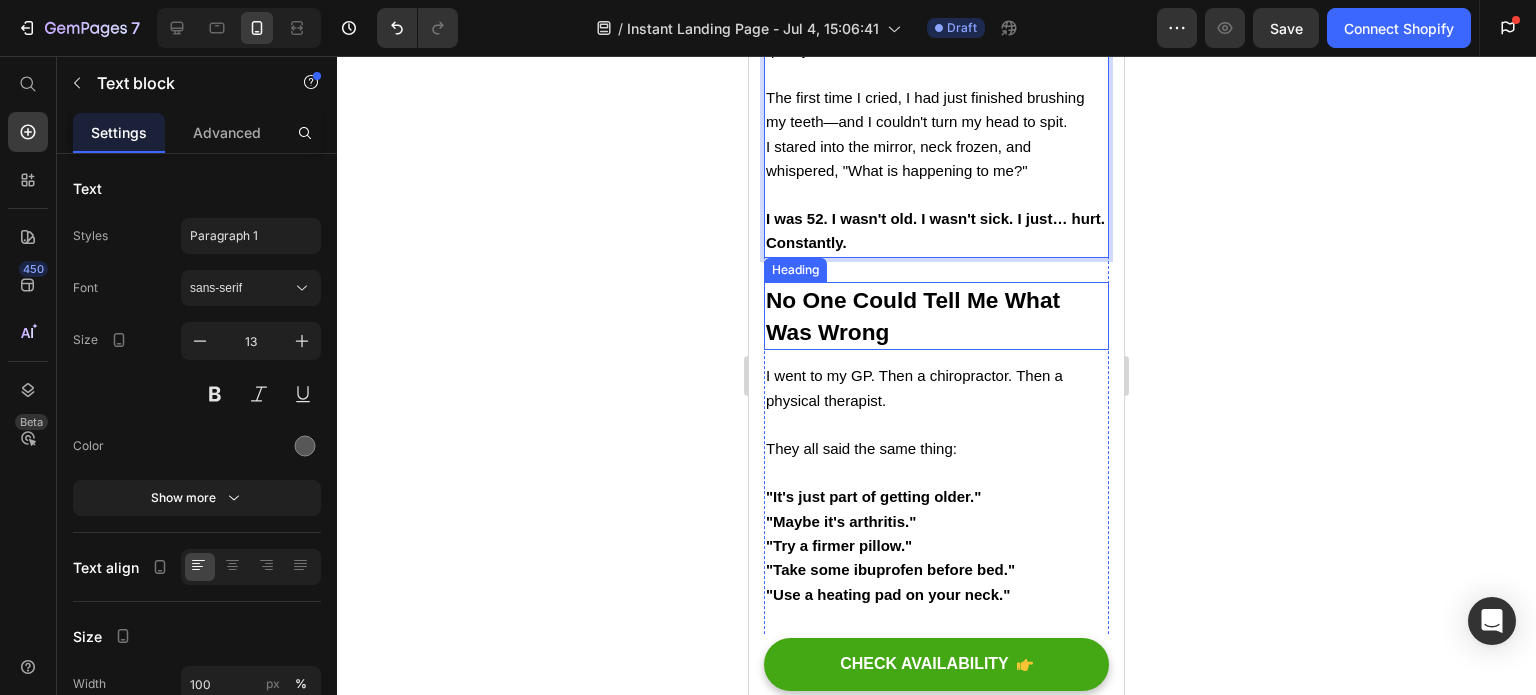 click on "No One Could Tell Me What Was Wrong" at bounding box center (936, 316) 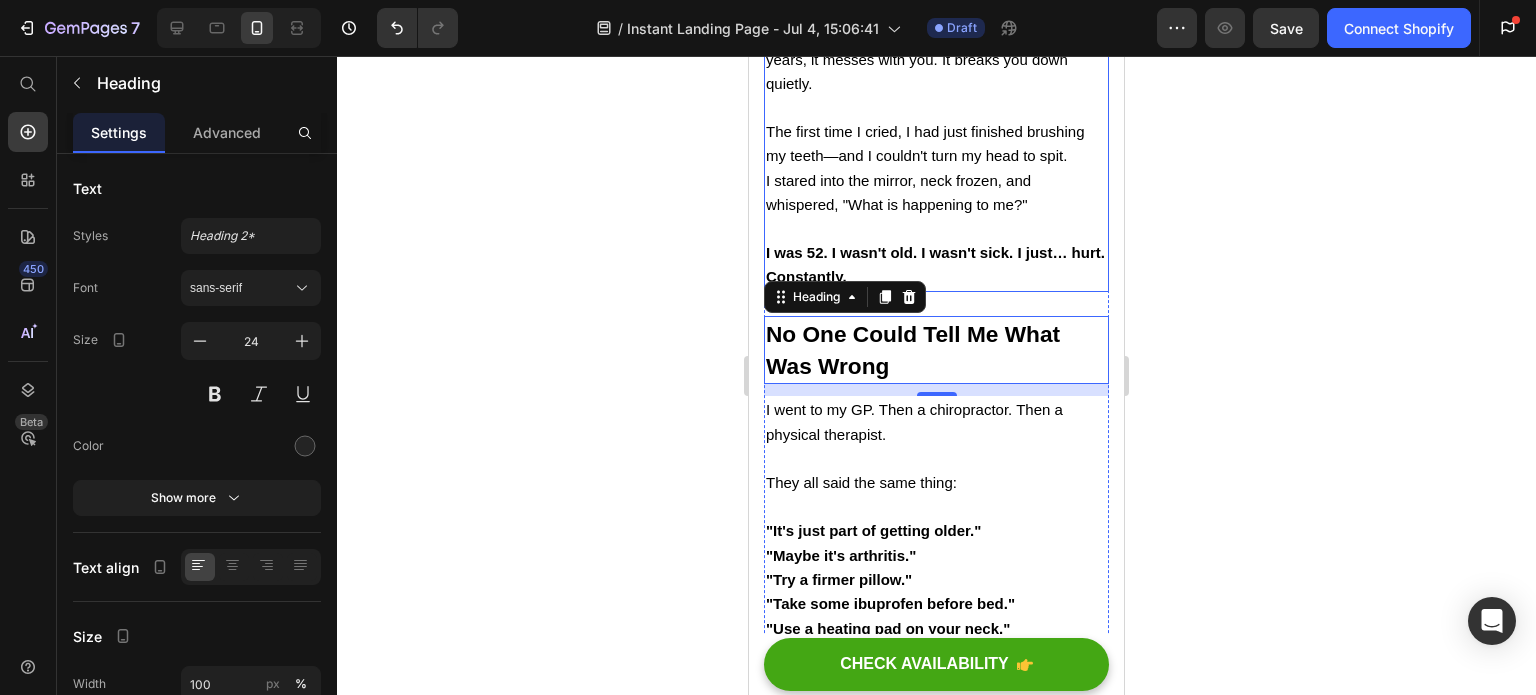 scroll, scrollTop: 1008, scrollLeft: 0, axis: vertical 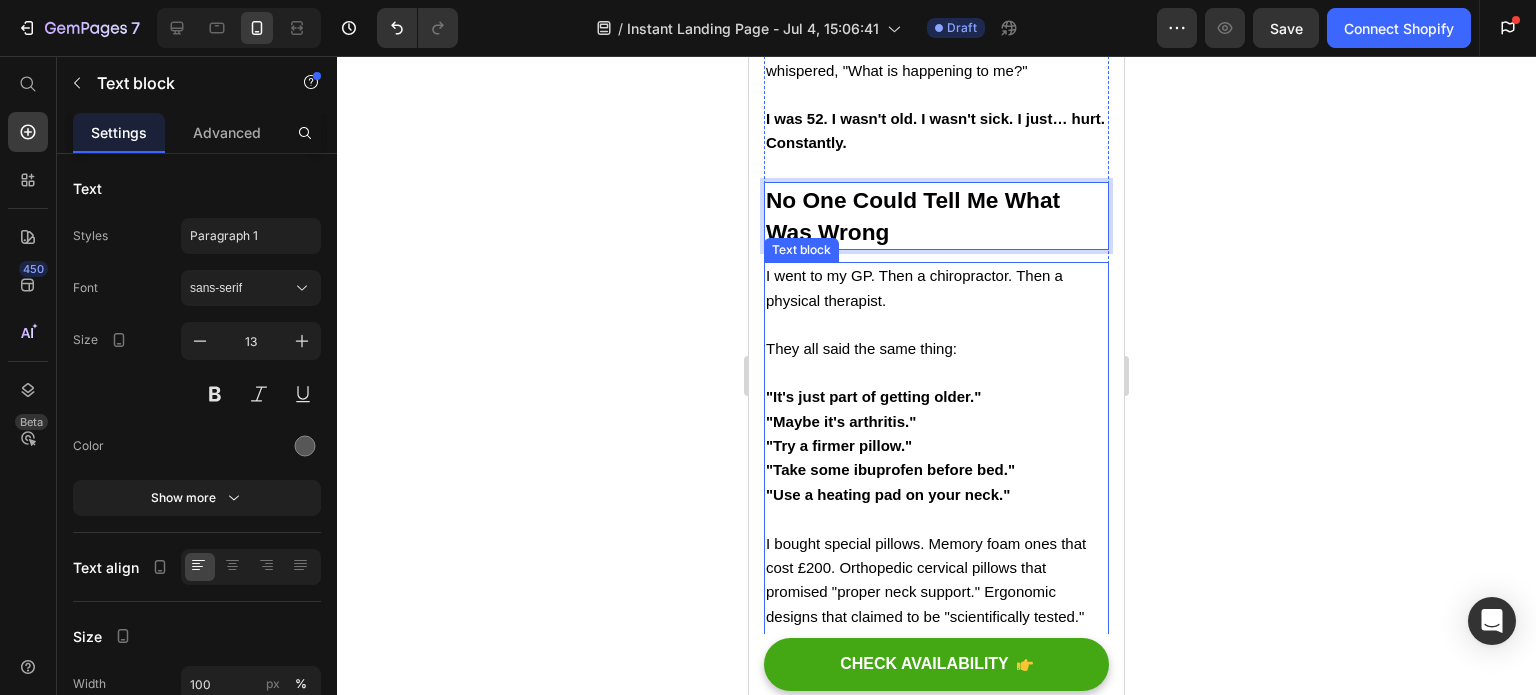 click on "I went to my GP. Then a chiropractor. Then a physical therapist." at bounding box center (936, 300) 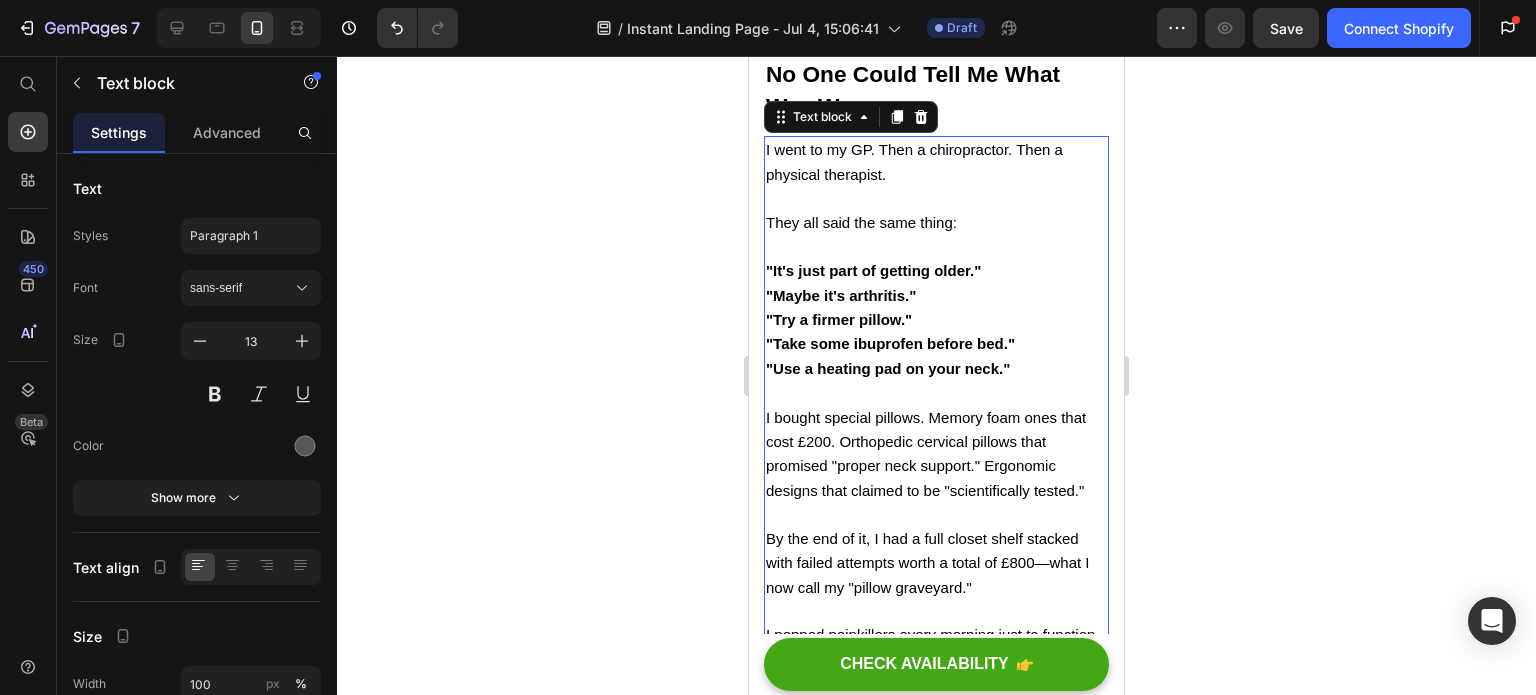 scroll, scrollTop: 1008, scrollLeft: 0, axis: vertical 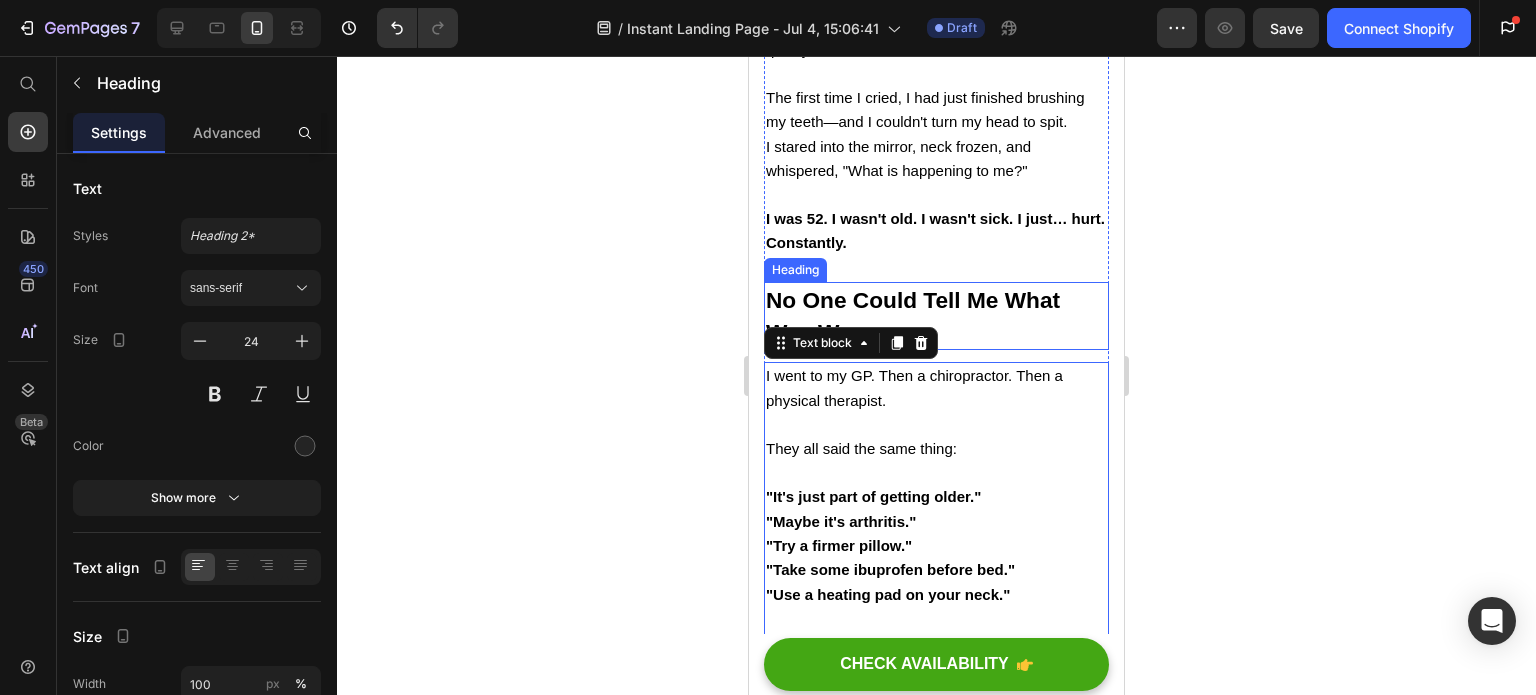 click on "⁠⁠⁠⁠⁠⁠⁠ No One Could Tell Me What Was Wrong" at bounding box center [936, 316] 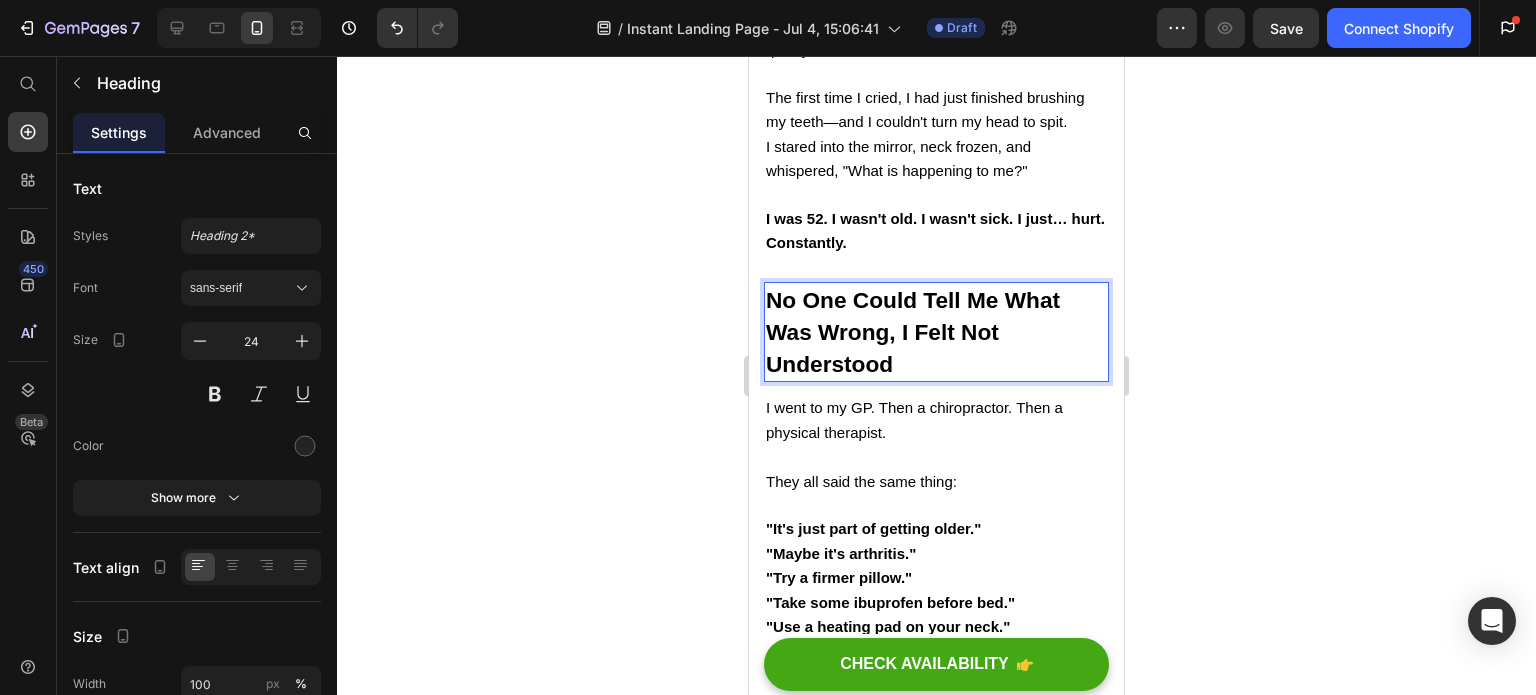 click 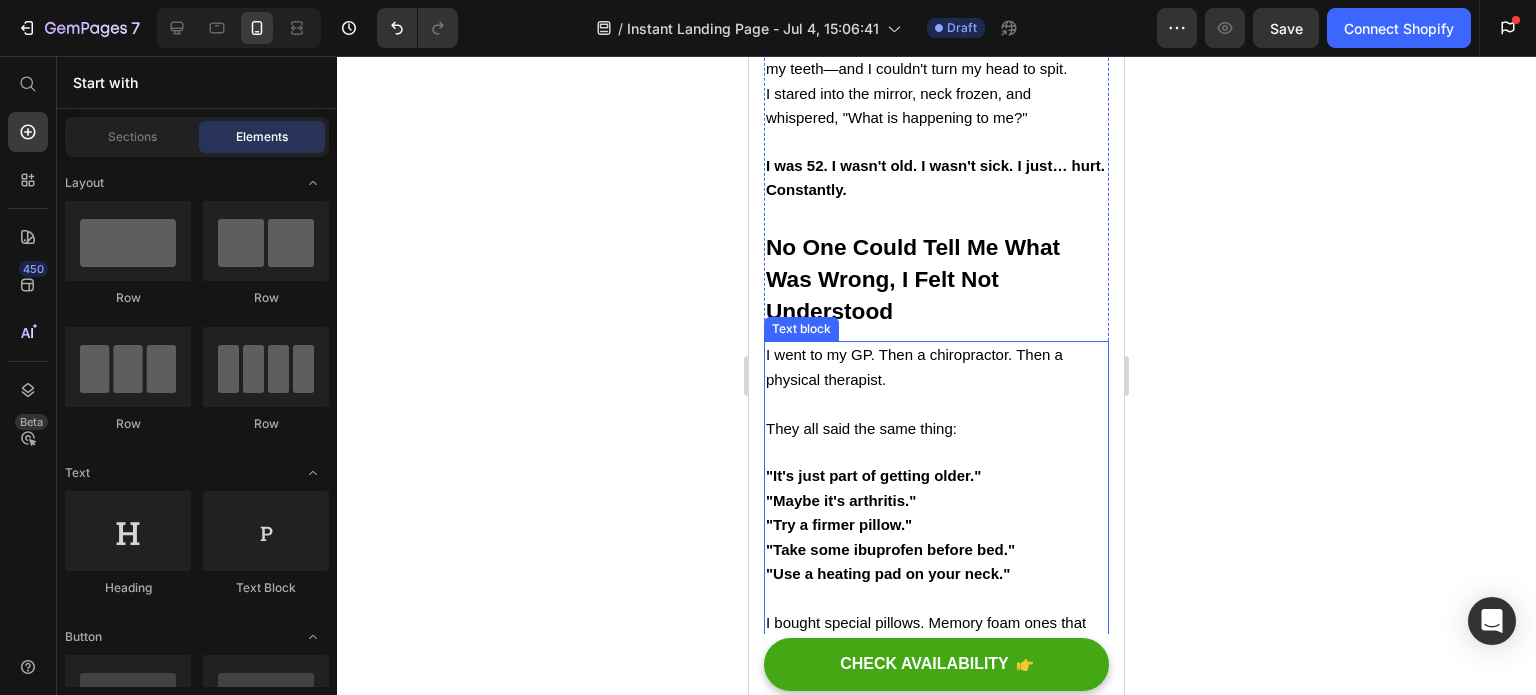 scroll, scrollTop: 1108, scrollLeft: 0, axis: vertical 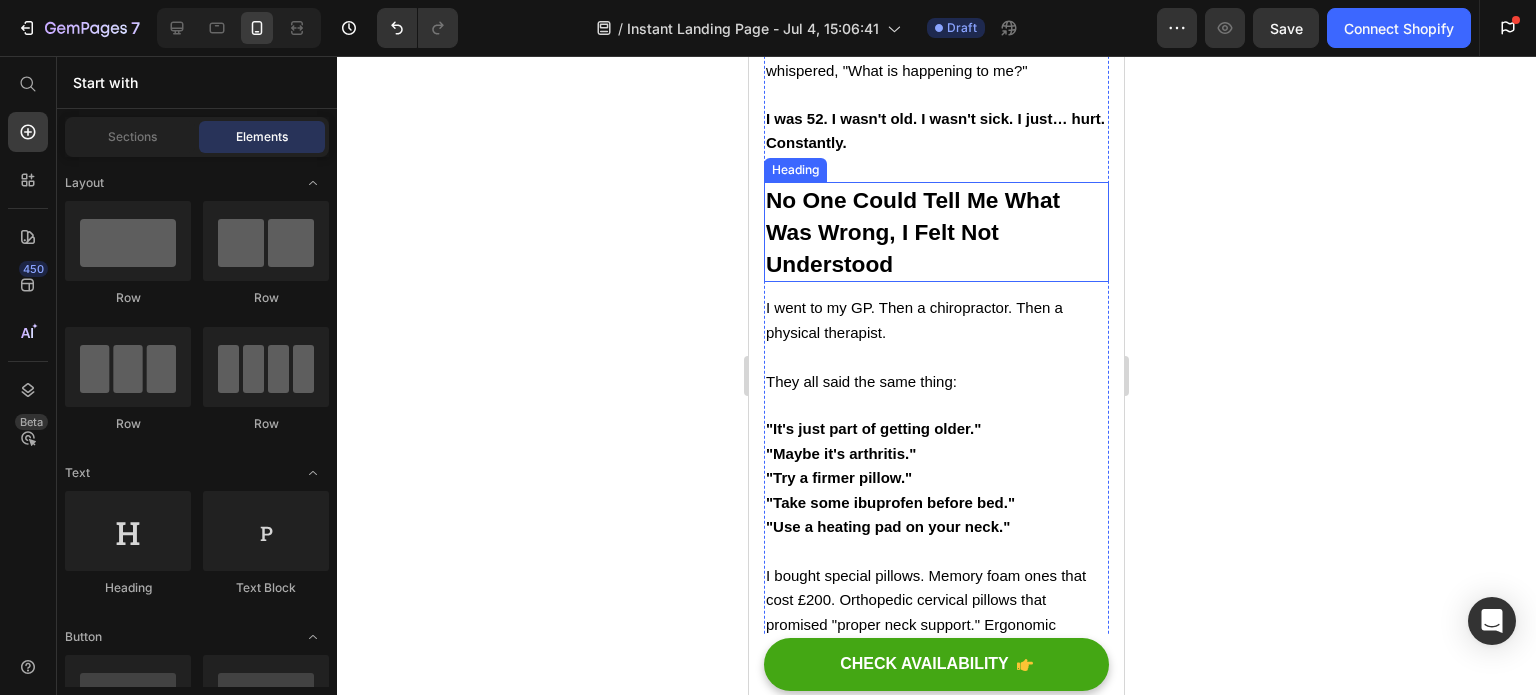 click on "No One Could Tell Me What Was Wrong, I Felt Not Understood" at bounding box center [913, 232] 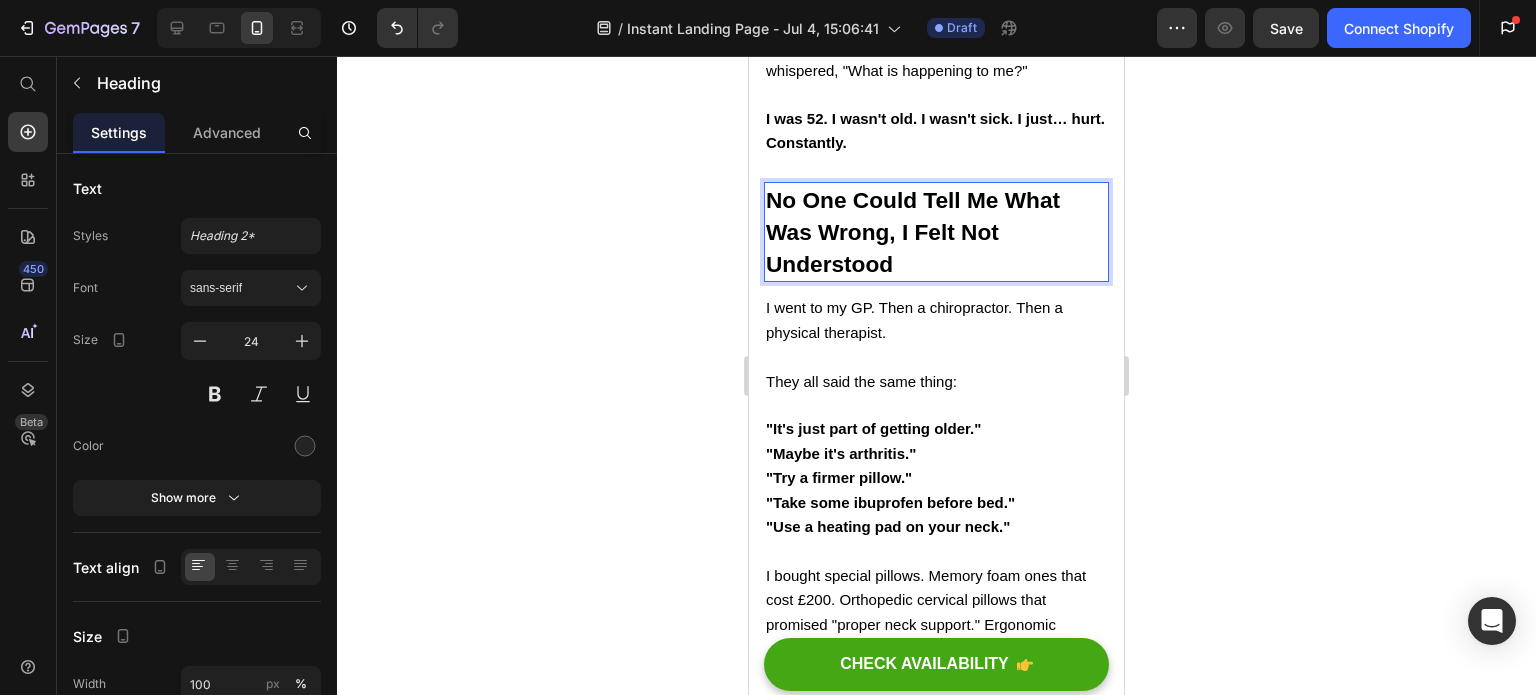 click on "No One Could Tell Me What Was Wrong, I Felt Not Understood" at bounding box center [936, 232] 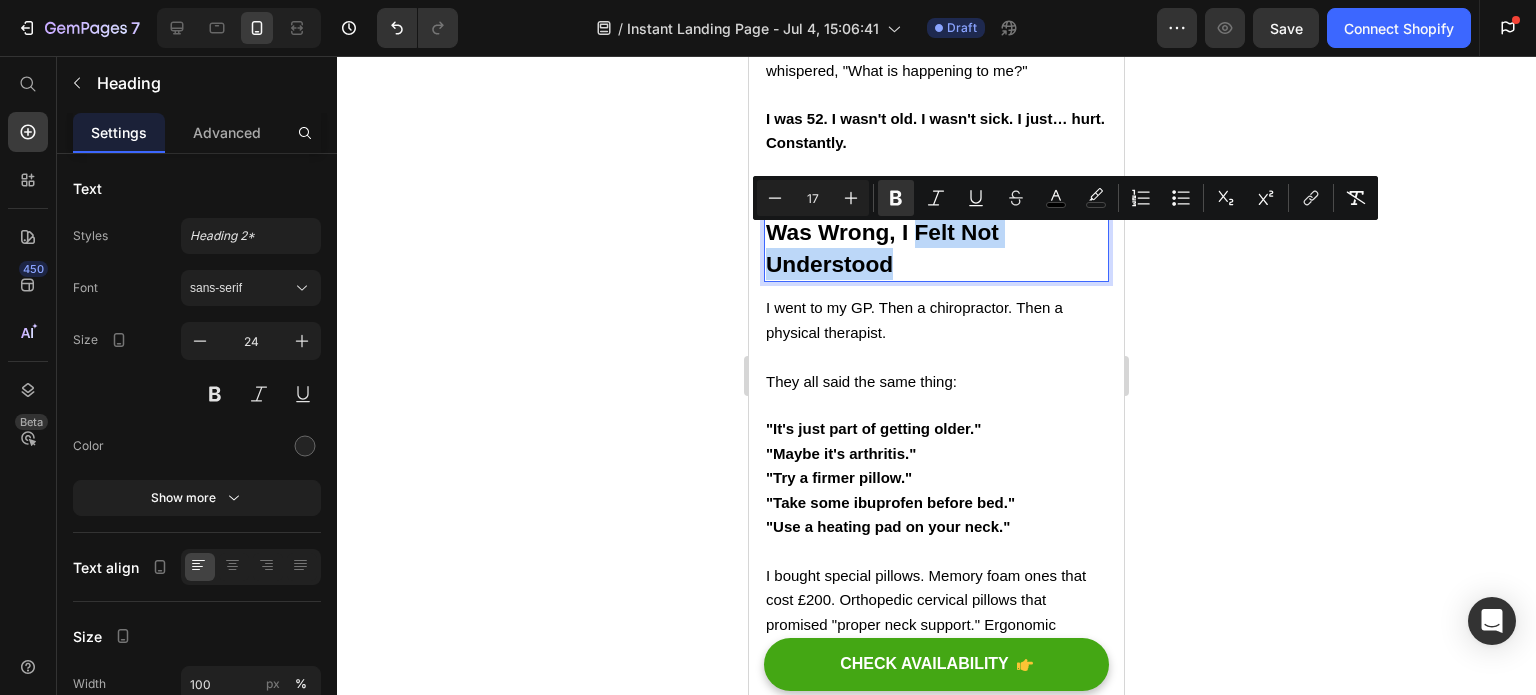 drag, startPoint x: 918, startPoint y: 238, endPoint x: 936, endPoint y: 270, distance: 36.71512 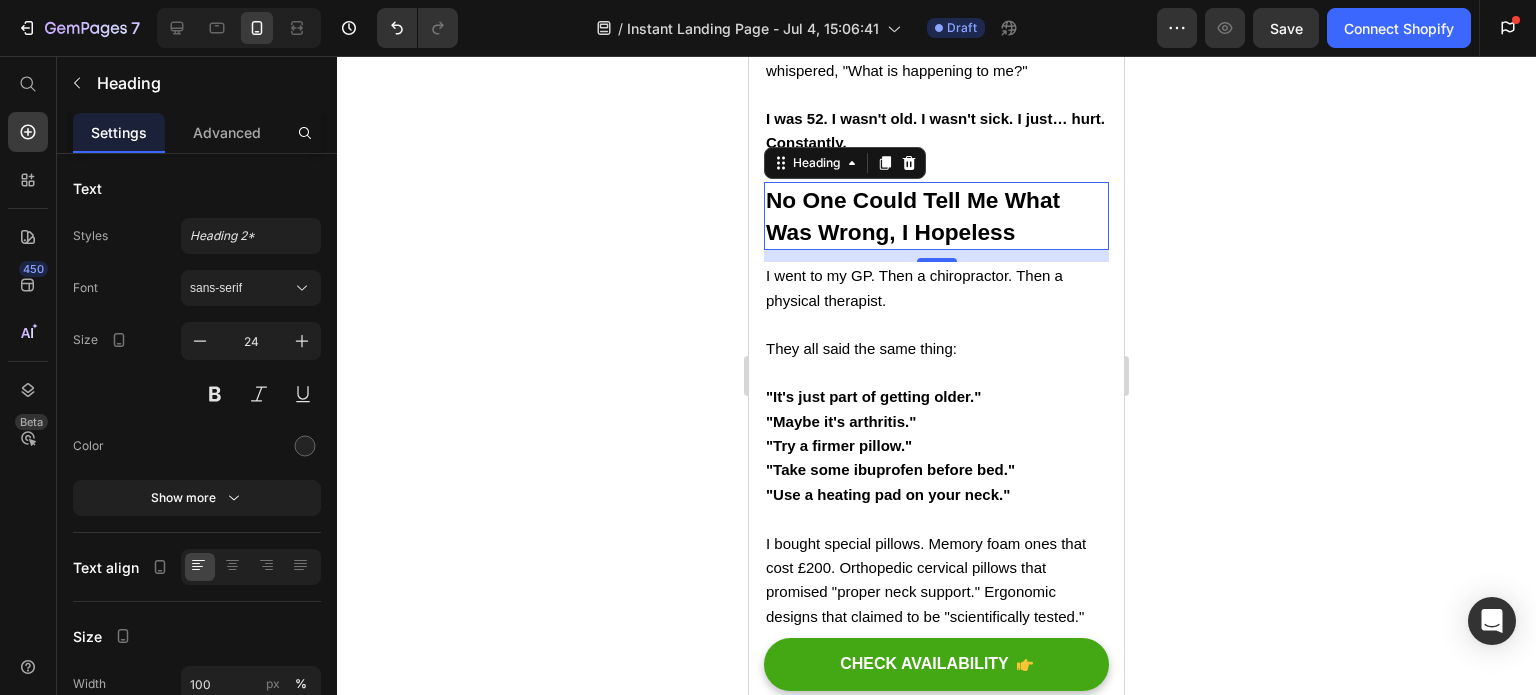 click 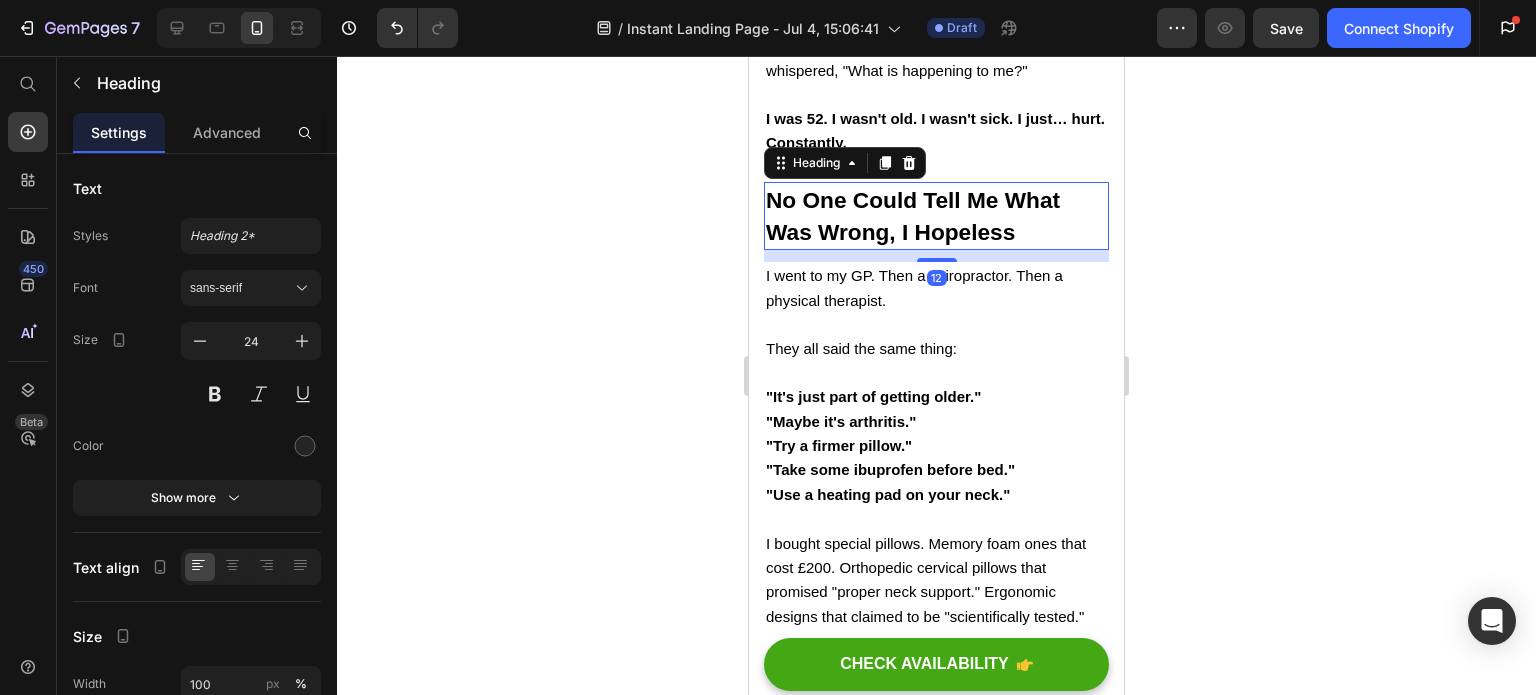 click on "No One Could Tell Me What Was Wrong, I Hopeless" at bounding box center (913, 216) 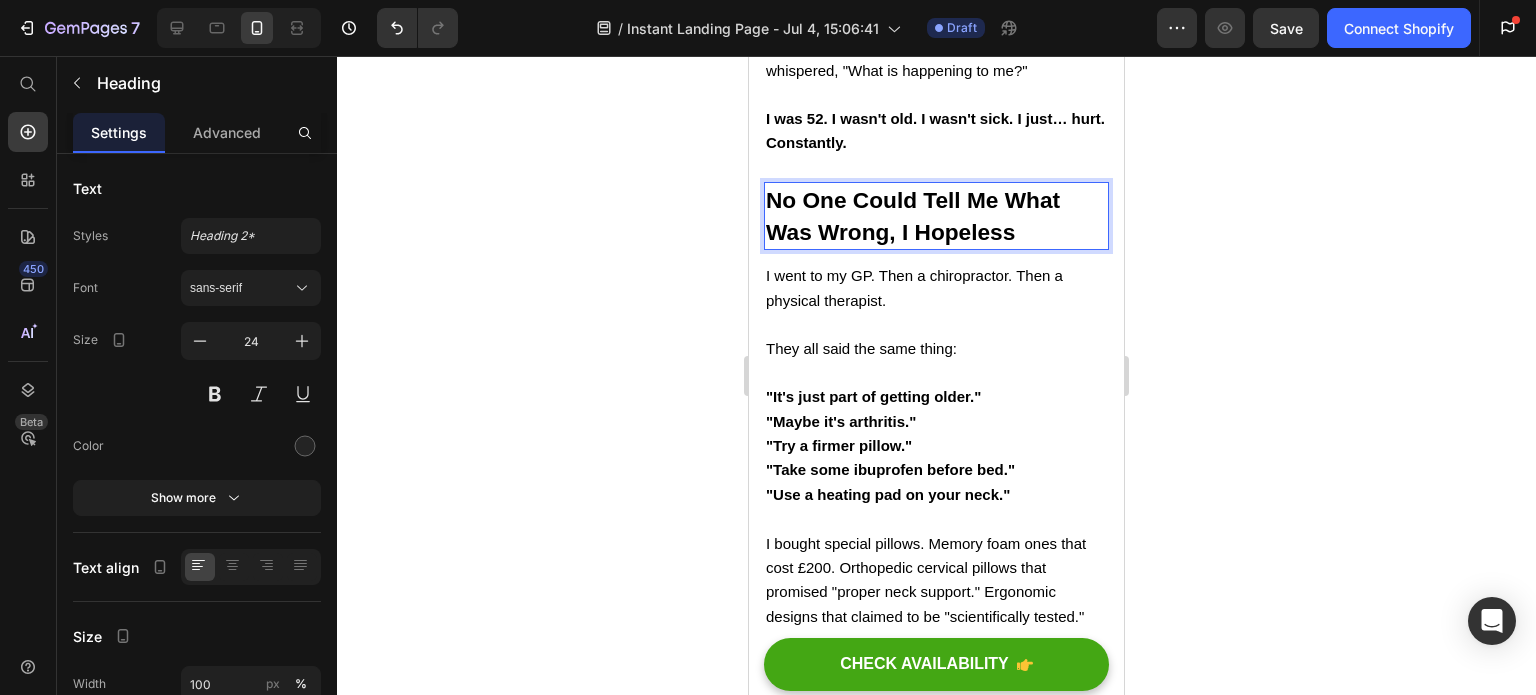 click on "No One Could Tell Me What Was Wrong, I Hopeless" at bounding box center (913, 216) 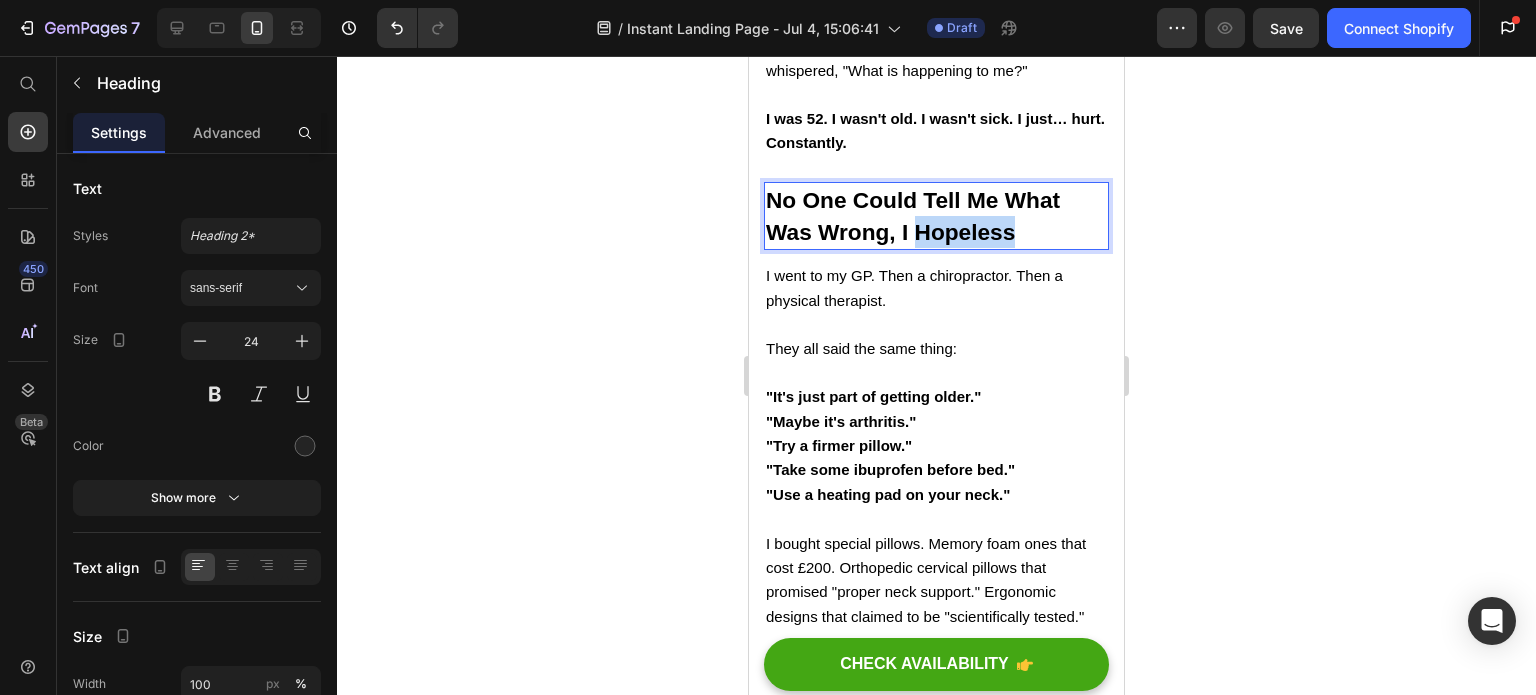 click on "No One Could Tell Me What Was Wrong, I Hopeless" at bounding box center [913, 216] 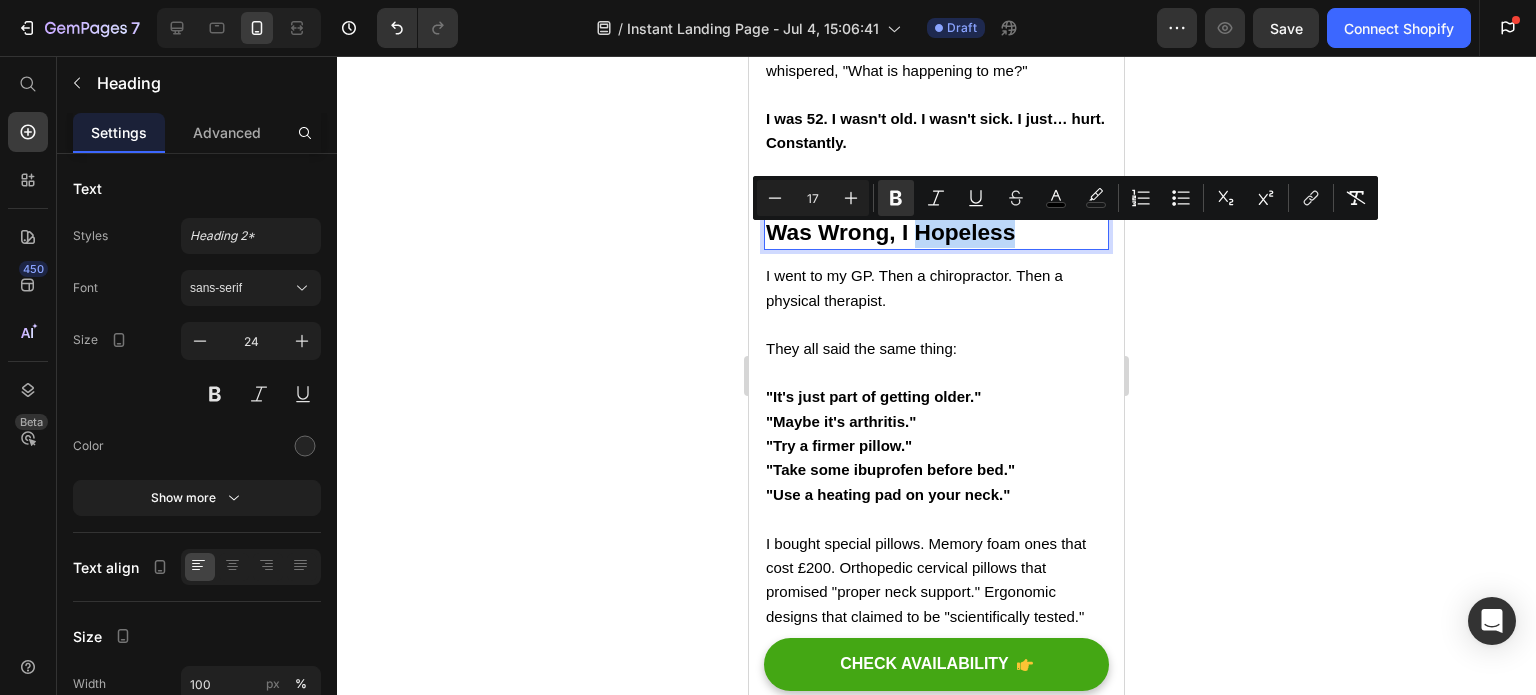 click on "No One Could Tell Me What Was Wrong, I Hopeless" at bounding box center [913, 216] 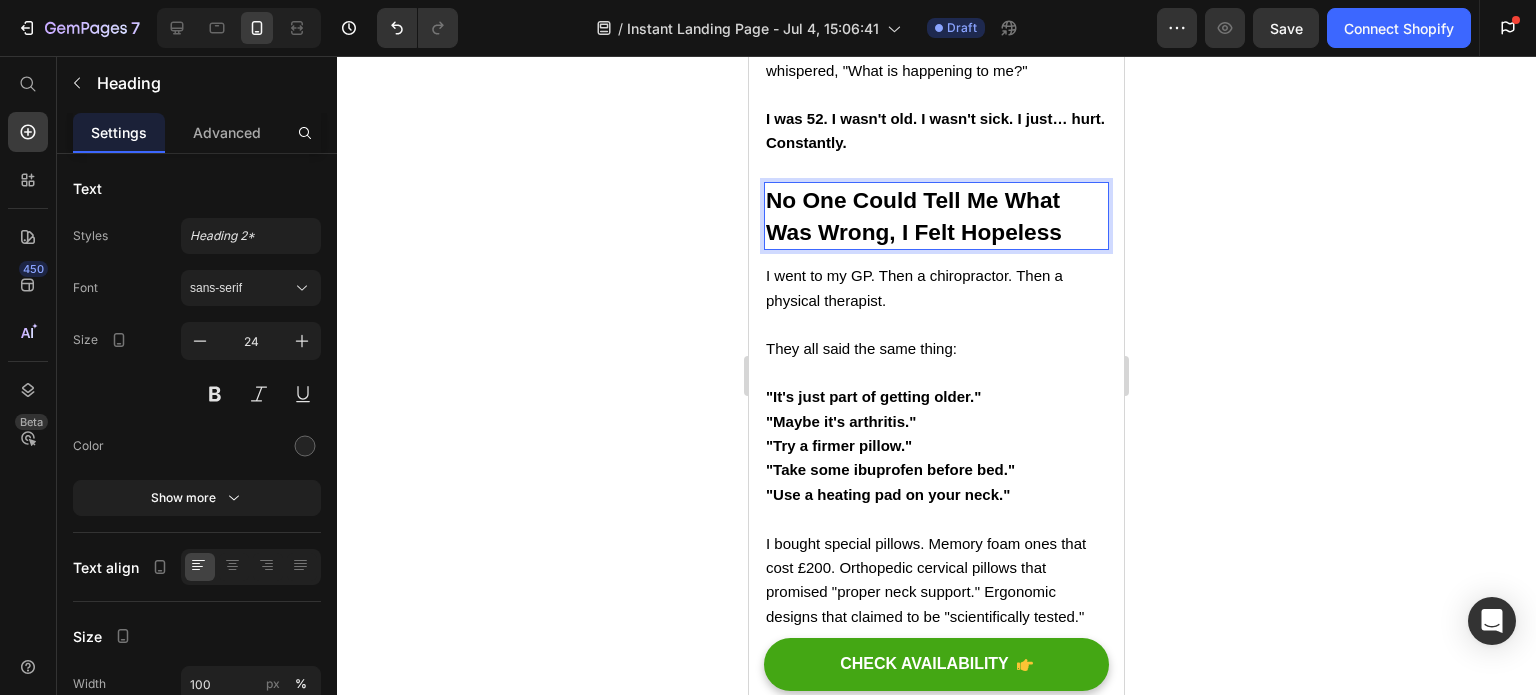 click 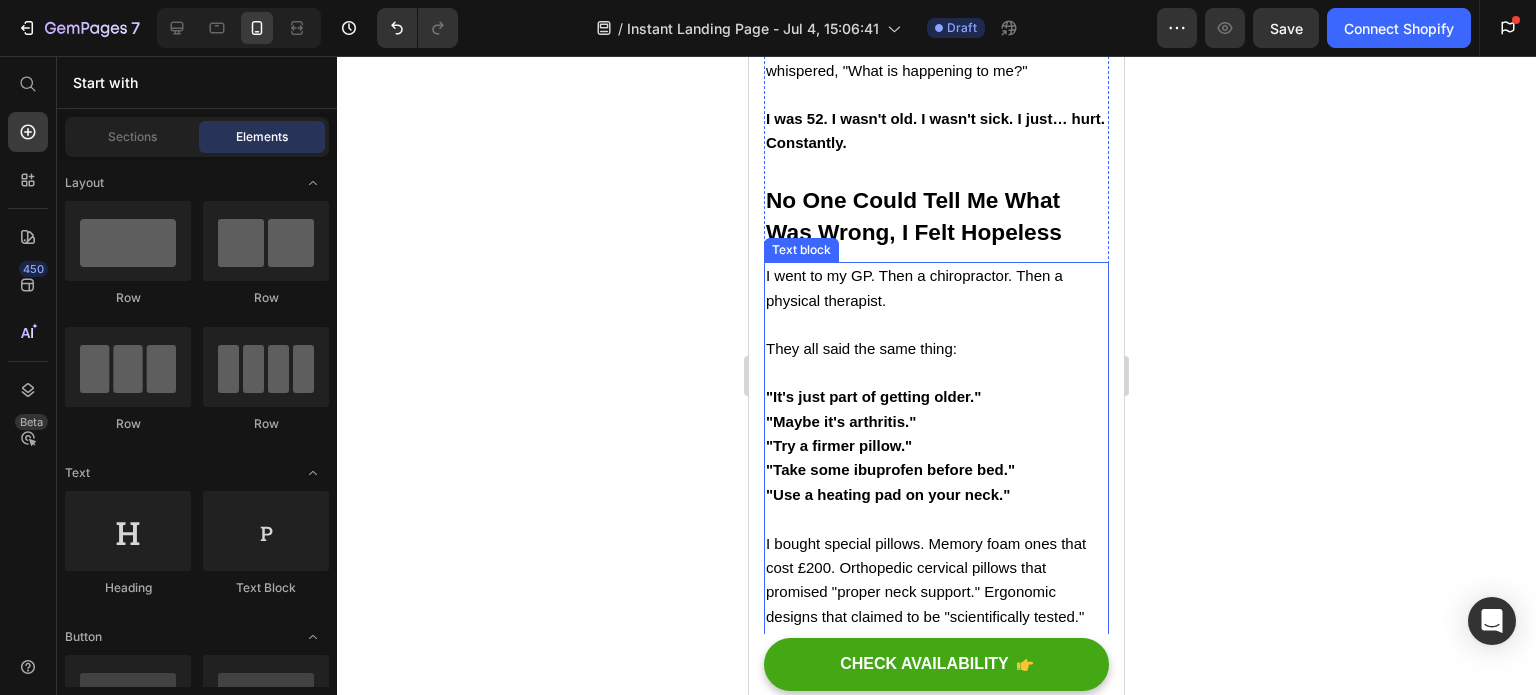click on "I went to my GP. Then a chiropractor. Then a physical therapist." at bounding box center (914, 287) 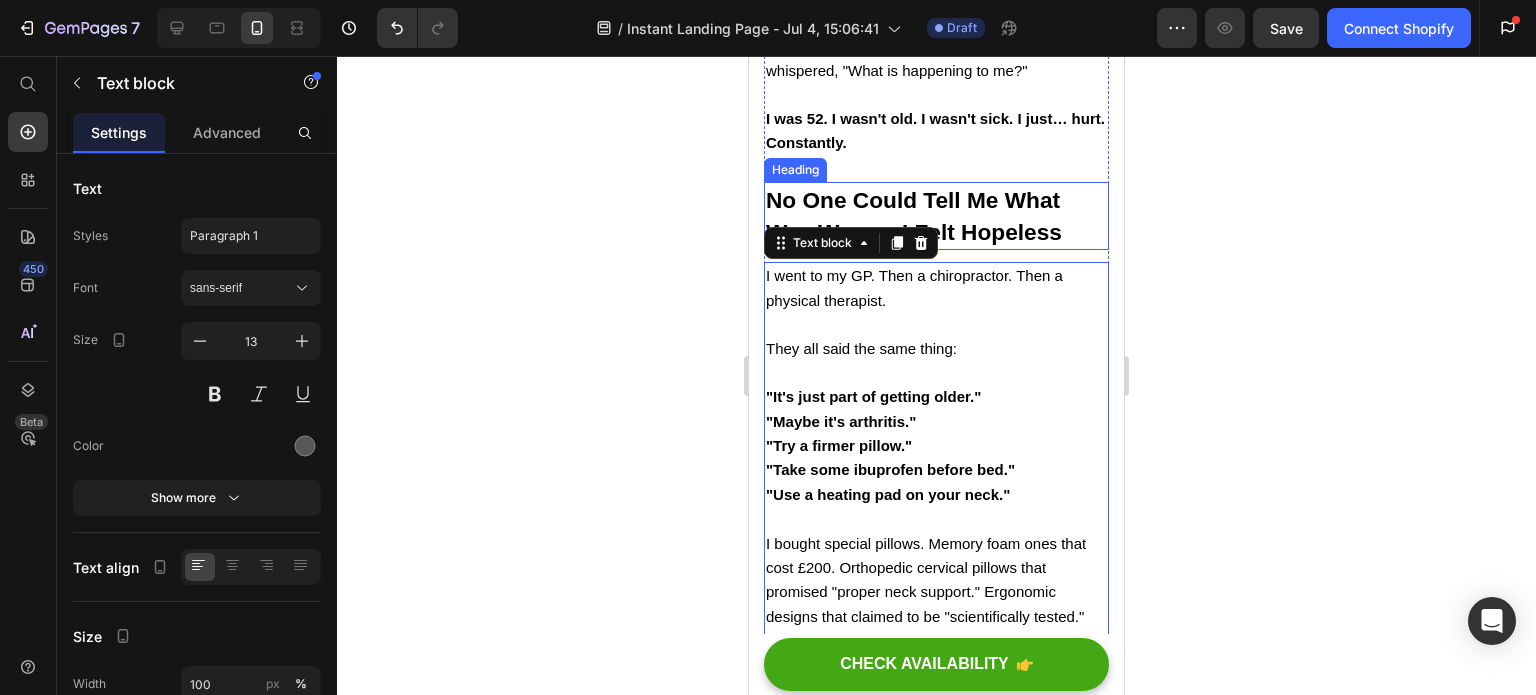click on "No One Could Tell Me What Was Wrong, I Felt Hopeless" at bounding box center [914, 216] 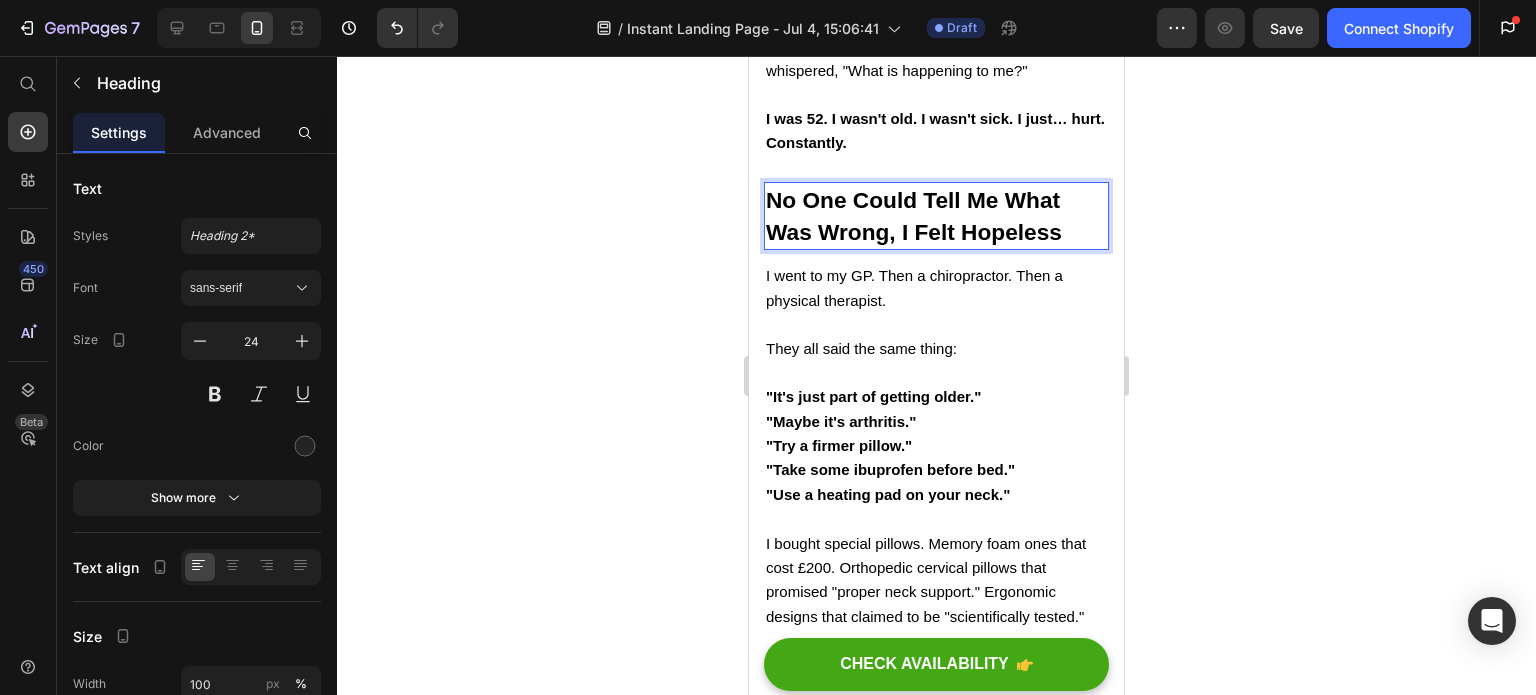 click on "No One Could Tell Me What Was Wrong, I Felt Hopeless" at bounding box center [914, 216] 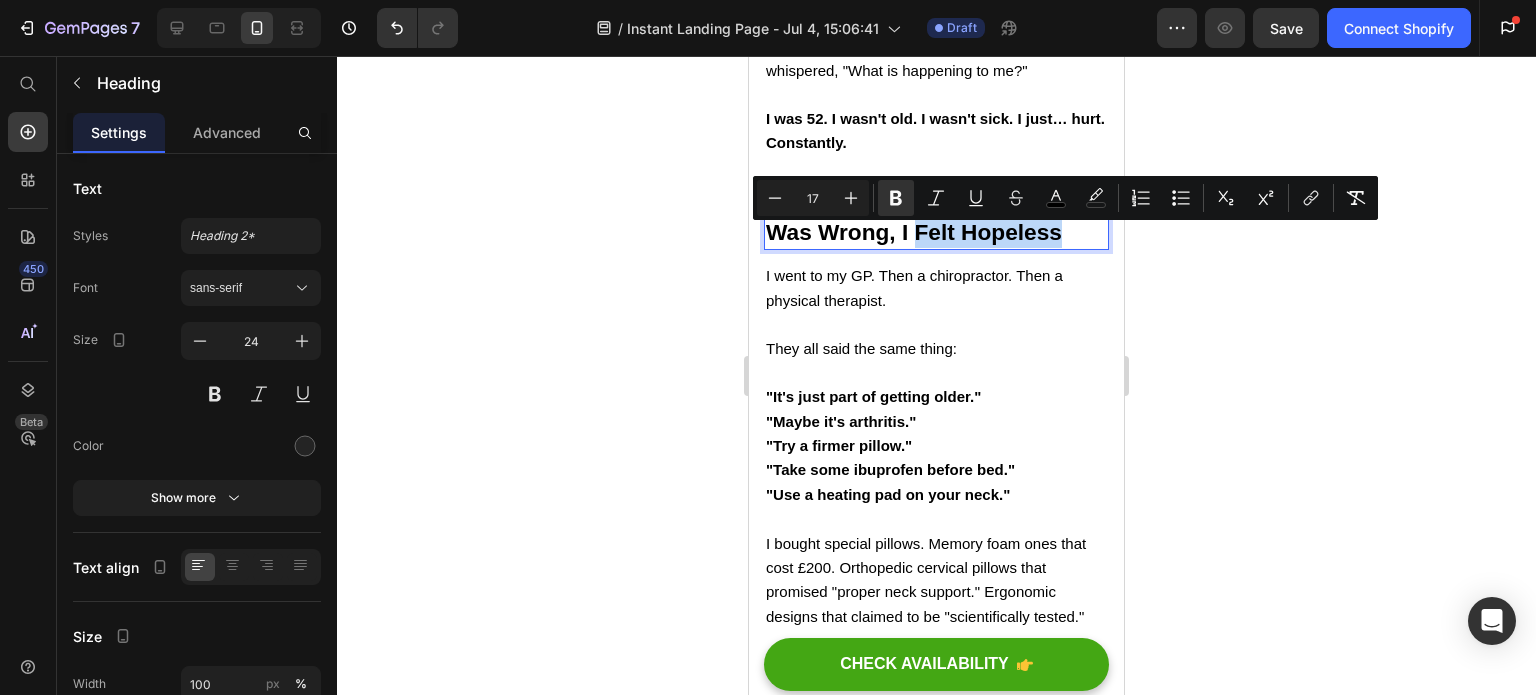 drag, startPoint x: 919, startPoint y: 238, endPoint x: 1069, endPoint y: 239, distance: 150.00333 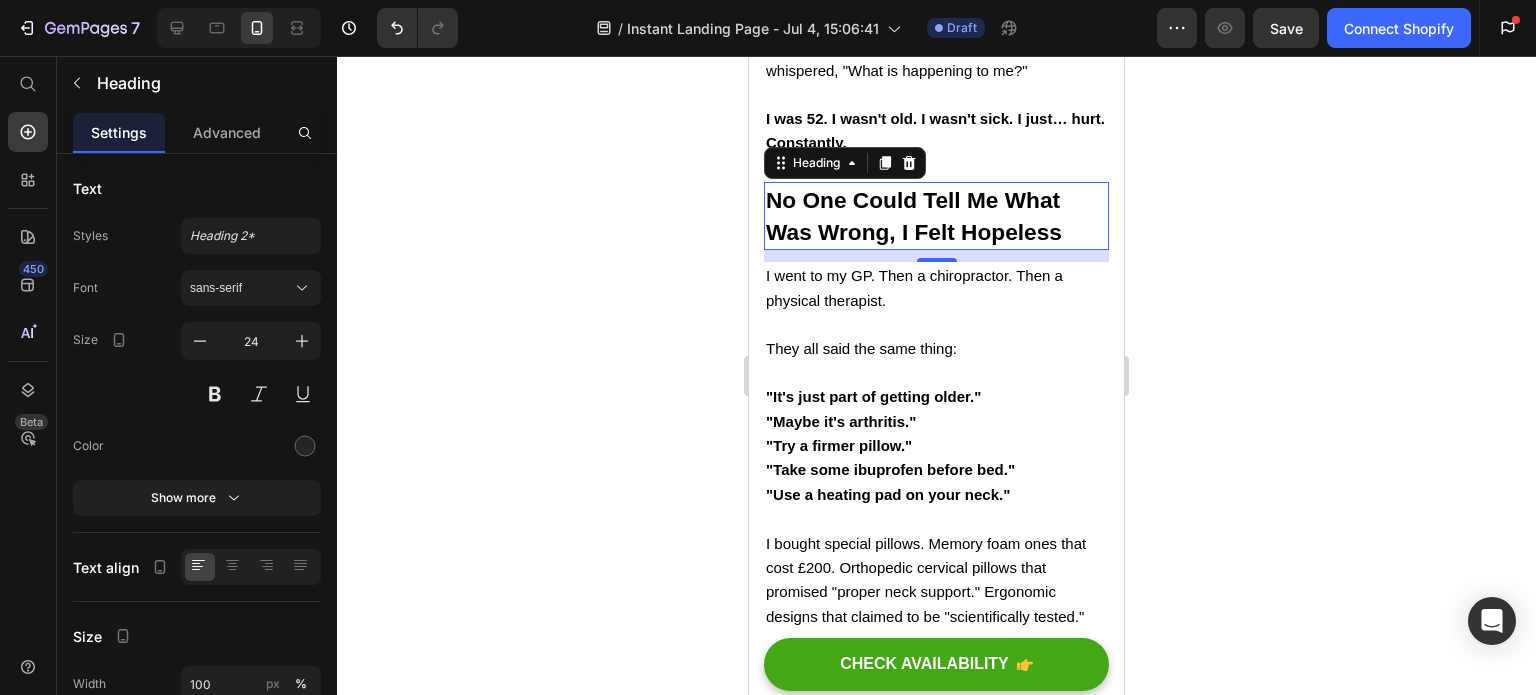 click 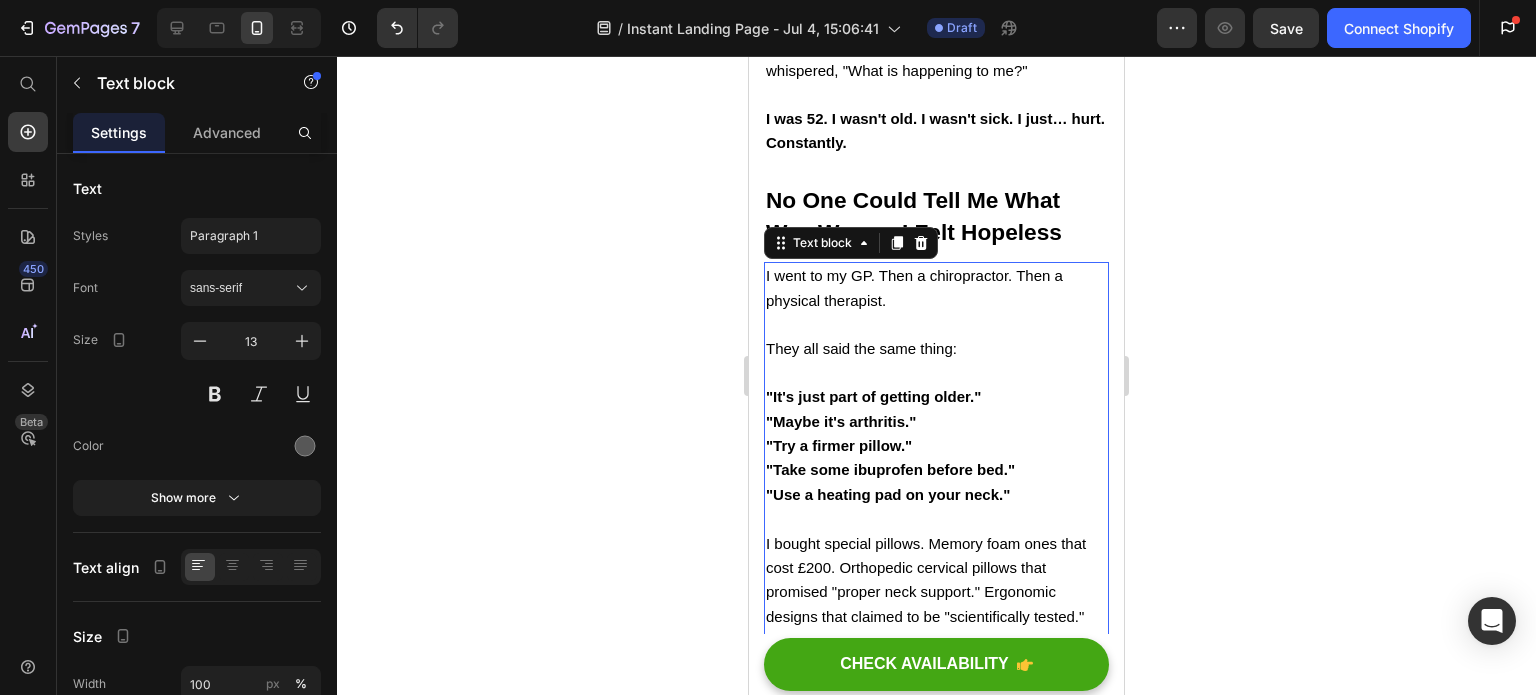 click on "I went to my GP. Then a chiropractor. Then a physical therapist." at bounding box center (936, 300) 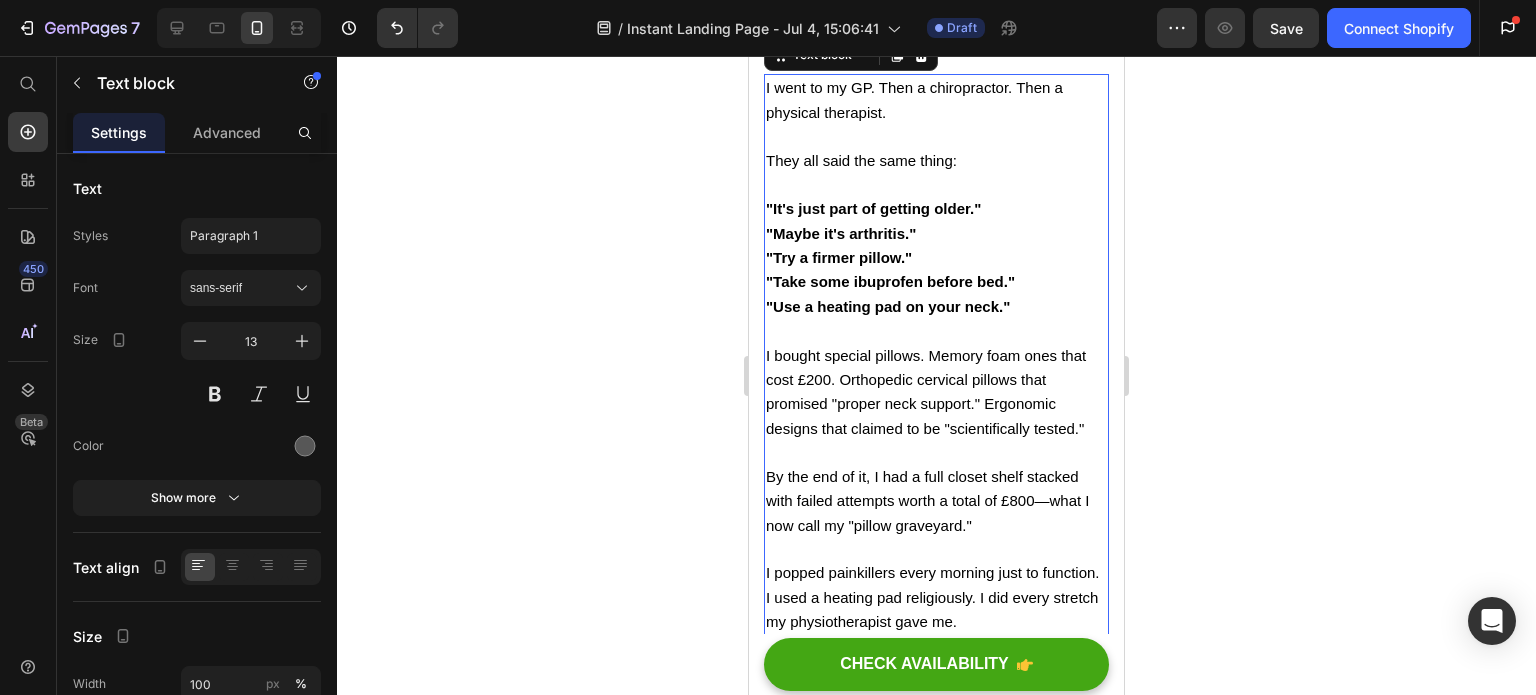 scroll, scrollTop: 1308, scrollLeft: 0, axis: vertical 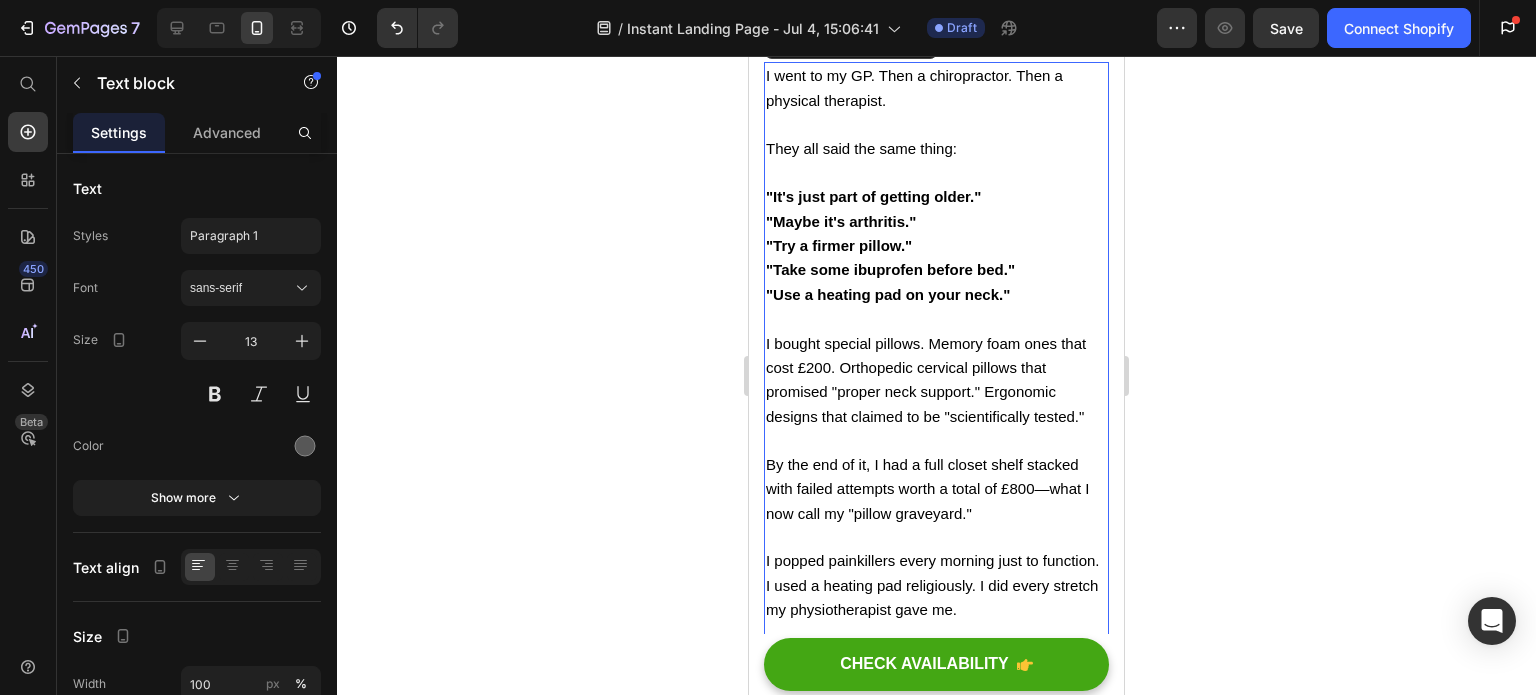 click on ""Use a heating pad on your neck."" at bounding box center [888, 294] 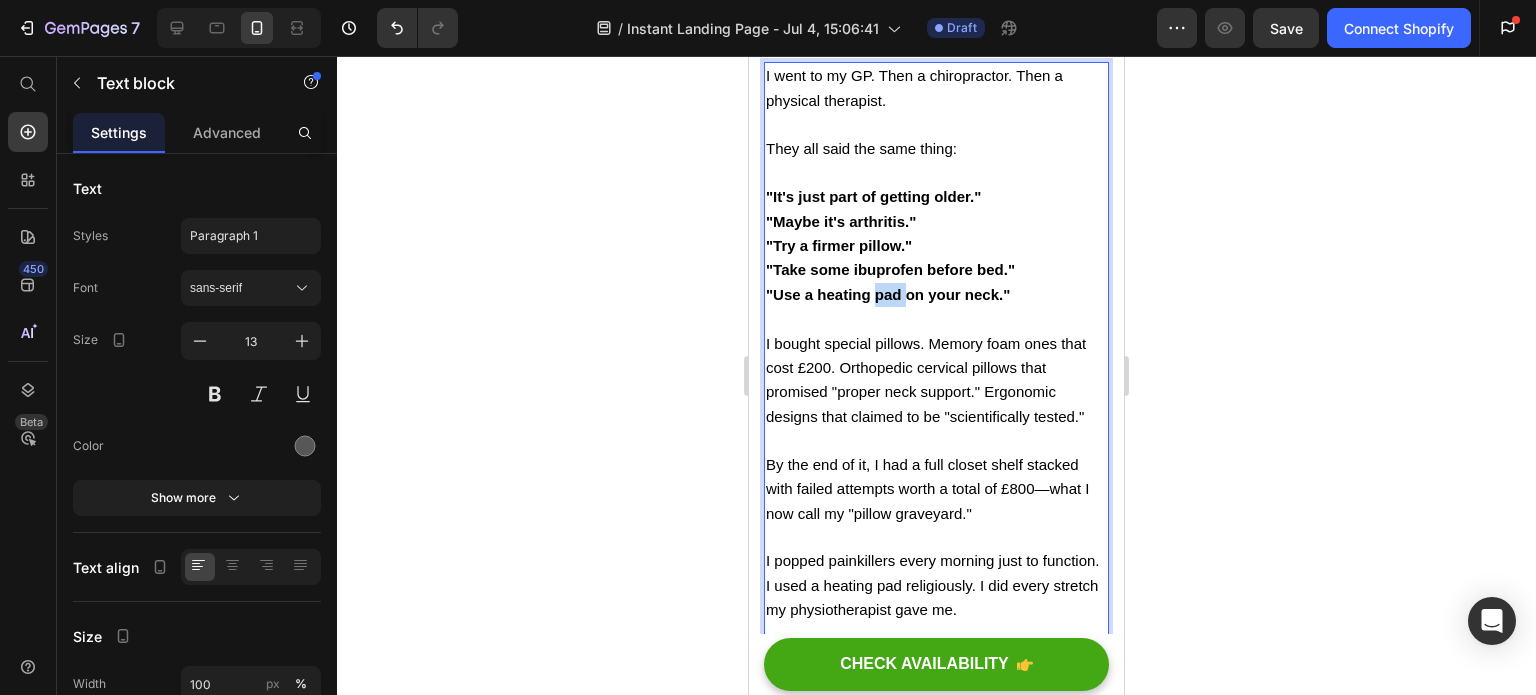 click on ""Use a heating pad on your neck."" at bounding box center [888, 294] 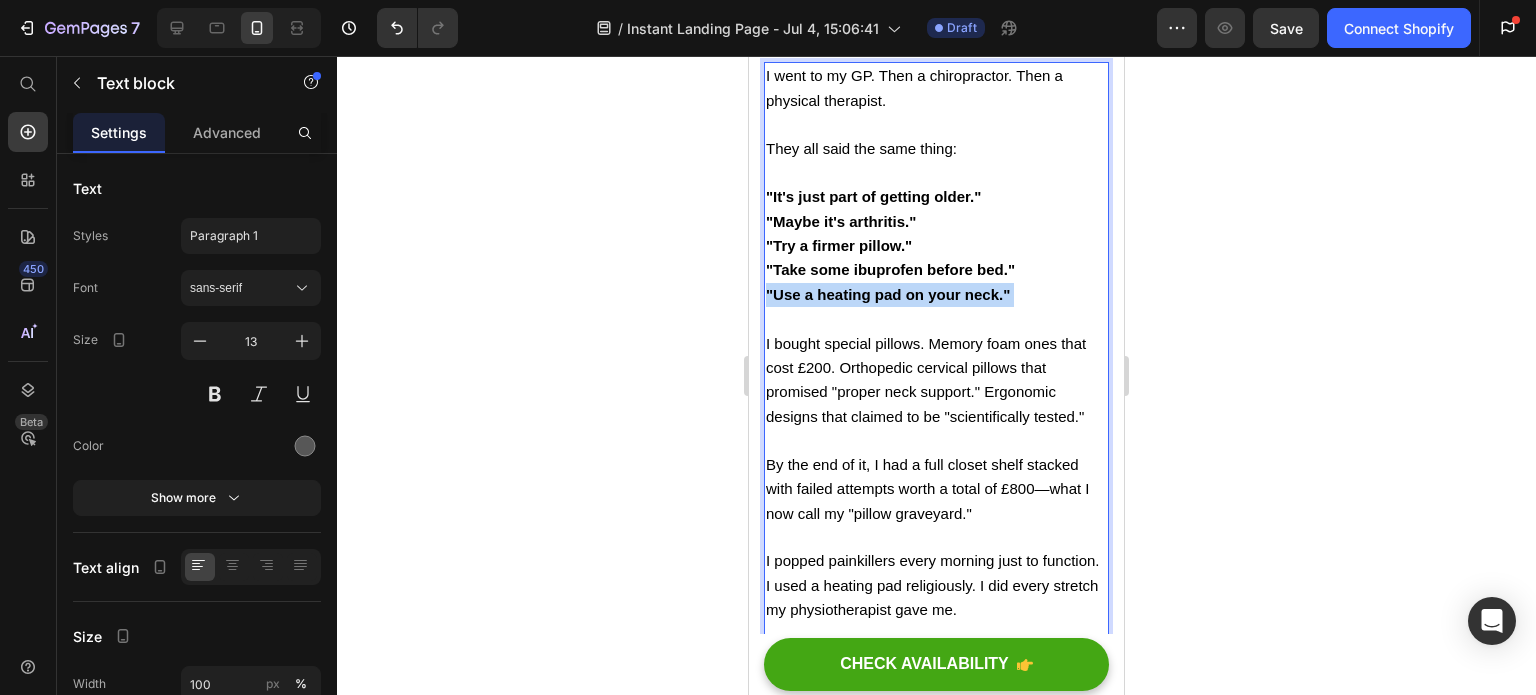 click on ""Use a heating pad on your neck."" at bounding box center (888, 294) 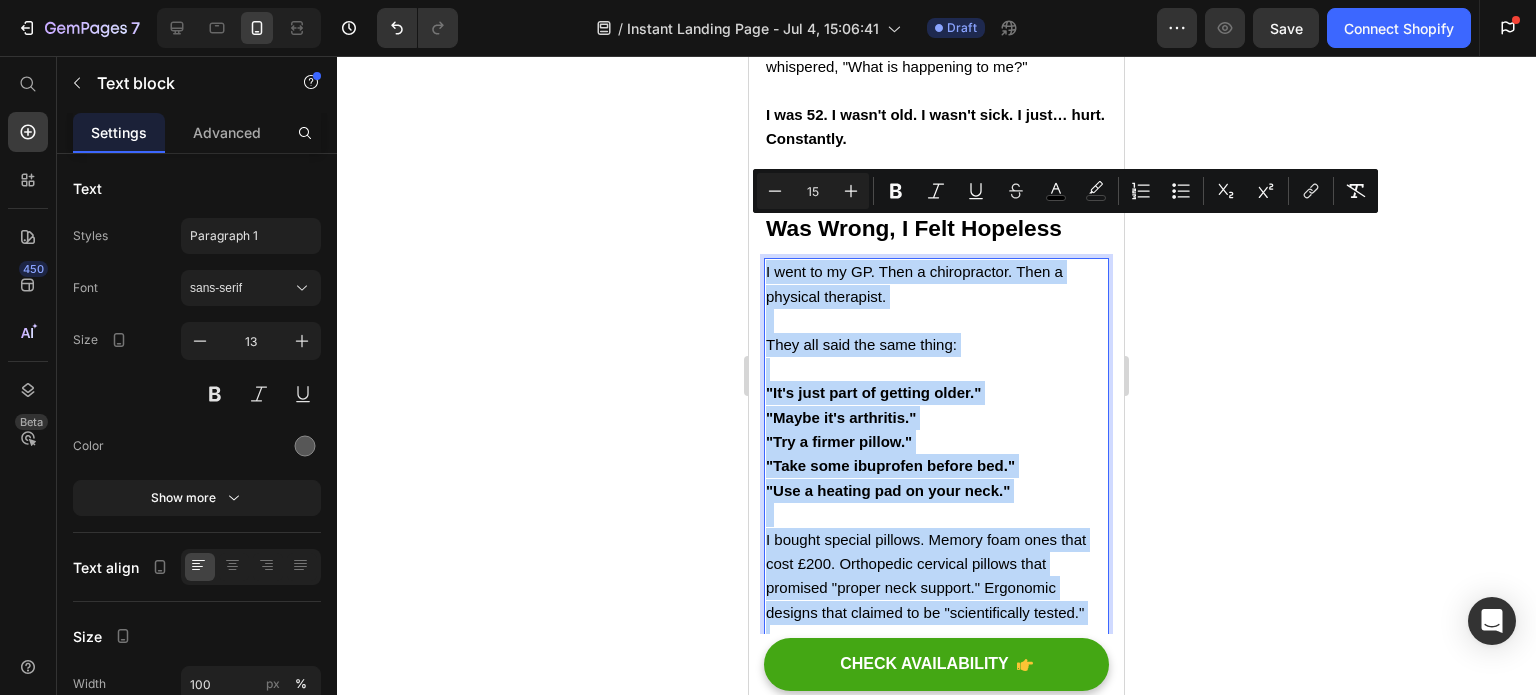 scroll, scrollTop: 1108, scrollLeft: 0, axis: vertical 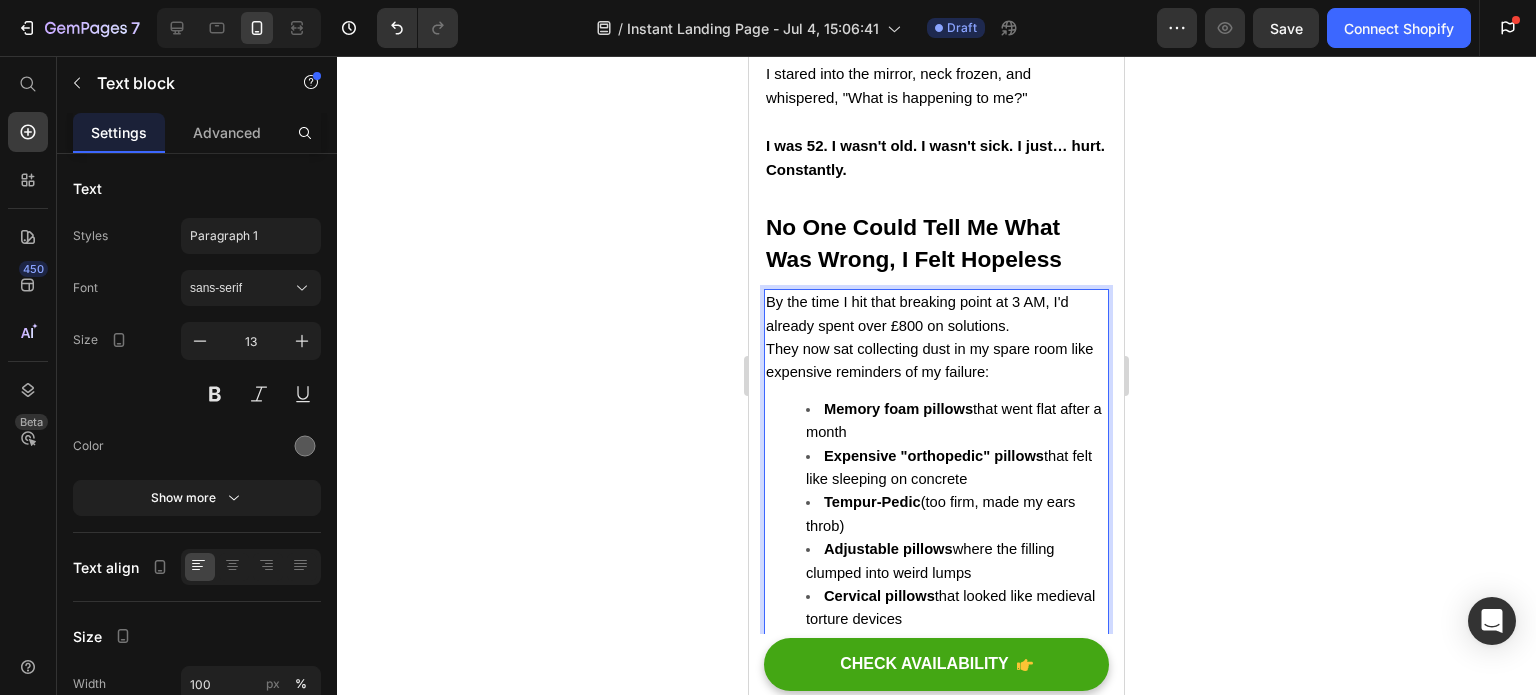 click on "By the time I hit that breaking point at 3 AM, I'd already spent over £800 on solutions." at bounding box center [936, 314] 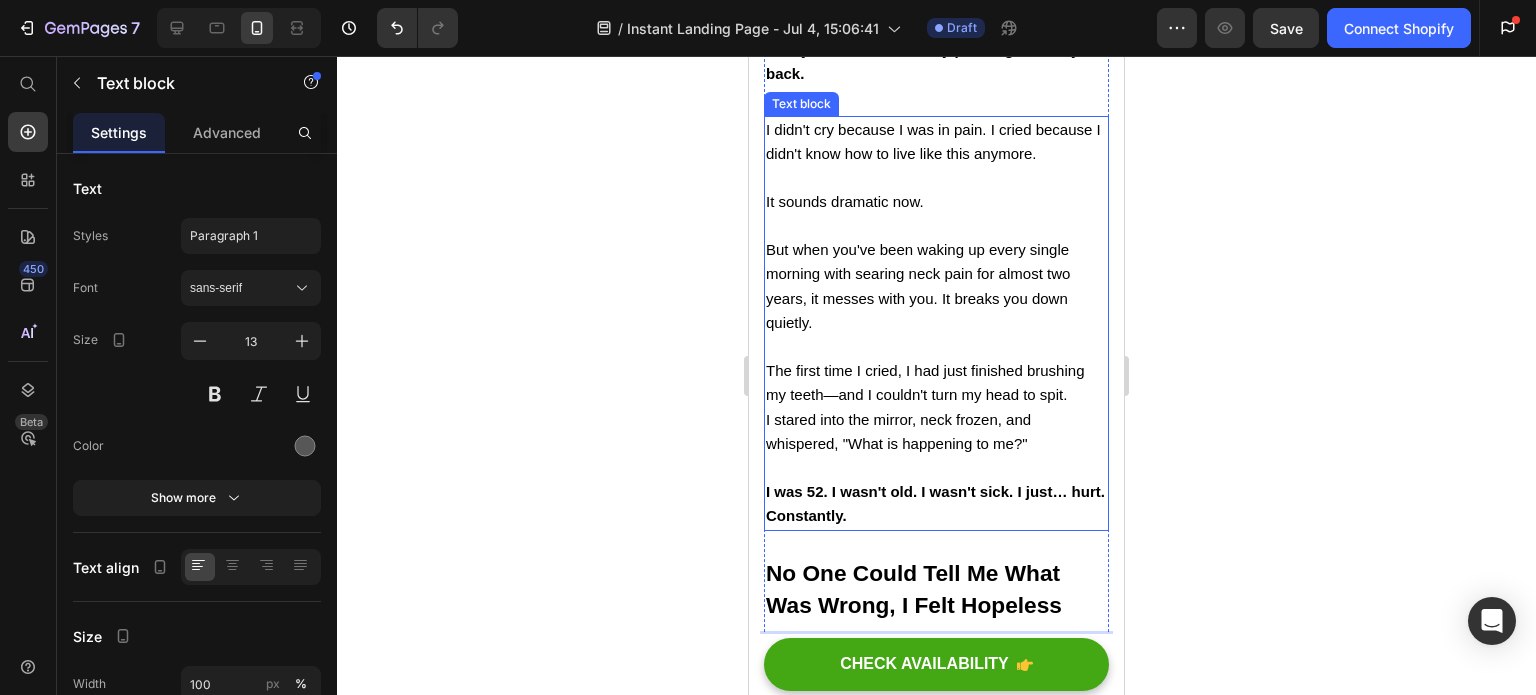 scroll, scrollTop: 781, scrollLeft: 0, axis: vertical 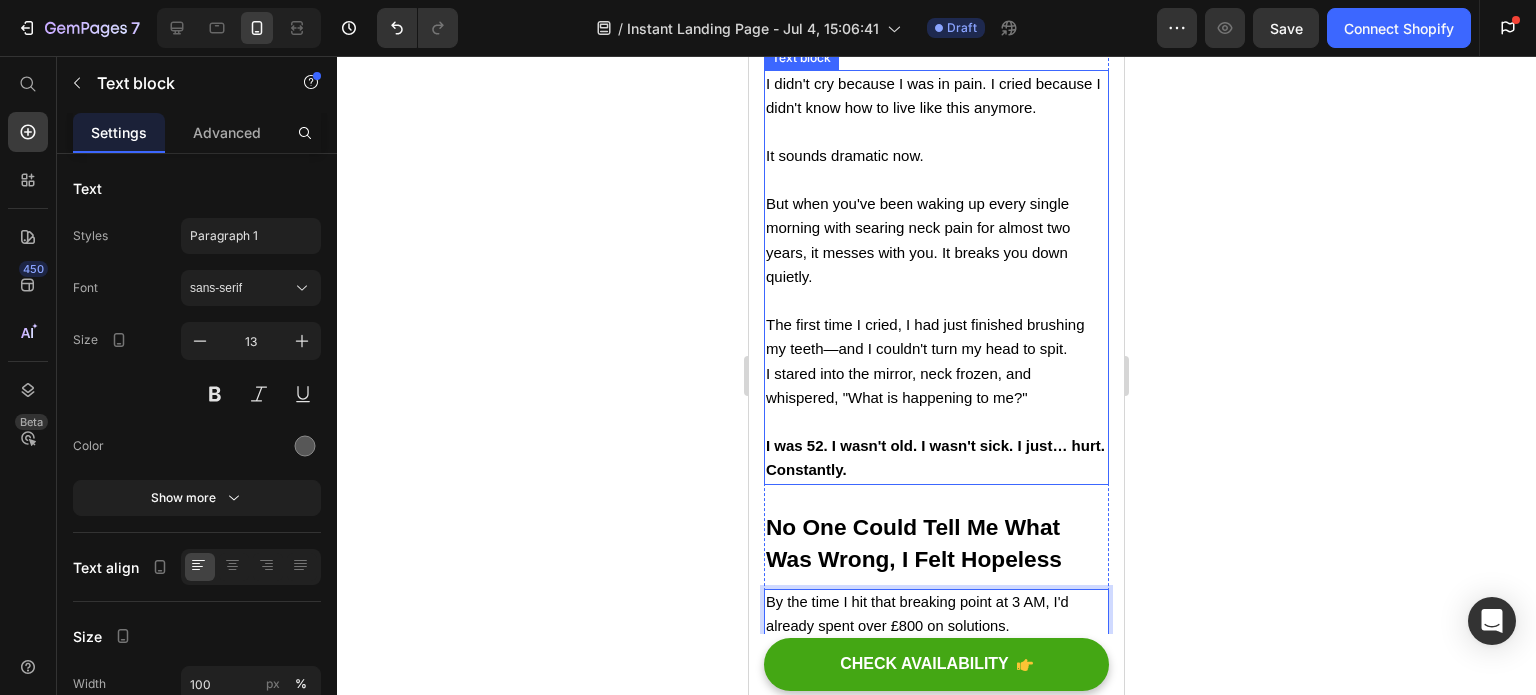 click on "I was 52. I wasn't old. I wasn't sick. I just… hurt. Constantly." at bounding box center (936, 458) 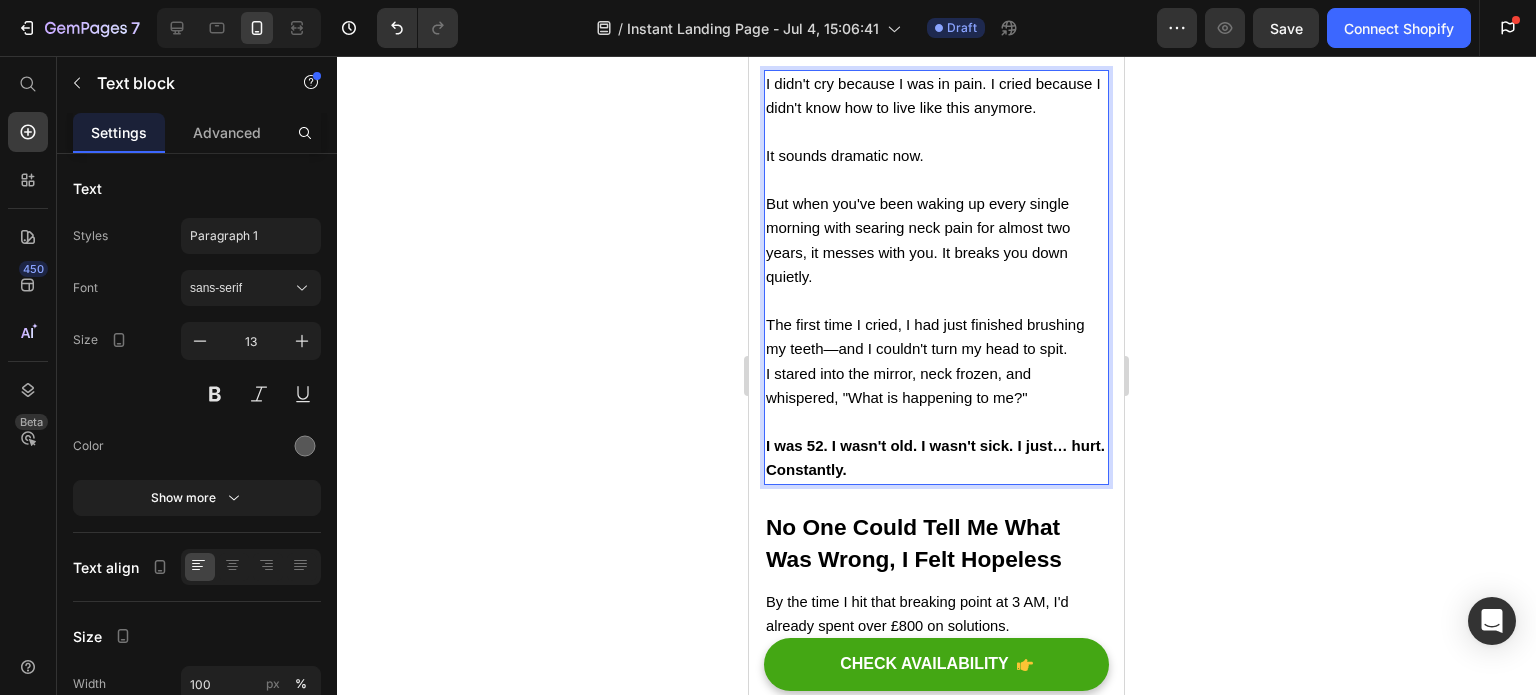 click on "I was 52. I wasn't old. I wasn't sick. I just… hurt. Constantly." at bounding box center (936, 458) 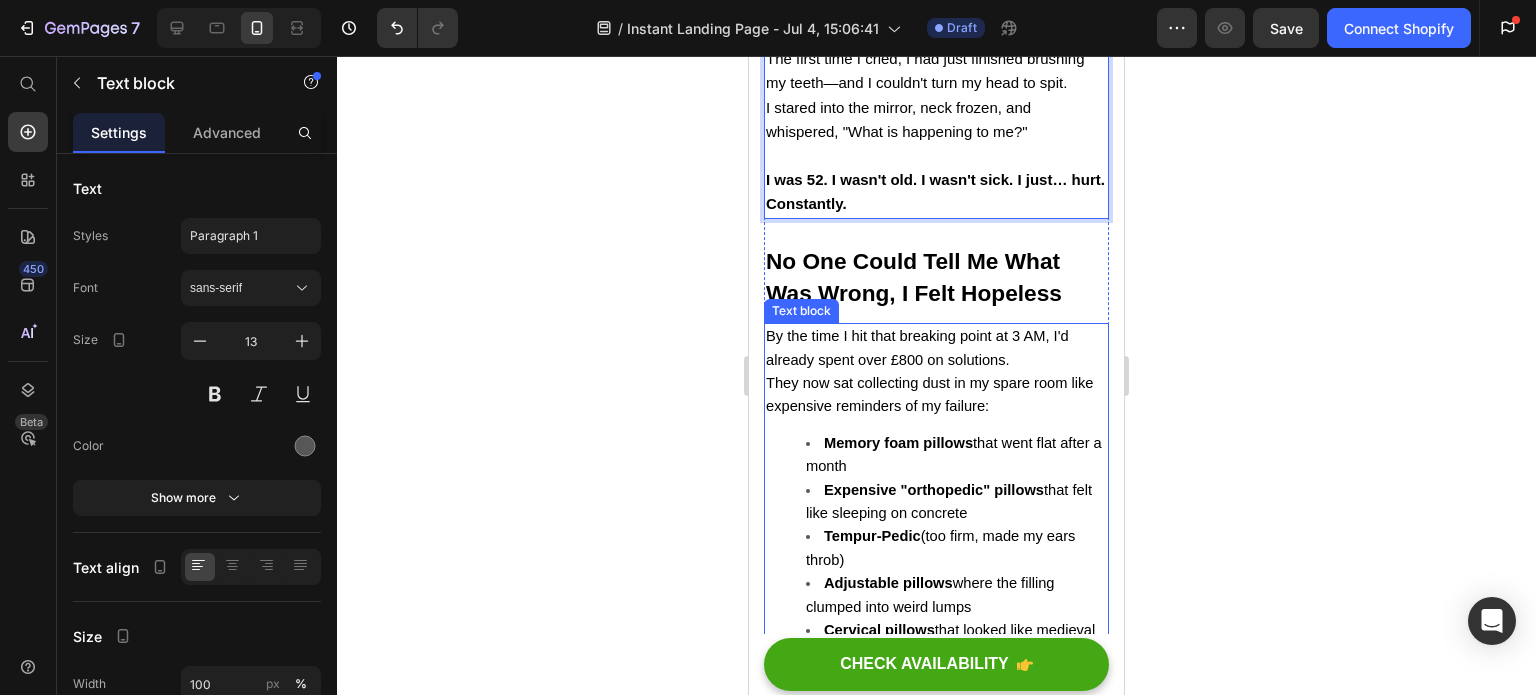 scroll, scrollTop: 1081, scrollLeft: 0, axis: vertical 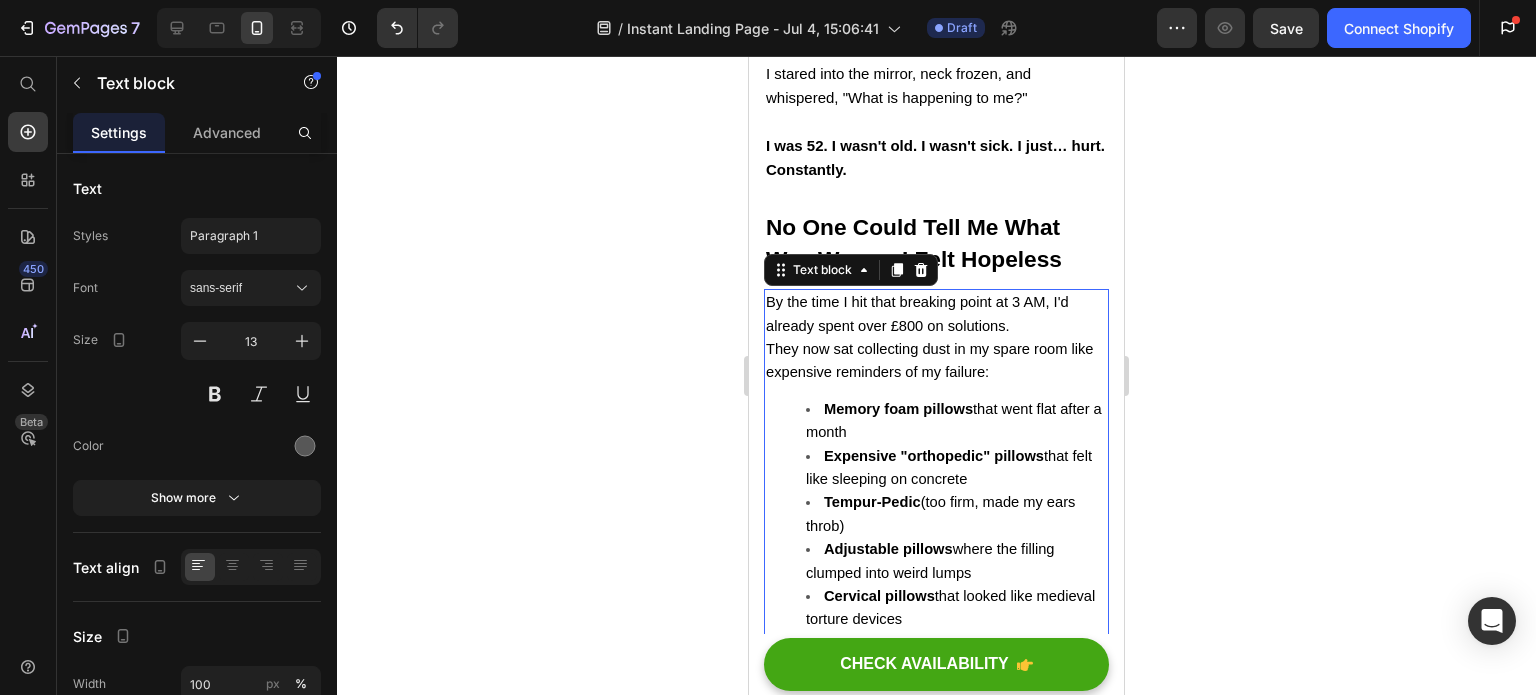 click on "They now sat collecting dust in my spare room like expensive reminders of my failure:" at bounding box center [929, 360] 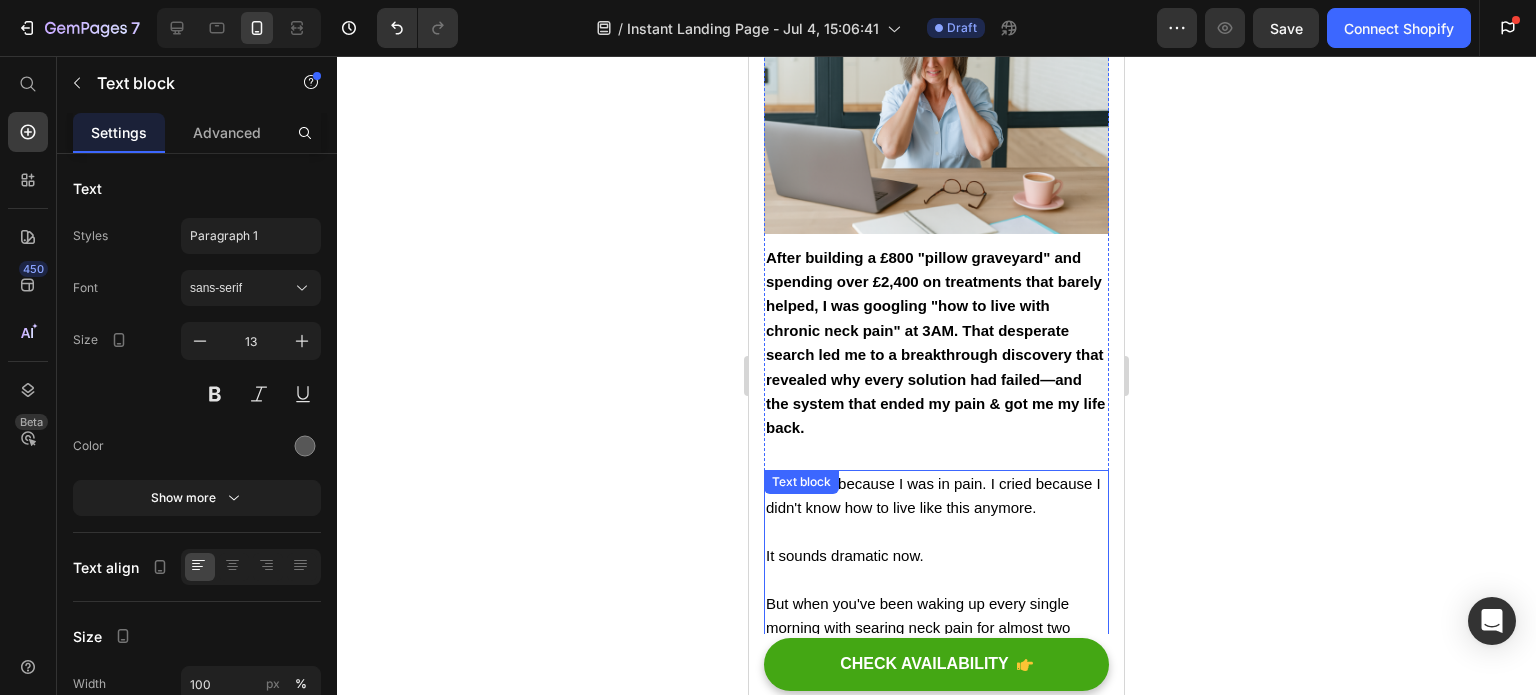 scroll, scrollTop: 481, scrollLeft: 0, axis: vertical 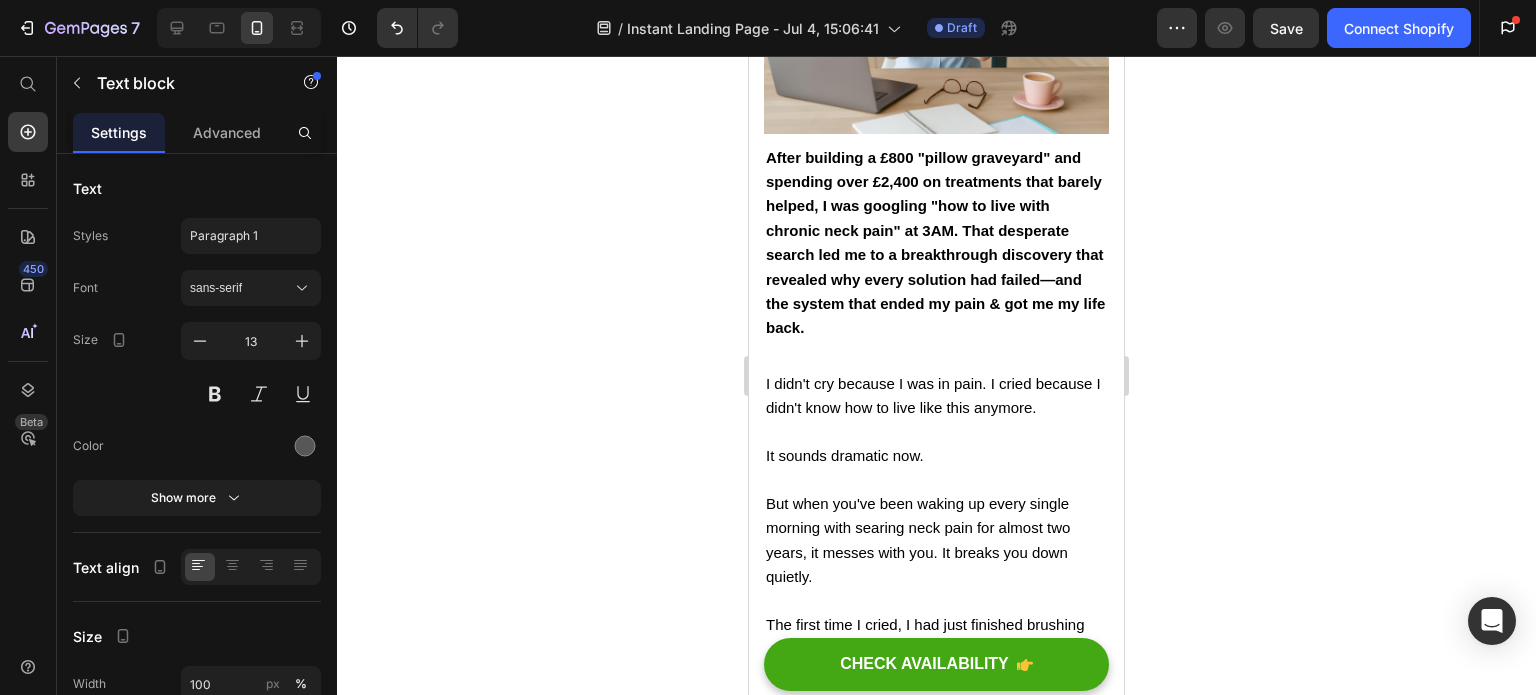 click 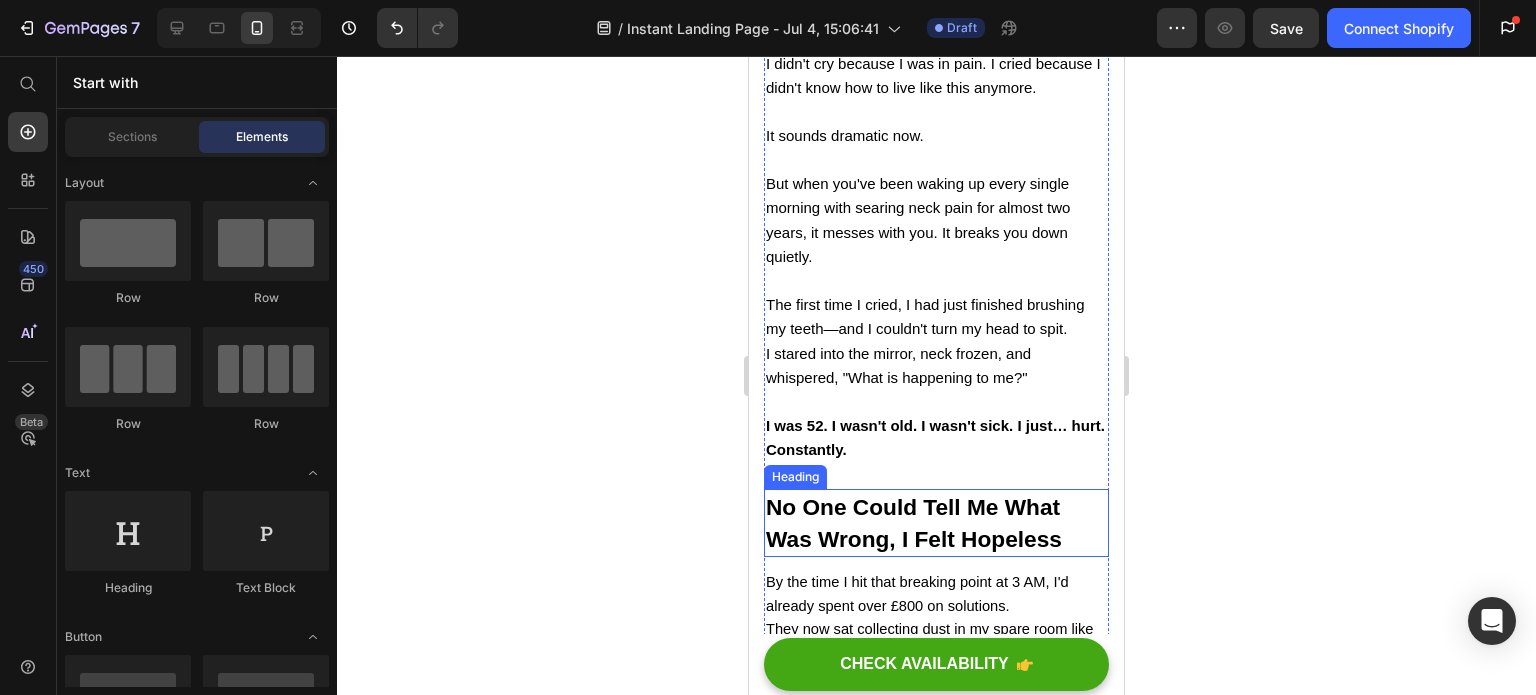 scroll, scrollTop: 981, scrollLeft: 0, axis: vertical 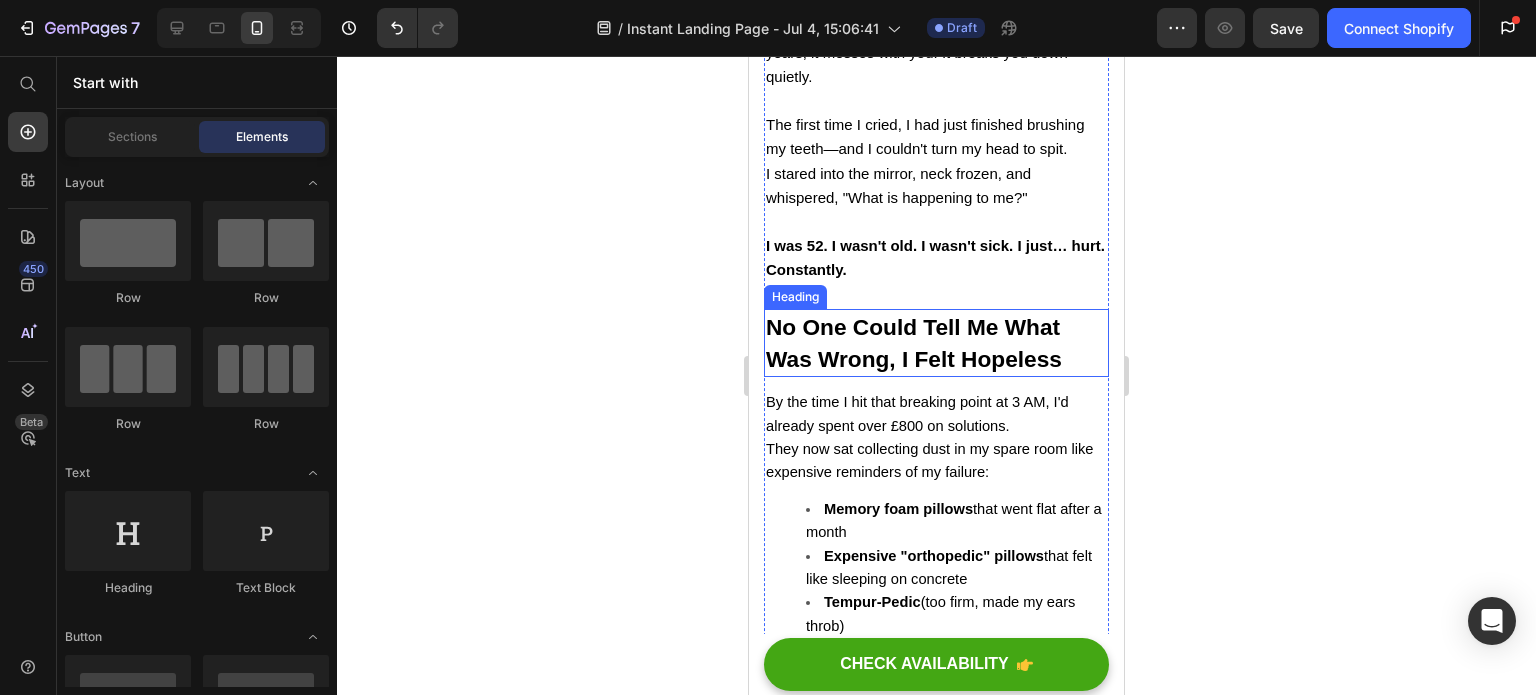 click on "No One Could Tell Me What Was Wrong, I Felt Hopeless" at bounding box center (914, 343) 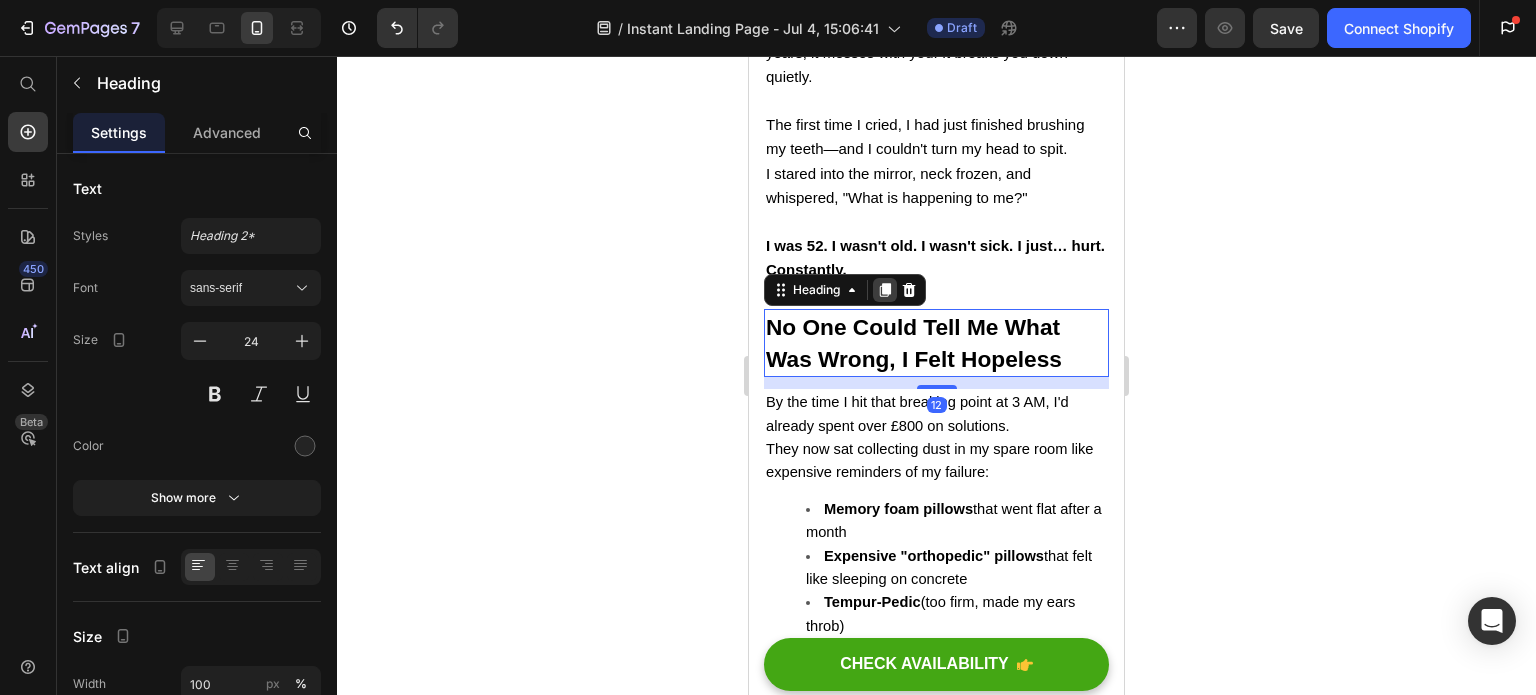 click 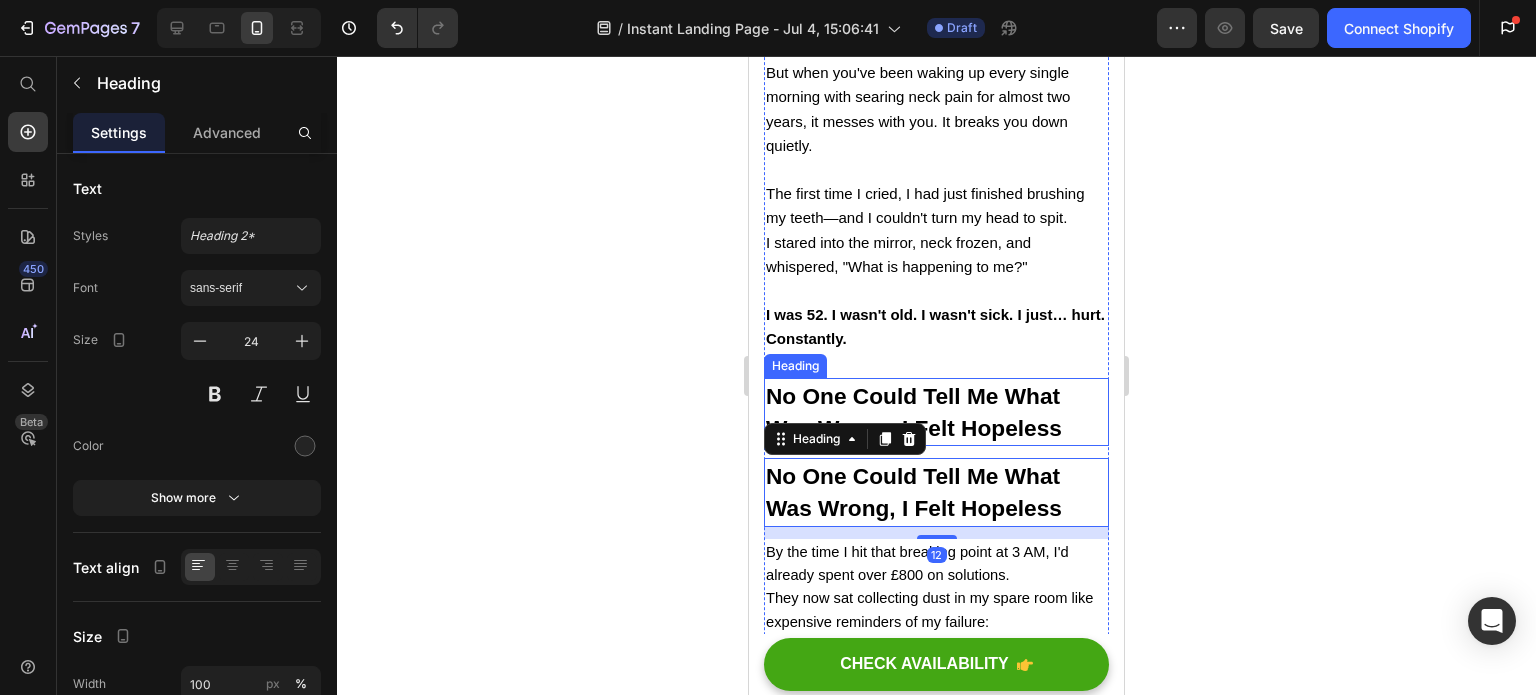 scroll, scrollTop: 881, scrollLeft: 0, axis: vertical 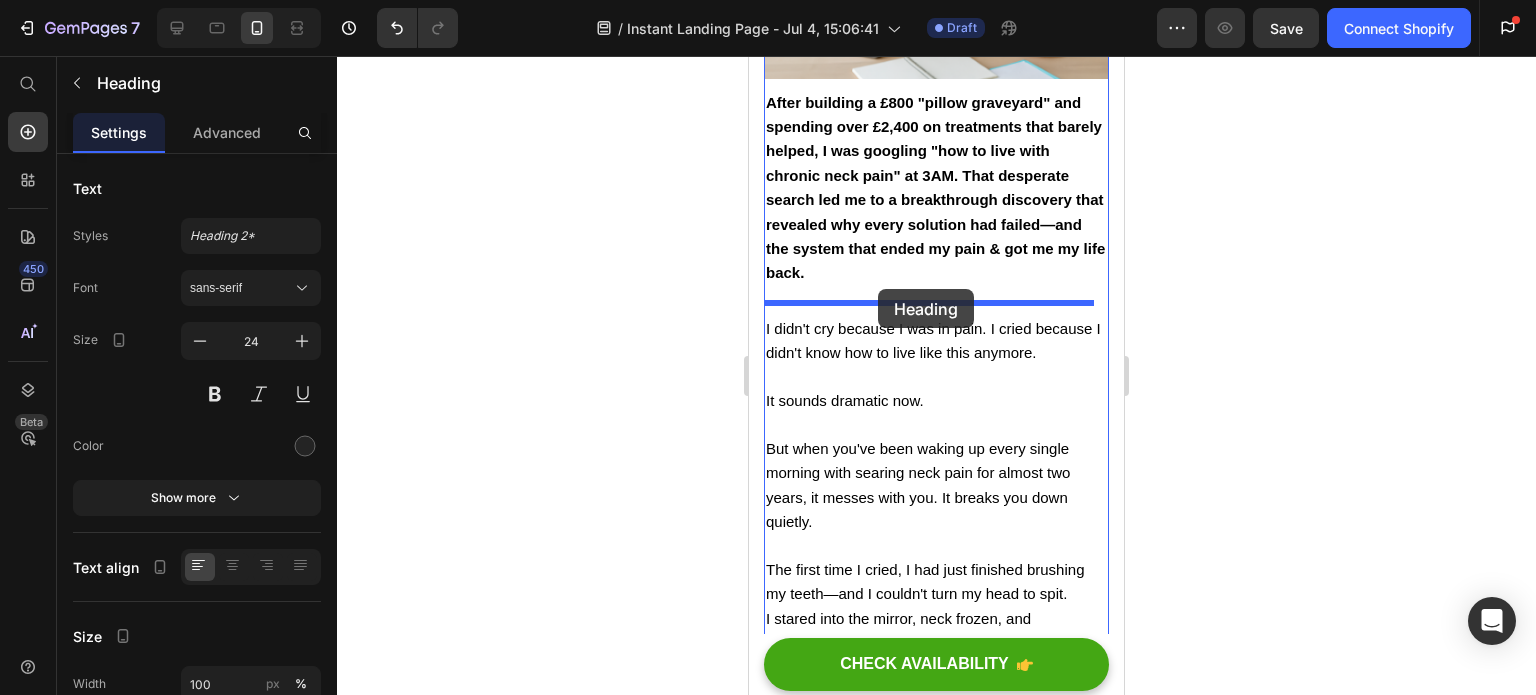 drag, startPoint x: 779, startPoint y: 471, endPoint x: 878, endPoint y: 289, distance: 207.18349 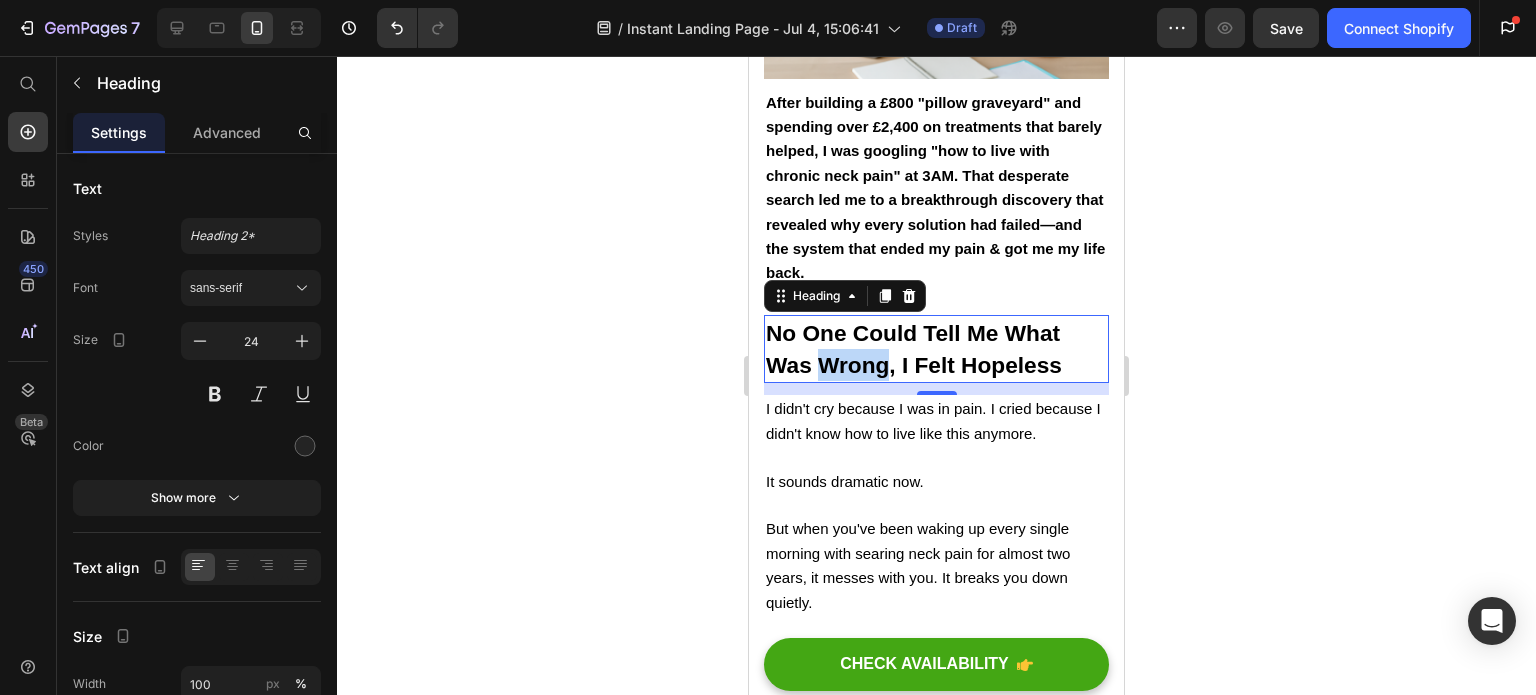 click on "No One Could Tell Me What Was Wrong, I Felt Hopeless" at bounding box center [914, 349] 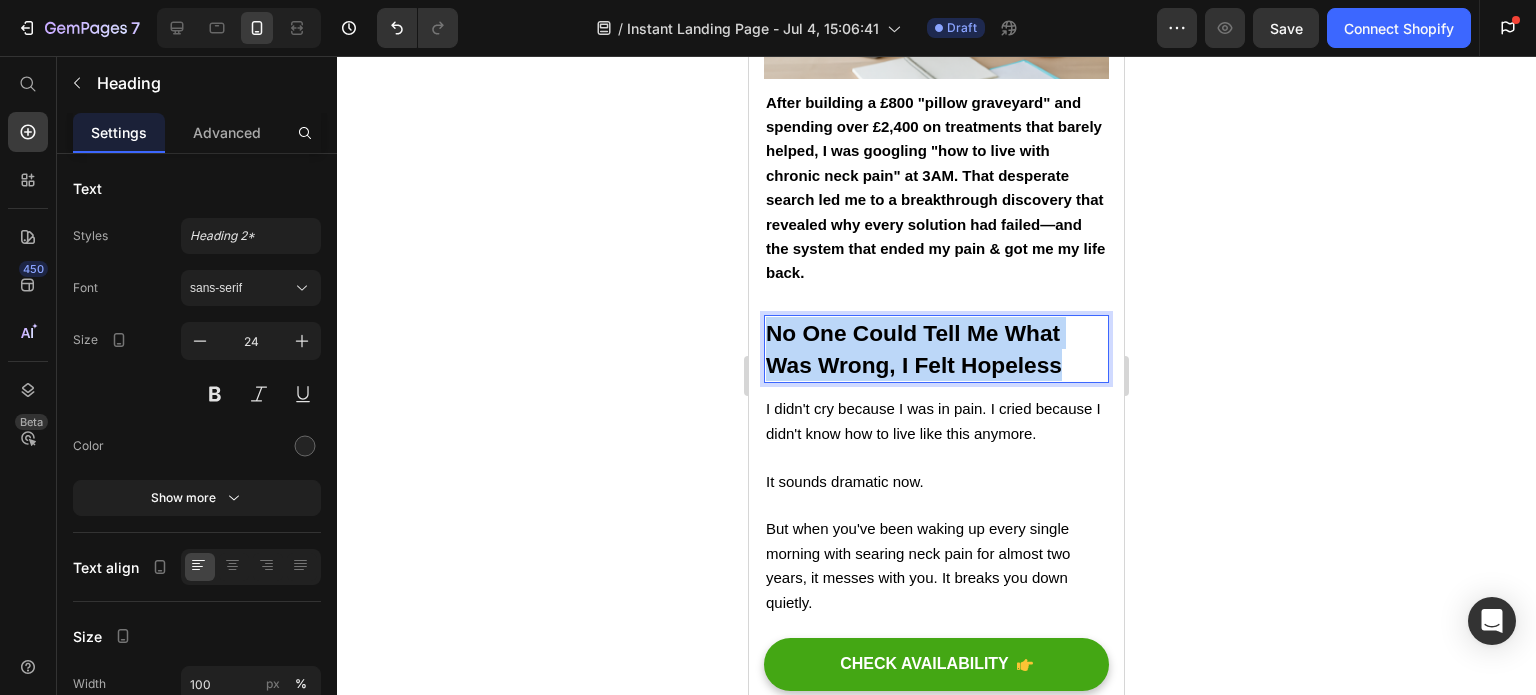 click on "No One Could Tell Me What Was Wrong, I Felt Hopeless" at bounding box center [914, 349] 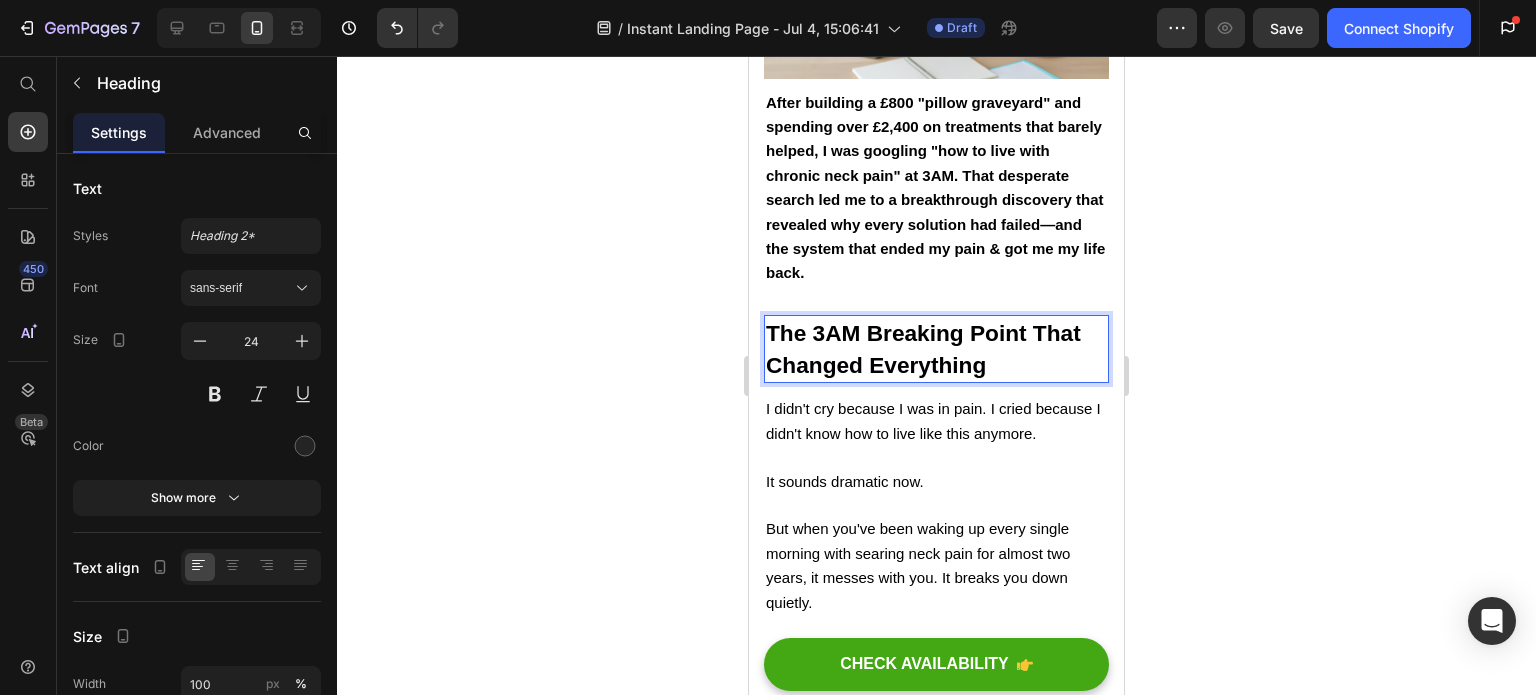 click 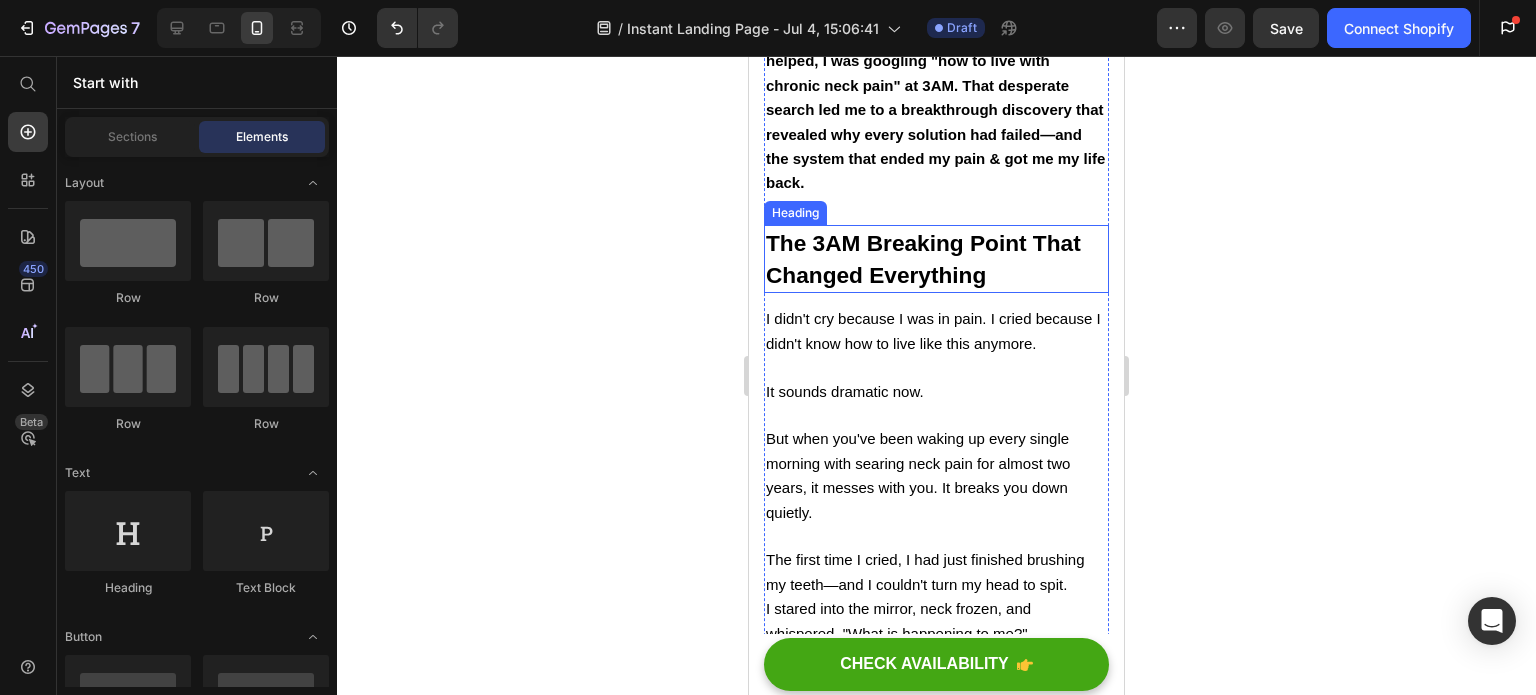 scroll, scrollTop: 636, scrollLeft: 0, axis: vertical 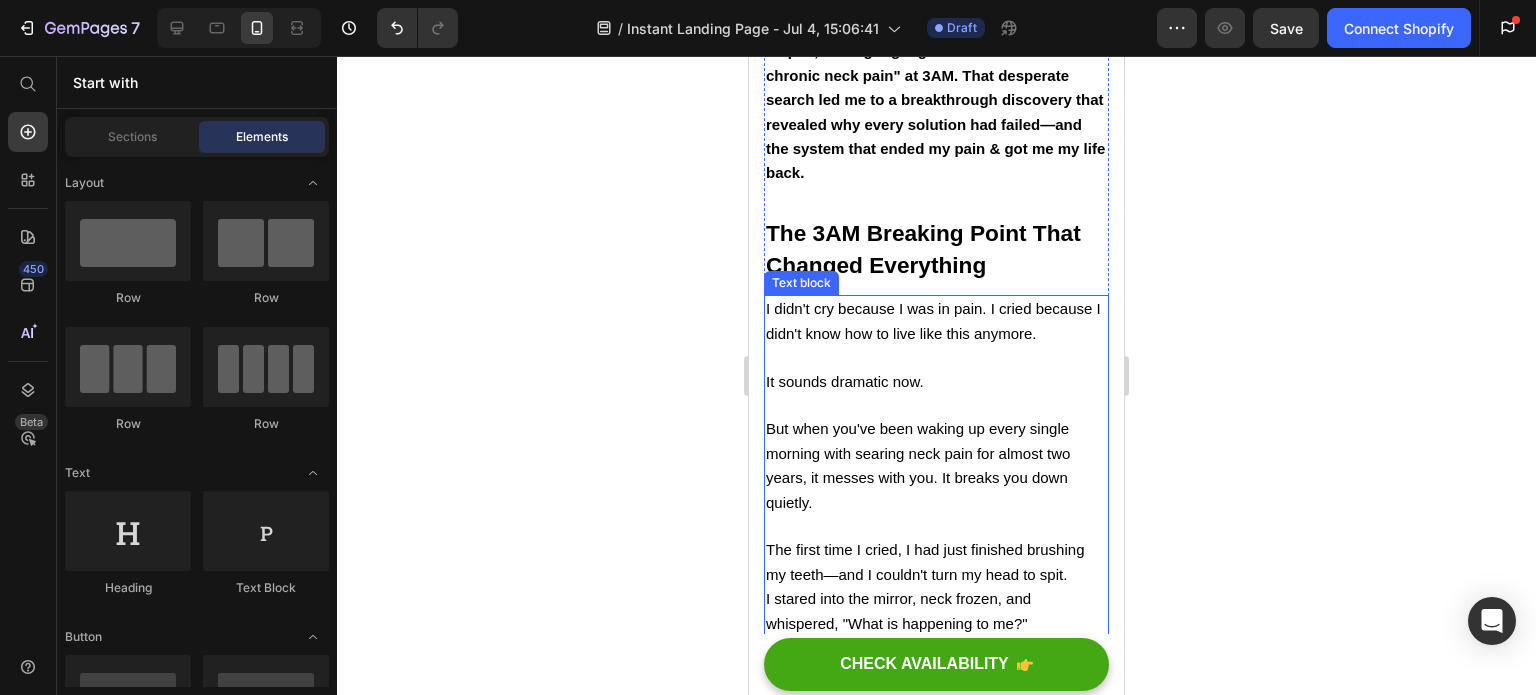 click on "I didn't cry because I was in pain. I cried because I didn't know how to live like this anymore." at bounding box center [936, 321] 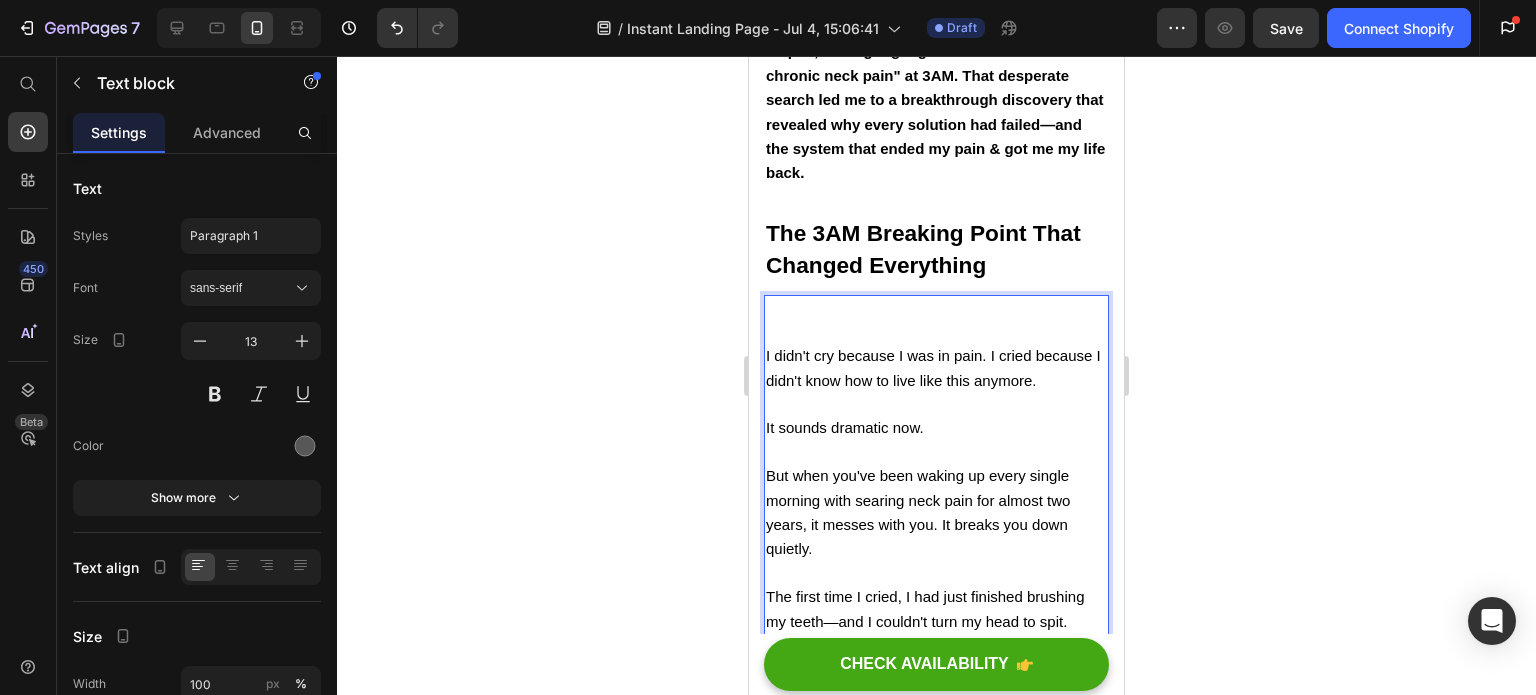 click on "I didn't cry because I was in pain. I cried because I didn't know how to live like this anymore." at bounding box center (936, 345) 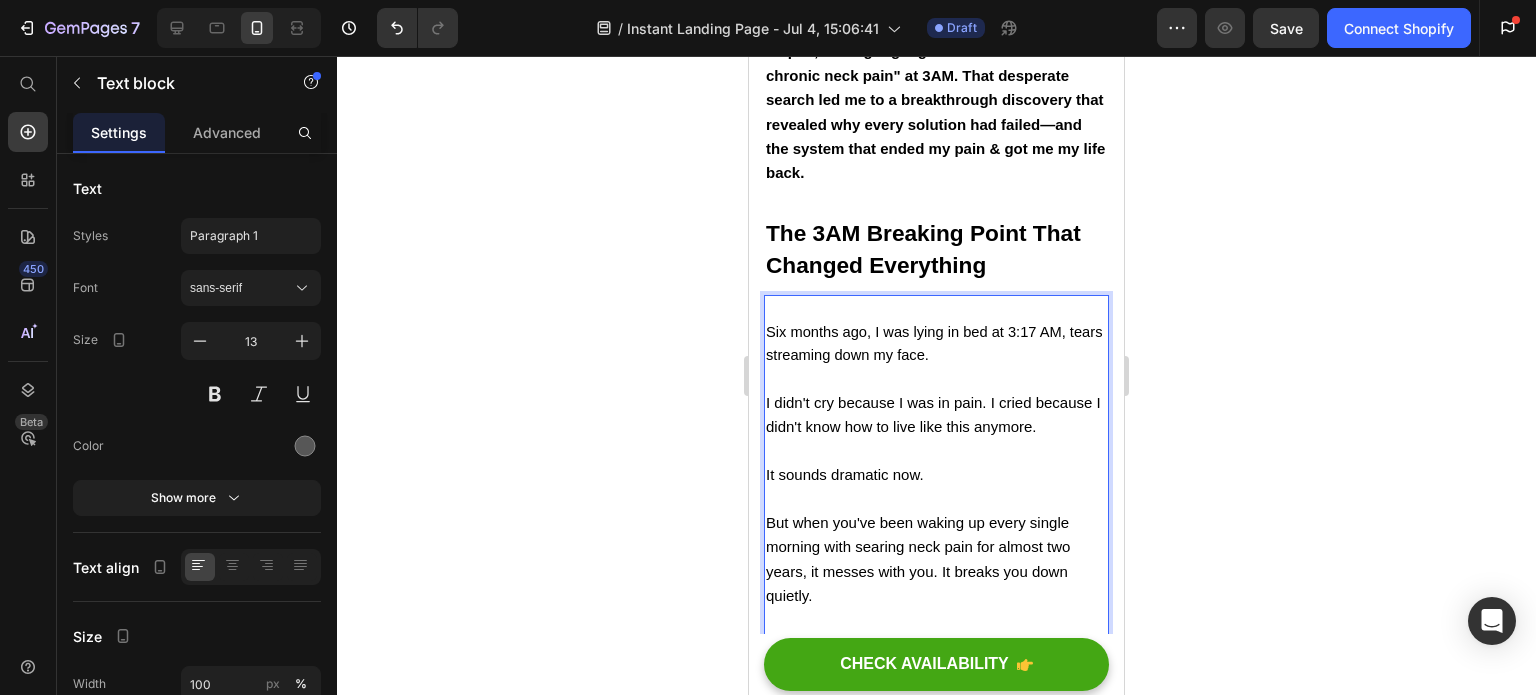 click on "Six months ago, I was lying in bed at 3:17 AM, tears streaming down my face. I didn't cry because I was in pain. I cried because I didn't know how to live like this anymore." at bounding box center (936, 368) 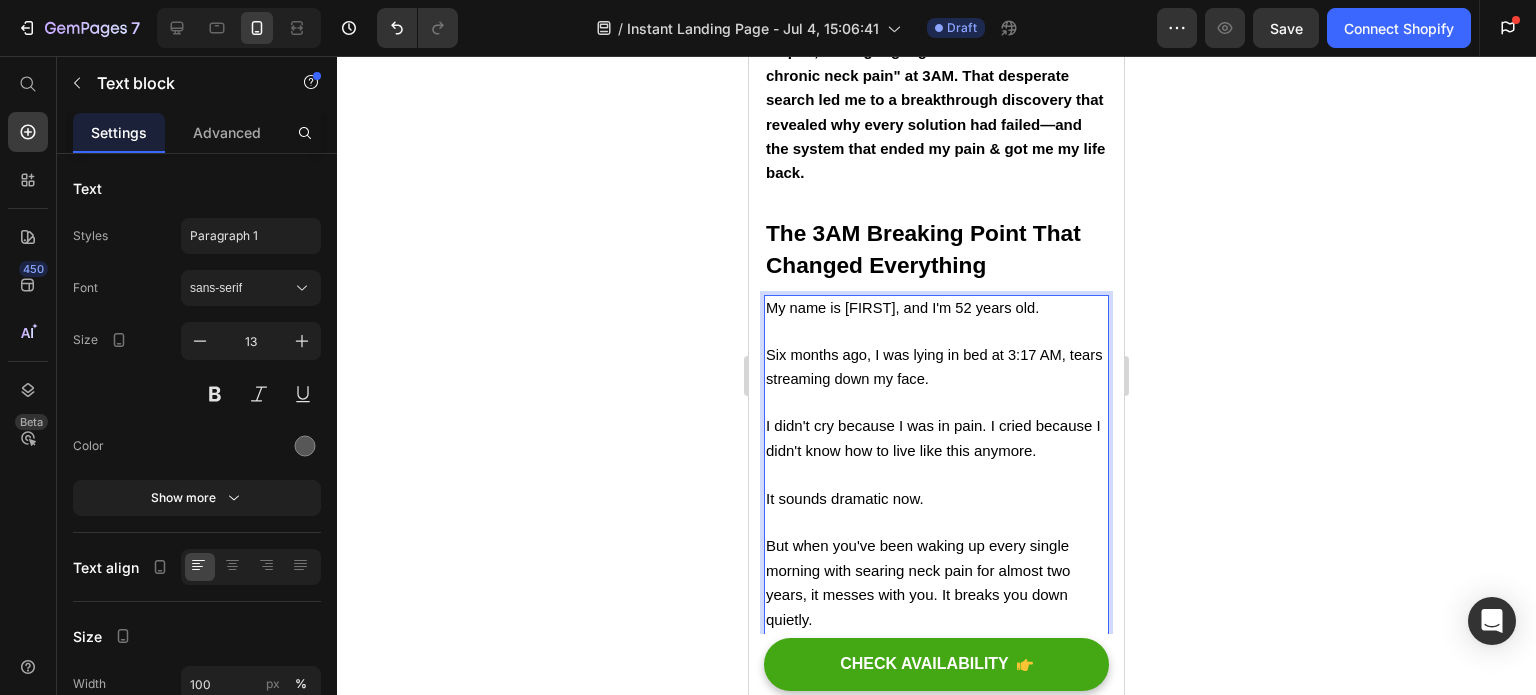 click 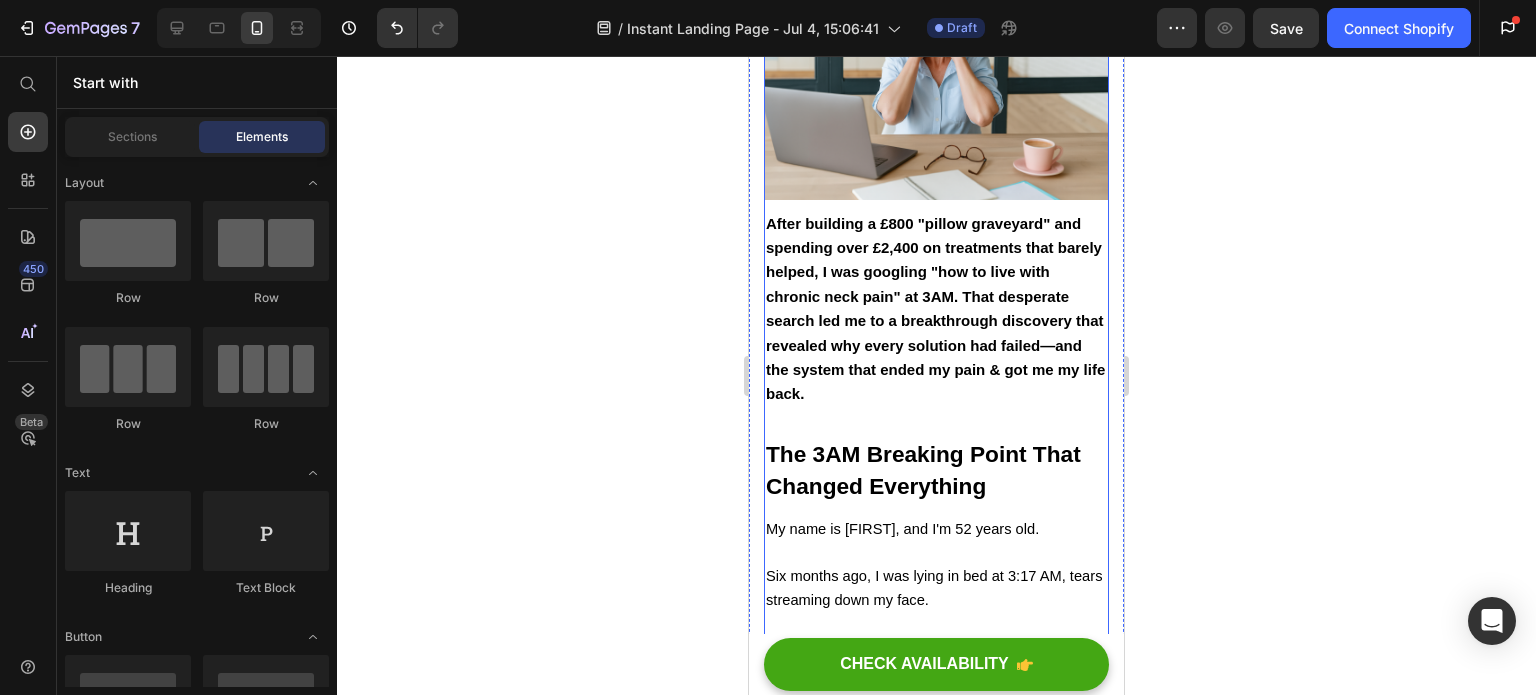 scroll, scrollTop: 536, scrollLeft: 0, axis: vertical 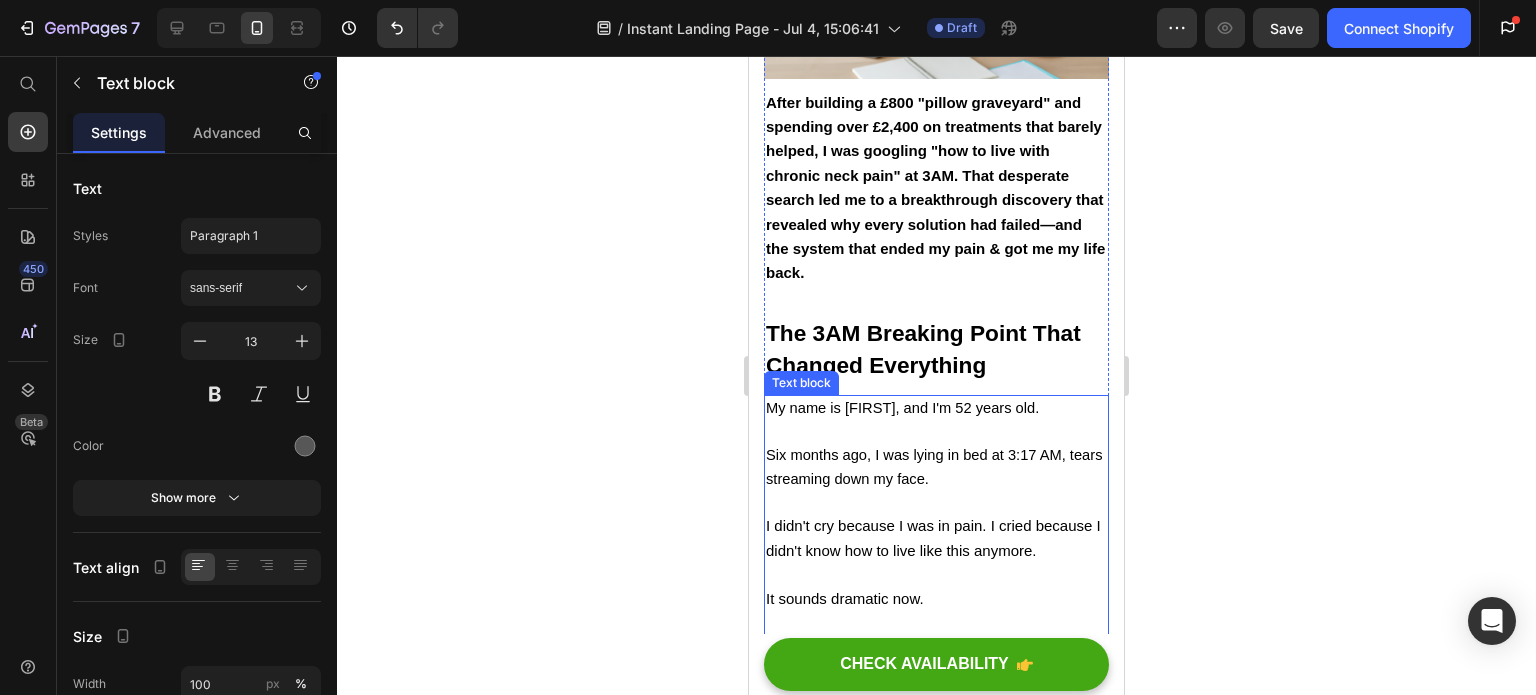 click on "My name is [FIRST], and I'm 52 years old." at bounding box center (902, 408) 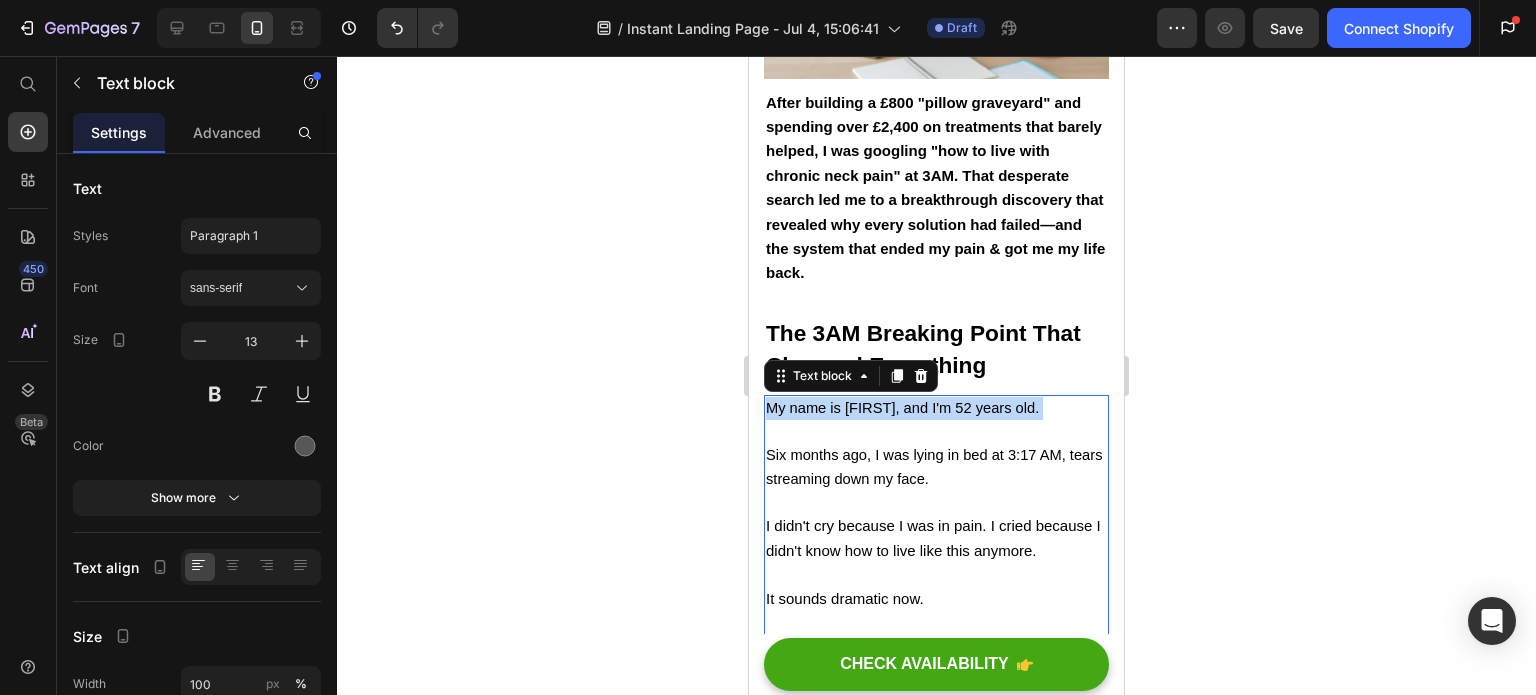 click on "My name is [FIRST], and I'm 52 years old." at bounding box center [902, 408] 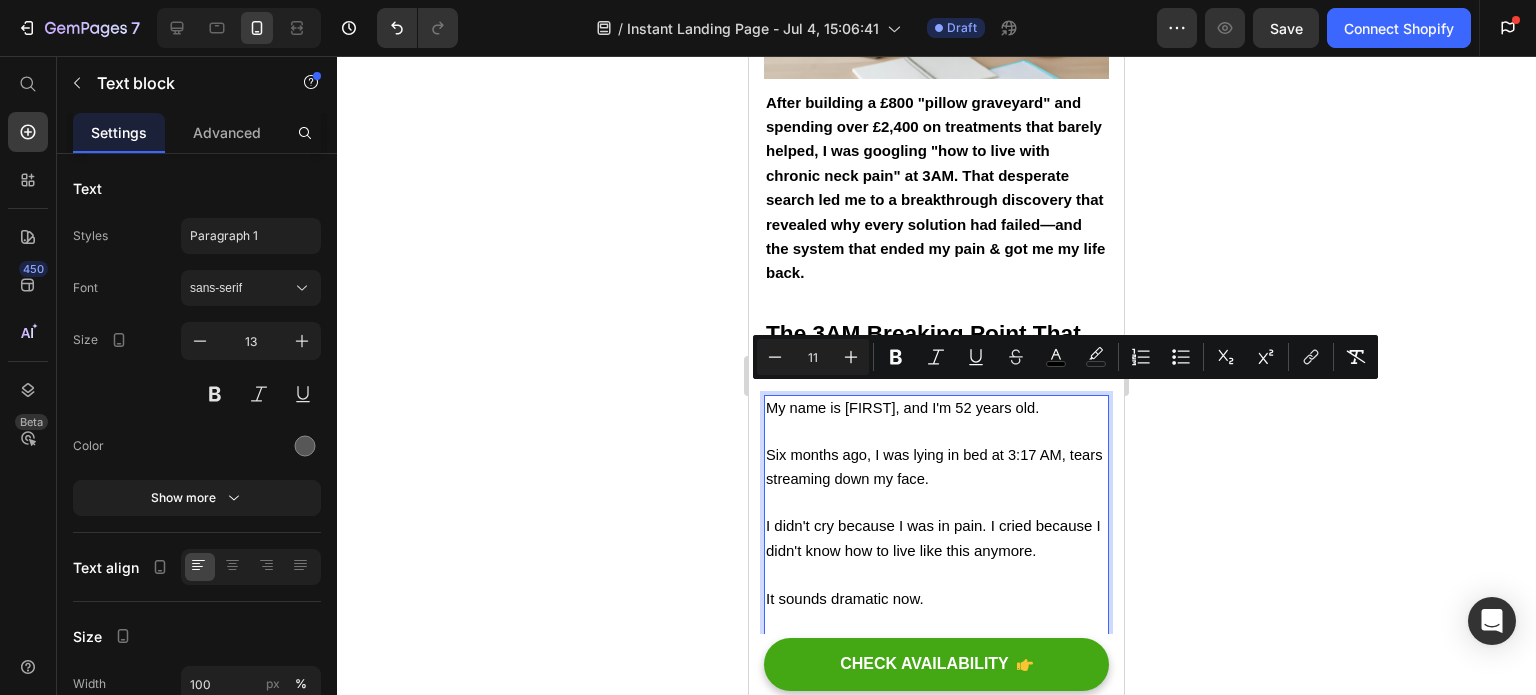 click on "Six months ago, I was lying in bed at 3:17 AM, tears streaming down my face." at bounding box center (934, 466) 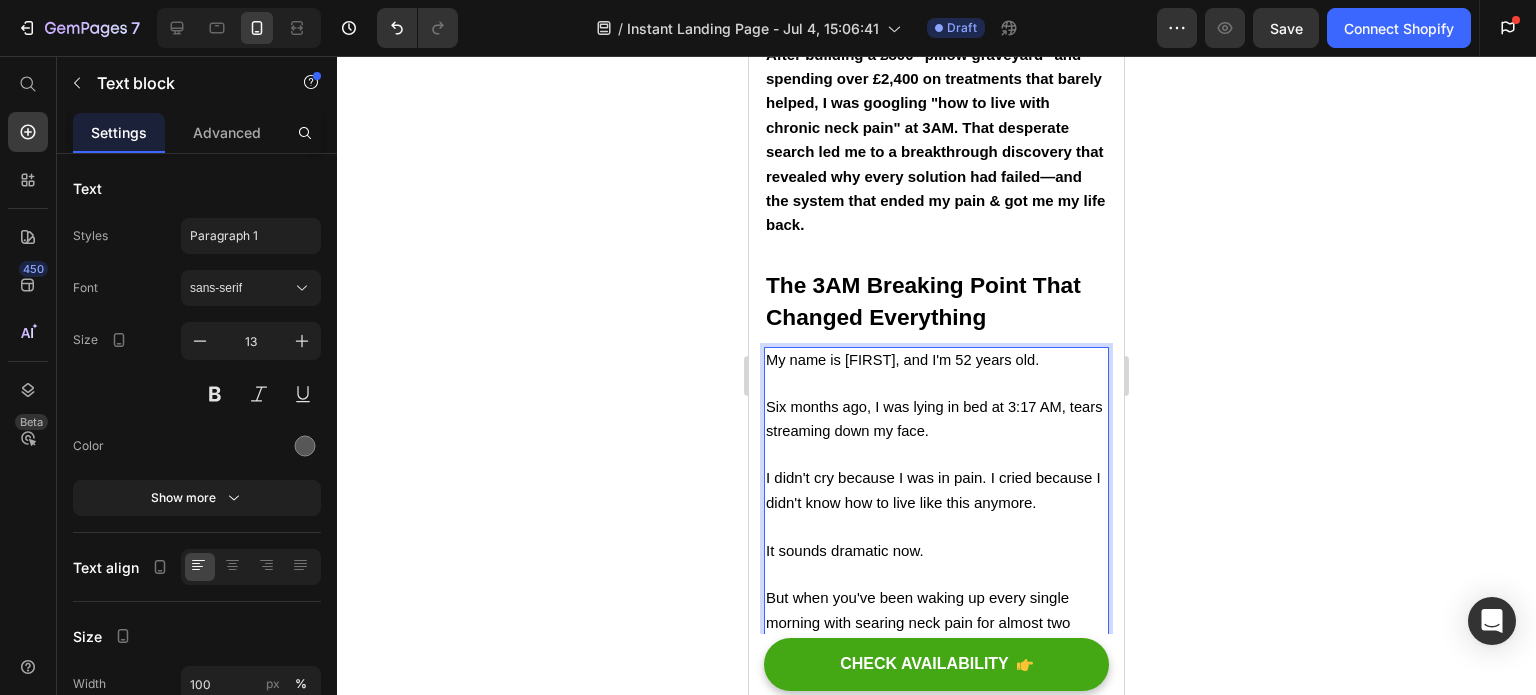 scroll, scrollTop: 536, scrollLeft: 0, axis: vertical 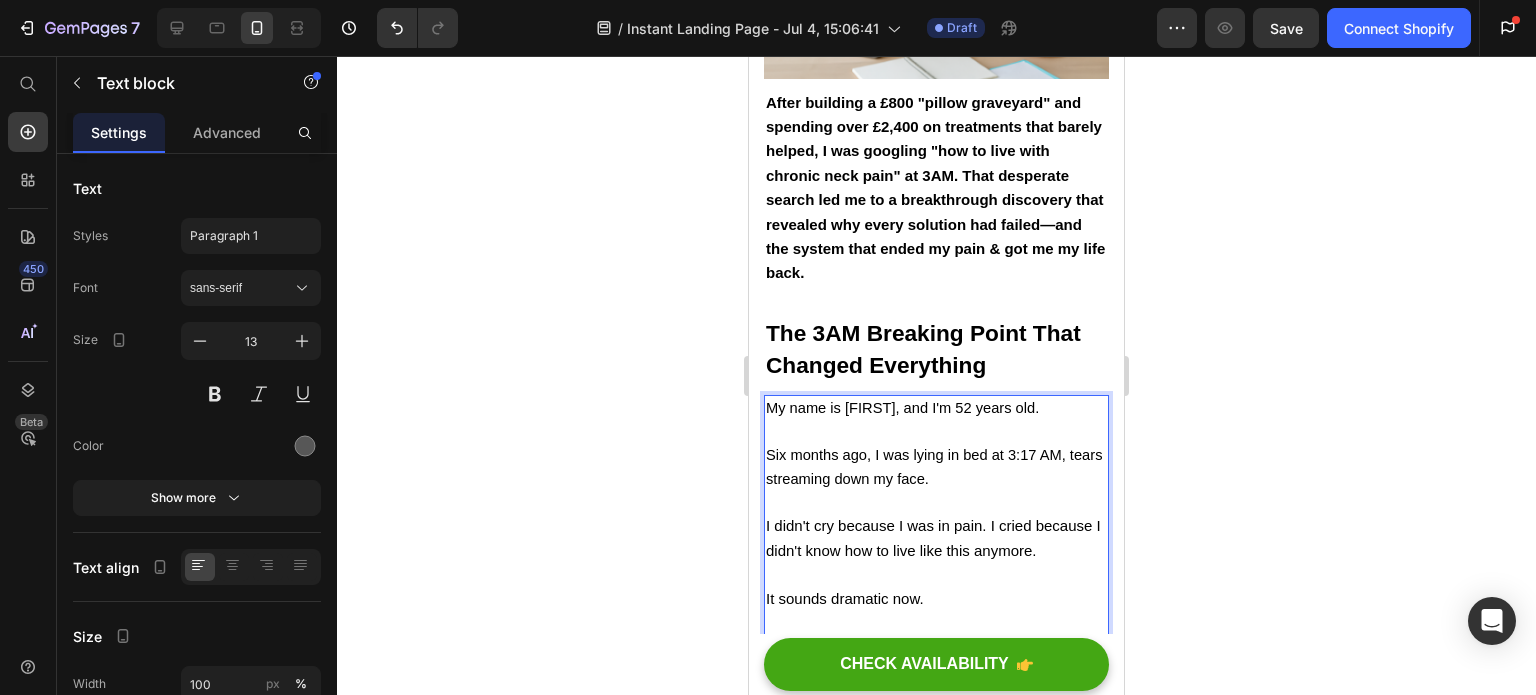 click on "My name is [FIRST], and I'm 52 years old." at bounding box center [902, 408] 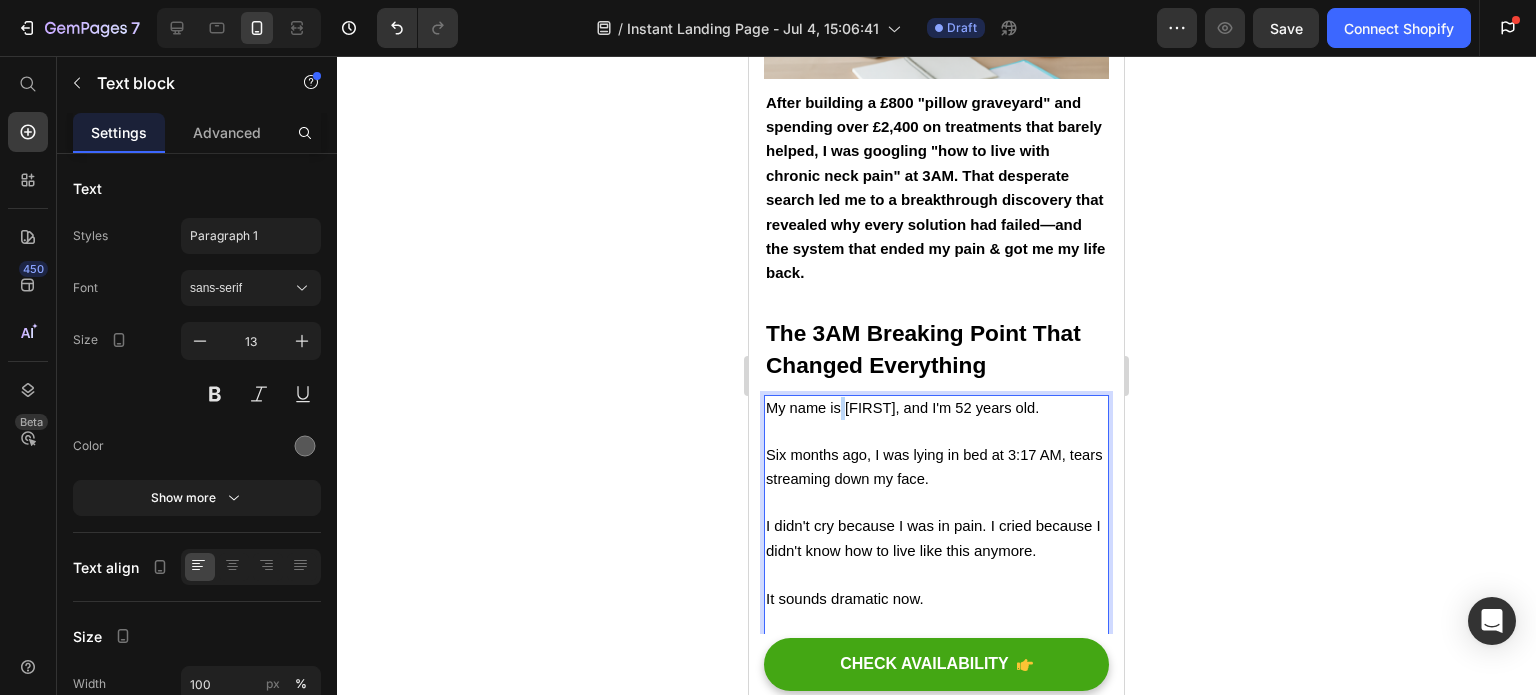 click on "My name is [FIRST], and I'm 52 years old." at bounding box center (902, 408) 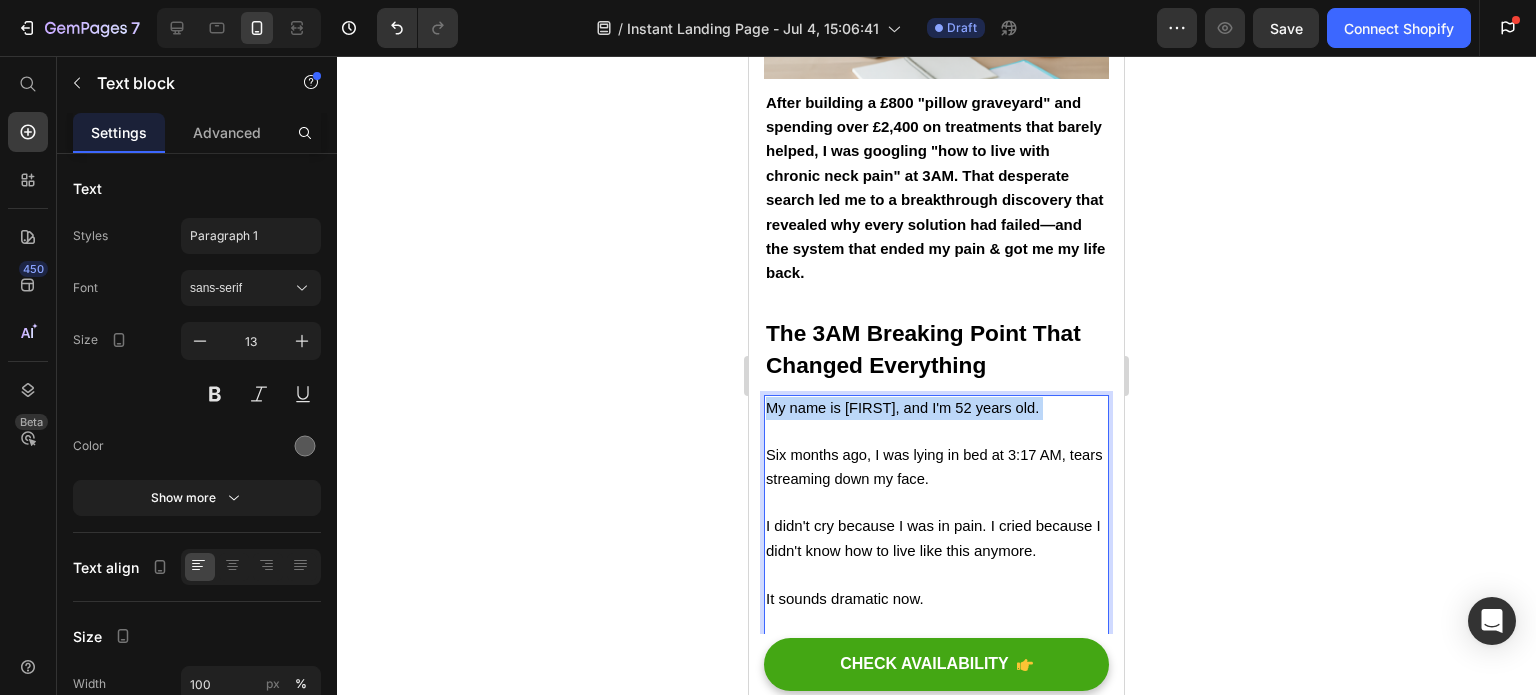 click on "My name is [FIRST], and I'm 52 years old." at bounding box center [902, 408] 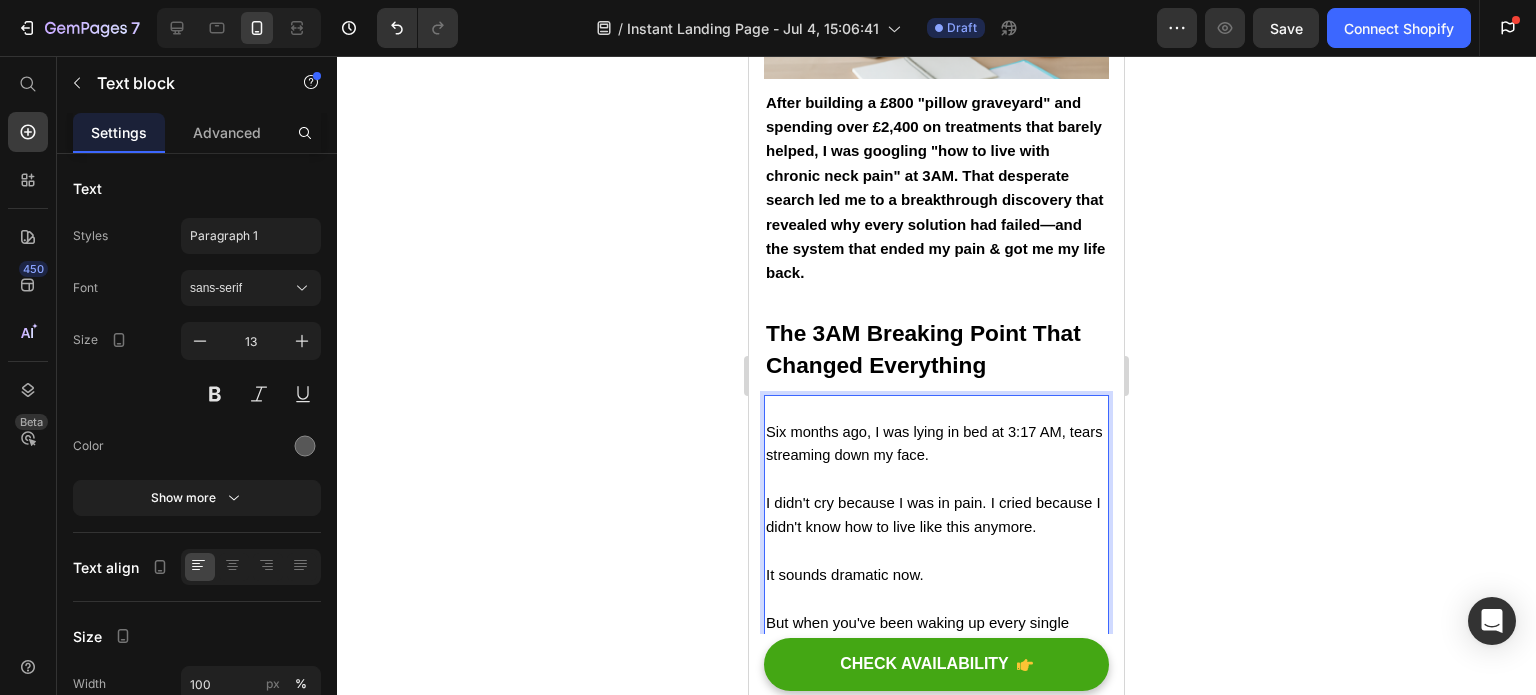 click on "⁠⁠⁠⁠⁠⁠⁠ Six months ago, I was lying in bed at 3:17 AM, tears streaming down my face. I didn't cry because I was in pain. I cried because I didn't know how to live like this anymore. It sounds dramatic now.  But when you've been waking up every single morning with searing neck pain for almost two years, it messes with you. It breaks you down quietly. The first time I cried, I had just finished brushing my teeth—and I couldn't turn my head to spit. I stared into the mirror, neck frozen, and whispered, "What is happening to me?" I was 52. I wasn't old. I wasn't sick. I just… hurt. Constantly." at bounding box center (936, 649) 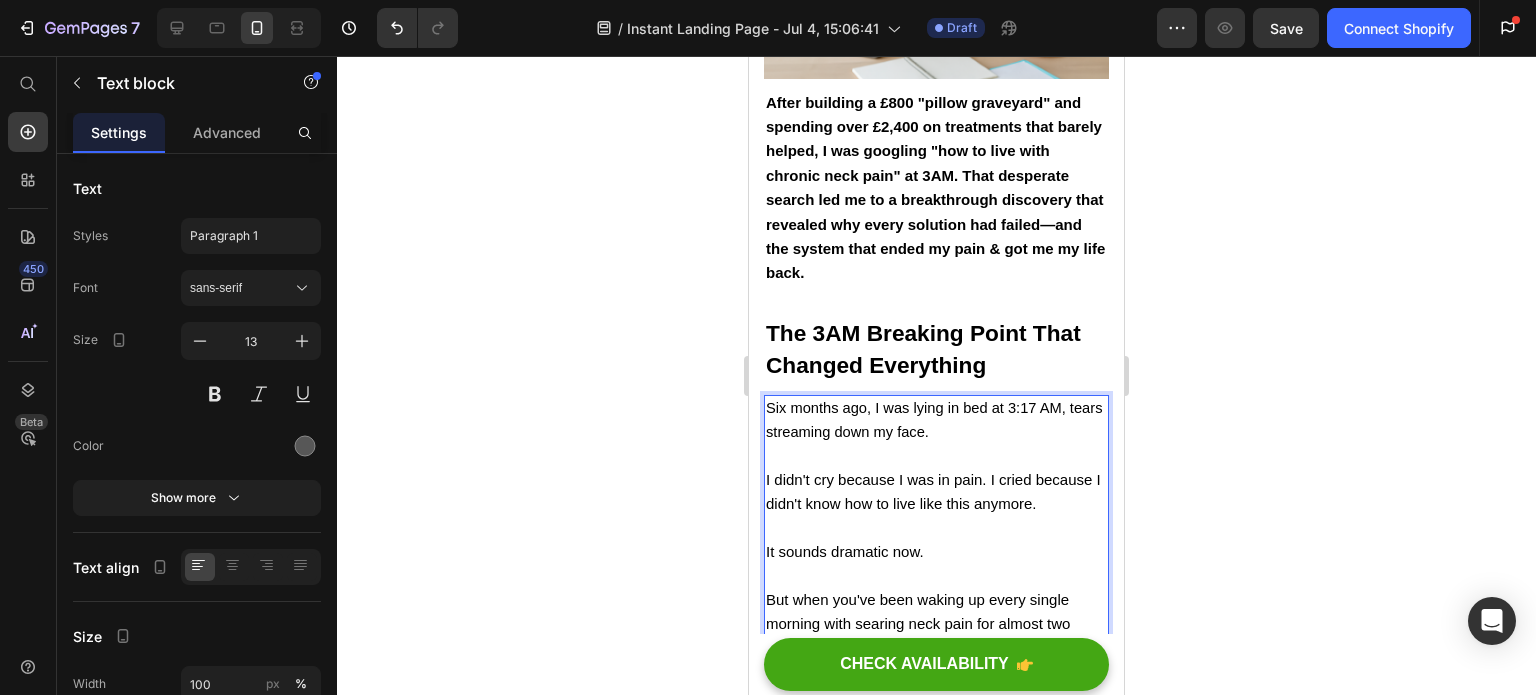 click 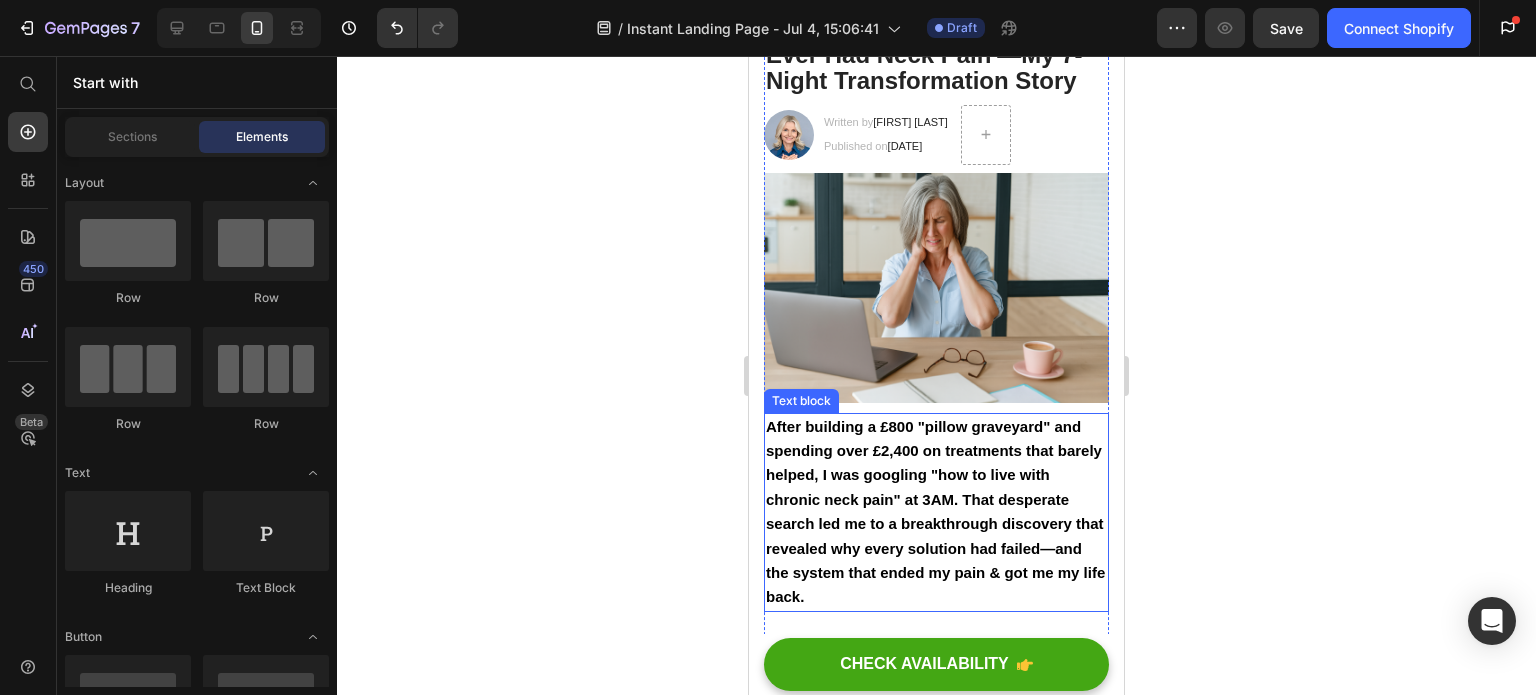 scroll, scrollTop: 36, scrollLeft: 0, axis: vertical 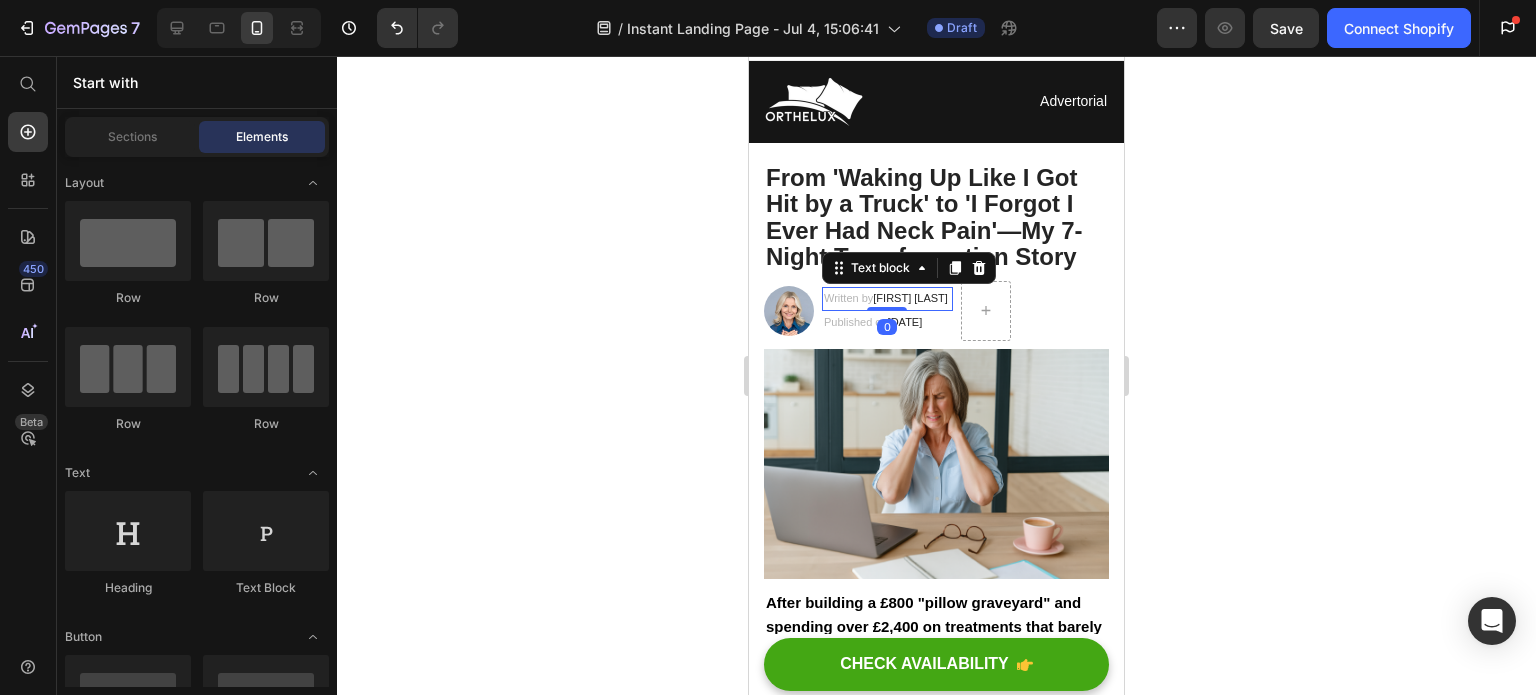 click on "[FIRST] [LAST]" at bounding box center [910, 298] 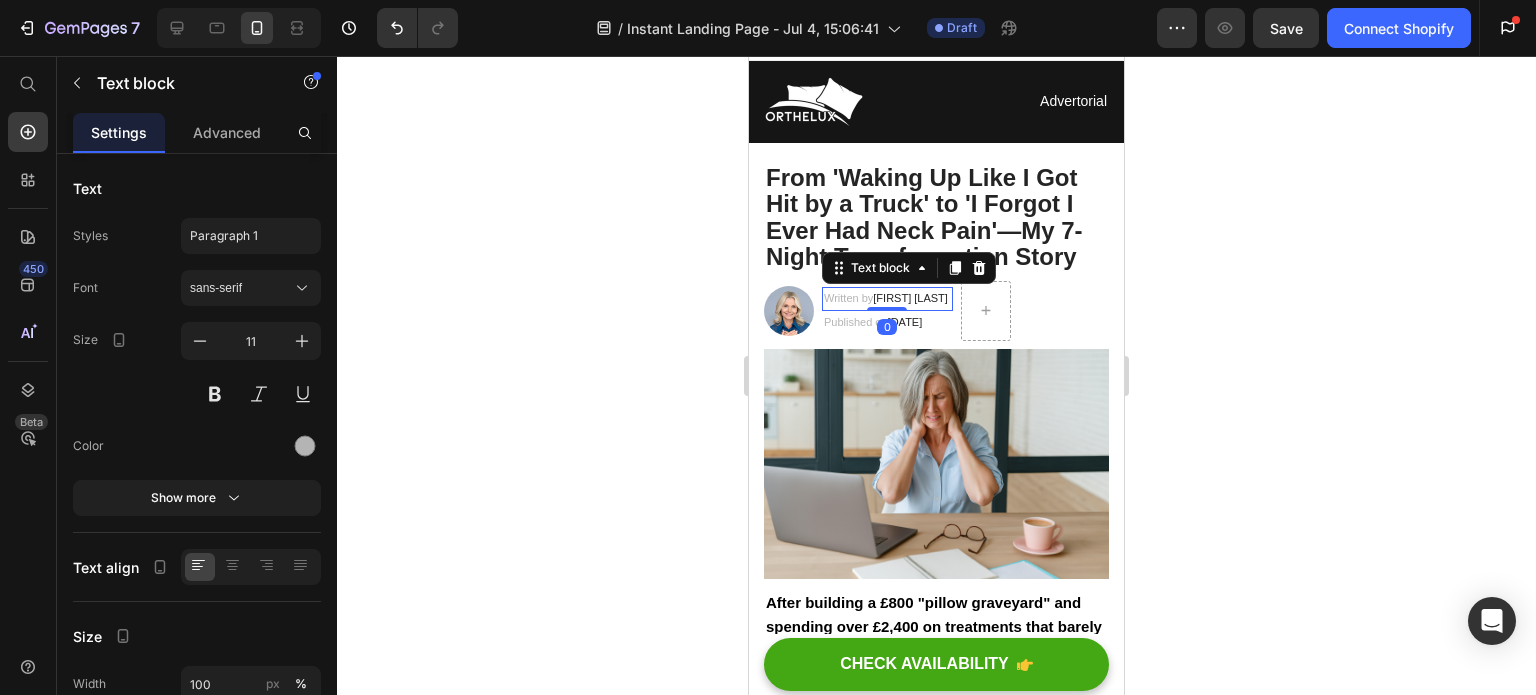 click on "[FIRST] [LAST]" at bounding box center (910, 298) 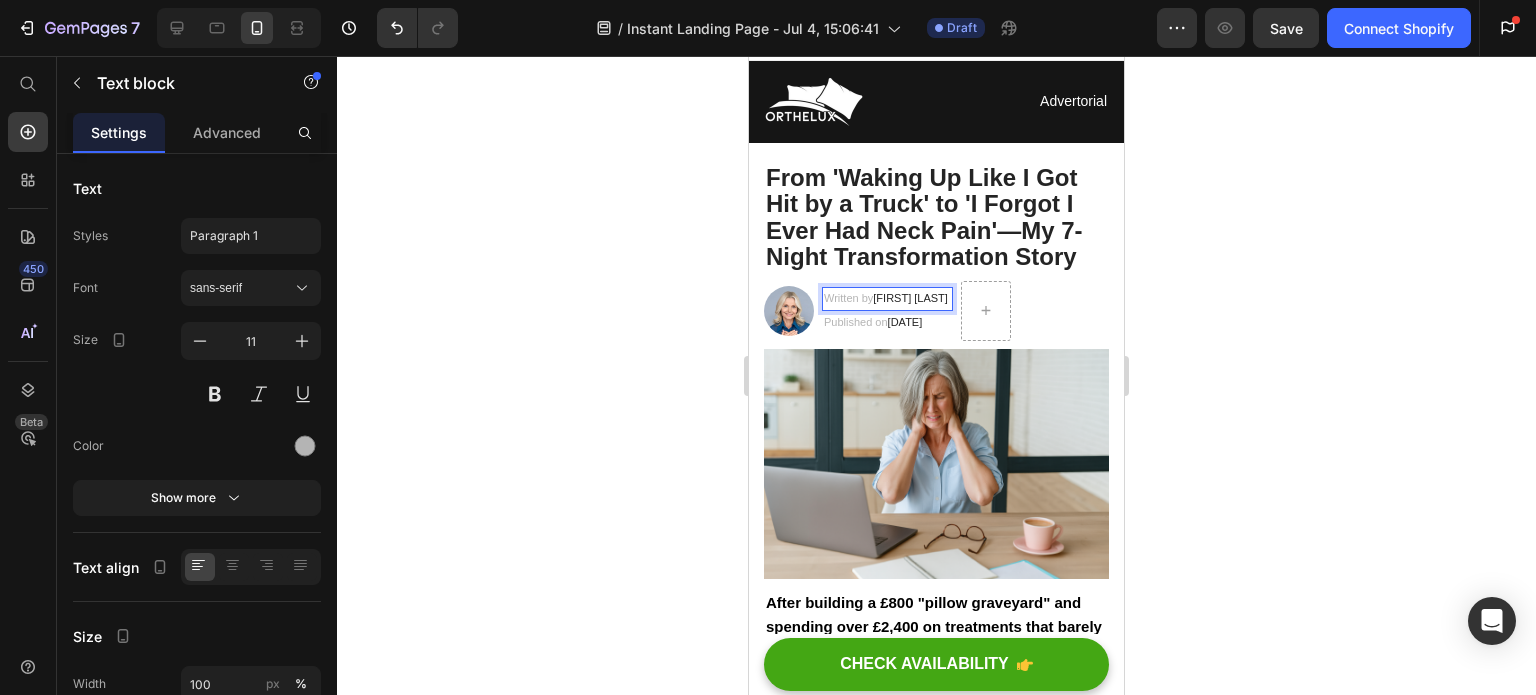 click on "[FIRST] [LAST]" at bounding box center [910, 298] 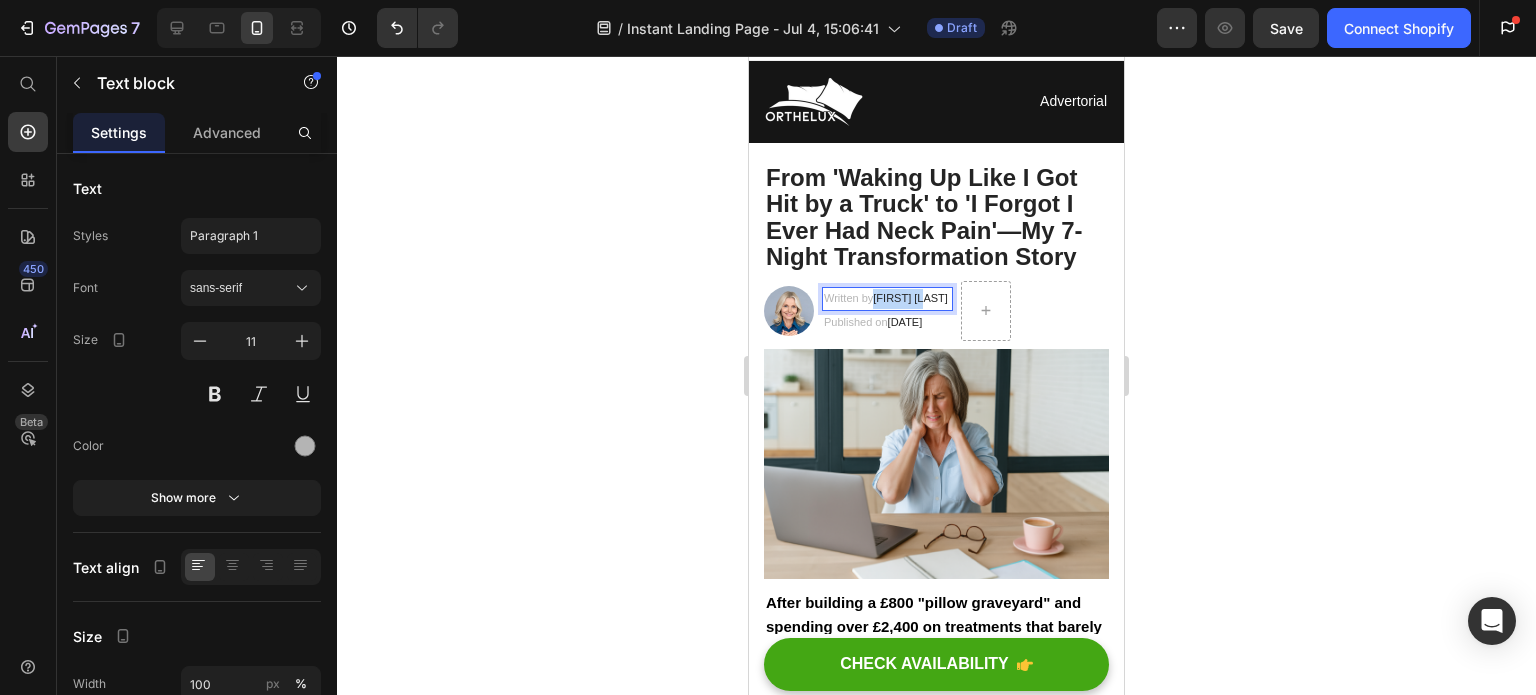 click on "[FIRST] [LAST]" at bounding box center (910, 298) 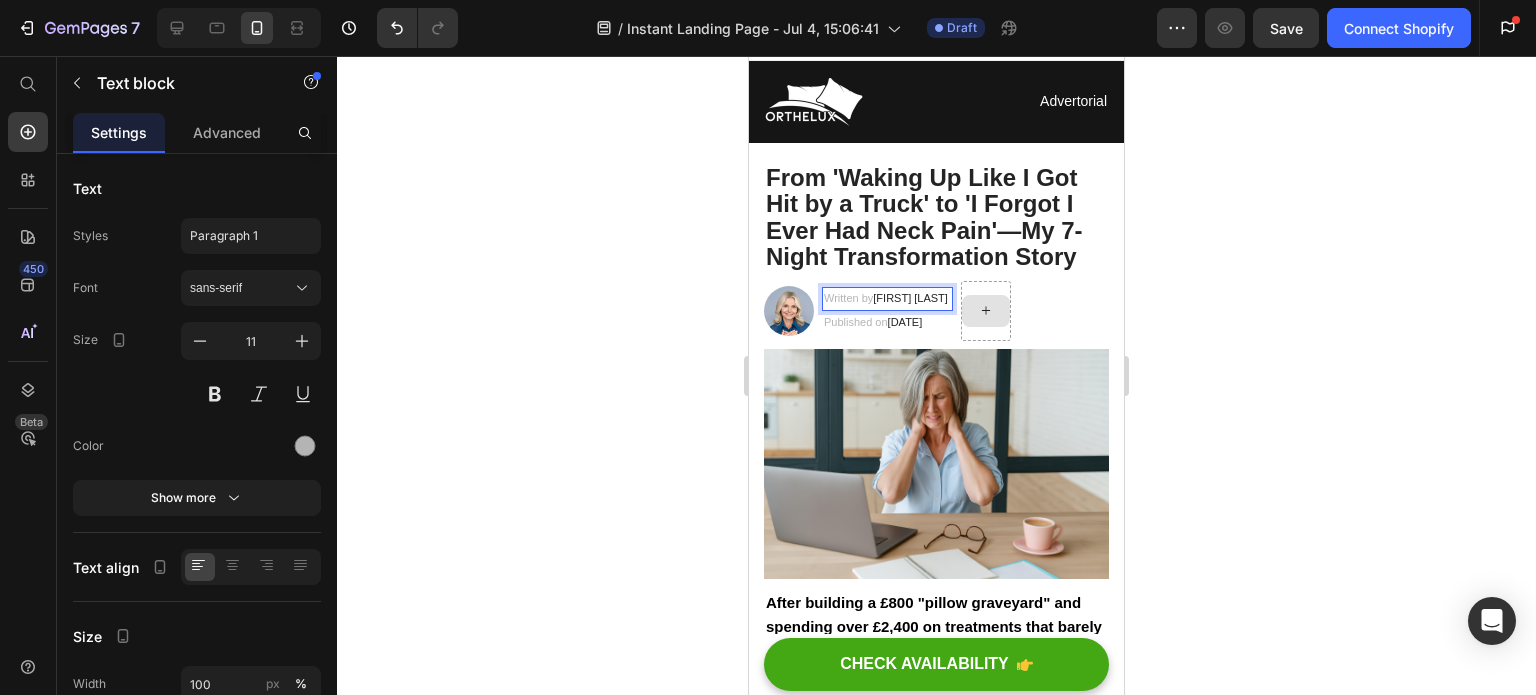 click 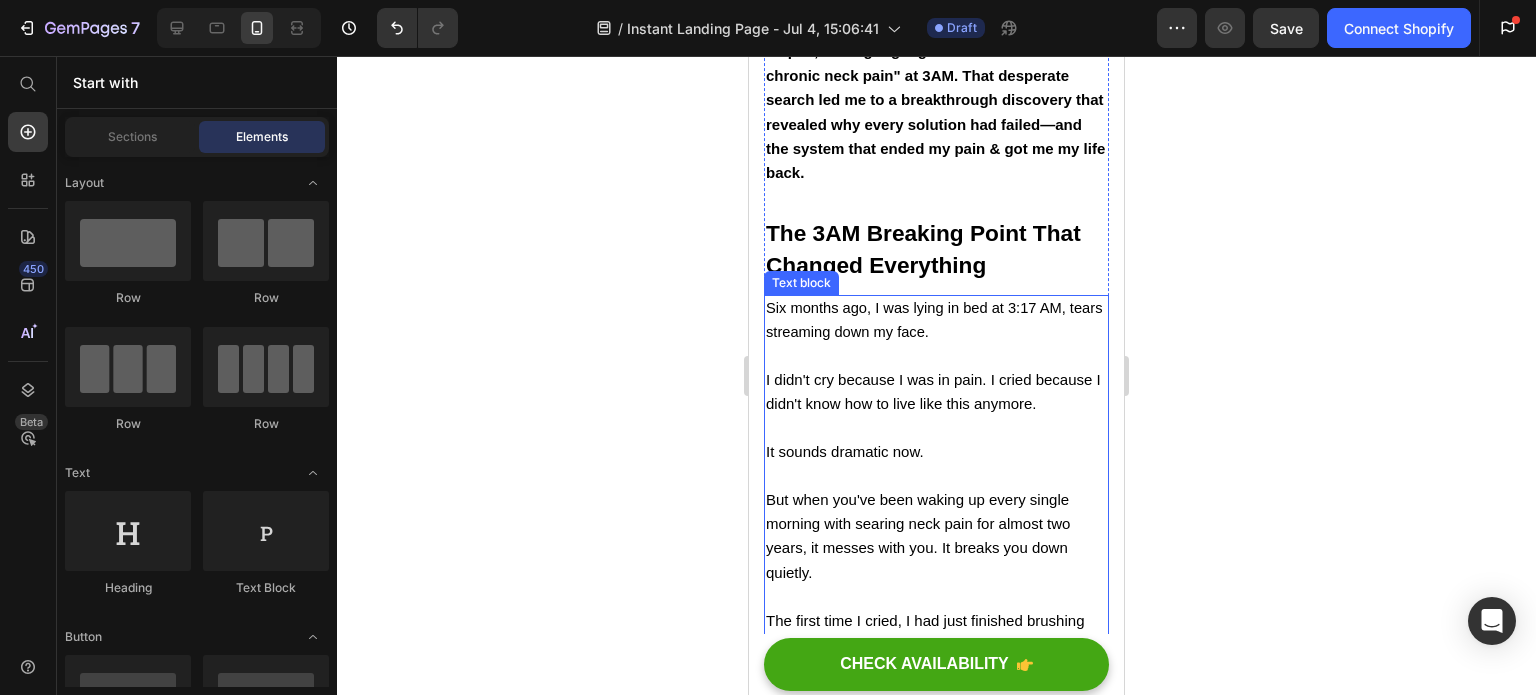 scroll, scrollTop: 736, scrollLeft: 0, axis: vertical 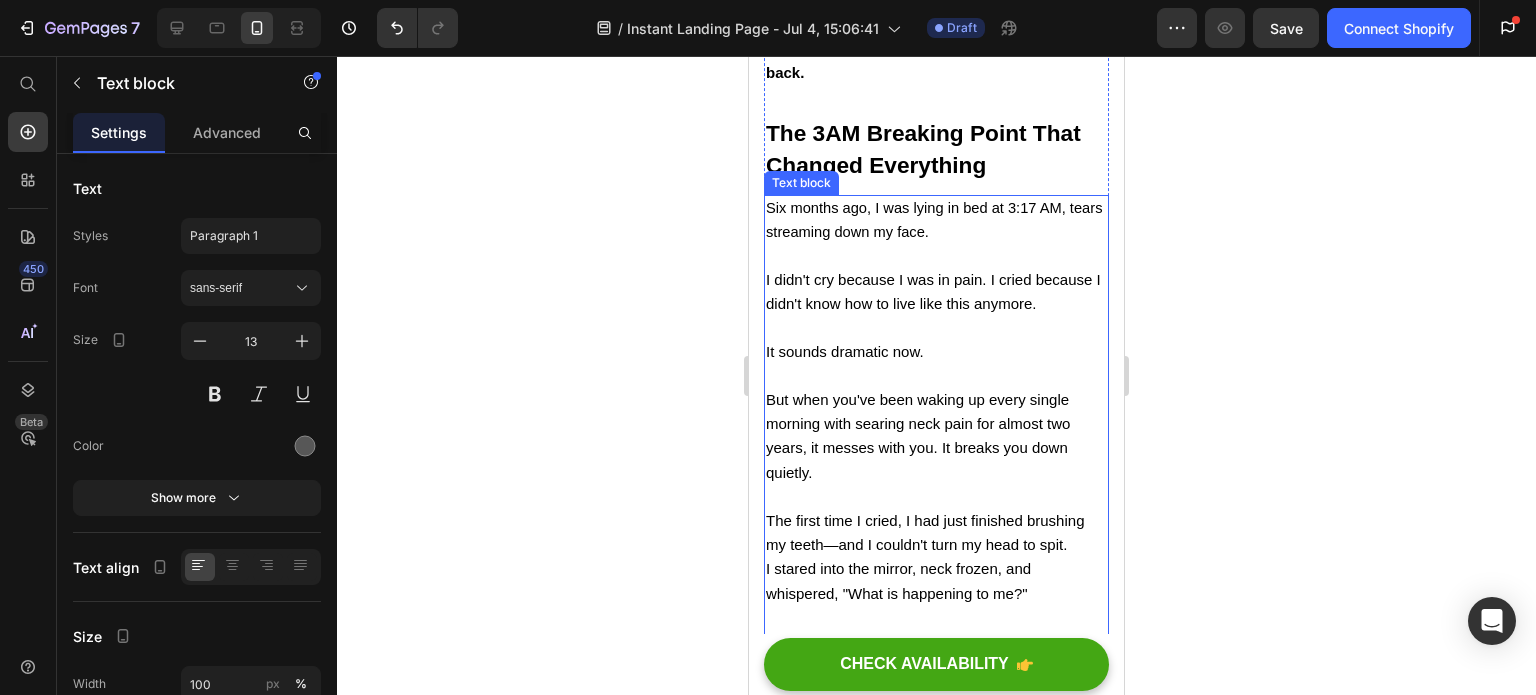click on "I didn't cry because I was in pain. I cried because I didn't know how to live like this anymore." at bounding box center (933, 291) 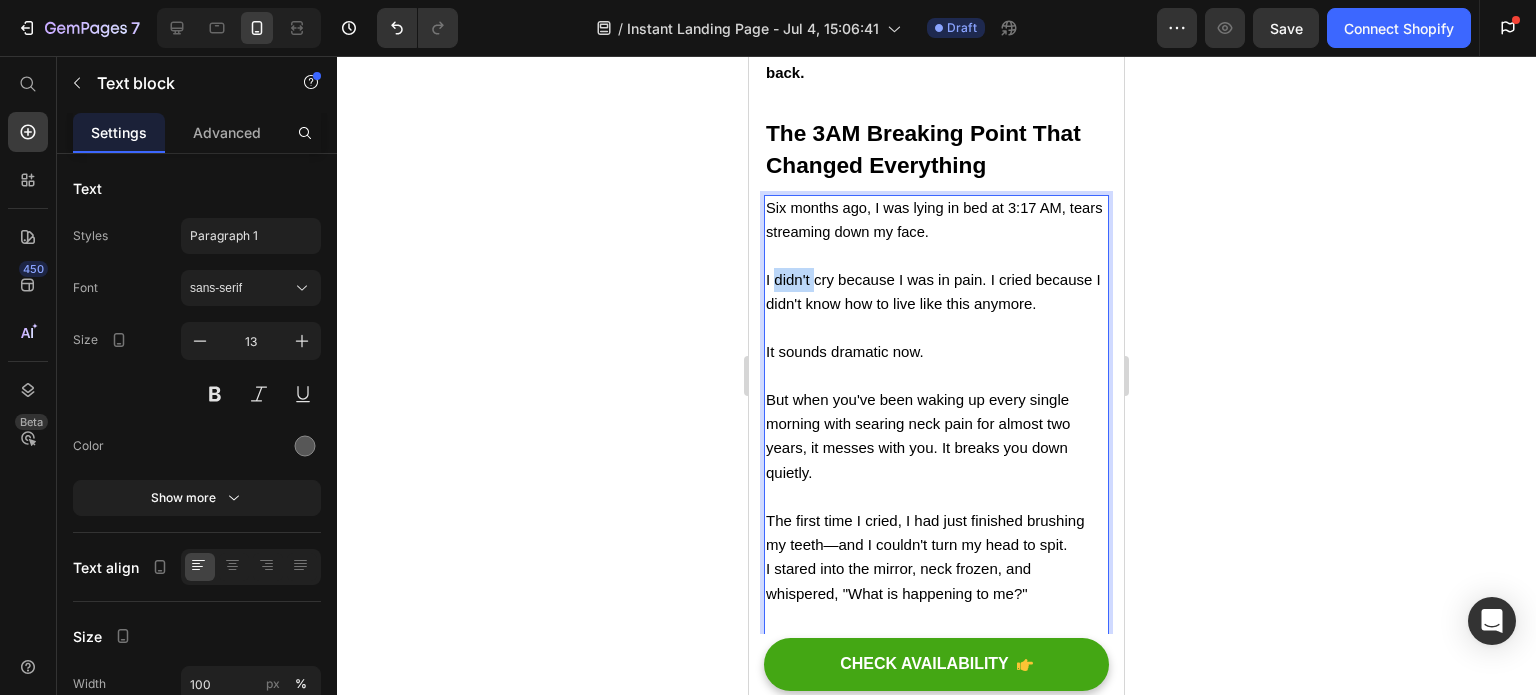 click on "I didn't cry because I was in pain. I cried because I didn't know how to live like this anymore." at bounding box center (933, 291) 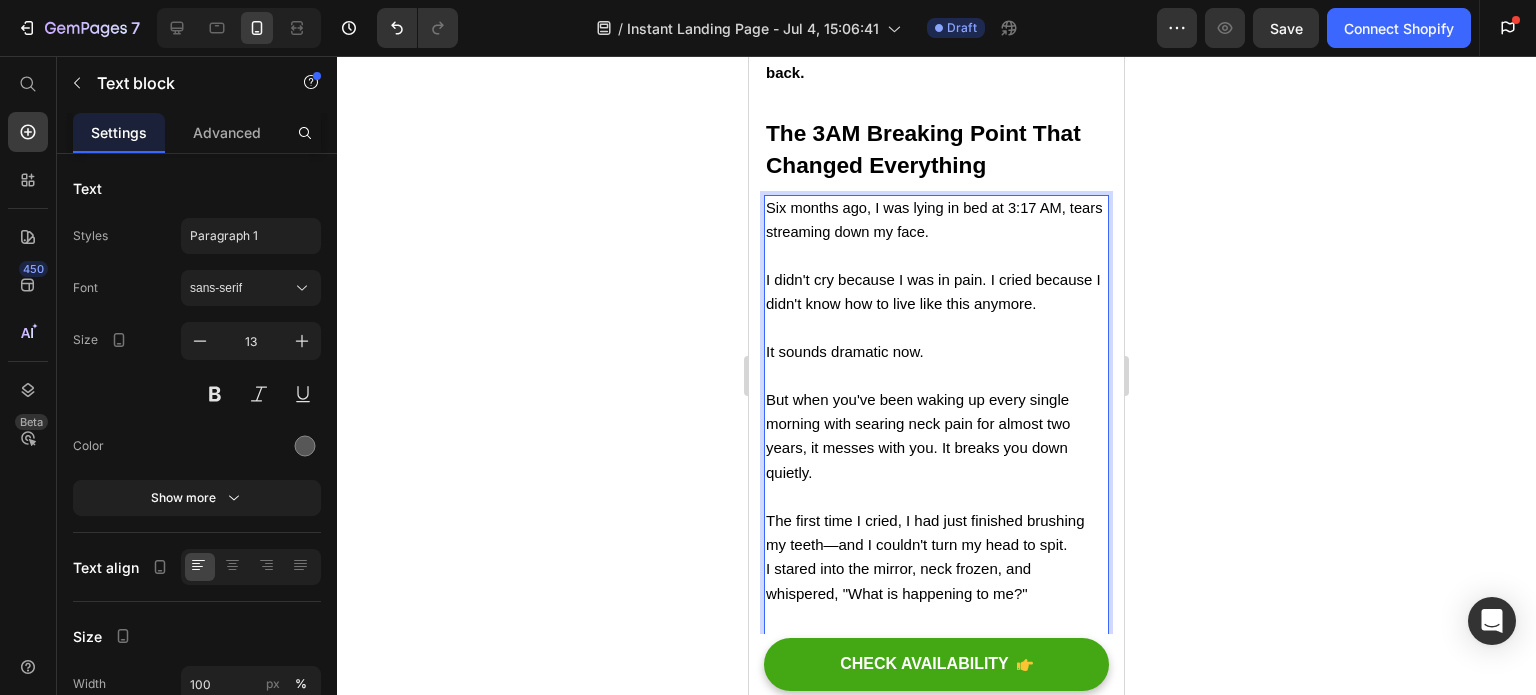 click on "Six months ago, I was lying in bed at 3:17 AM, tears streaming down my face. I didn't cry because I was in pain. I cried because I didn't know how to live like this anymore." at bounding box center (936, 256) 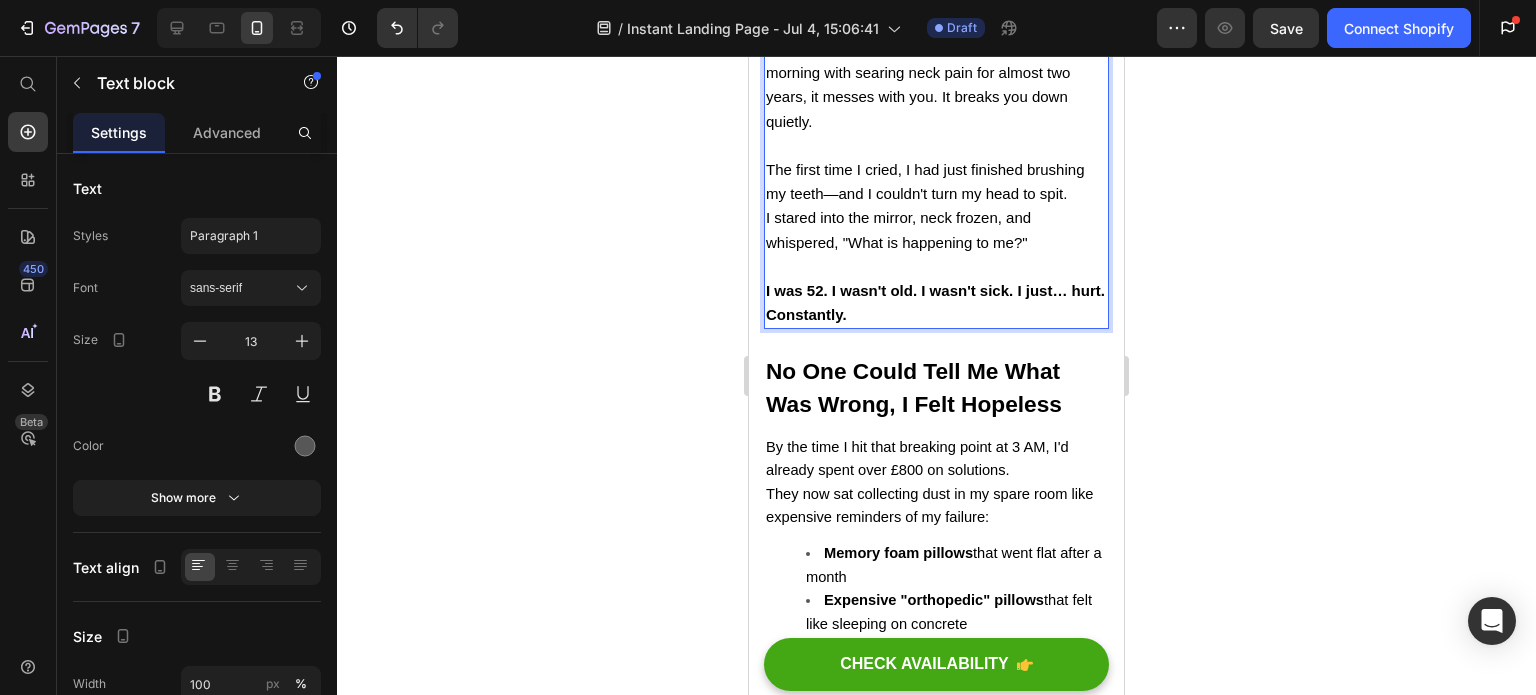 scroll, scrollTop: 1236, scrollLeft: 0, axis: vertical 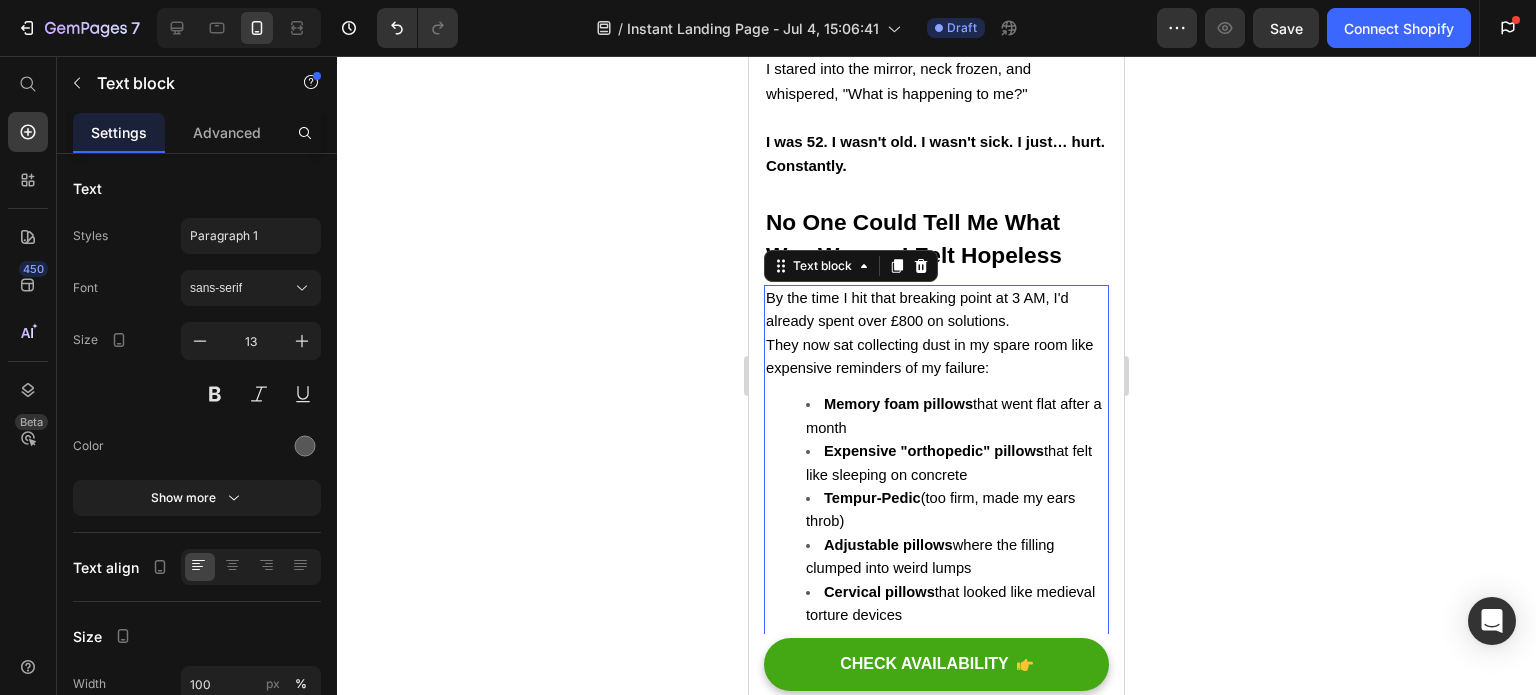 click on "By the time I hit that breaking point at 3 AM, I'd already spent over £800 on solutions." at bounding box center (917, 309) 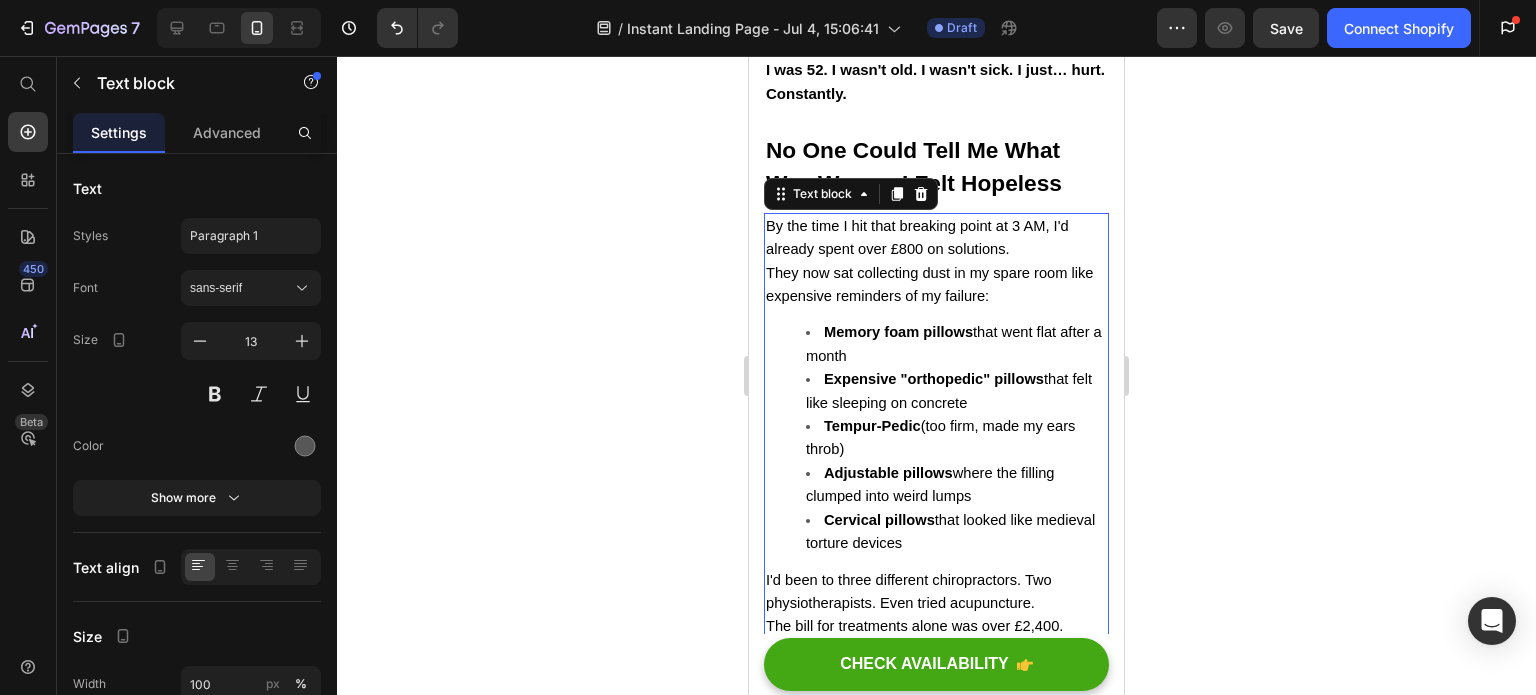 scroll, scrollTop: 1336, scrollLeft: 0, axis: vertical 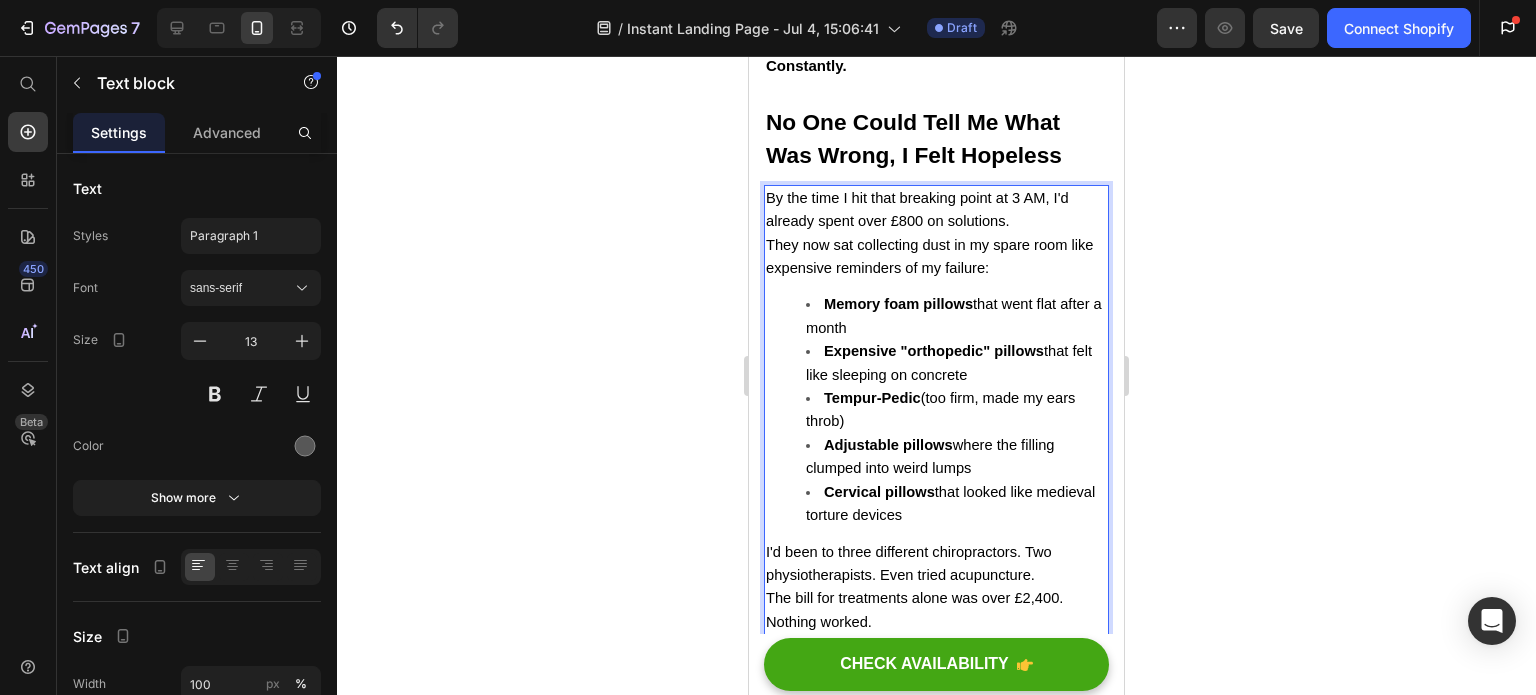 click on "By the time I hit that breaking point at 3 AM, I'd already spent over £800 on solutions." at bounding box center (936, 210) 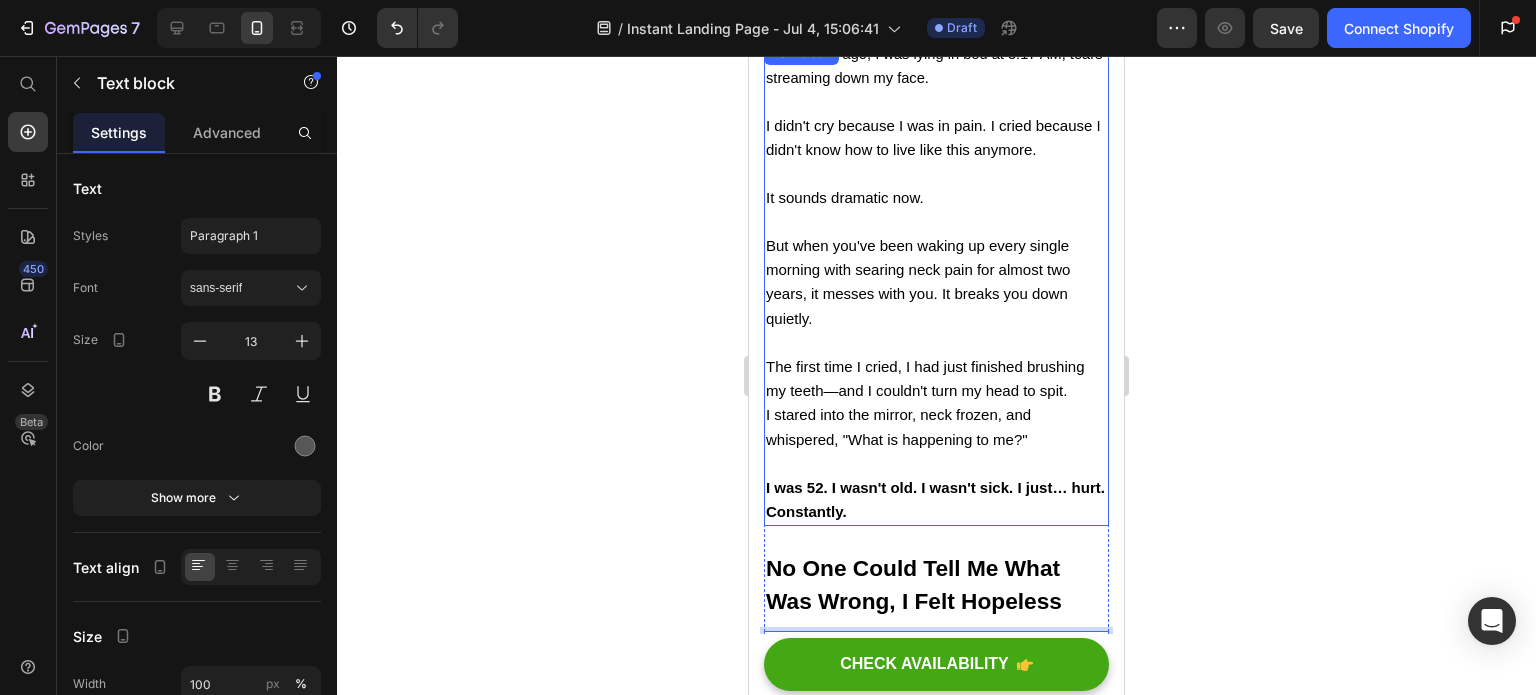 scroll, scrollTop: 936, scrollLeft: 0, axis: vertical 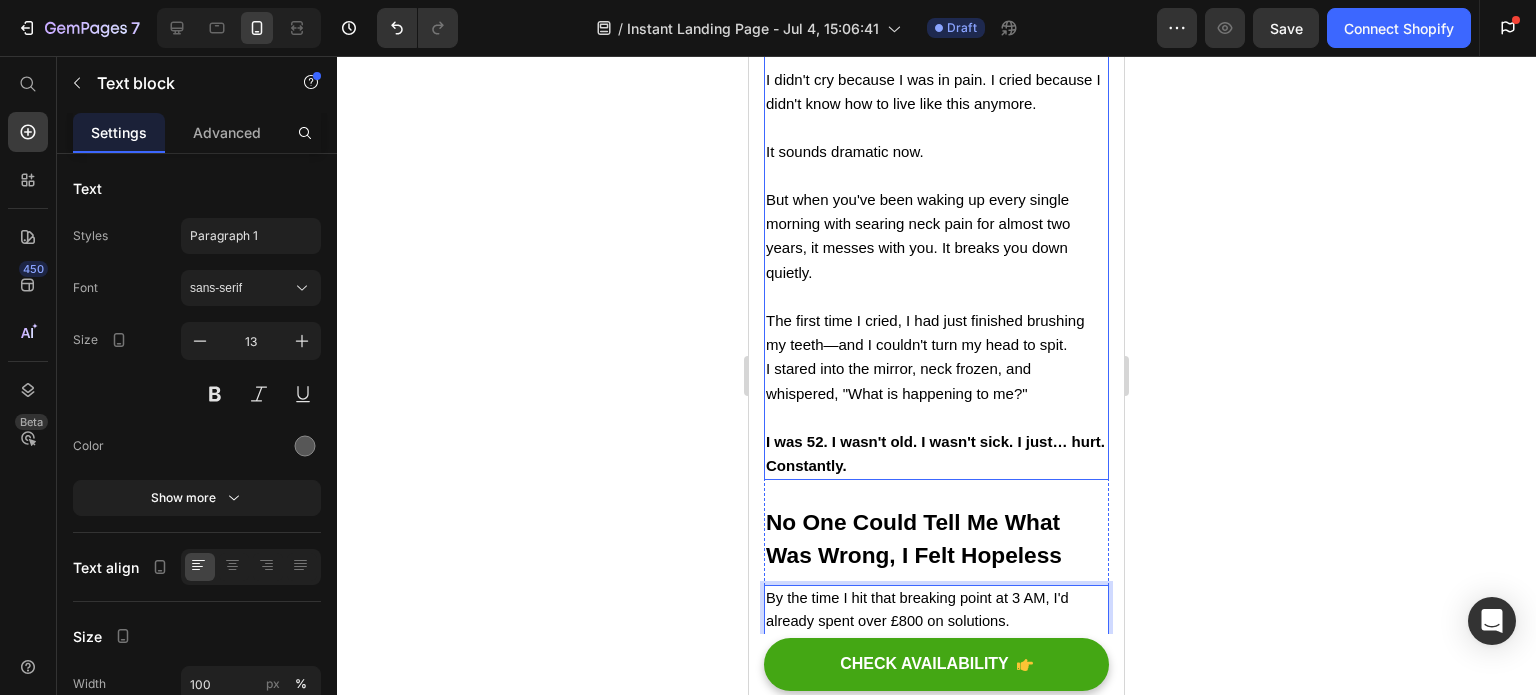click on "I was 52. I wasn't old. I wasn't sick. I just… hurt. Constantly." at bounding box center (936, 454) 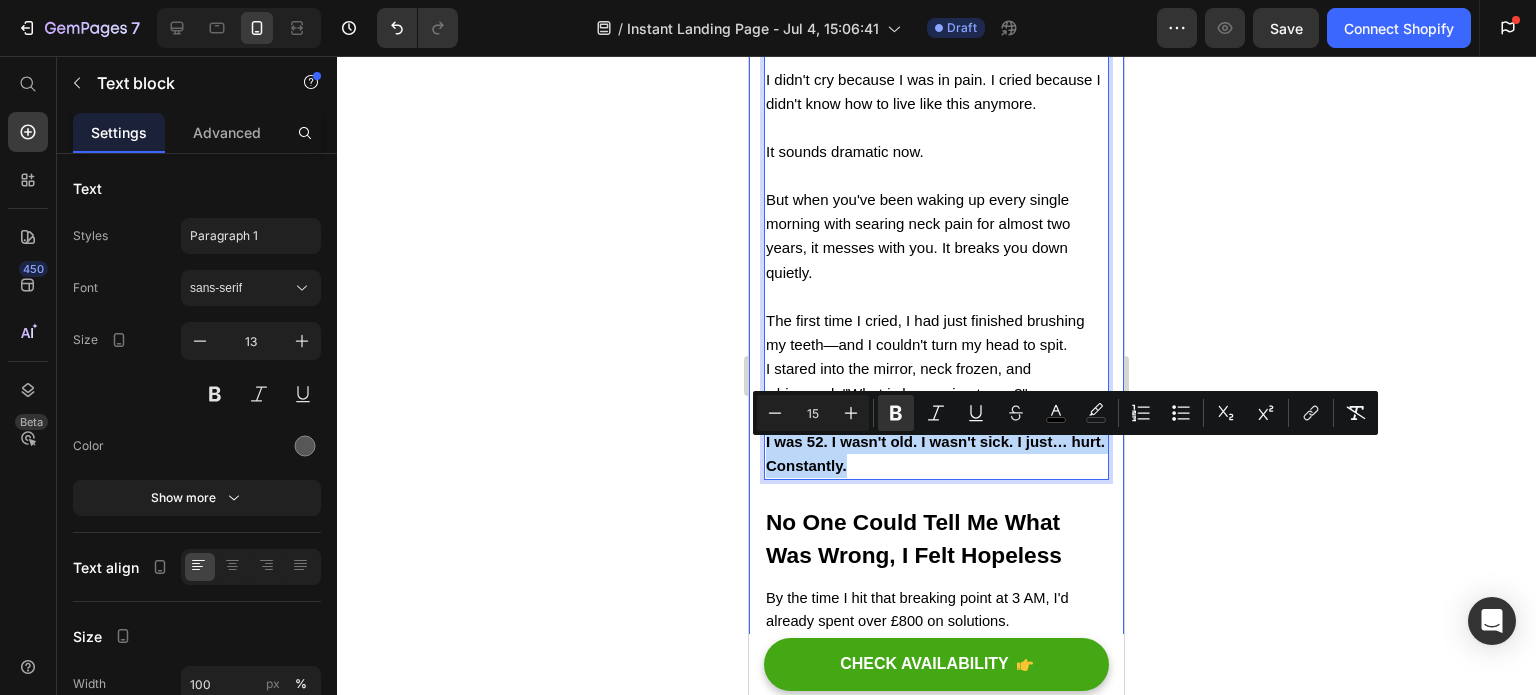 drag, startPoint x: 901, startPoint y: 472, endPoint x: 760, endPoint y: 451, distance: 142.55525 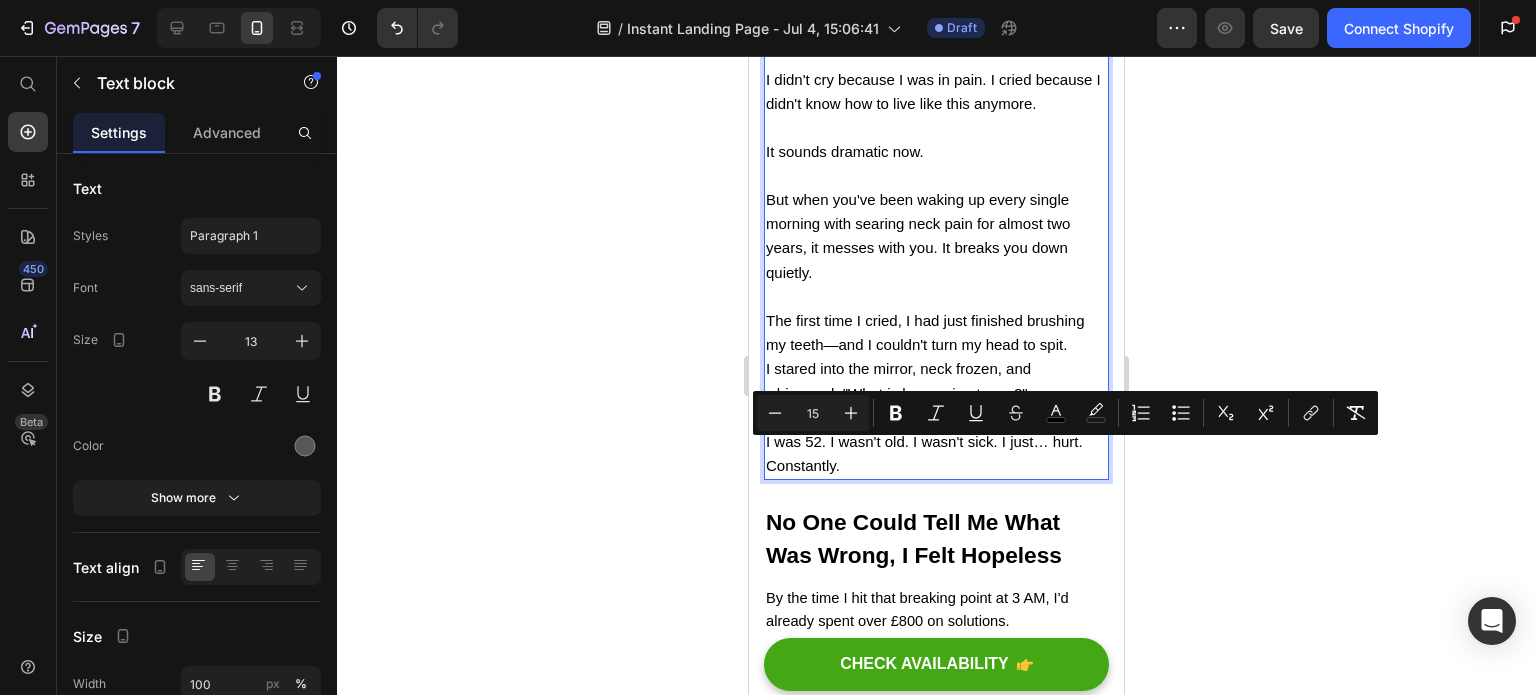 click on "I was 52. I wasn't old. I wasn't sick. I just… hurt. Constantly." at bounding box center [936, 454] 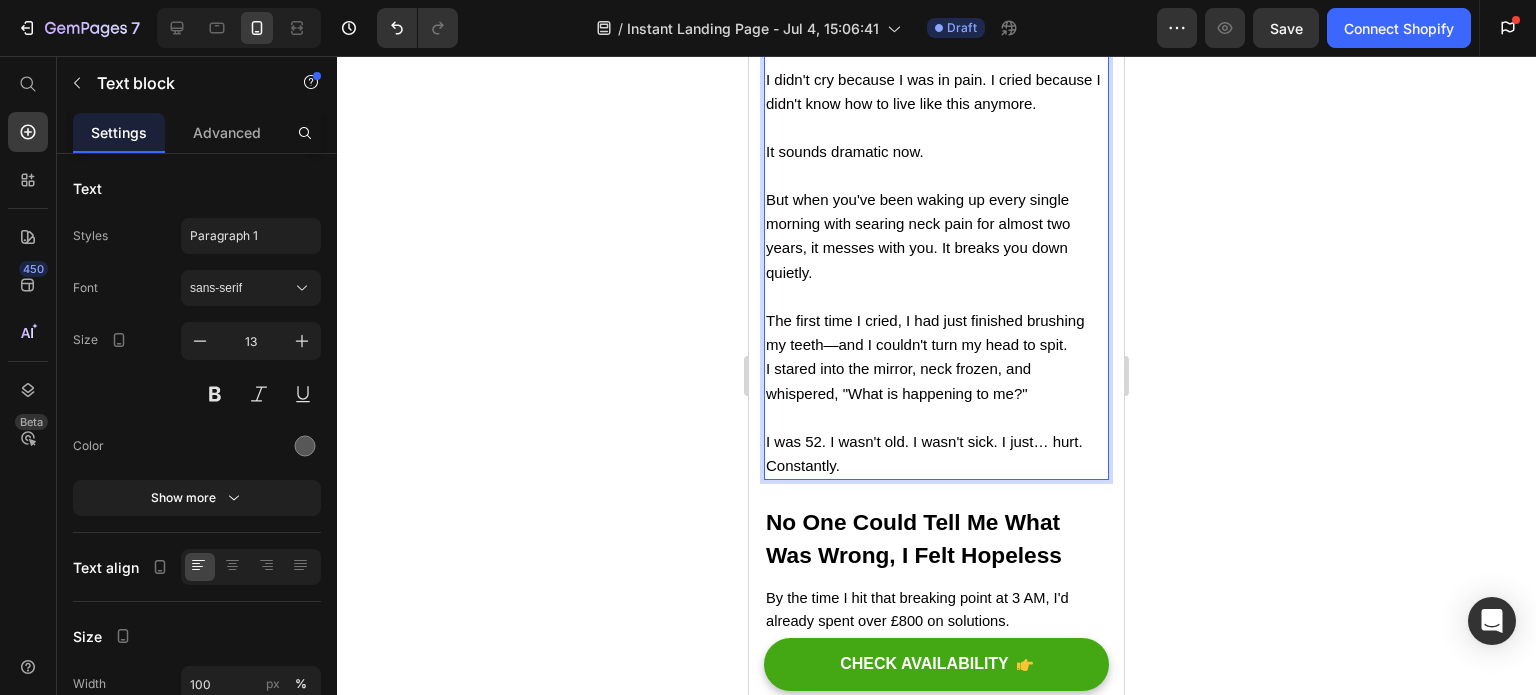 click on "I was 52. I wasn't old. I wasn't sick. I just… hurt. Constantly." at bounding box center [936, 454] 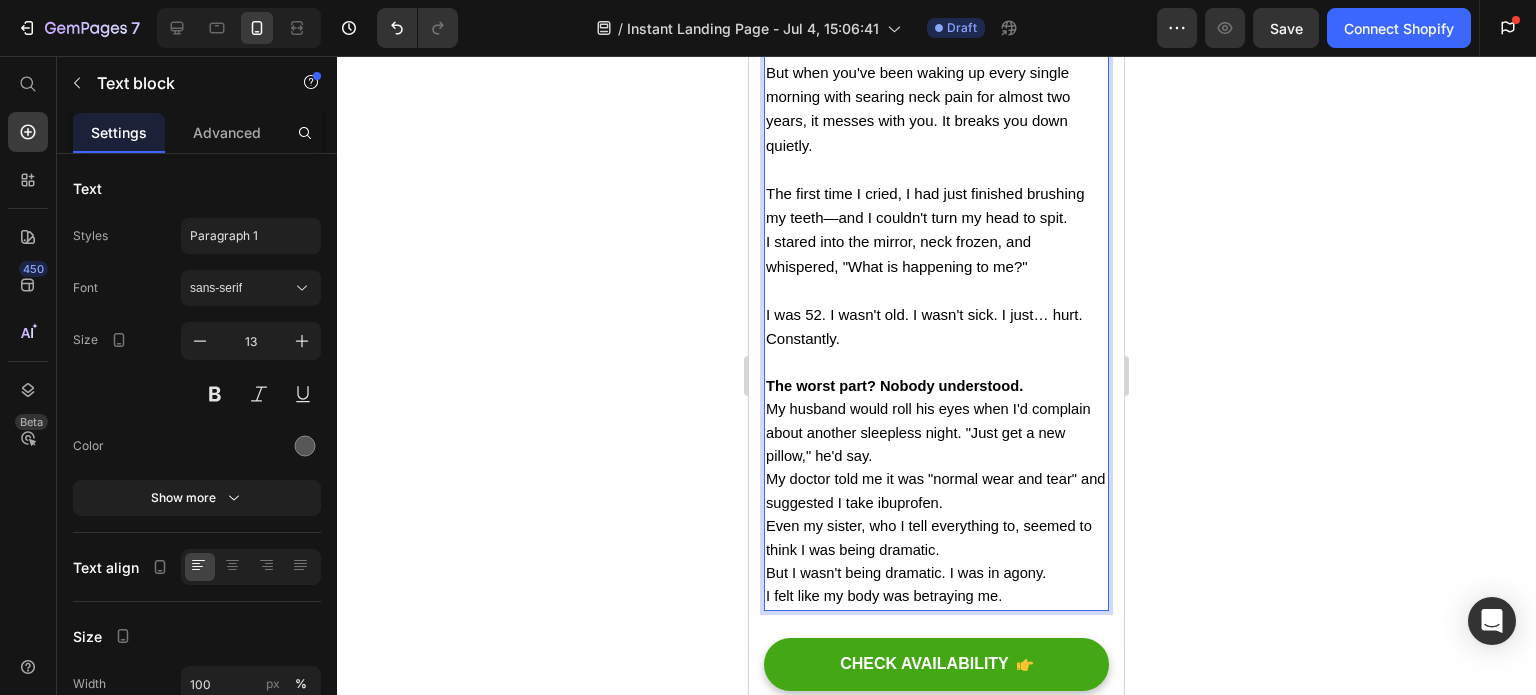 scroll, scrollTop: 1111, scrollLeft: 0, axis: vertical 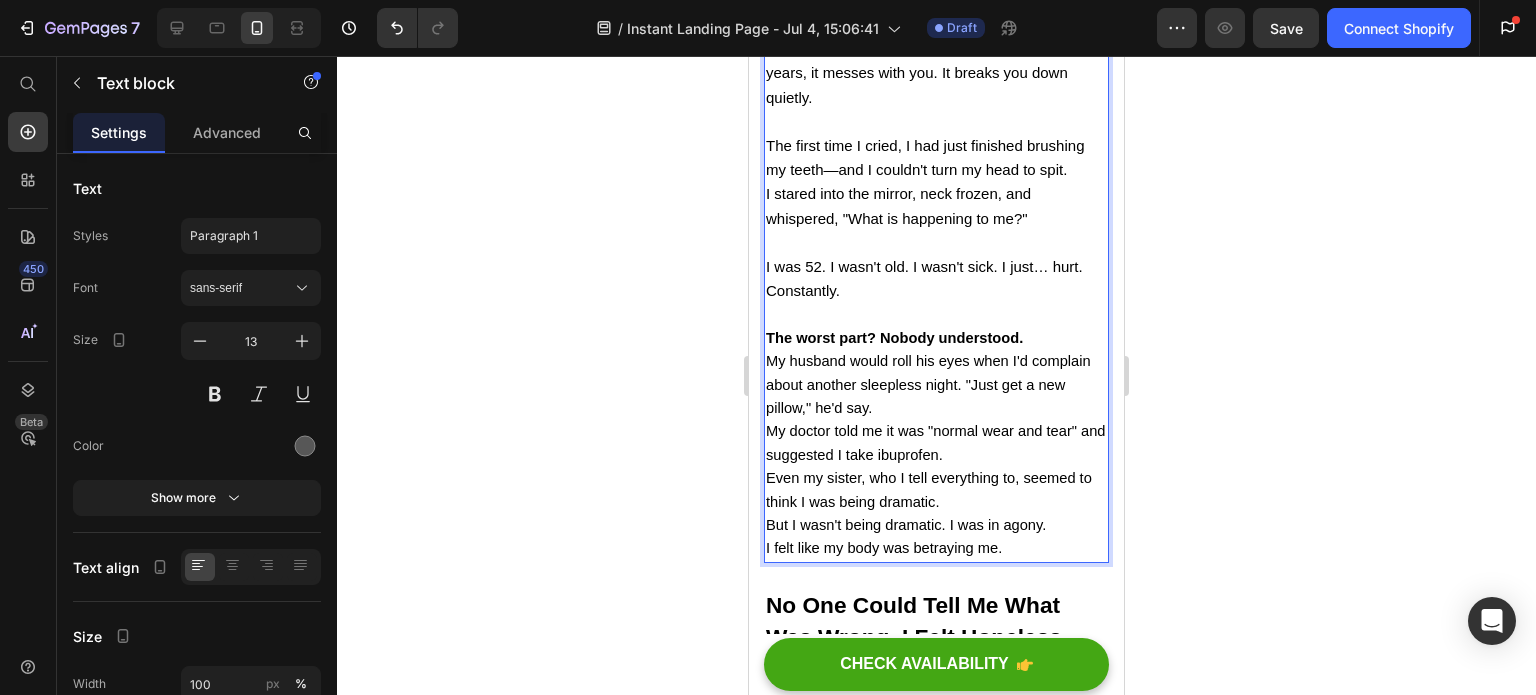 click on "I was 52. I wasn't old. I wasn't sick. I just… hurt. Constantly. The worst part? Nobody understood." at bounding box center [936, 303] 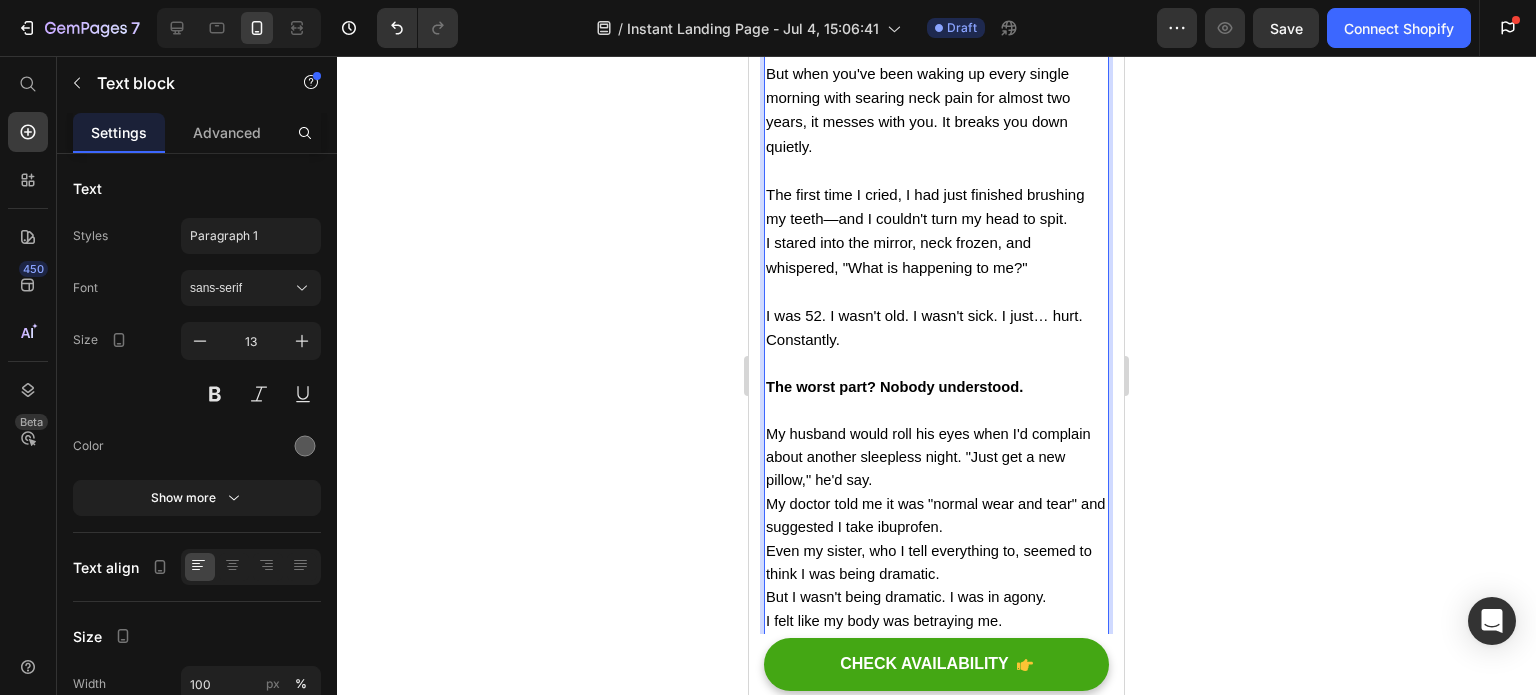 scroll, scrollTop: 1111, scrollLeft: 0, axis: vertical 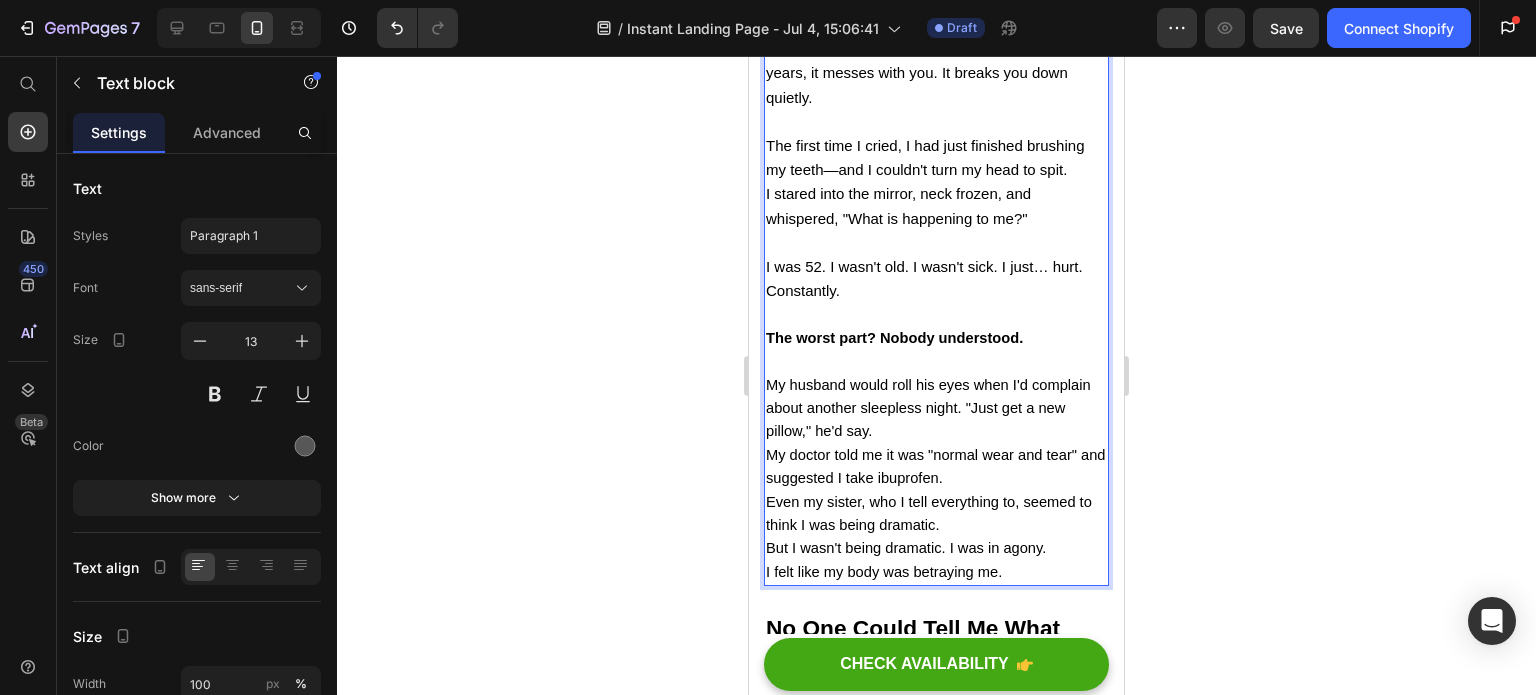click on "My husband would roll his eyes when I'd complain about another sleepless night. "Just get a new pillow," he'd say." at bounding box center [936, 409] 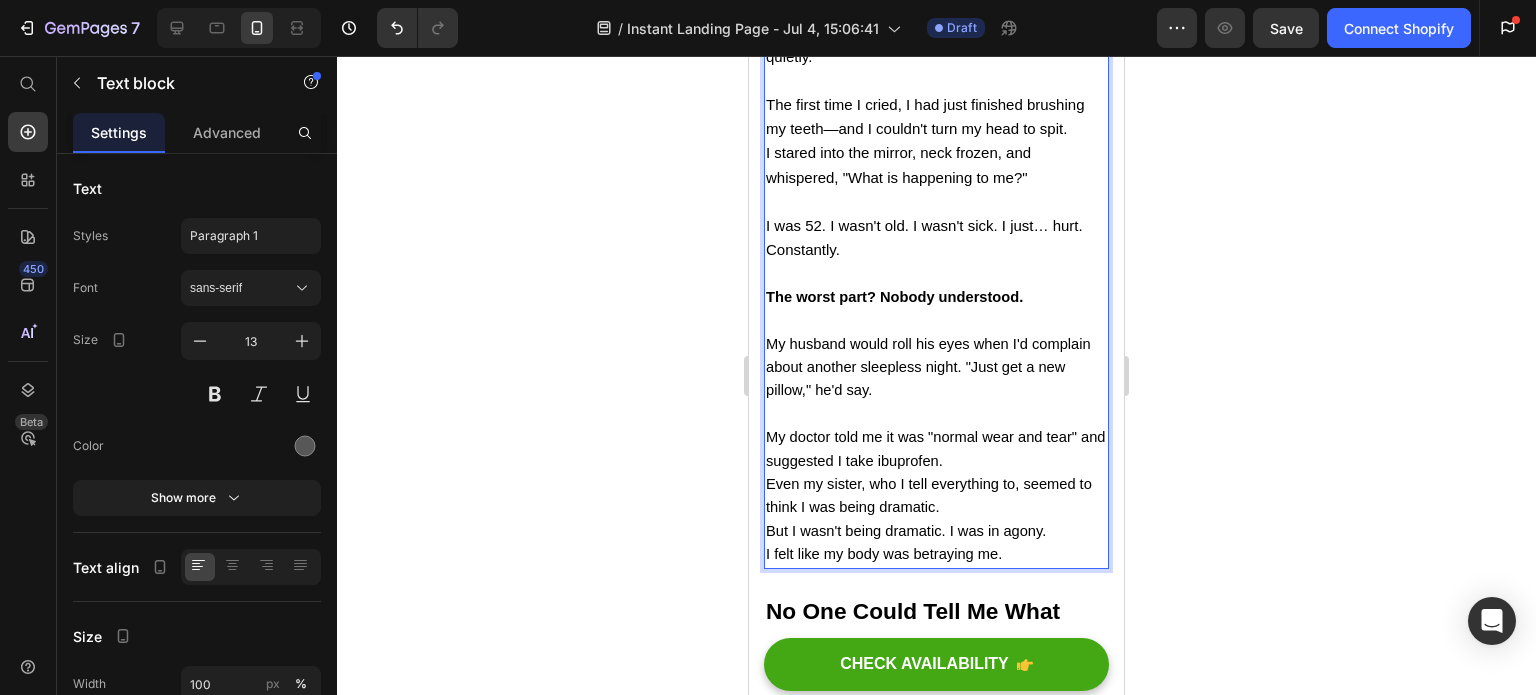 scroll, scrollTop: 1211, scrollLeft: 0, axis: vertical 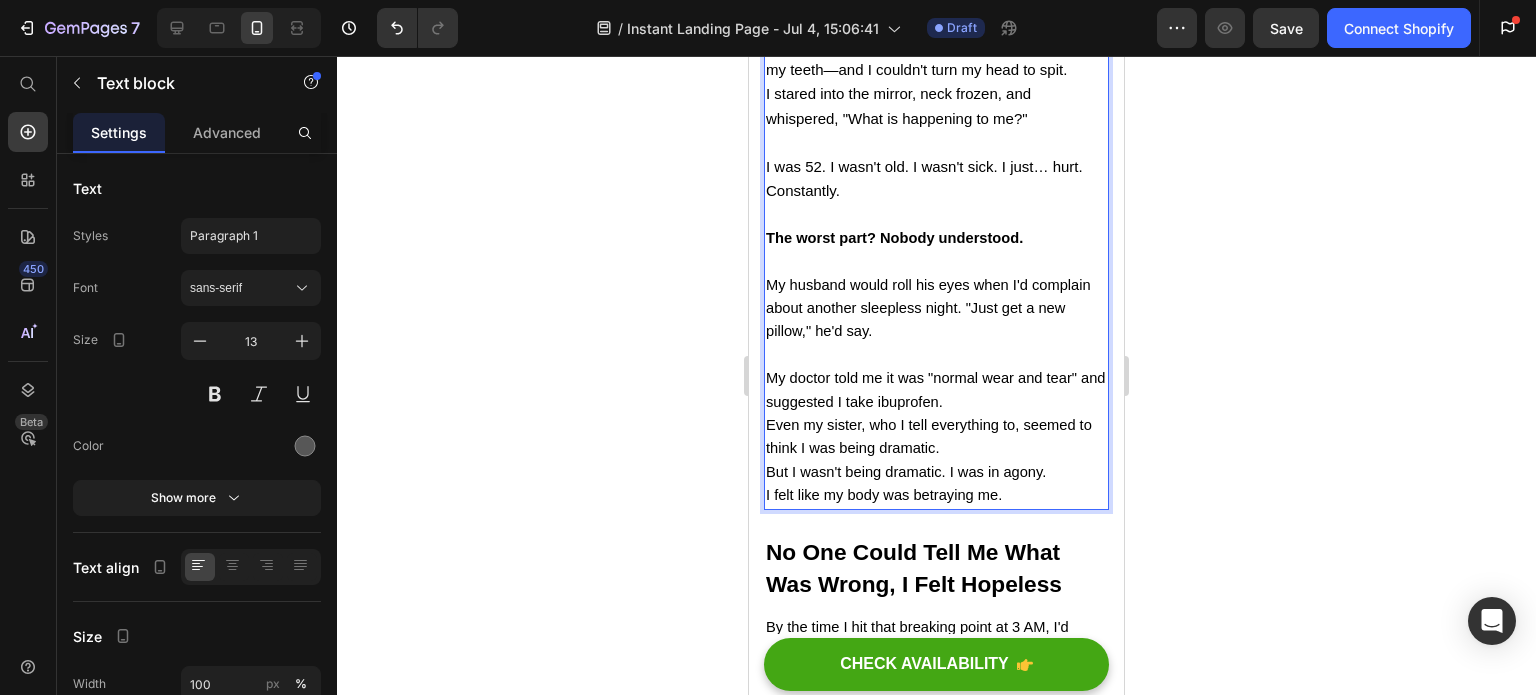 click on "My doctor told me it was "normal wear and tear" and suggested I take ibuprofen." at bounding box center [936, 390] 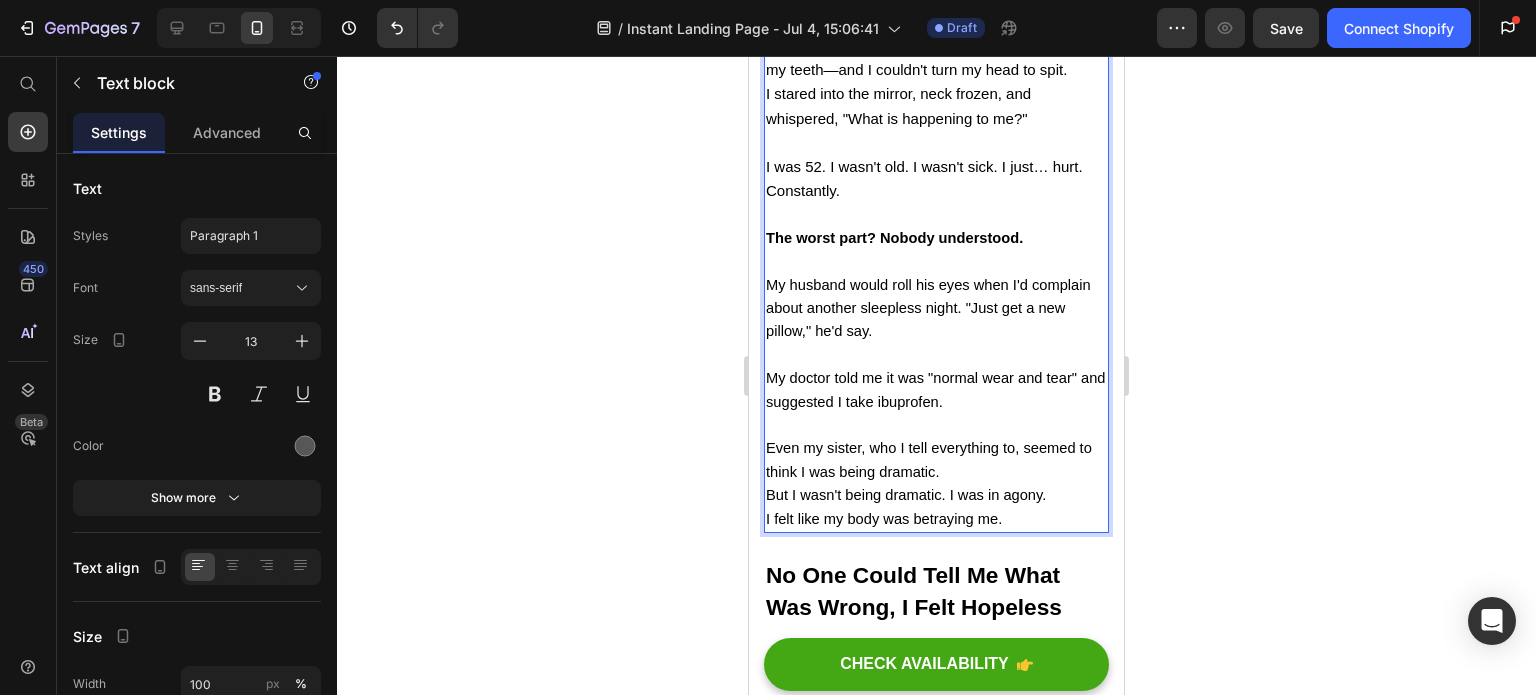 click on "Even my sister, who I tell everything to, seemed to think I was being dramatic." at bounding box center [936, 460] 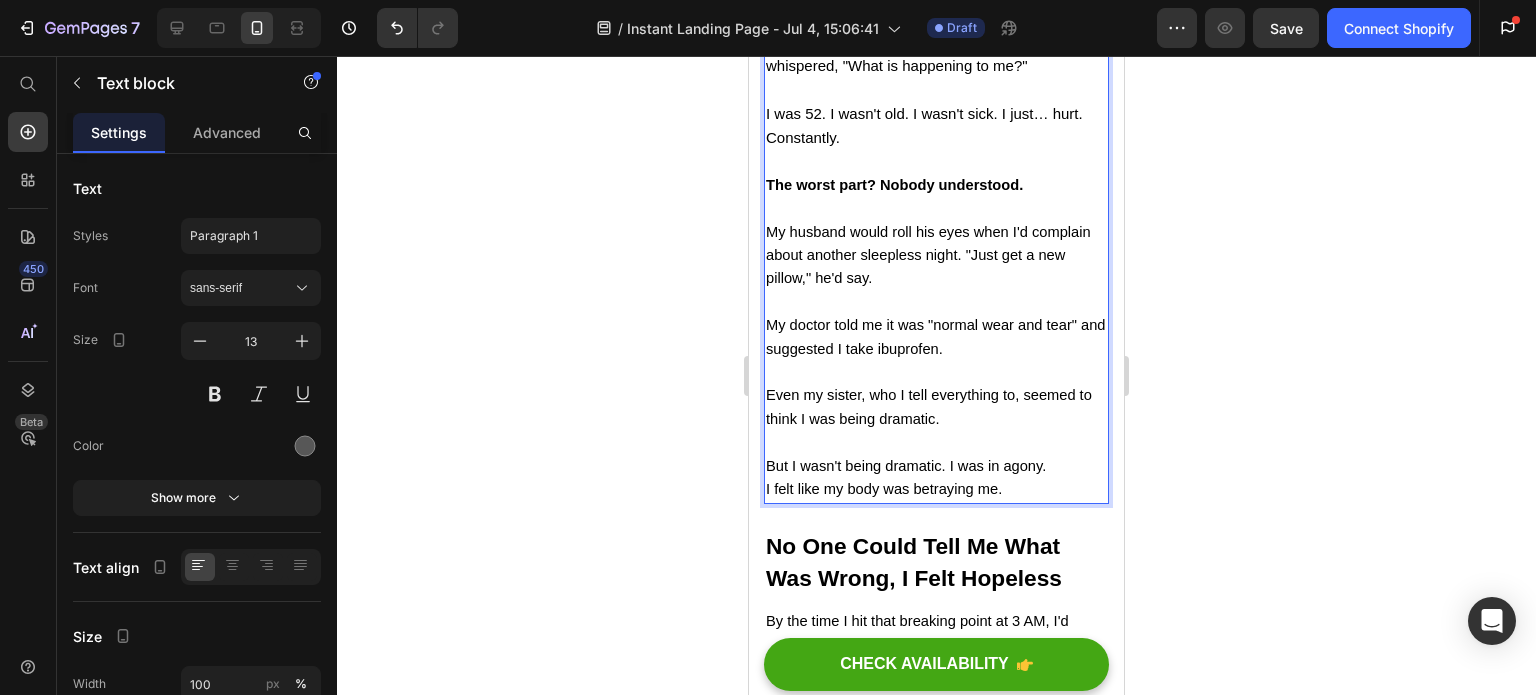 scroll, scrollTop: 1311, scrollLeft: 0, axis: vertical 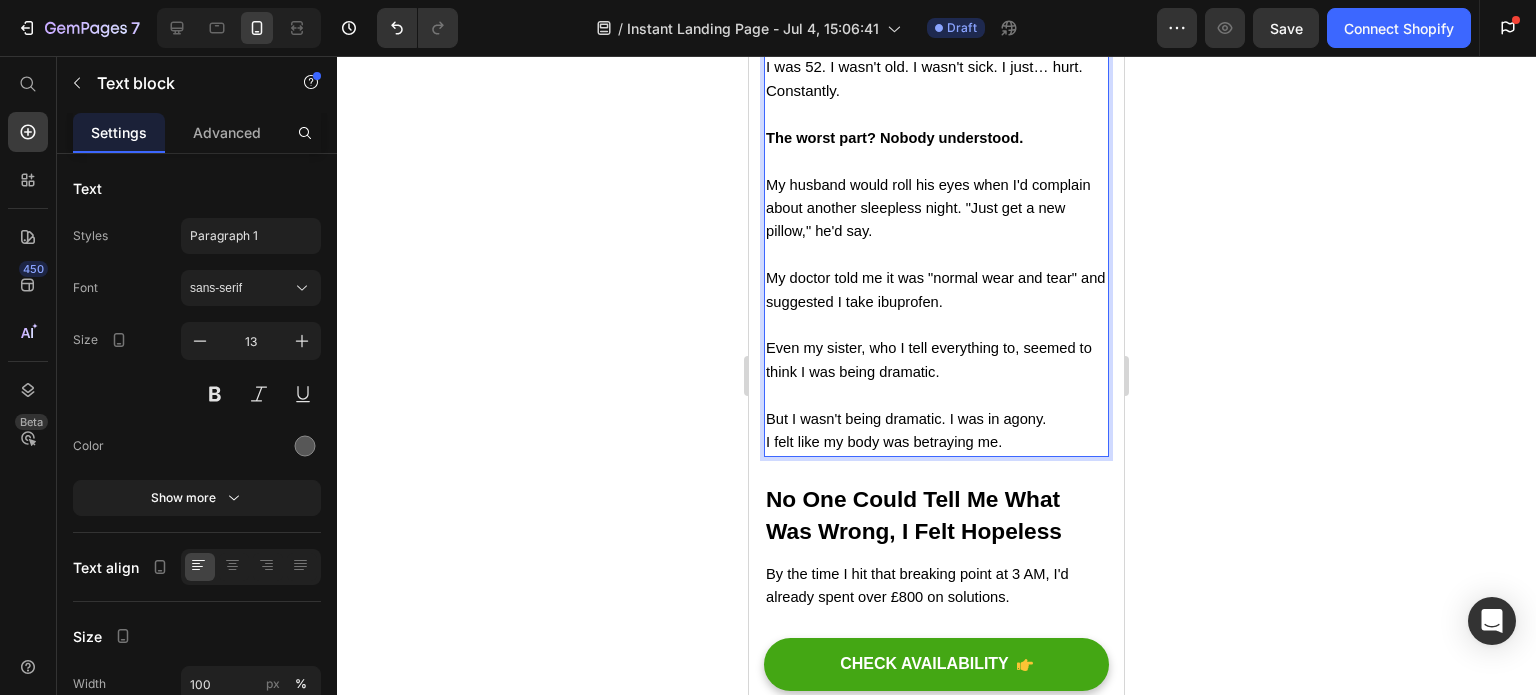click on "I felt like my body was betraying me." at bounding box center [936, 442] 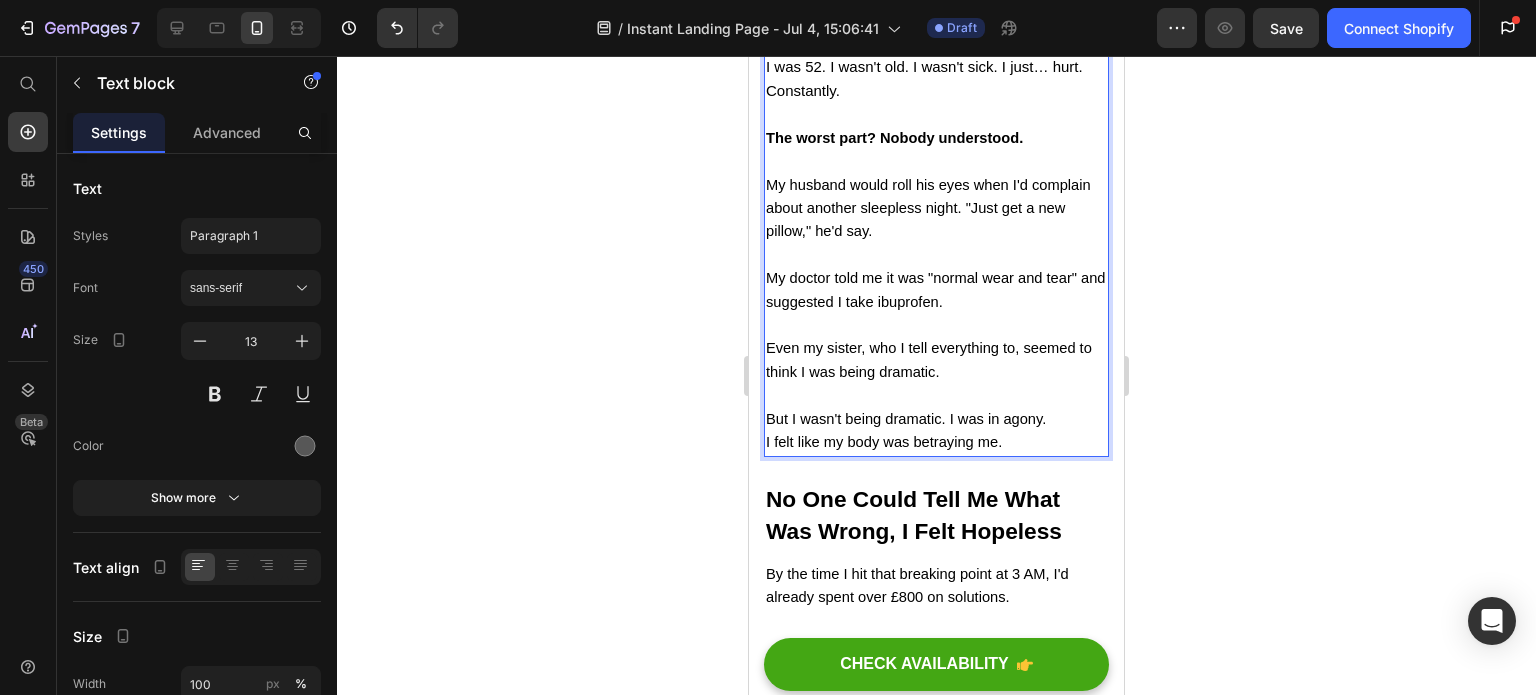click 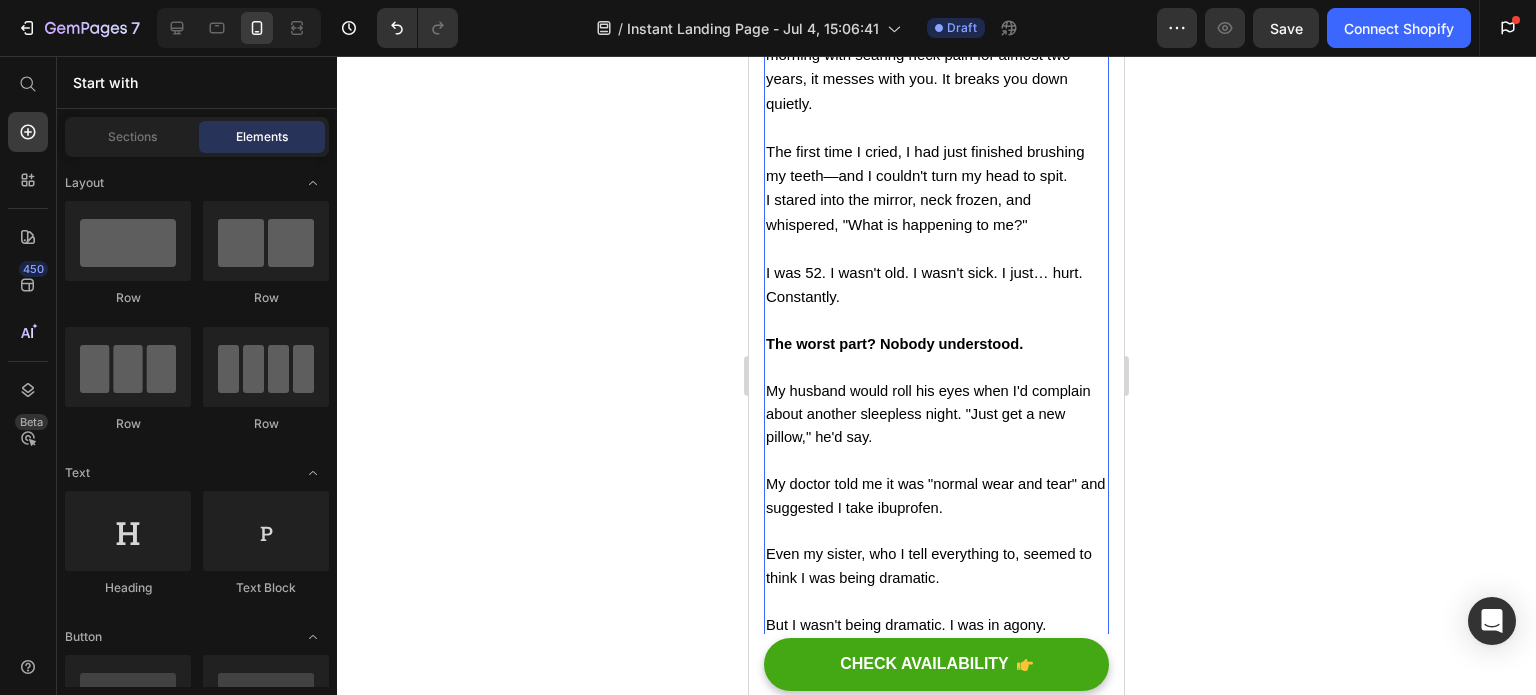 scroll, scrollTop: 1211, scrollLeft: 0, axis: vertical 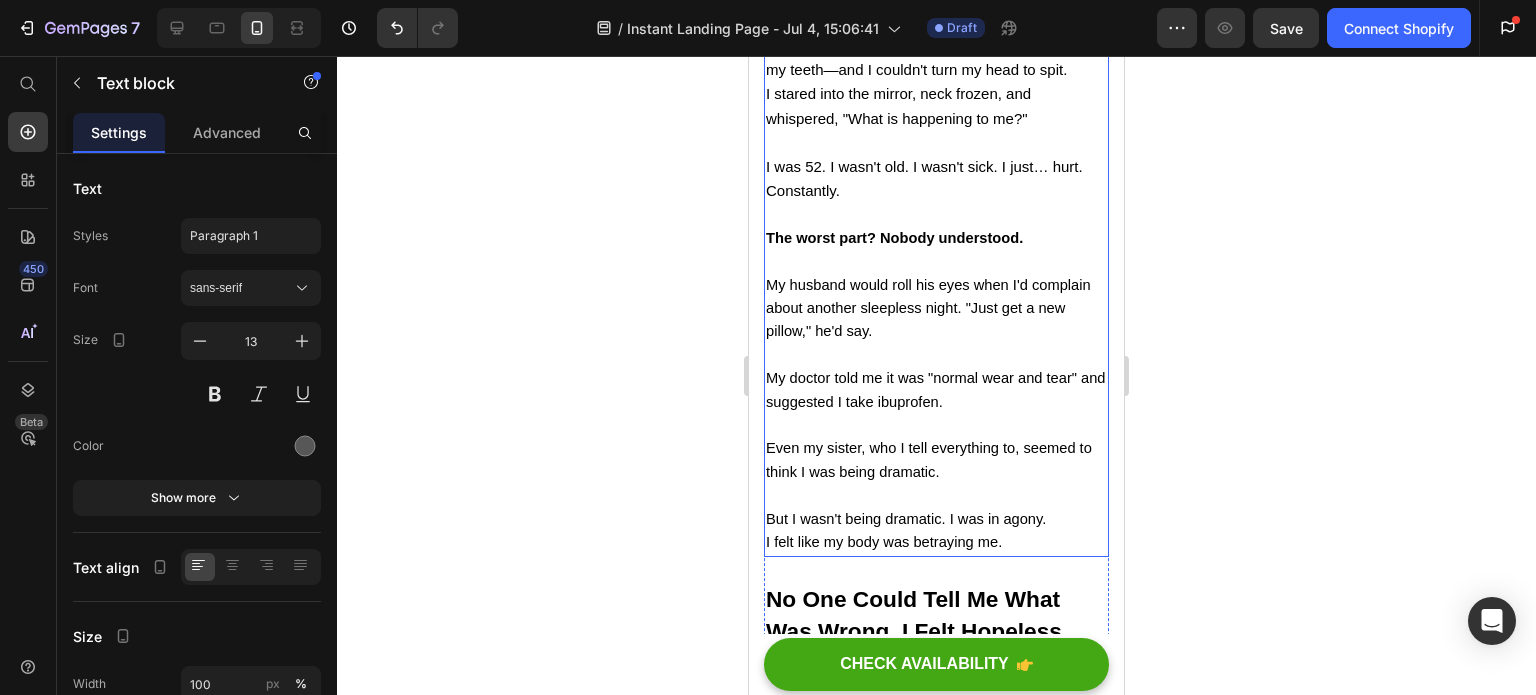 click on "My husband would roll his eyes when I'd complain about another sleepless night. "Just get a new pillow," he'd say." at bounding box center [928, 308] 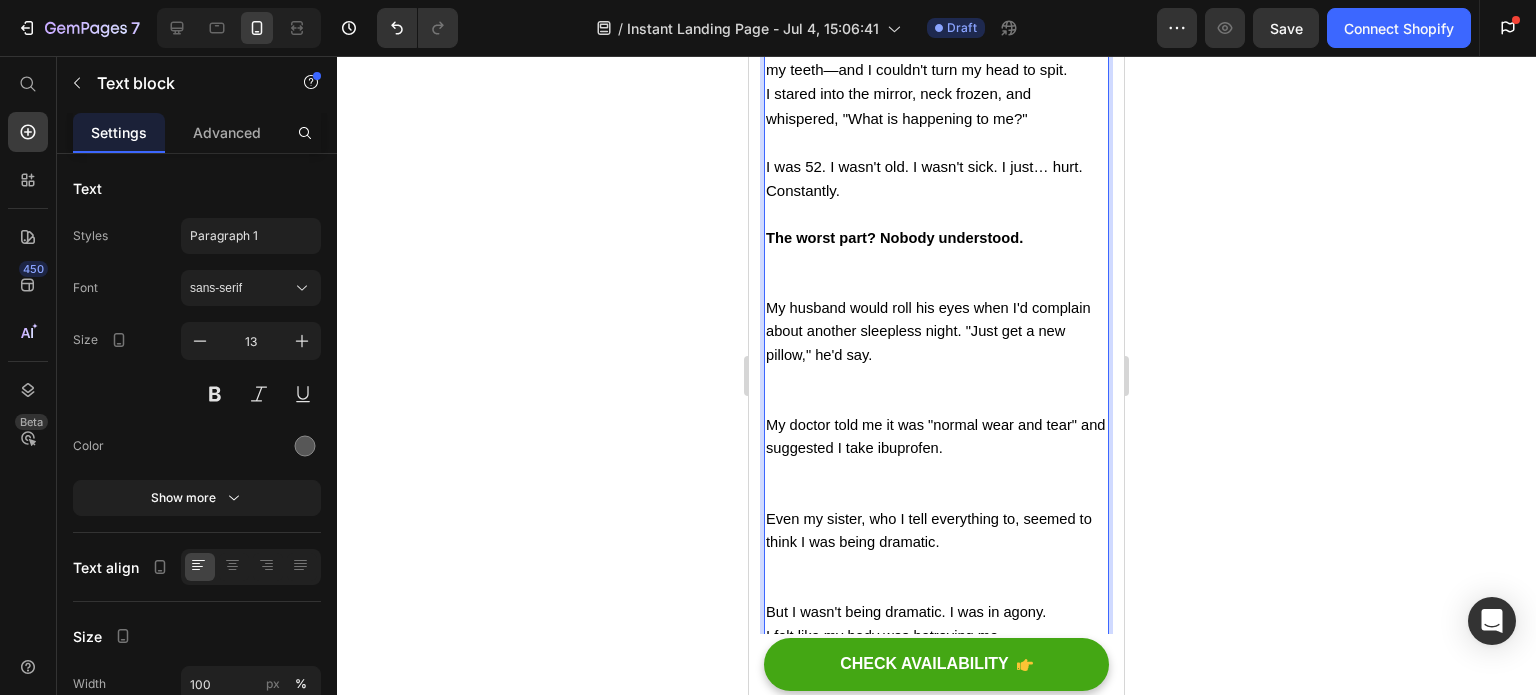 click on "I was 52. I wasn't old. I wasn't sick. I just… hurt. Constantly. The worst part? Nobody understood." at bounding box center (936, 226) 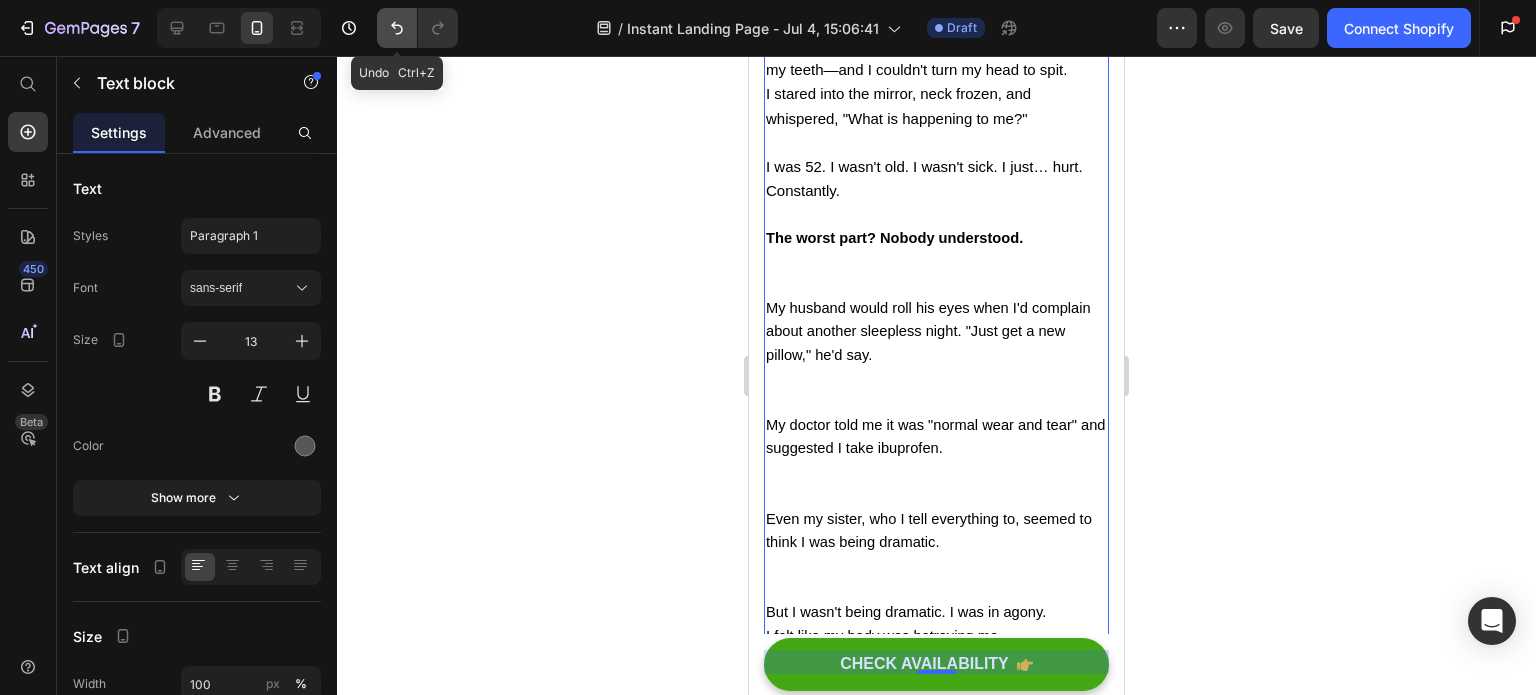 click 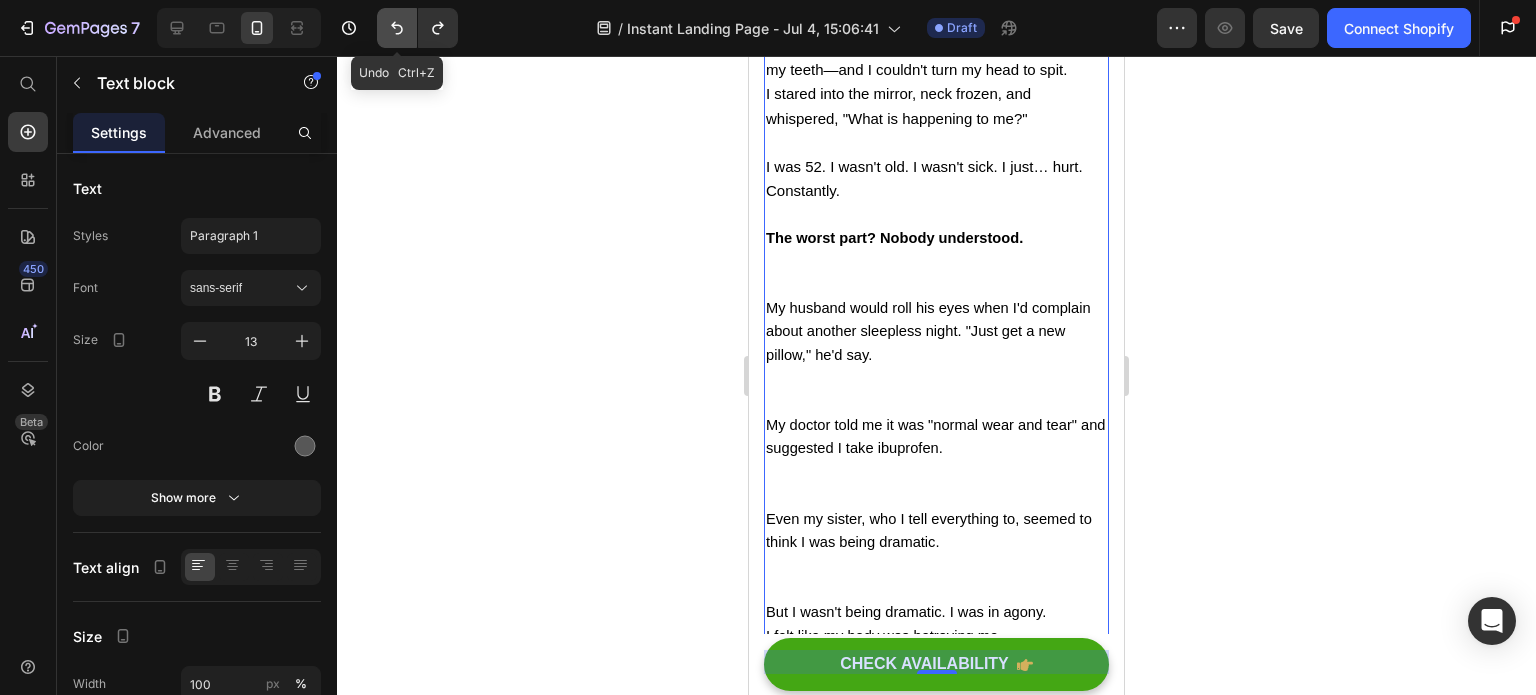 click 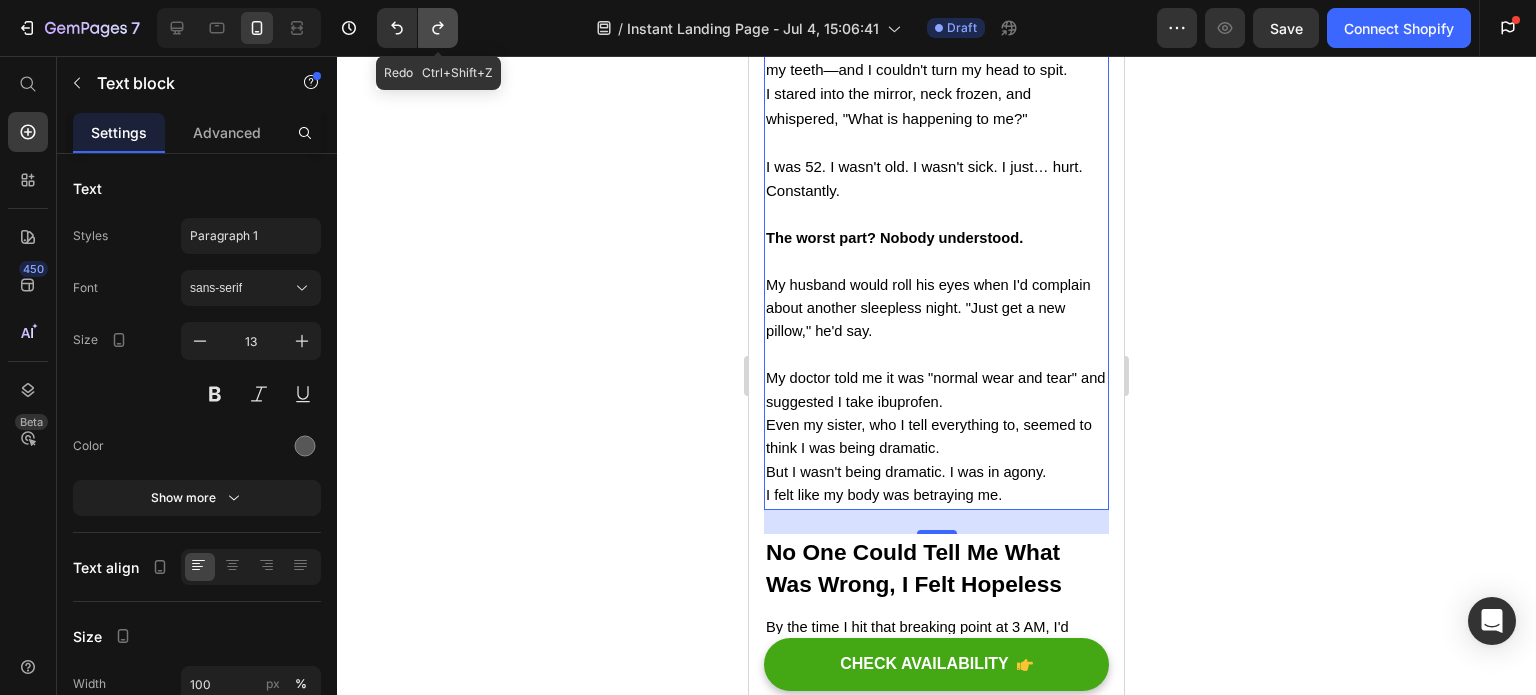 click 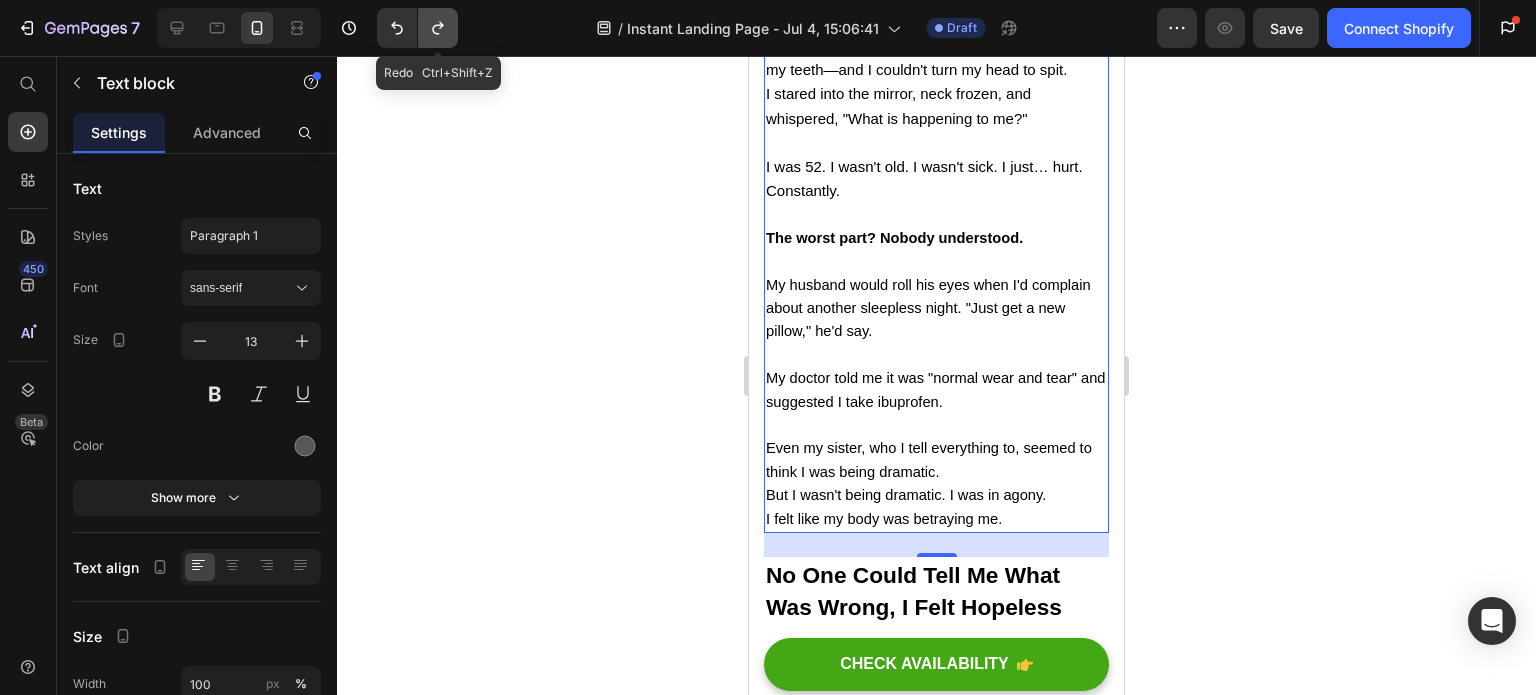 click 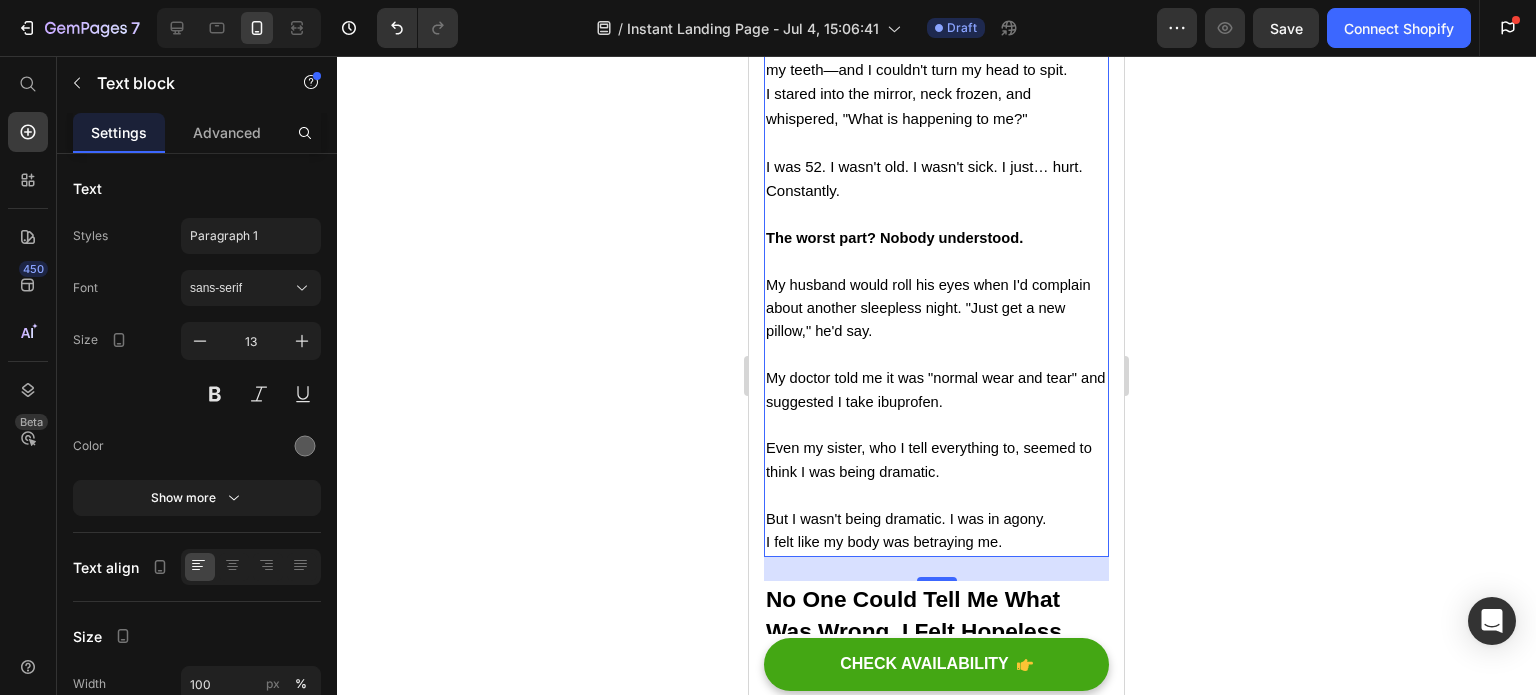 click 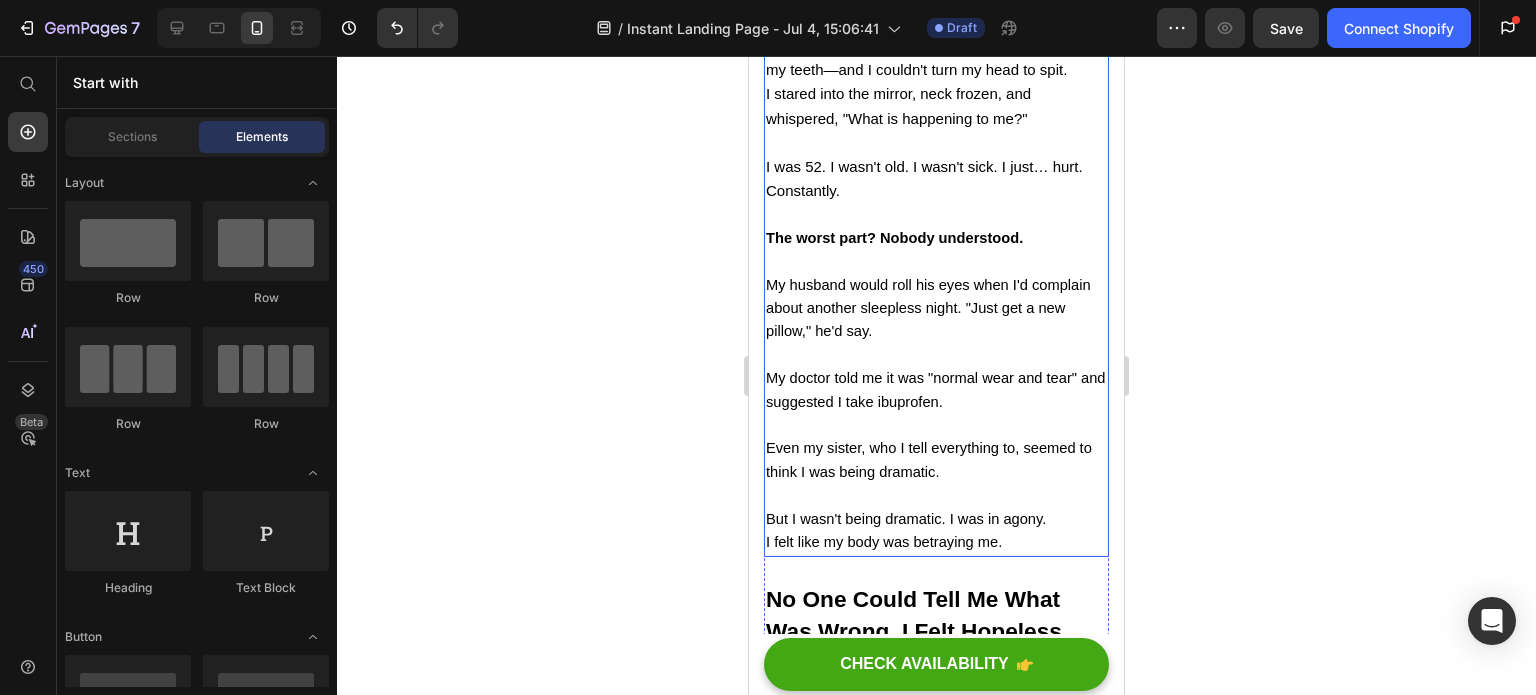click on "My husband would roll his eyes when I'd complain about another sleepless night. "Just get a new pillow," he'd say." at bounding box center (928, 308) 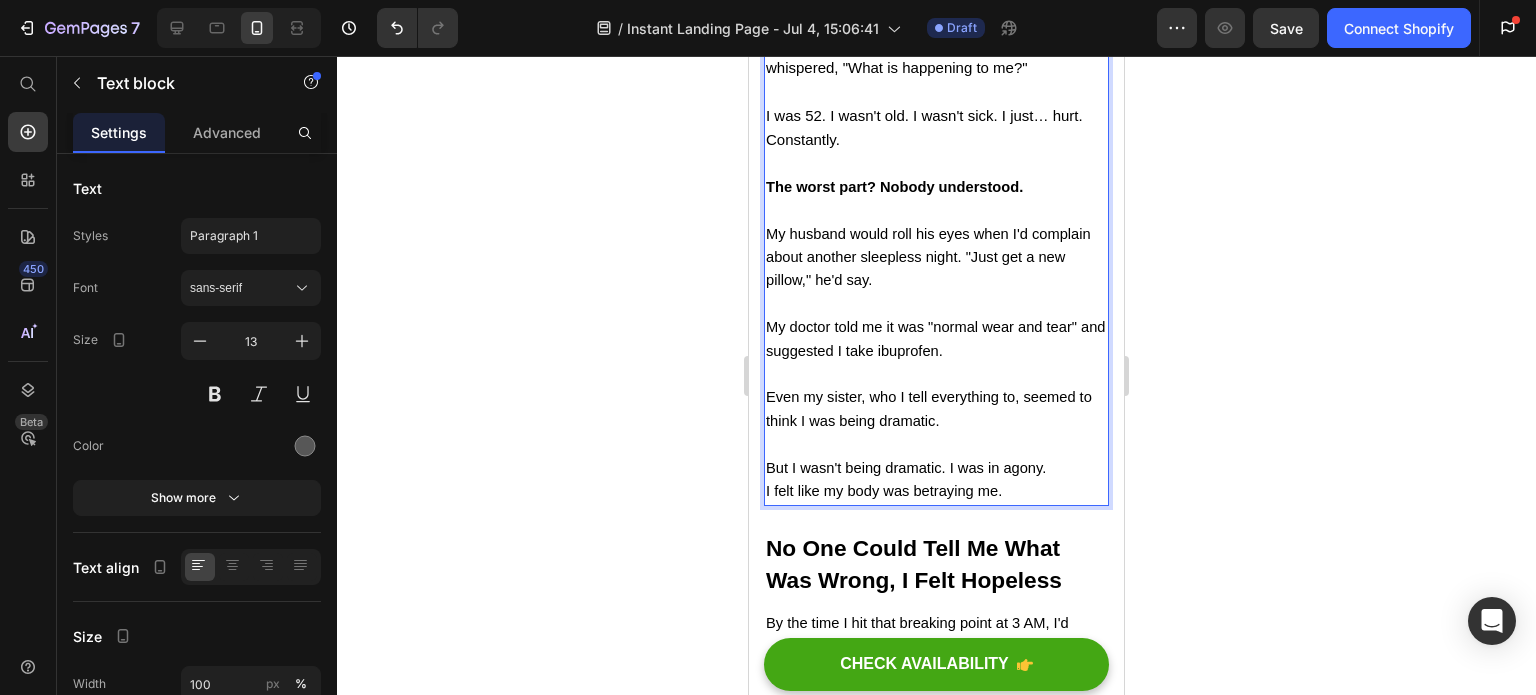 scroll, scrollTop: 1011, scrollLeft: 0, axis: vertical 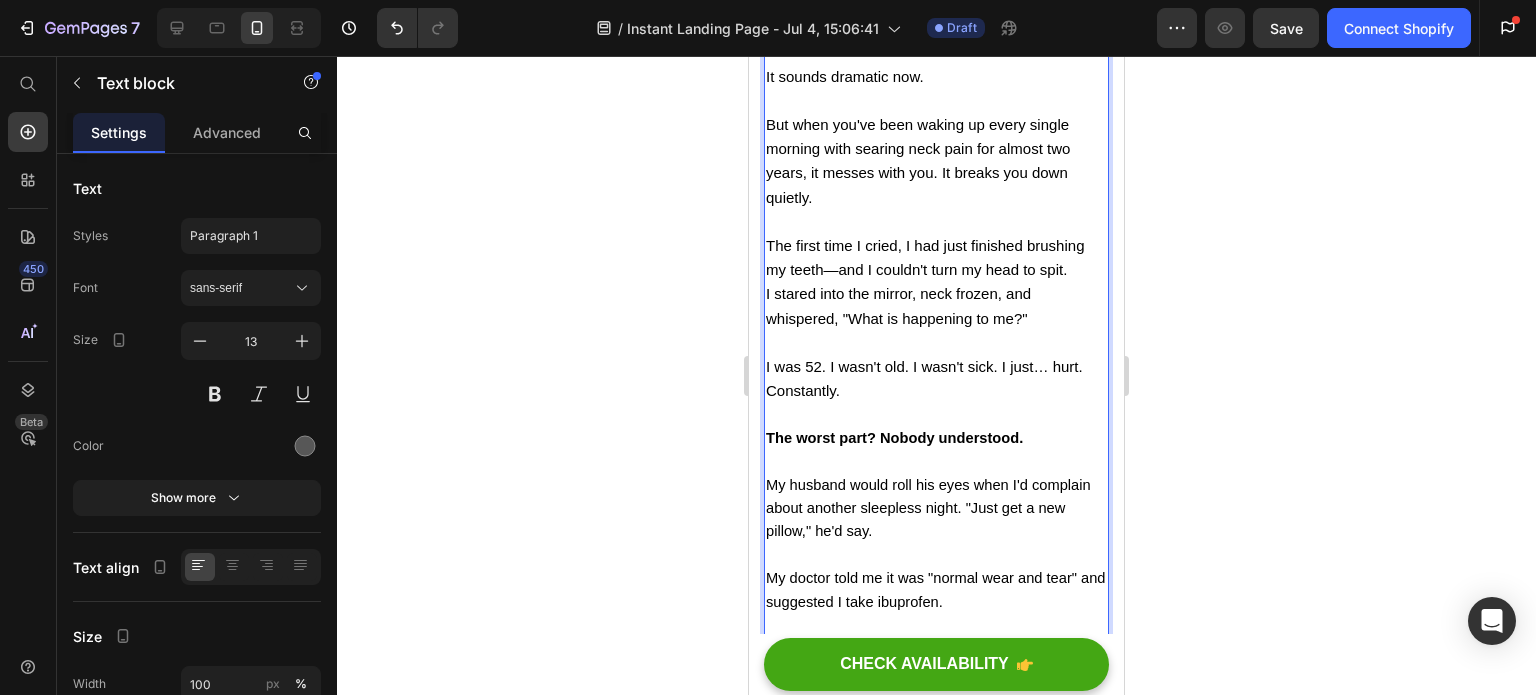 click on "Six months ago, I was lying in bed at 3:17 AM, tears streaming down my face. I didn't cry because I was in pain. I cried because I didn't know how to live like this anymore. It sounds dramatic now. But when you've been waking up every single morning with searing neck pain for almost two years, it messes with you. It breaks you down quietly. The first time I cried, I had just finished brushing my teeth—and I couldn't turn my head to spit. I stared into the mirror, neck frozen, and whispered, "What is happening to me?" I was 52. I wasn't old. I wasn't sick. I just… hurt. Constantly. The worst part? Nobody understood. My husband would roll his eyes when I'd complain about another sleepless night. "Just get a new pillow," he'd say. My doctor told me it was "normal wear and tear" and suggested I take ibuprofen. Even my sister, who I tell everything to, seemed to think I was being dramatic. But I wasn't being dramatic. I was in agony. I felt like my body was betraying me." at bounding box center [936, 338] 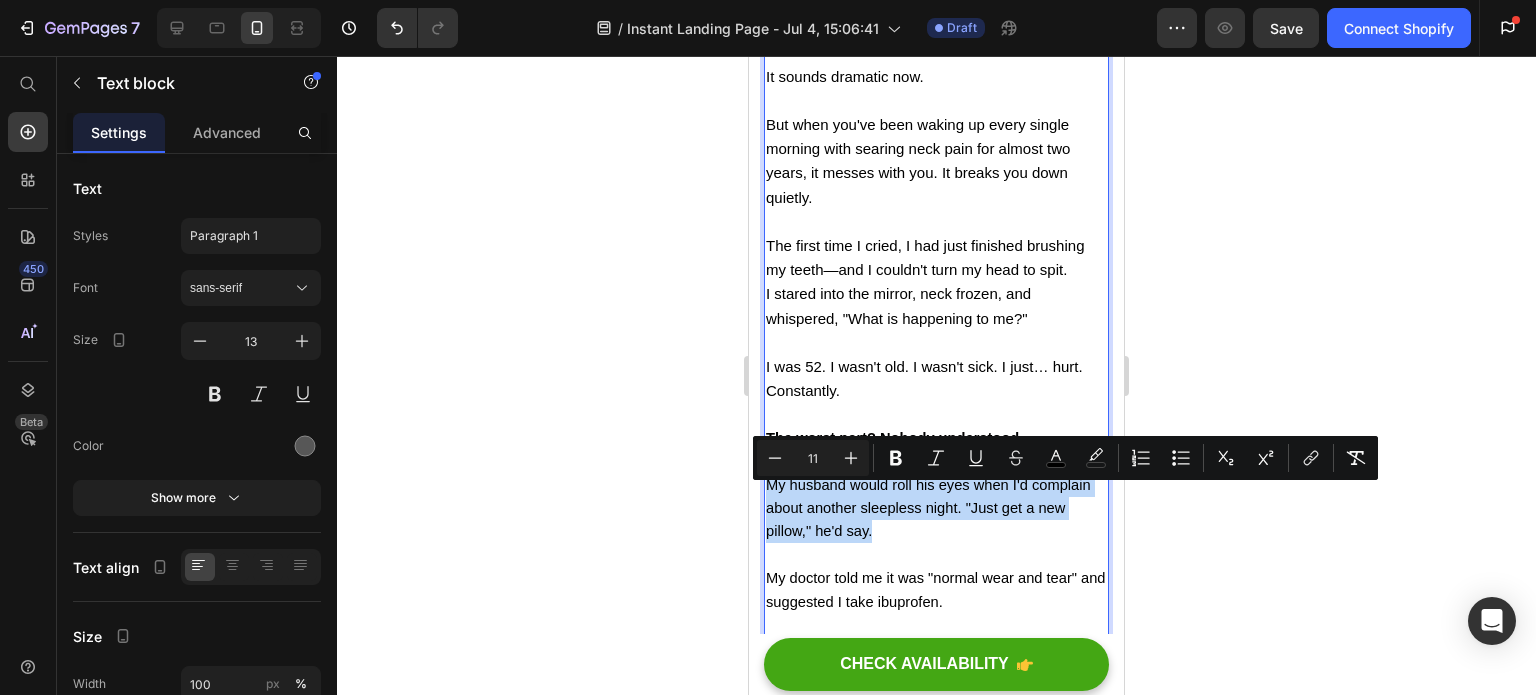 drag, startPoint x: 768, startPoint y: 491, endPoint x: 890, endPoint y: 550, distance: 135.51753 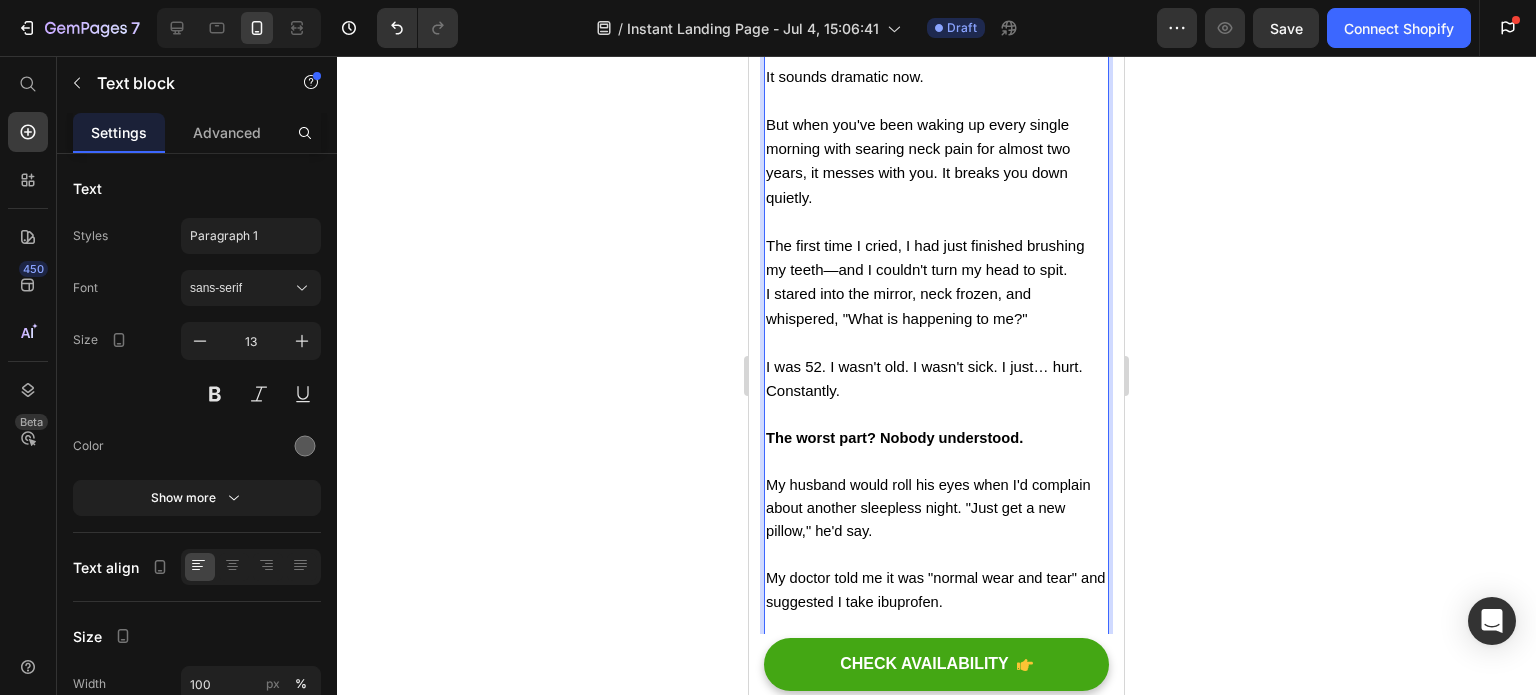 click on "The first time I cried, I had just finished brushing my teeth—and I couldn't turn my head to spit." at bounding box center [936, 258] 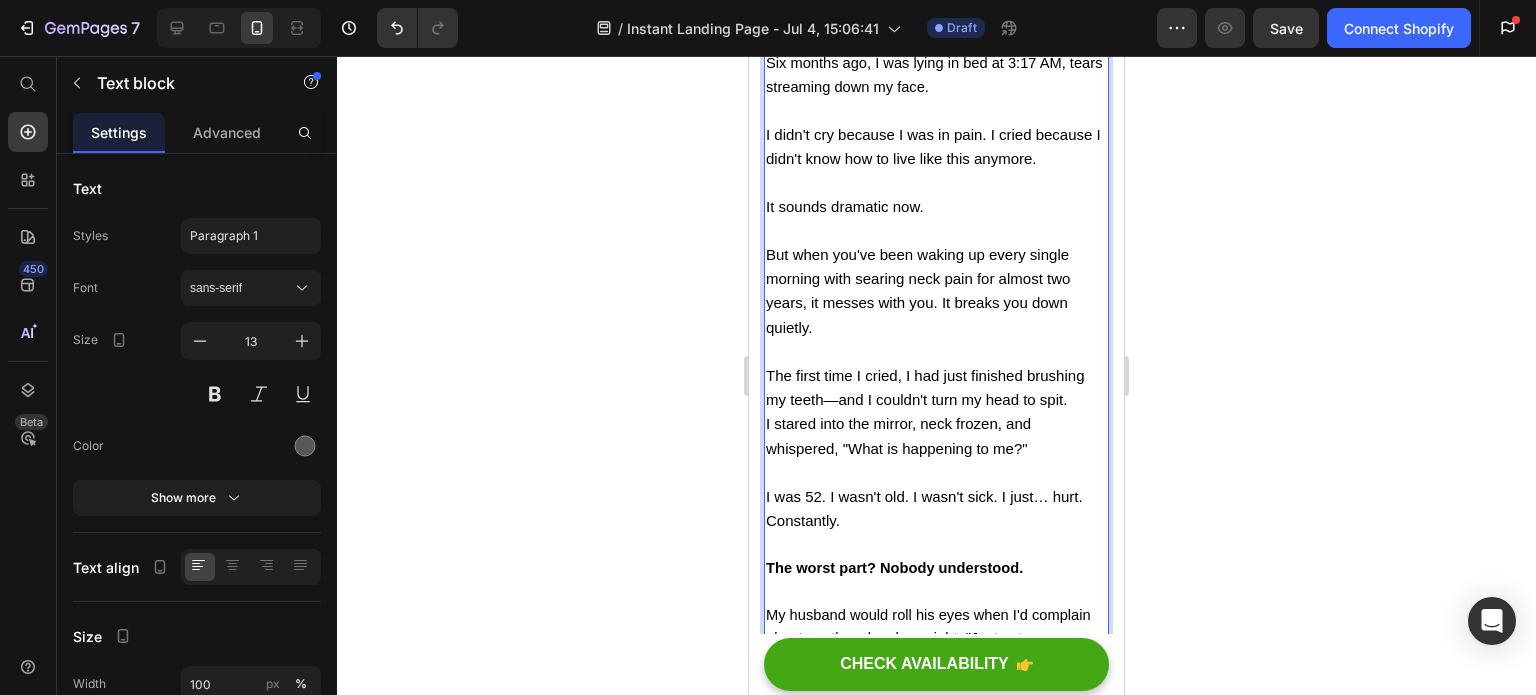 scroll, scrollTop: 811, scrollLeft: 0, axis: vertical 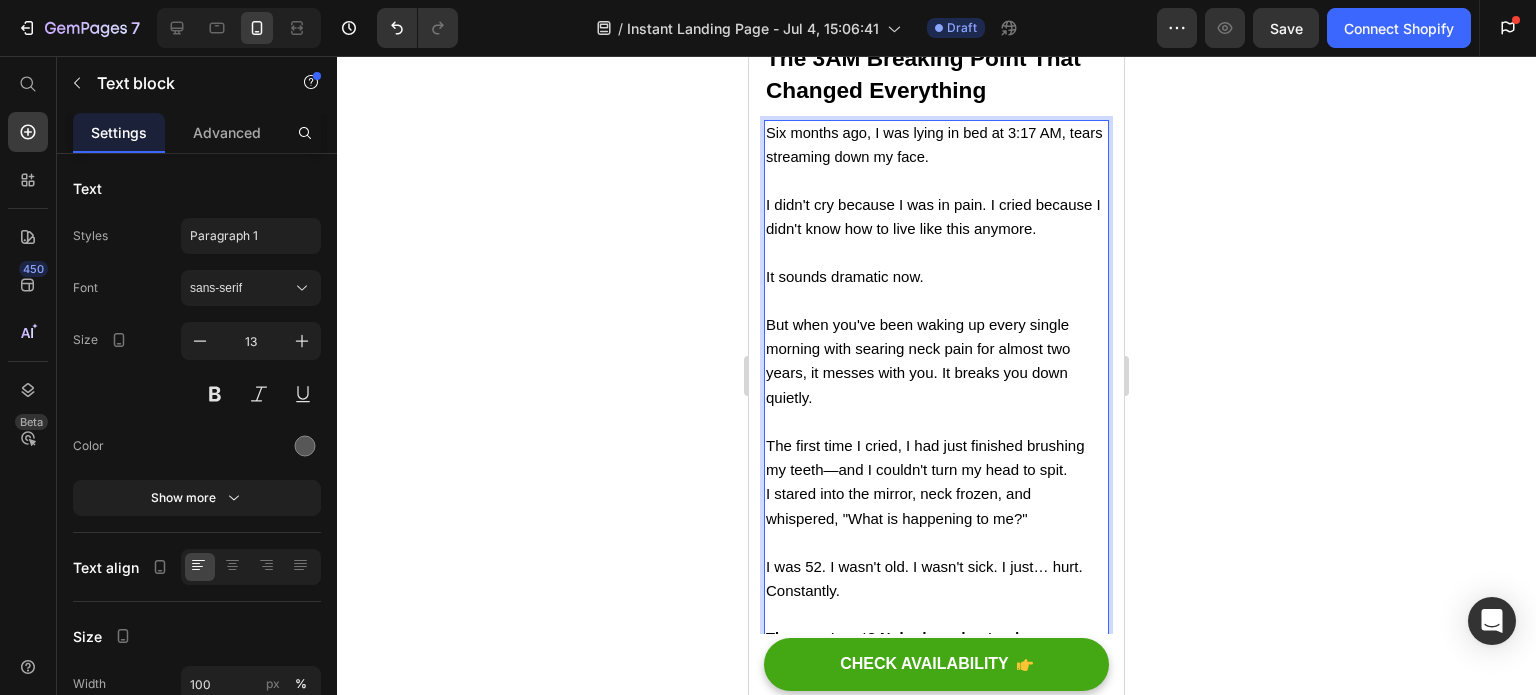 click on "It sounds dramatic now." at bounding box center [845, 276] 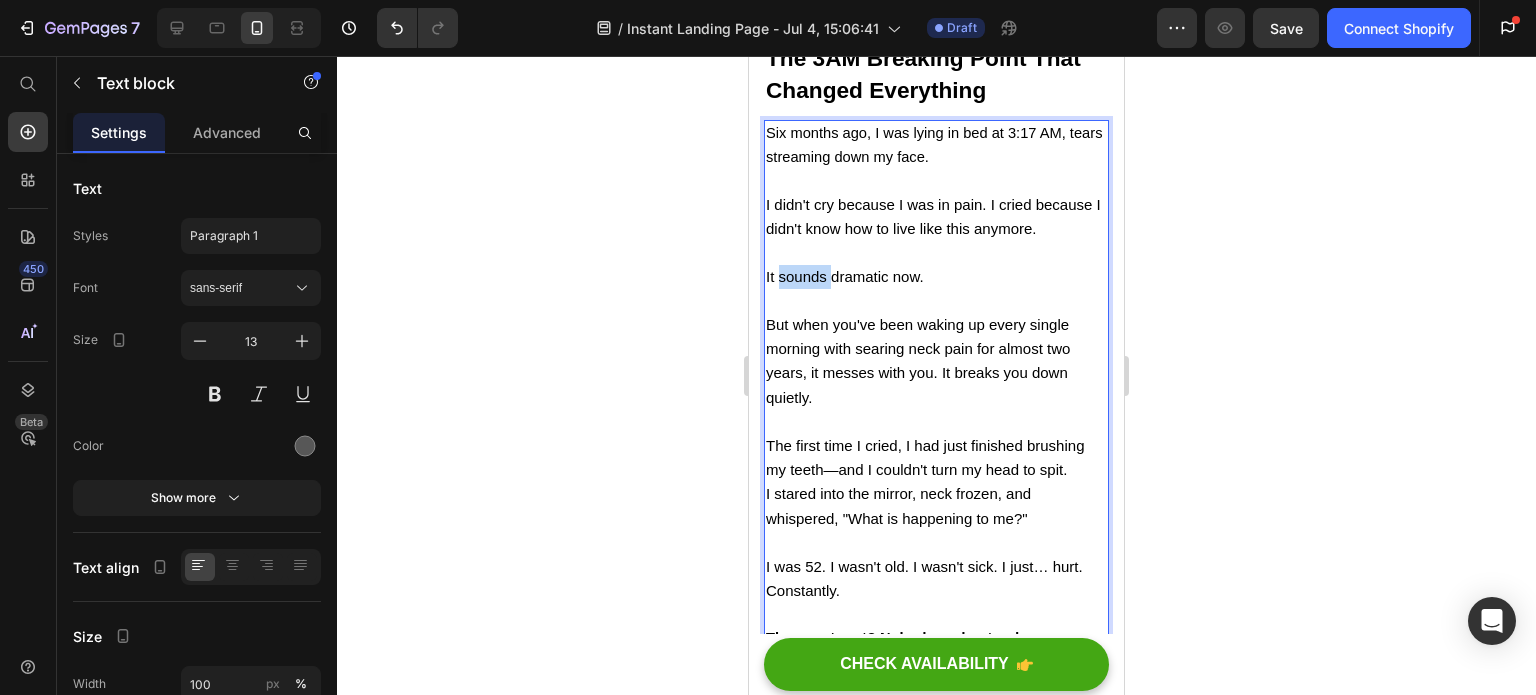 click on "It sounds dramatic now." at bounding box center (845, 276) 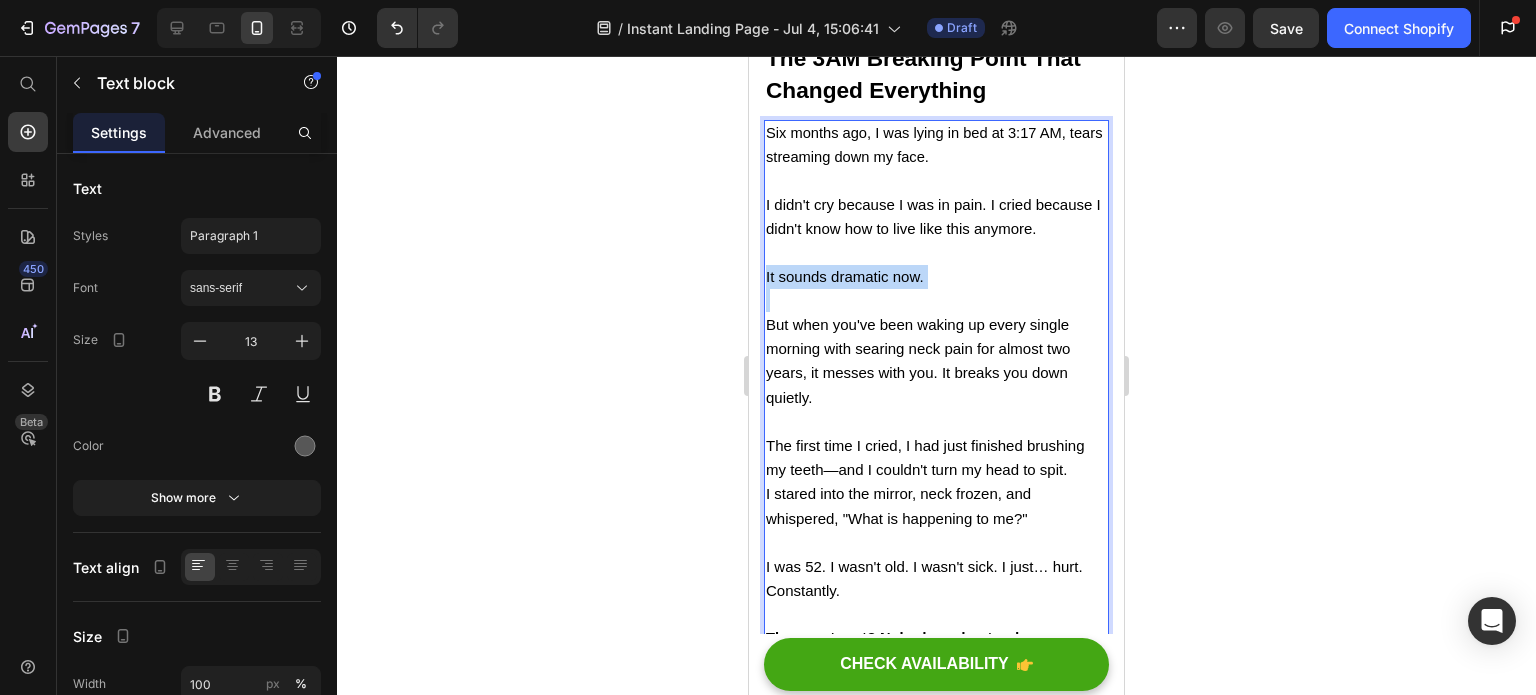 click on "It sounds dramatic now." at bounding box center (845, 276) 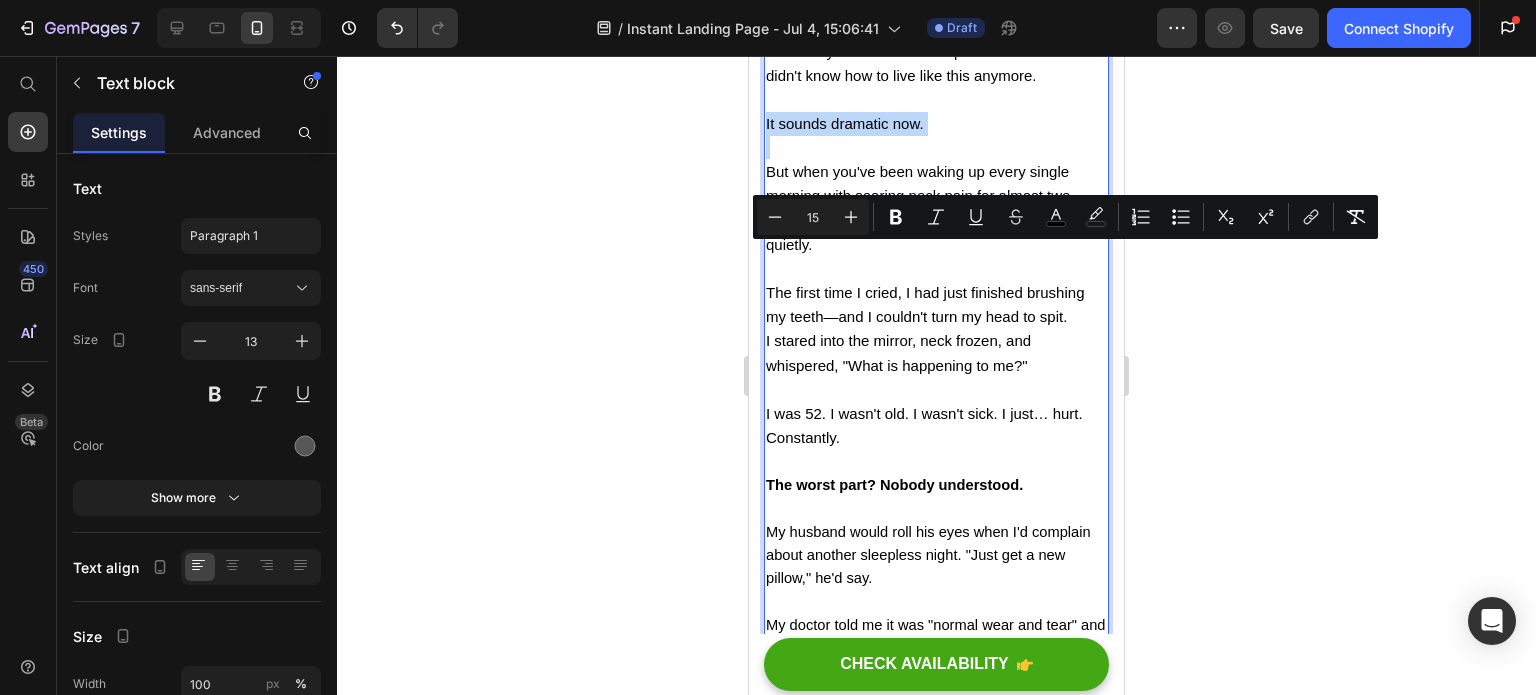 scroll, scrollTop: 1111, scrollLeft: 0, axis: vertical 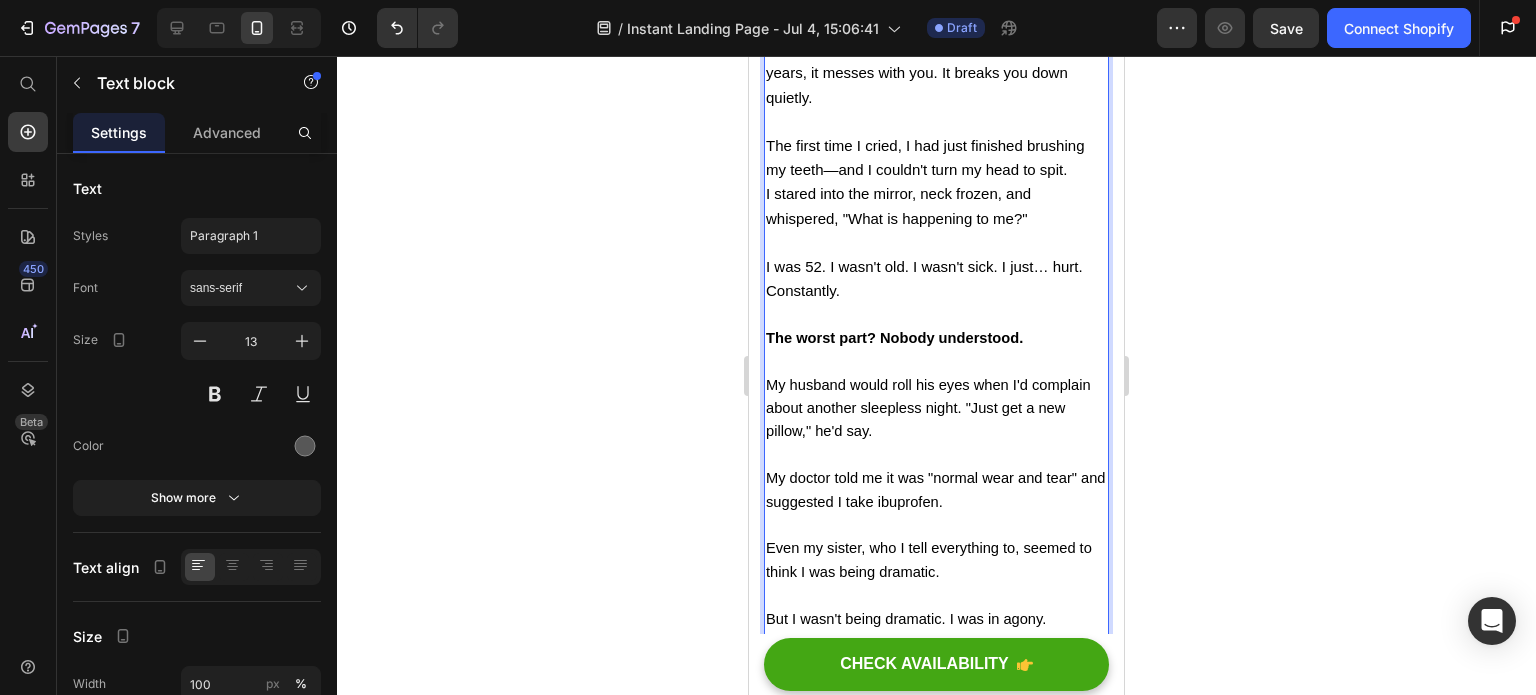 type on "11" 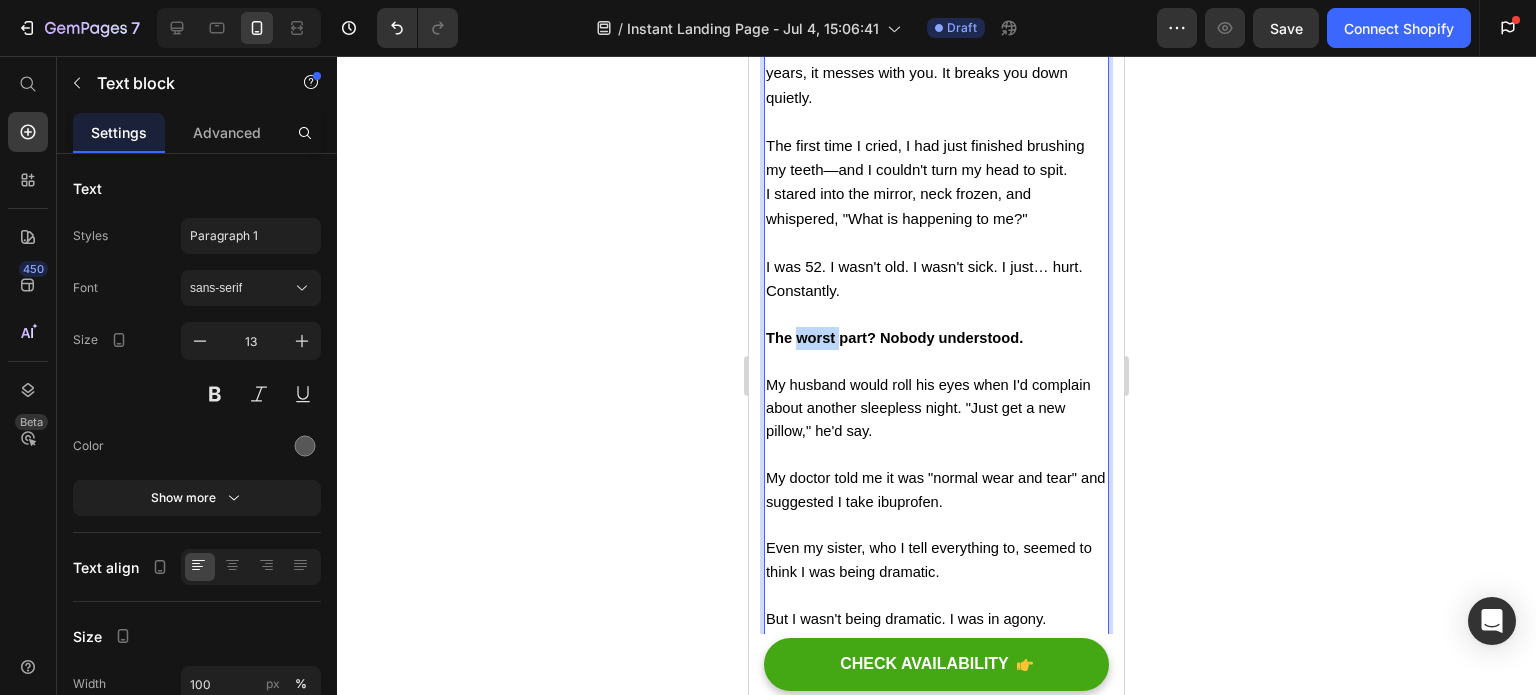 click on "The worst part? Nobody understood." at bounding box center [894, 338] 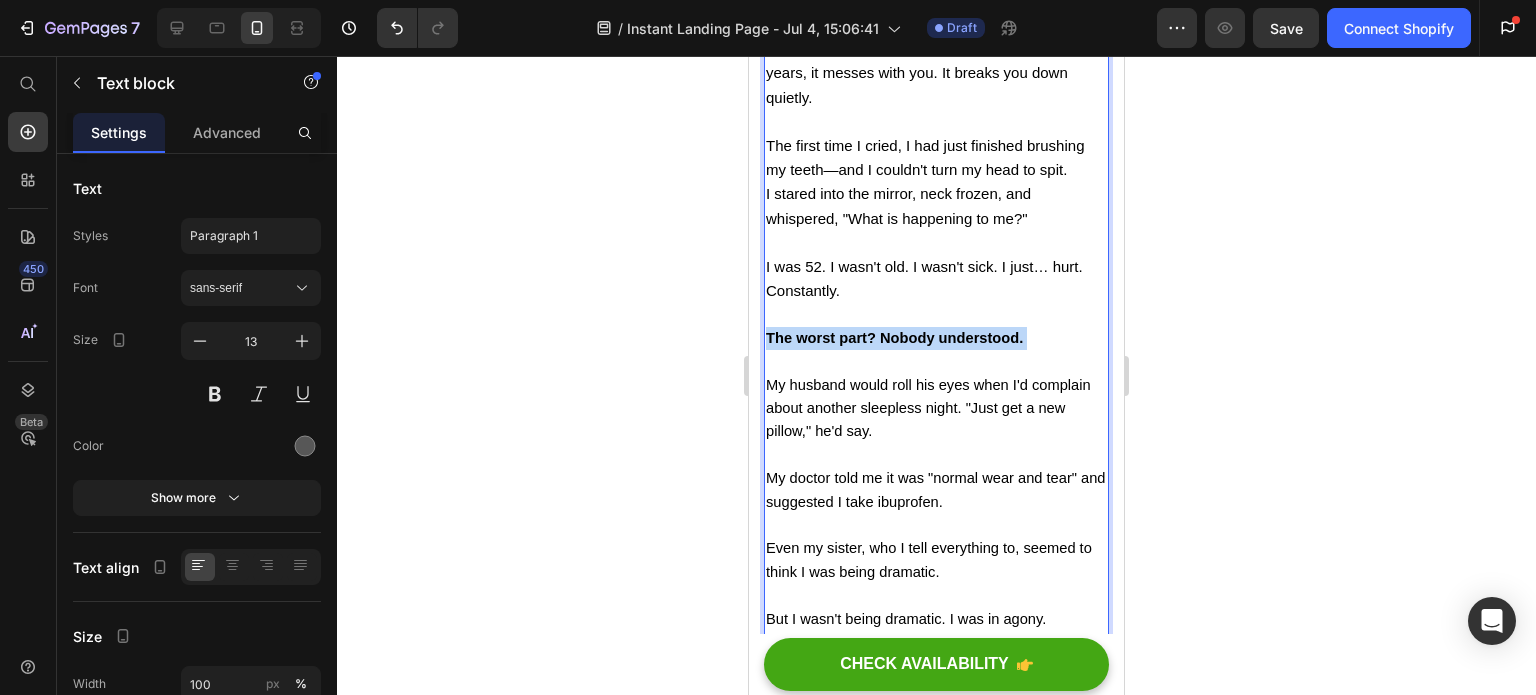click on "The worst part? Nobody understood." at bounding box center [894, 338] 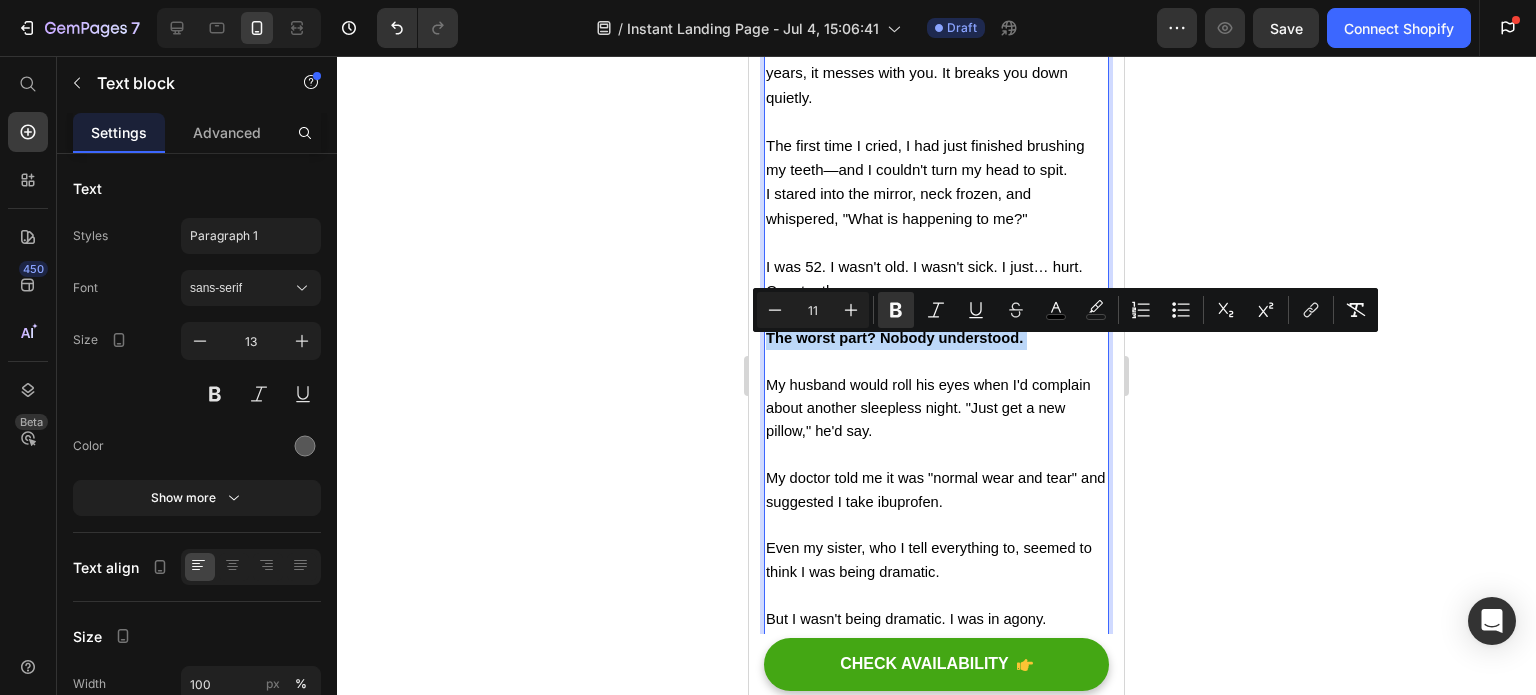 click on "I was 52. I wasn't old. I wasn't sick. I just… hurt. Constantly. The worst part? Nobody understood." at bounding box center [936, 314] 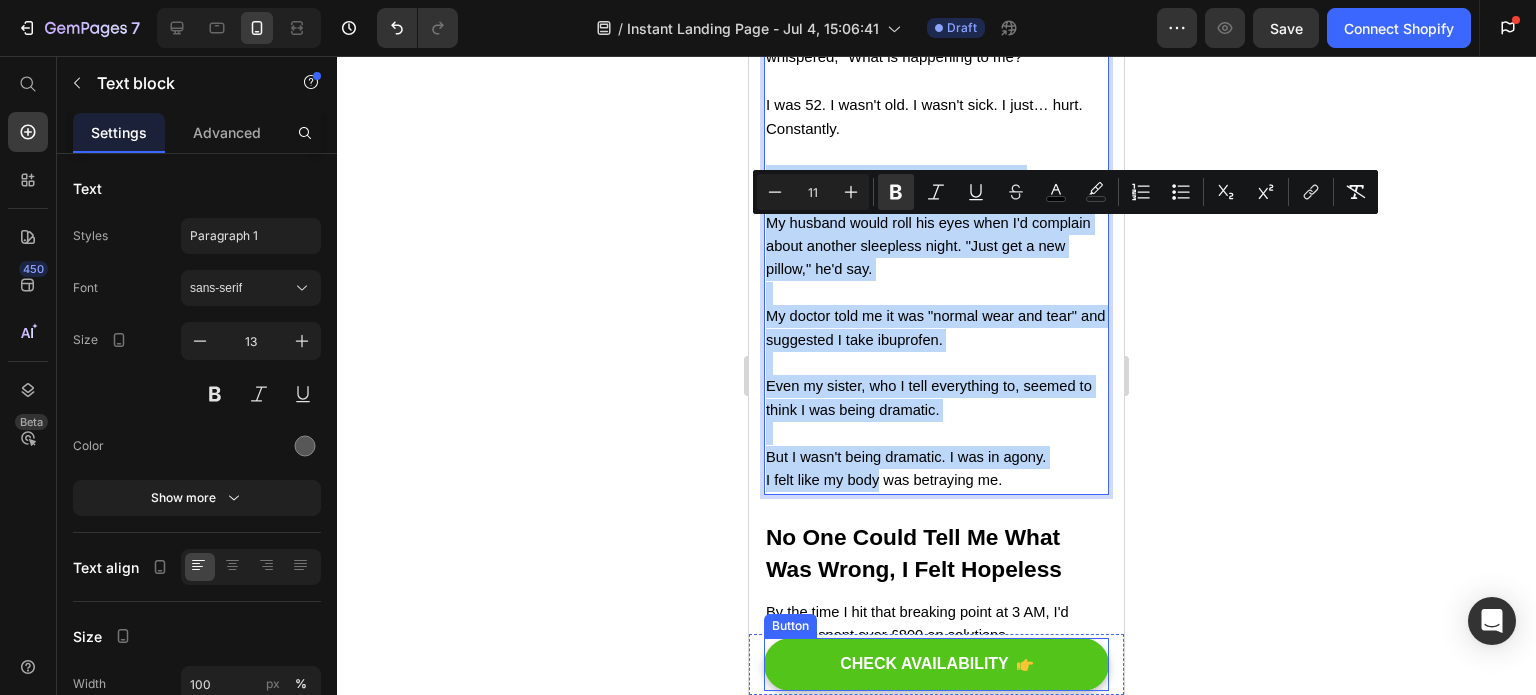 scroll, scrollTop: 1326, scrollLeft: 0, axis: vertical 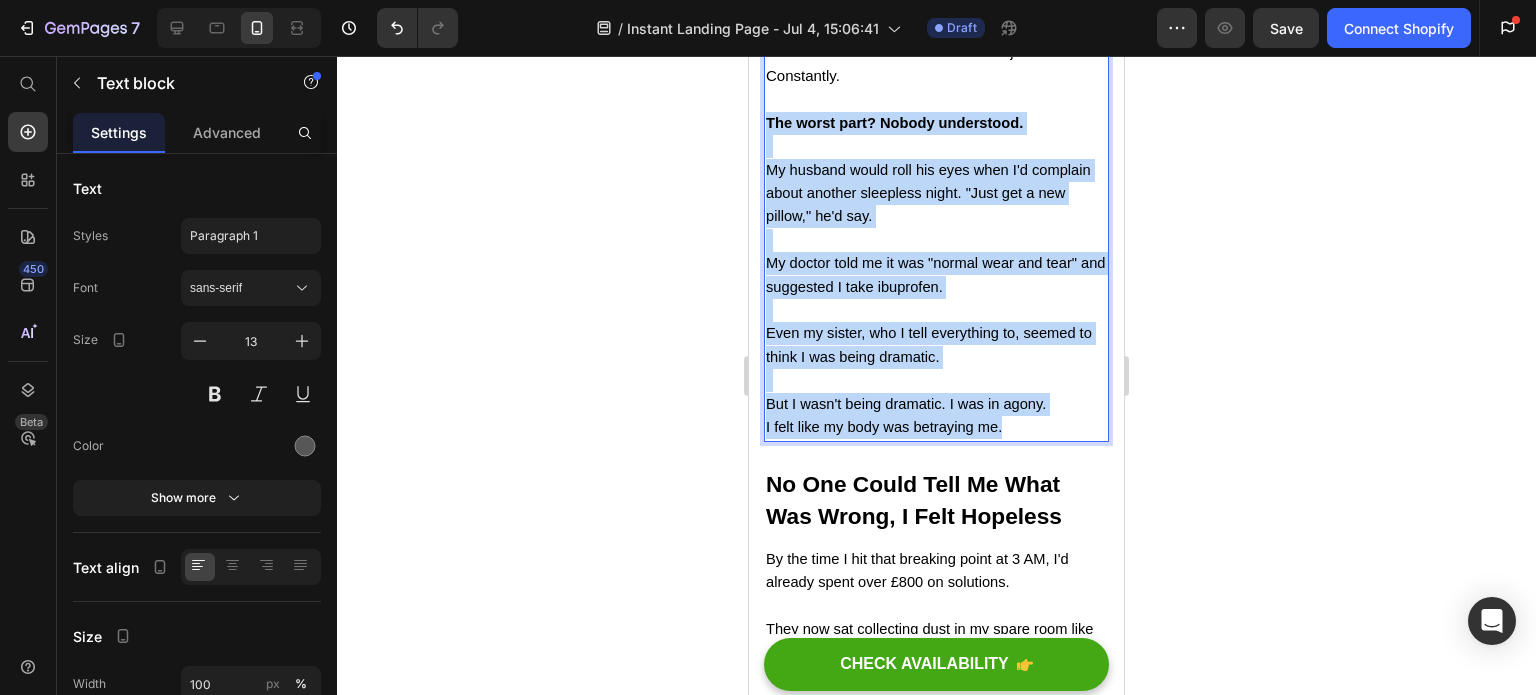 drag, startPoint x: 765, startPoint y: 348, endPoint x: 1007, endPoint y: 451, distance: 263.0076 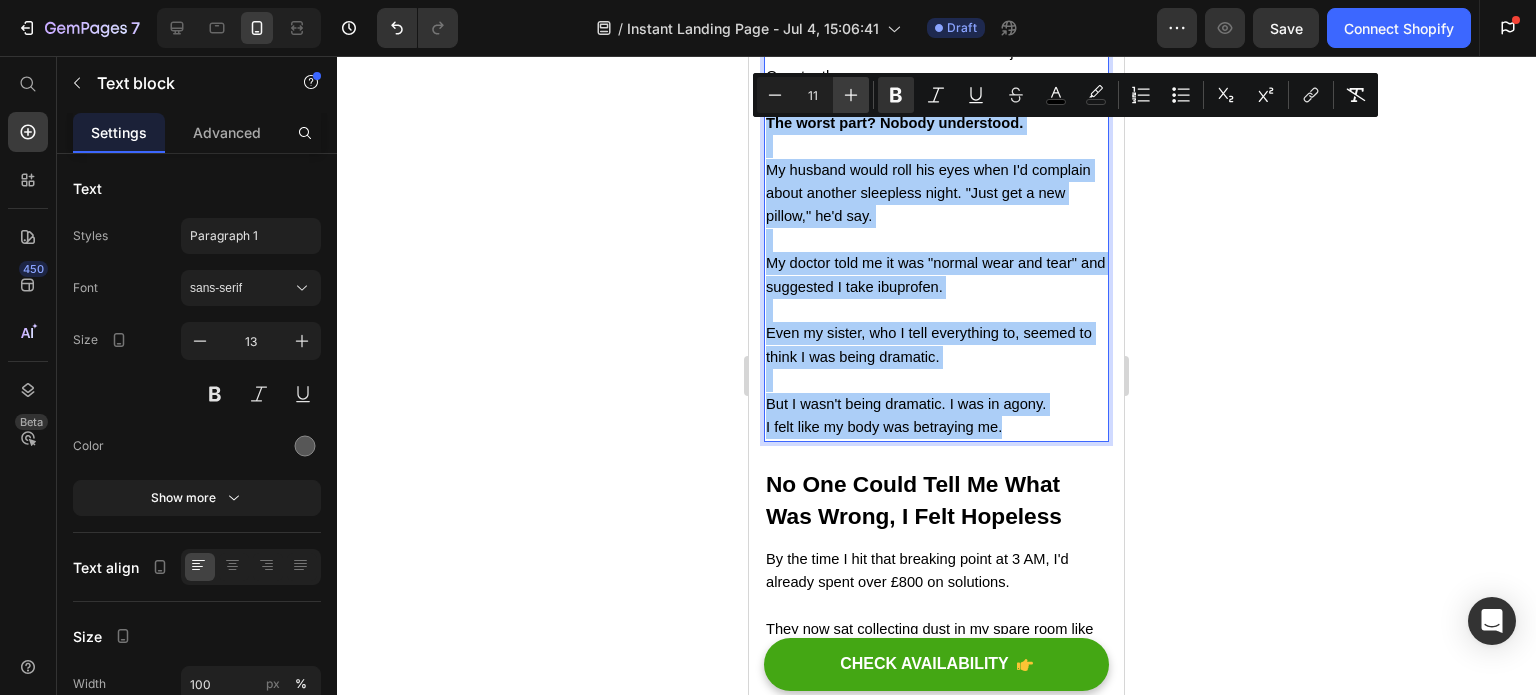 click 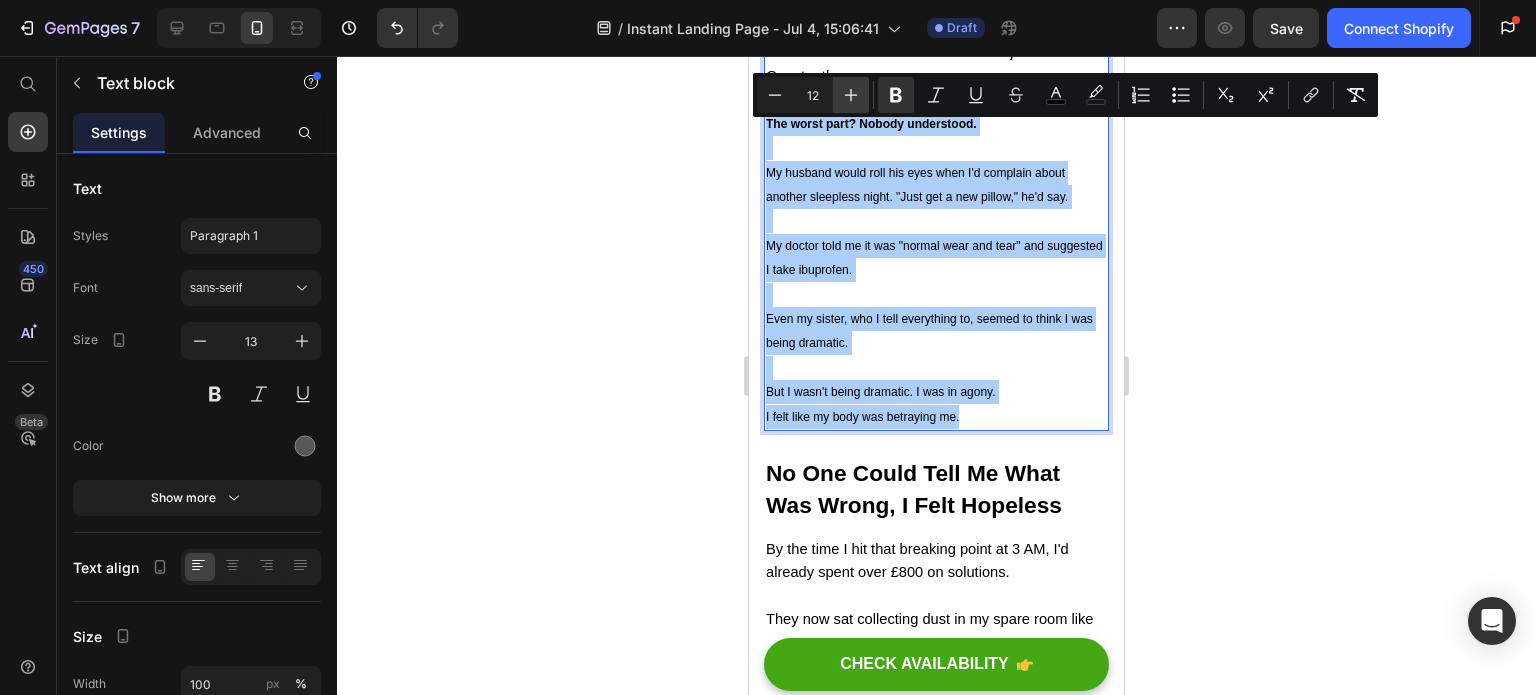 click 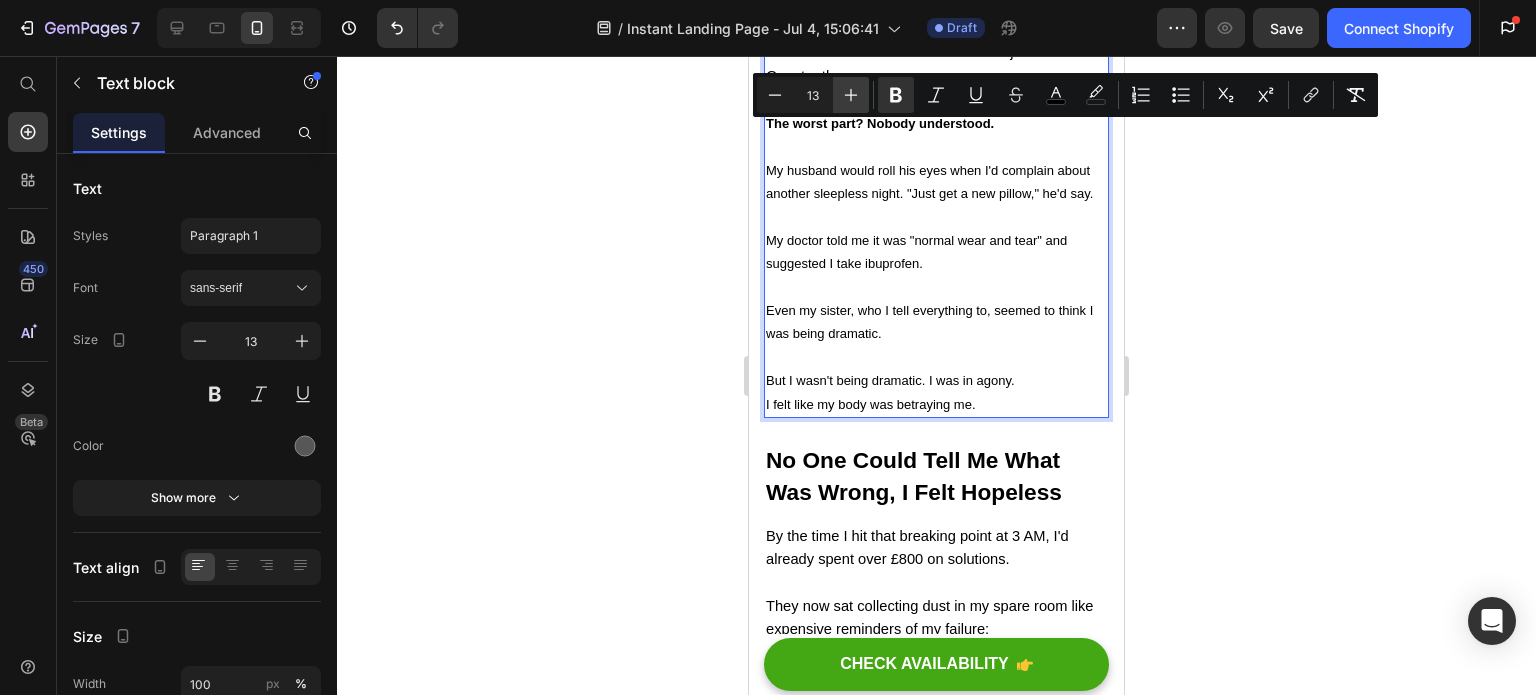 click 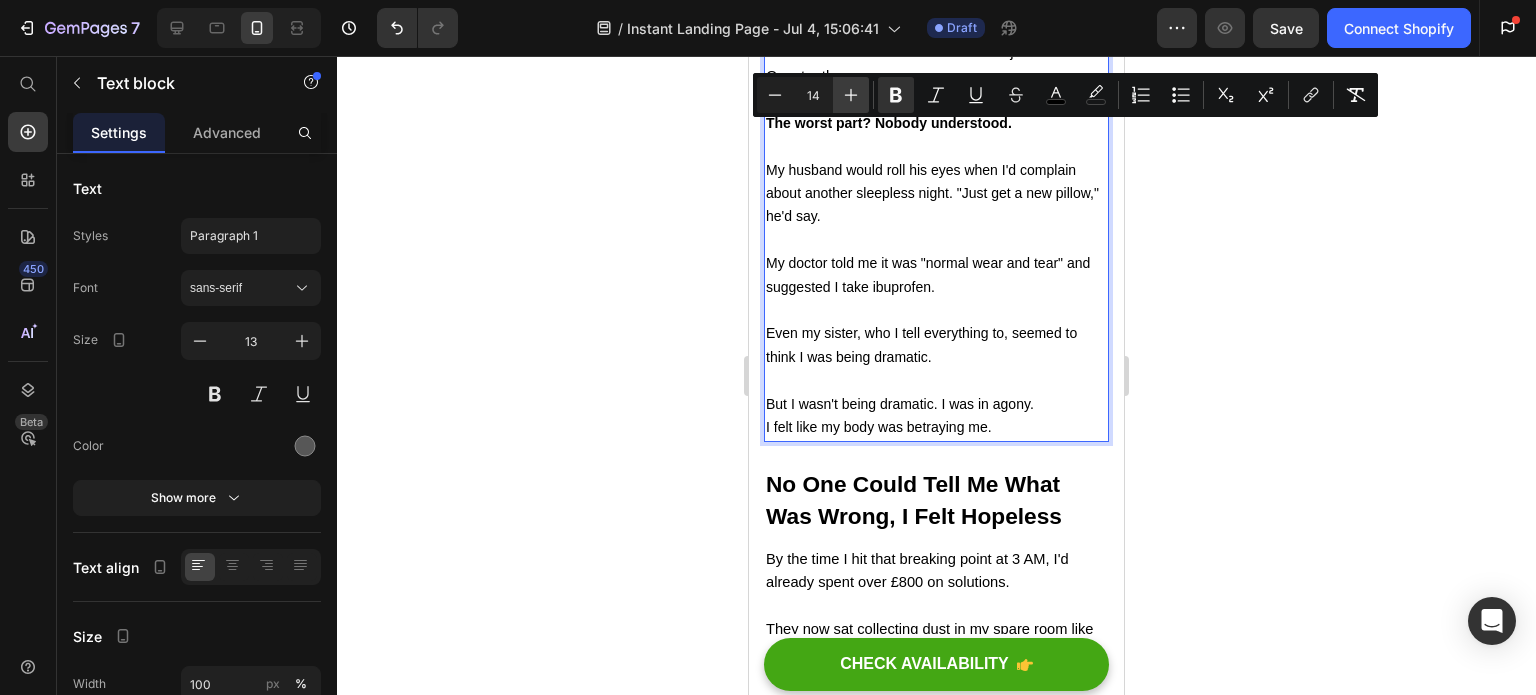 click 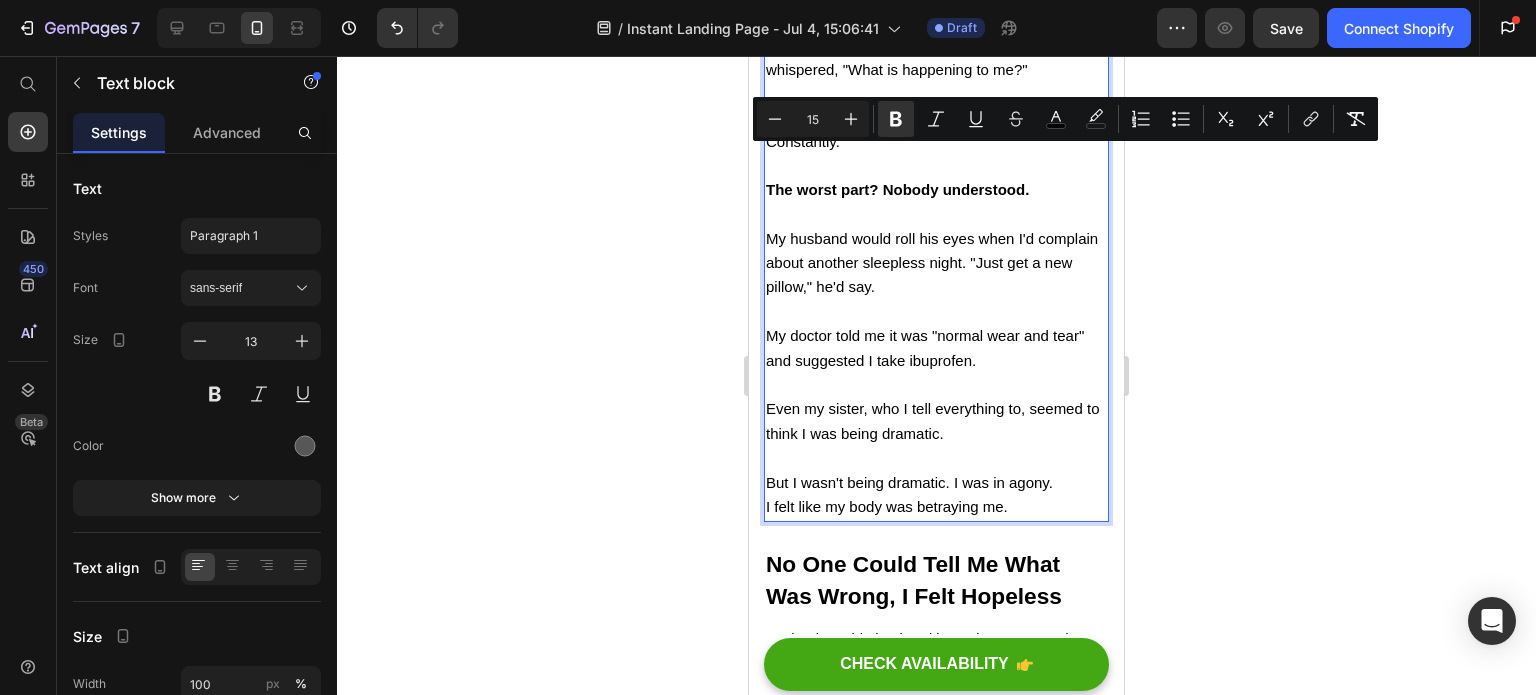scroll, scrollTop: 1226, scrollLeft: 0, axis: vertical 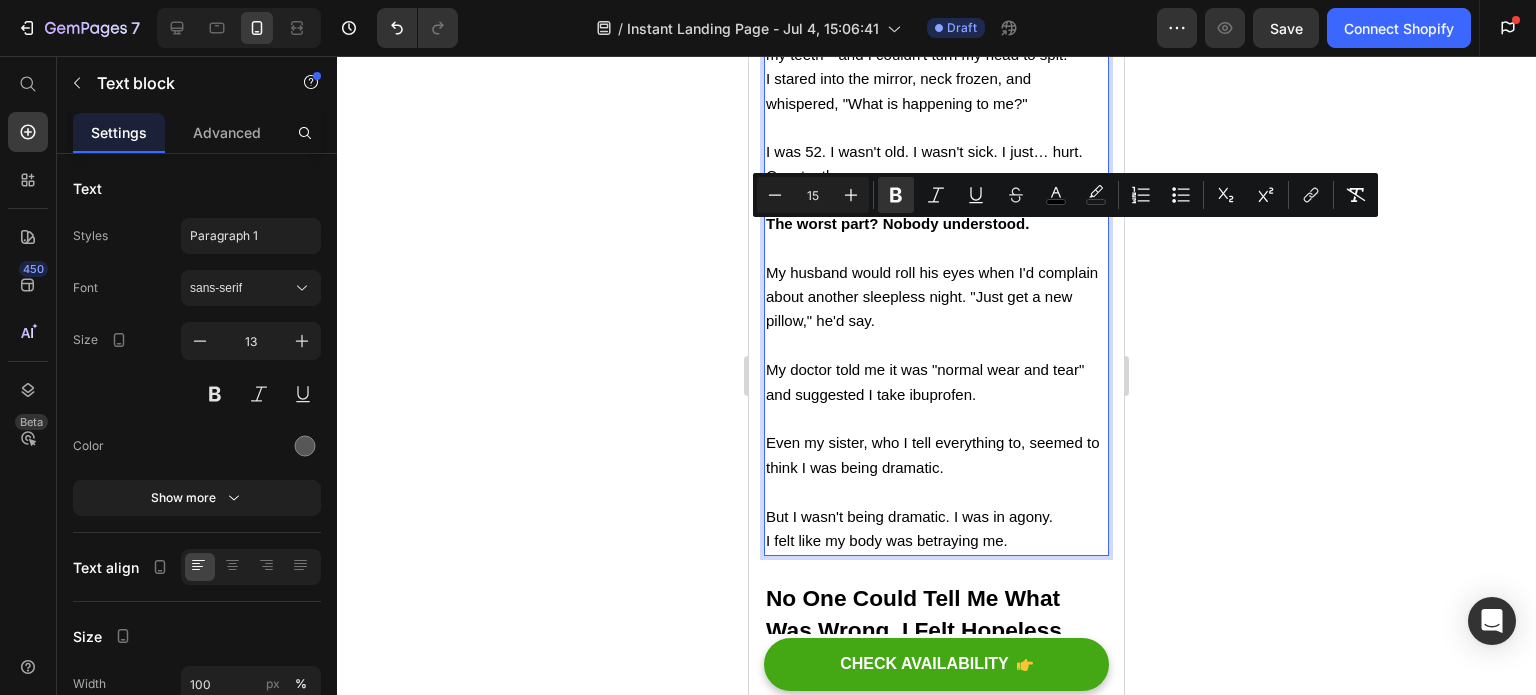 click 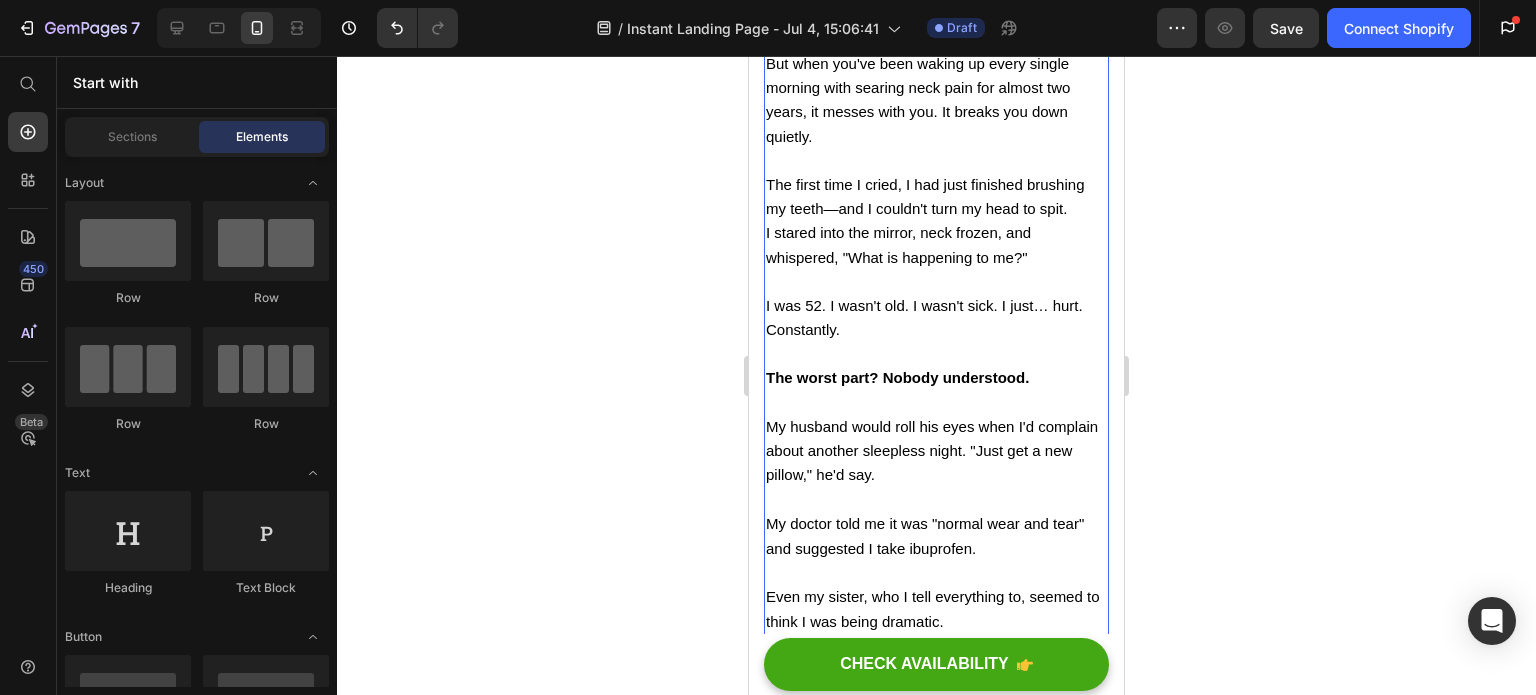 scroll, scrollTop: 1026, scrollLeft: 0, axis: vertical 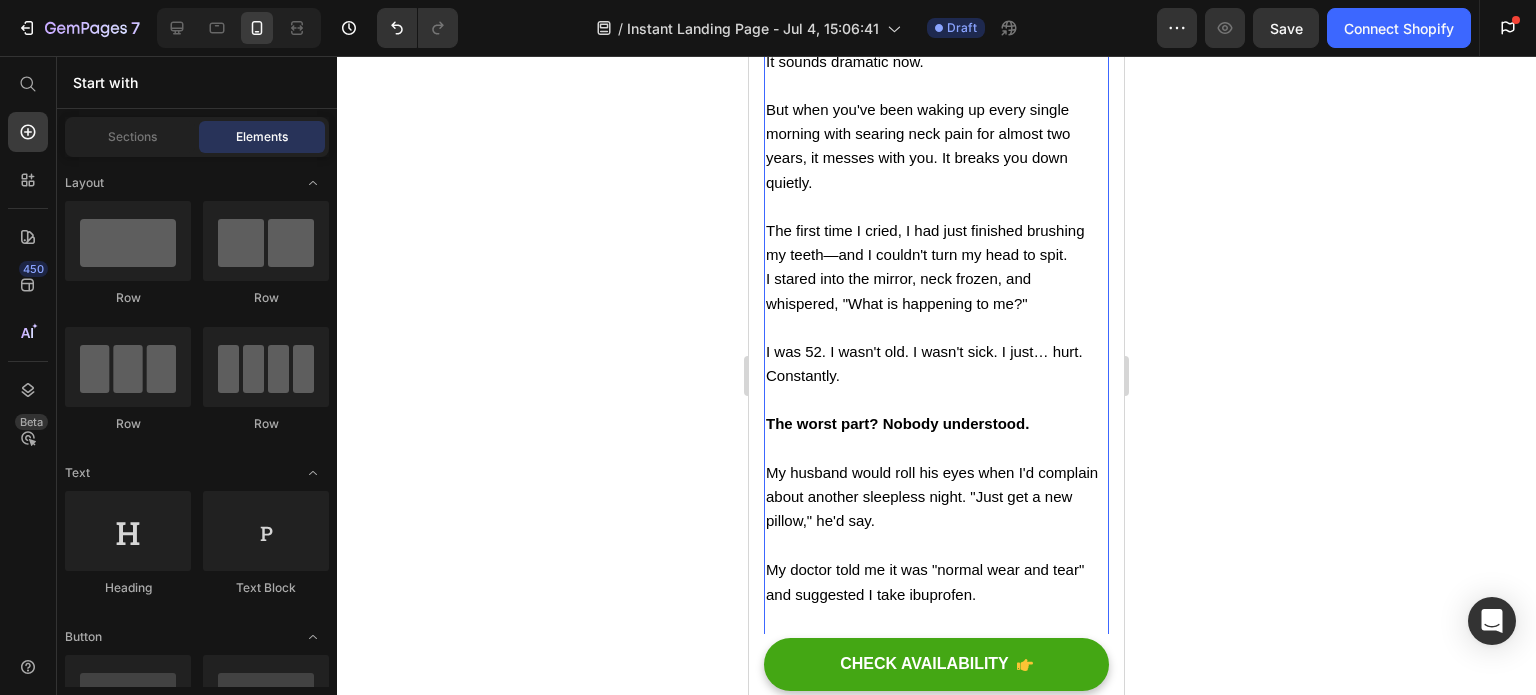 click on "The worst part? Nobody understood." at bounding box center [897, 423] 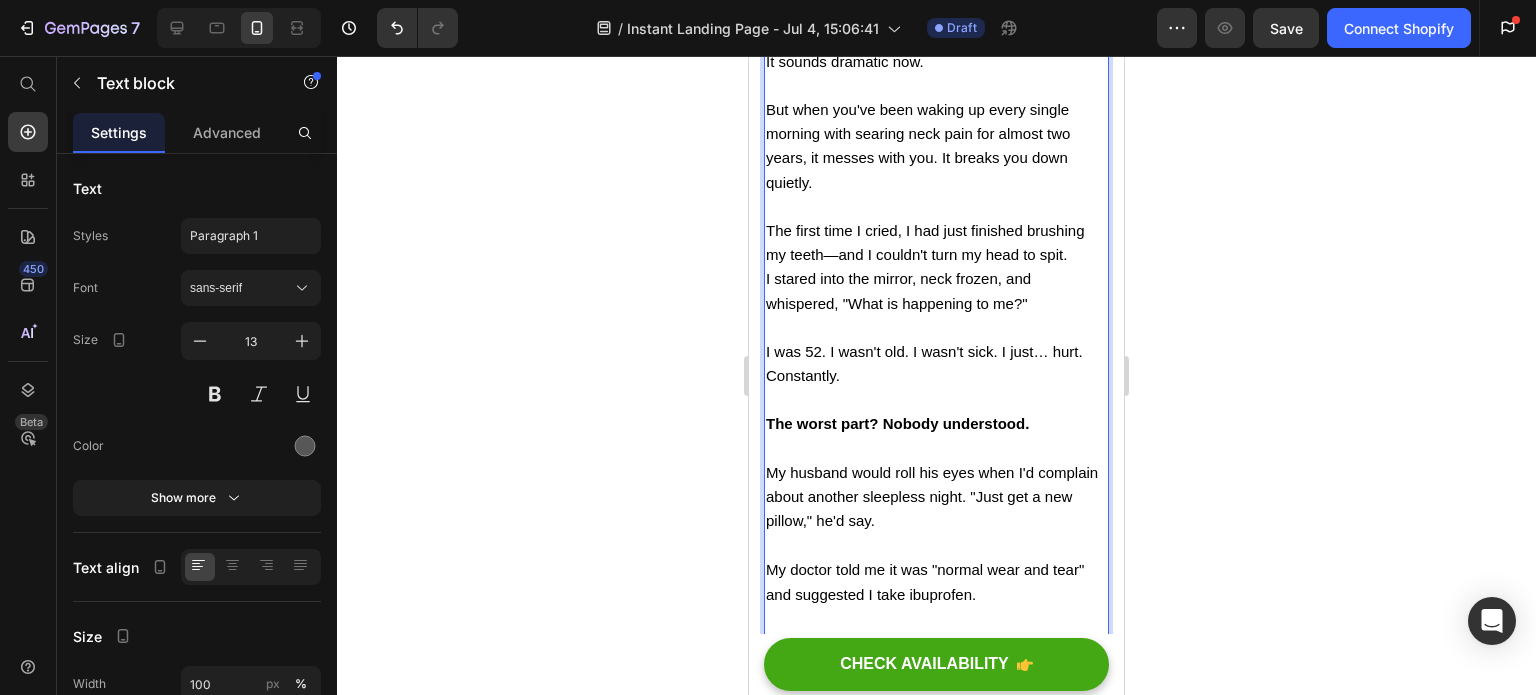 click on "The worst part? Nobody understood." at bounding box center [897, 423] 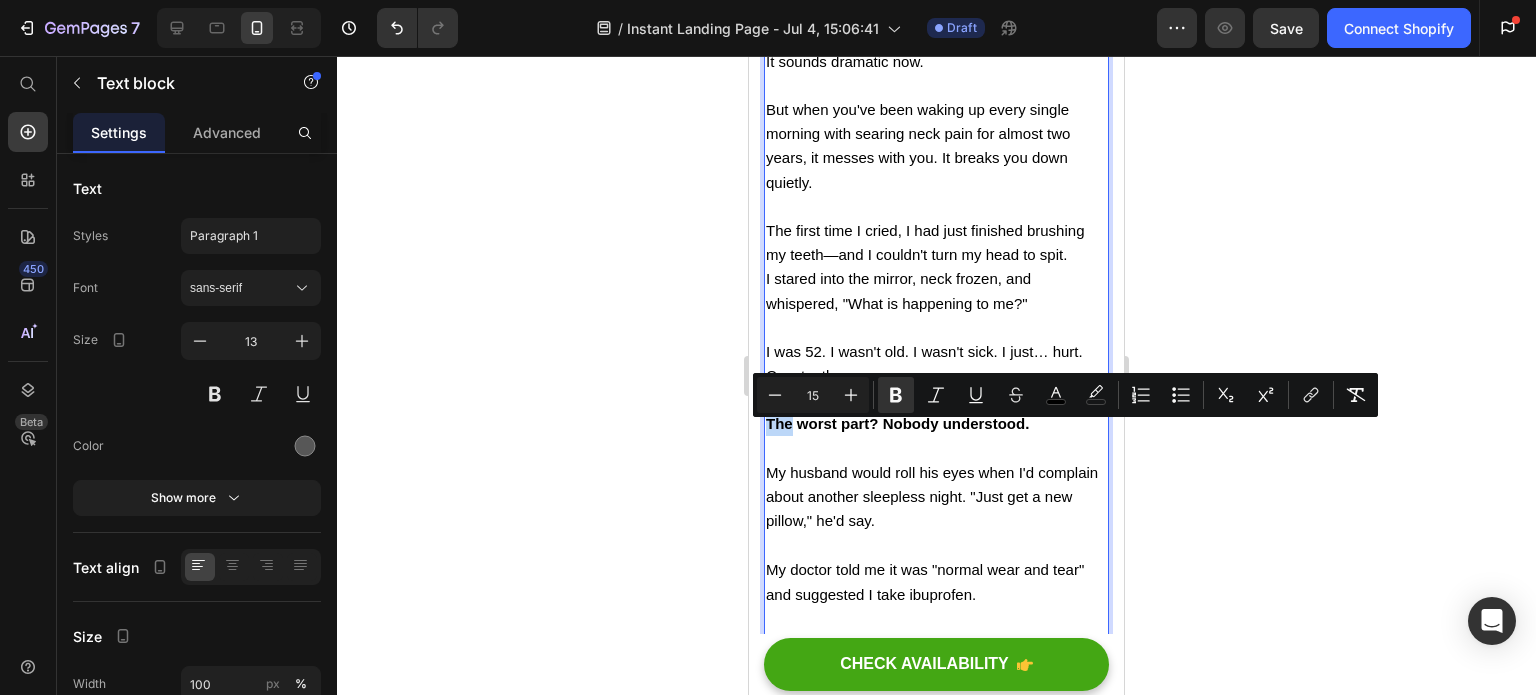 drag, startPoint x: 792, startPoint y: 431, endPoint x: 769, endPoint y: 431, distance: 23 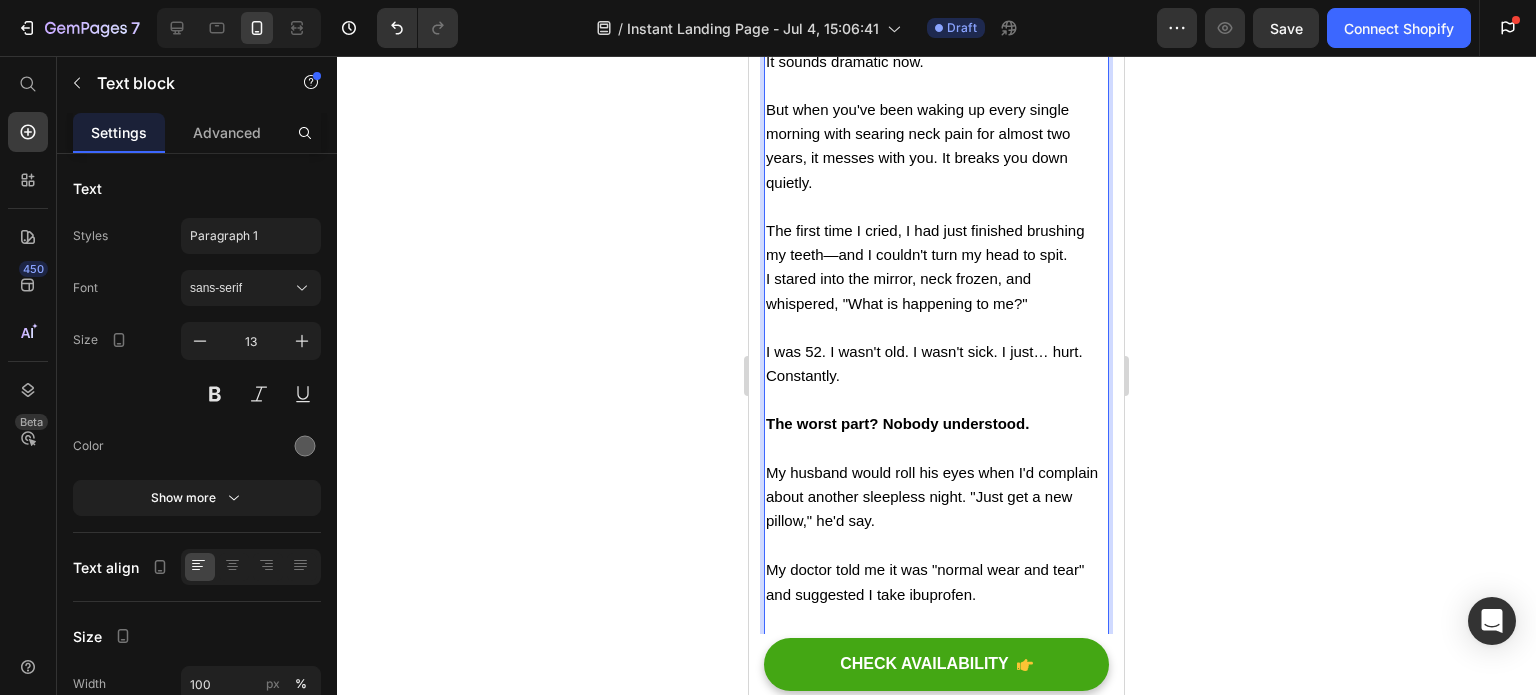 click on "The worst part? Nobody understood." at bounding box center [897, 423] 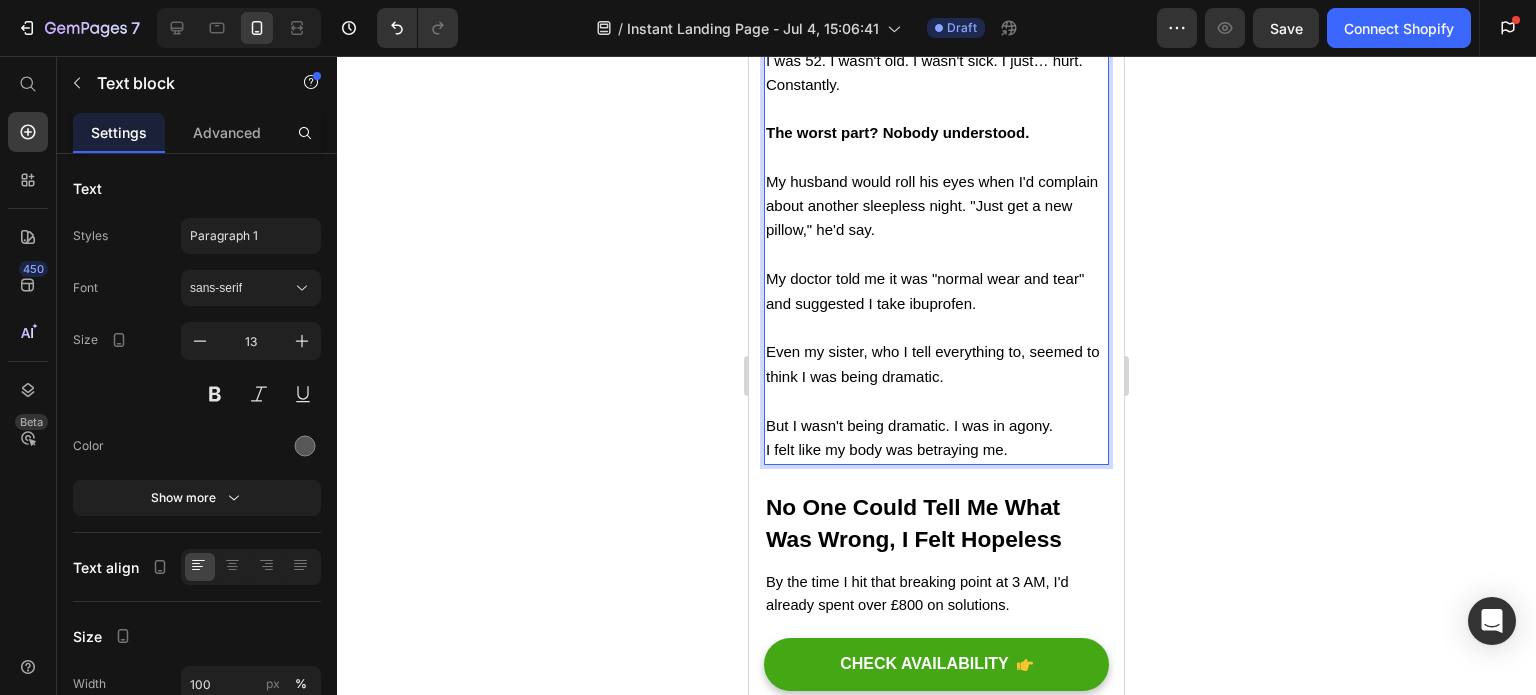 scroll, scrollTop: 1526, scrollLeft: 0, axis: vertical 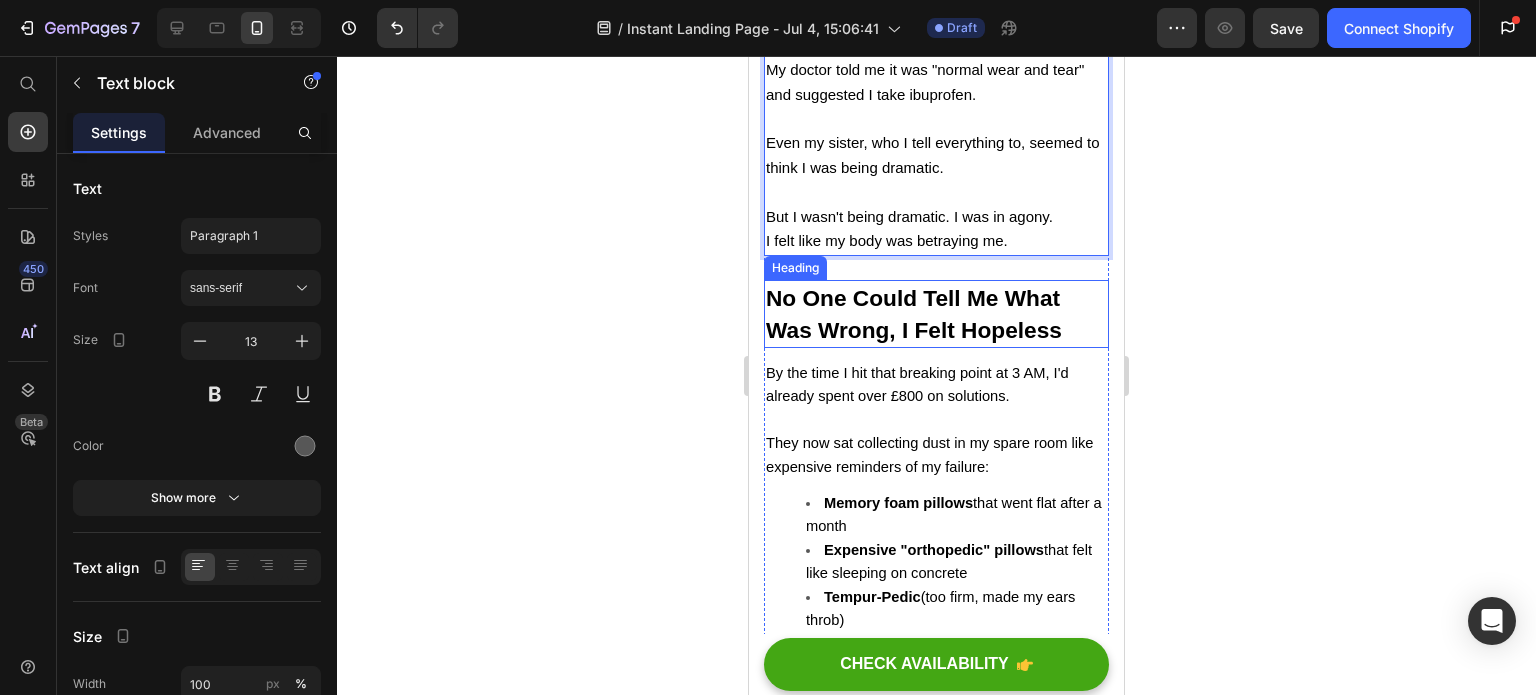 click on "No One Could Tell Me What Was Wrong, I Felt Hopeless" at bounding box center (914, 314) 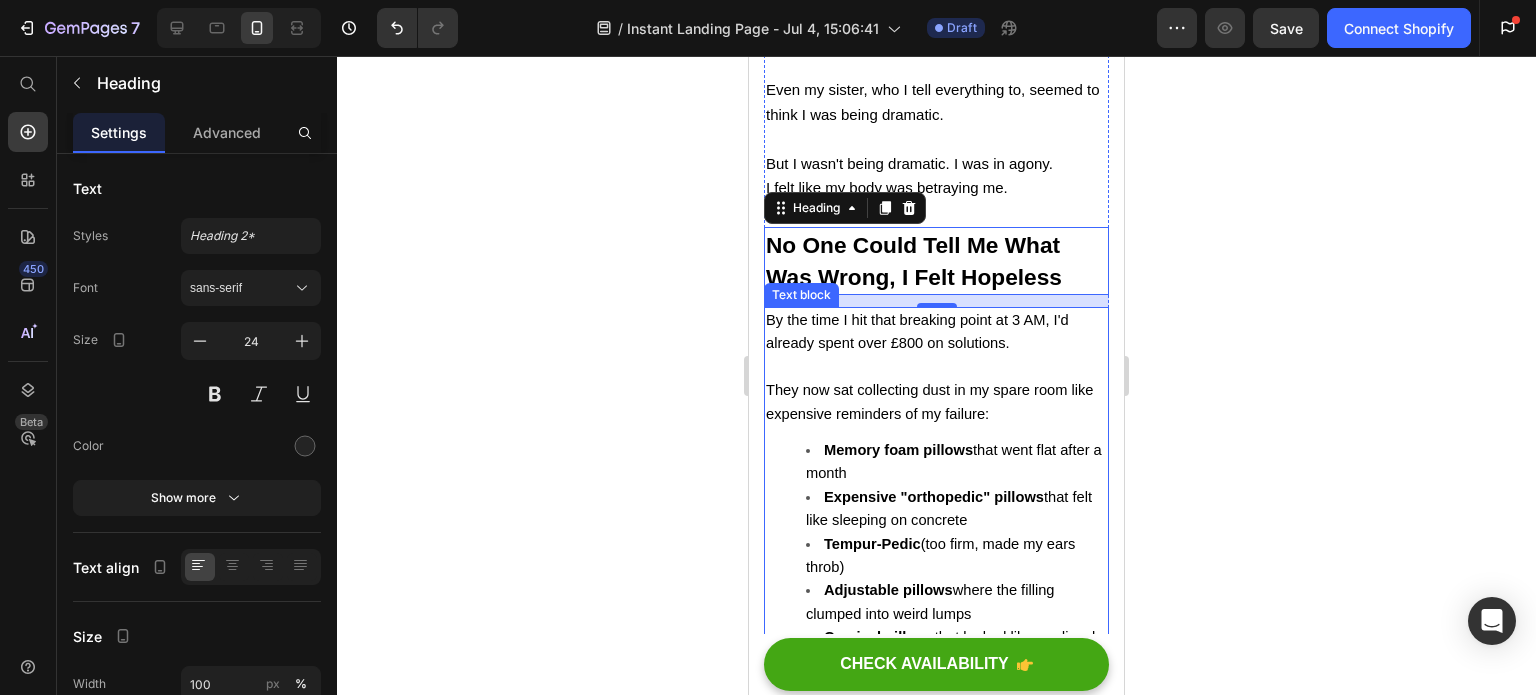 scroll, scrollTop: 1626, scrollLeft: 0, axis: vertical 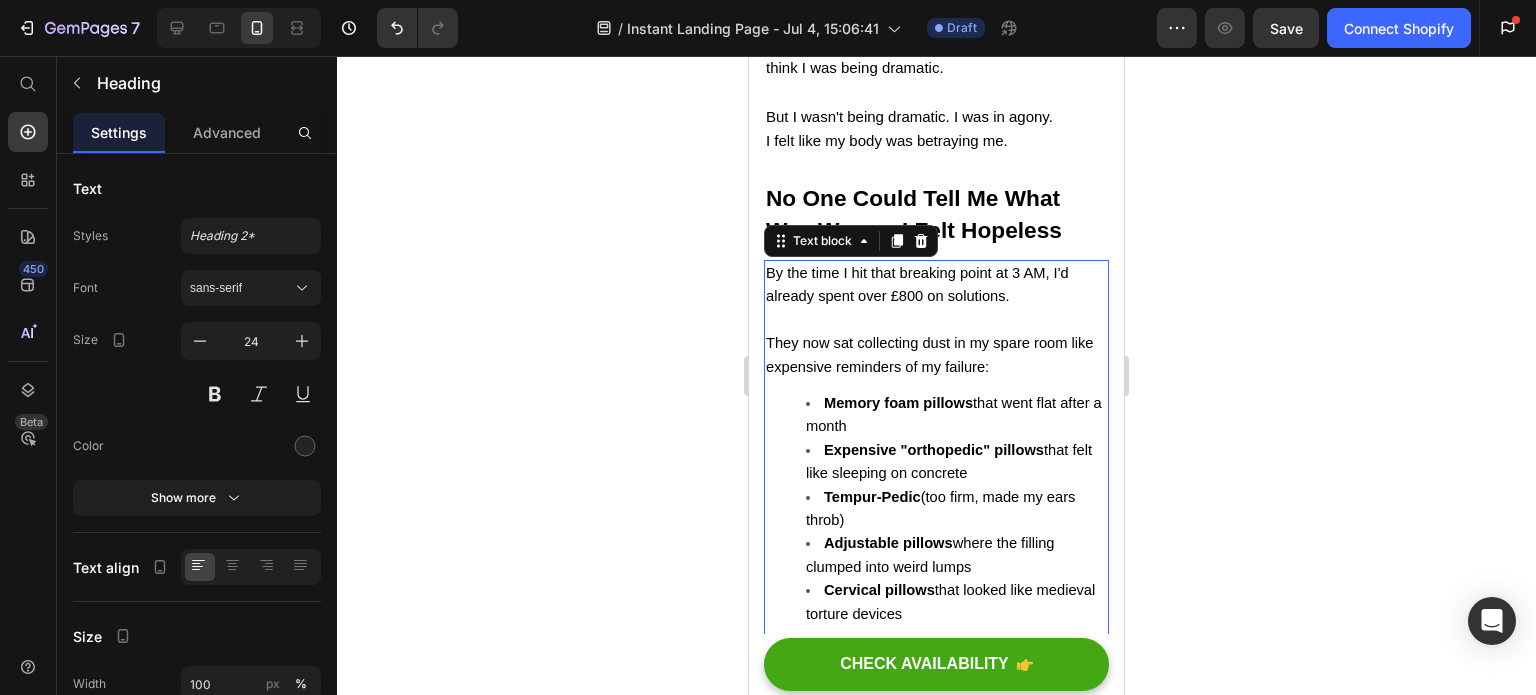 click on "By the time I hit that breaking point at 3 AM, I'd already spent over £800 on solutions. ⁠⁠⁠⁠⁠⁠⁠" at bounding box center [936, 297] 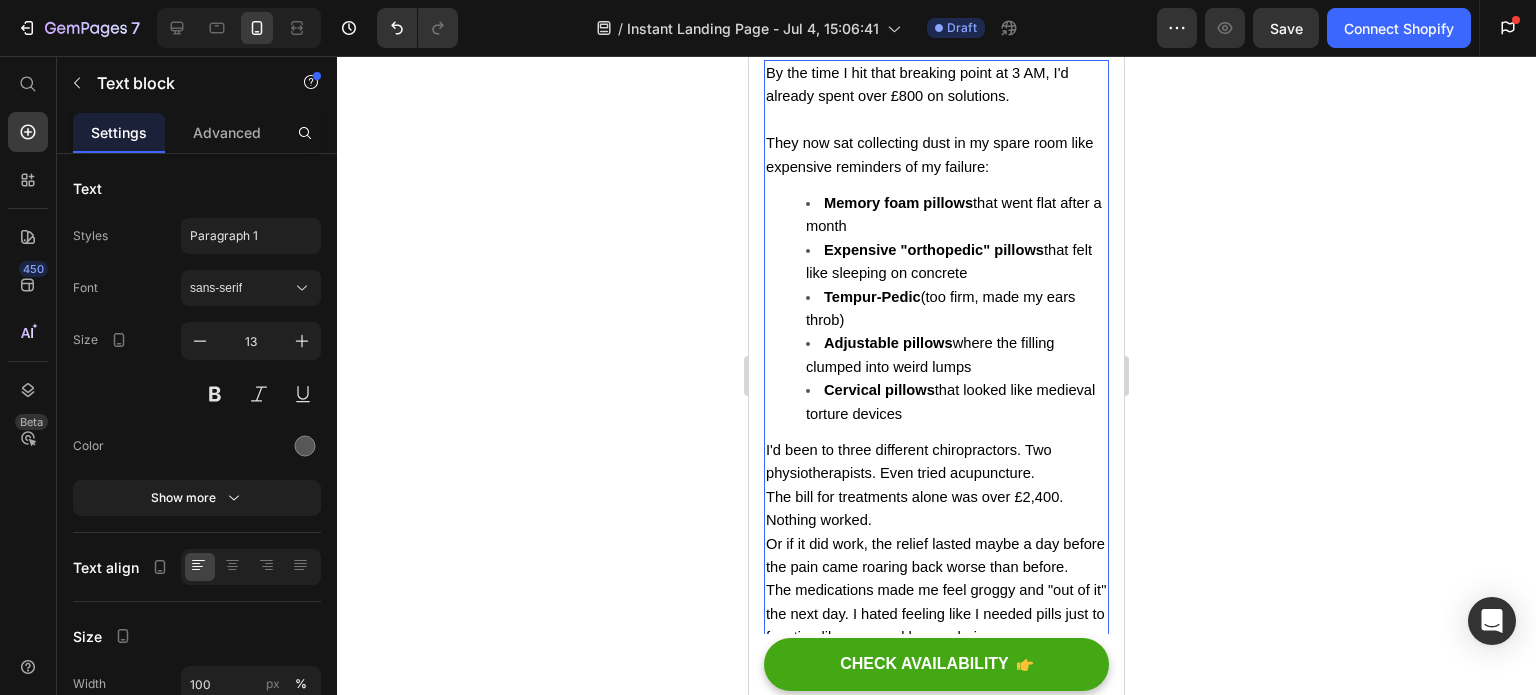 scroll, scrollTop: 1726, scrollLeft: 0, axis: vertical 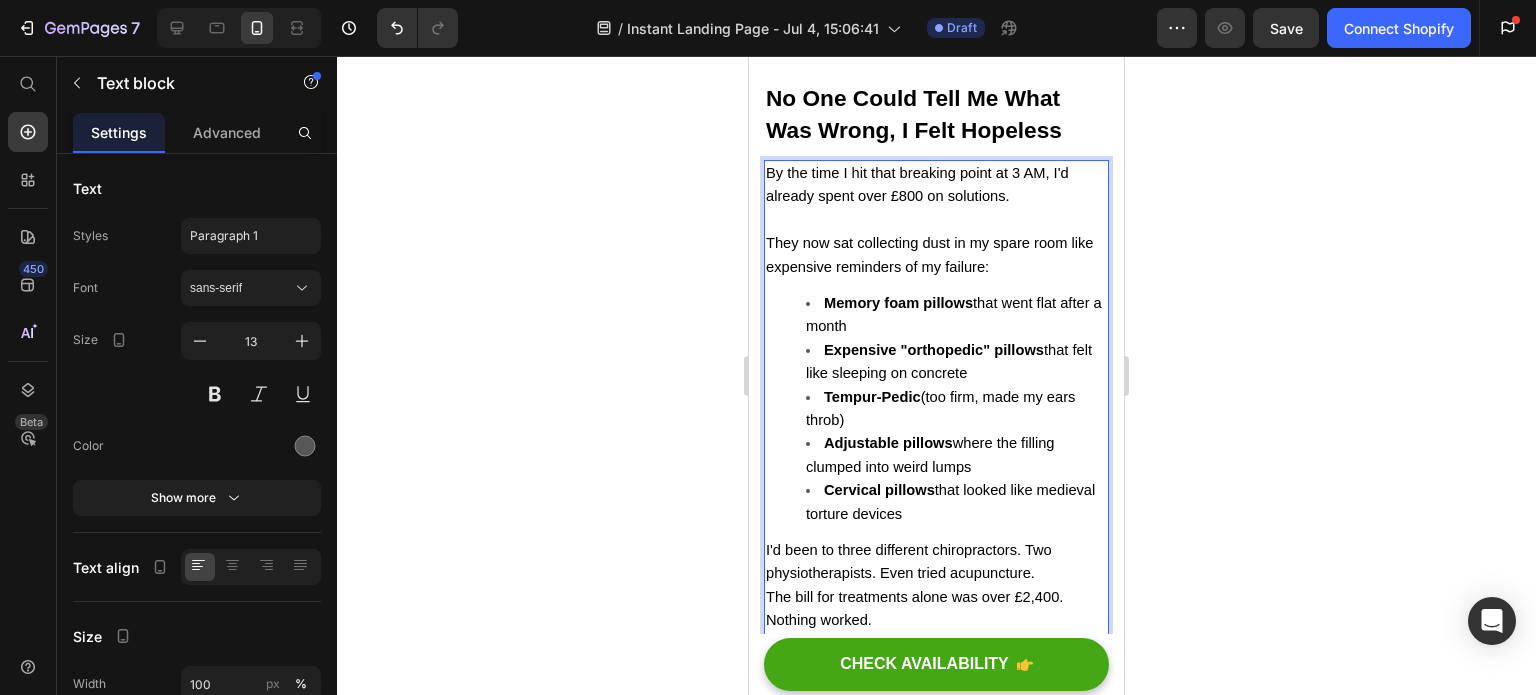 click on "Cervical pillows  that looked like medieval torture devices" at bounding box center [956, 502] 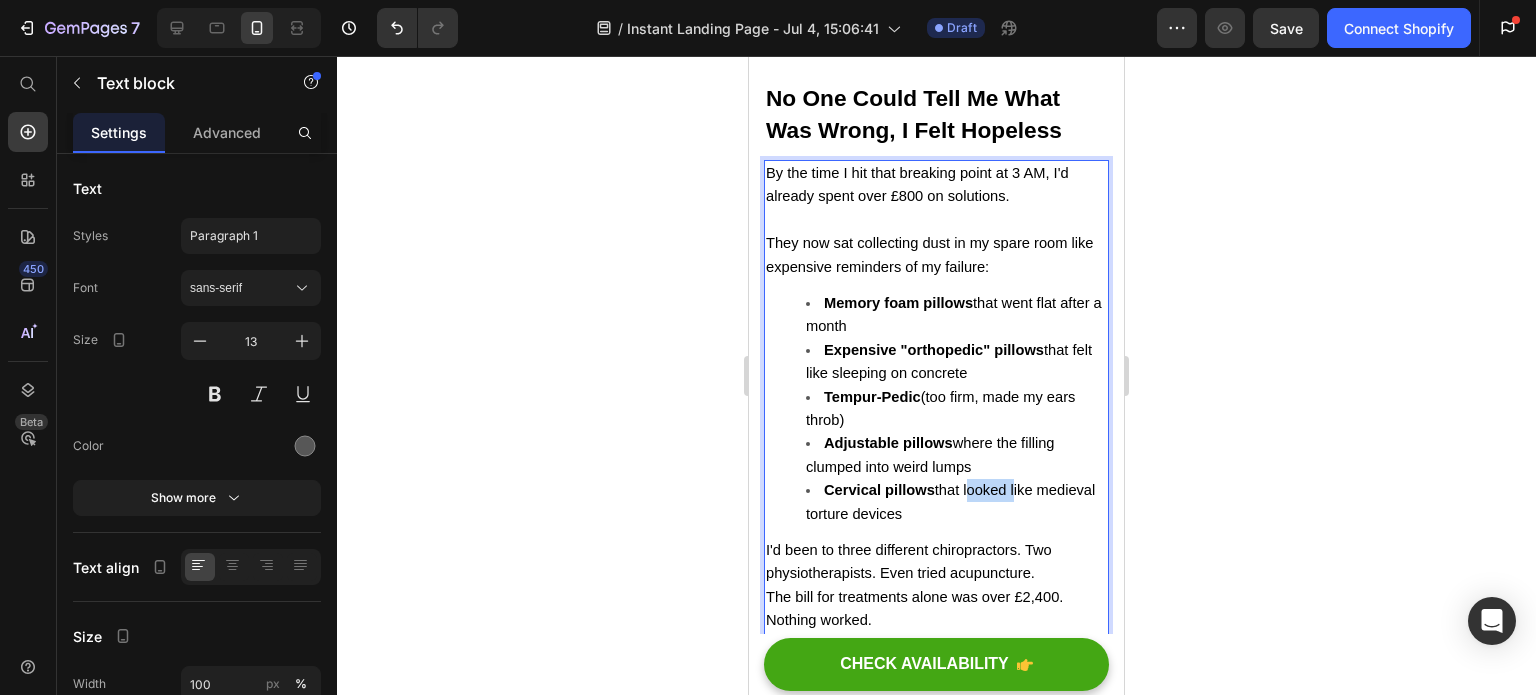 click on "Cervical pillows  that looked like medieval torture devices" at bounding box center [950, 501] 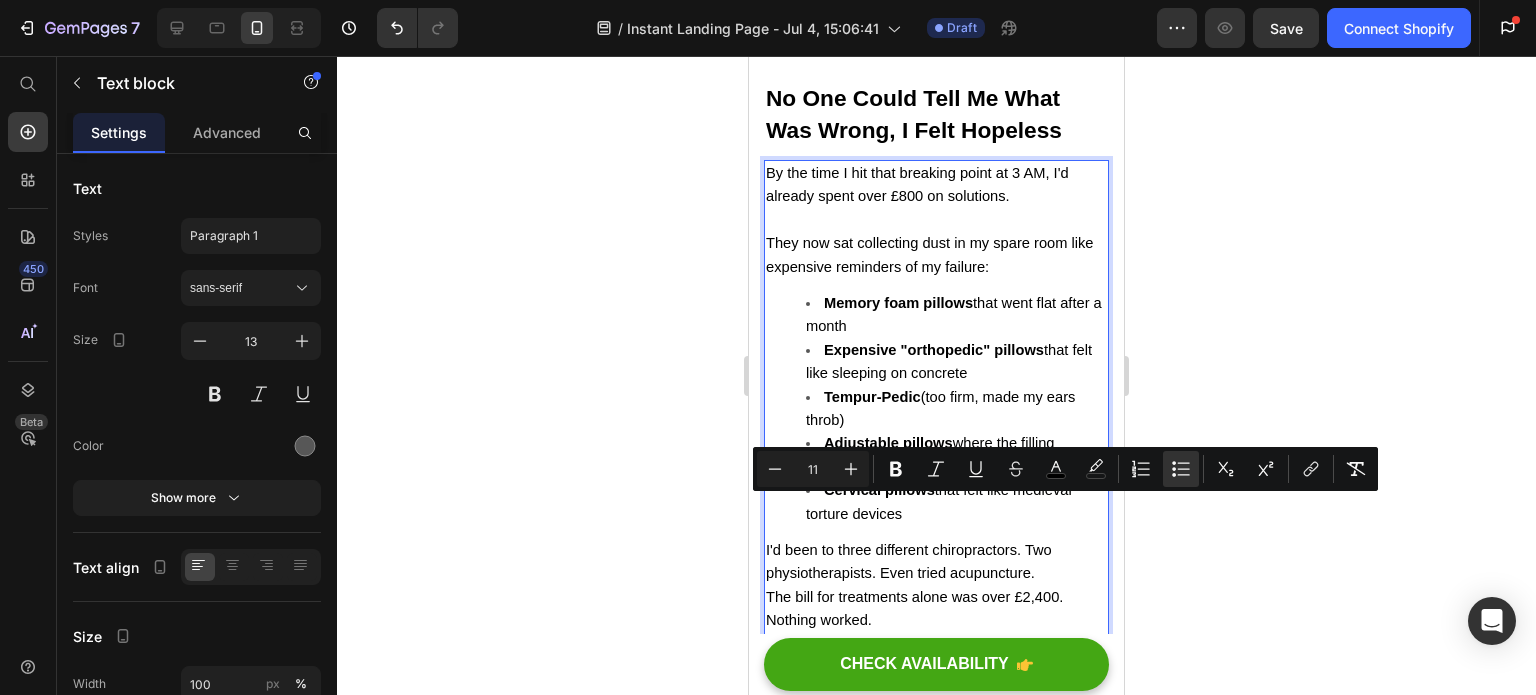 drag, startPoint x: 1016, startPoint y: 507, endPoint x: 1023, endPoint y: 525, distance: 19.313208 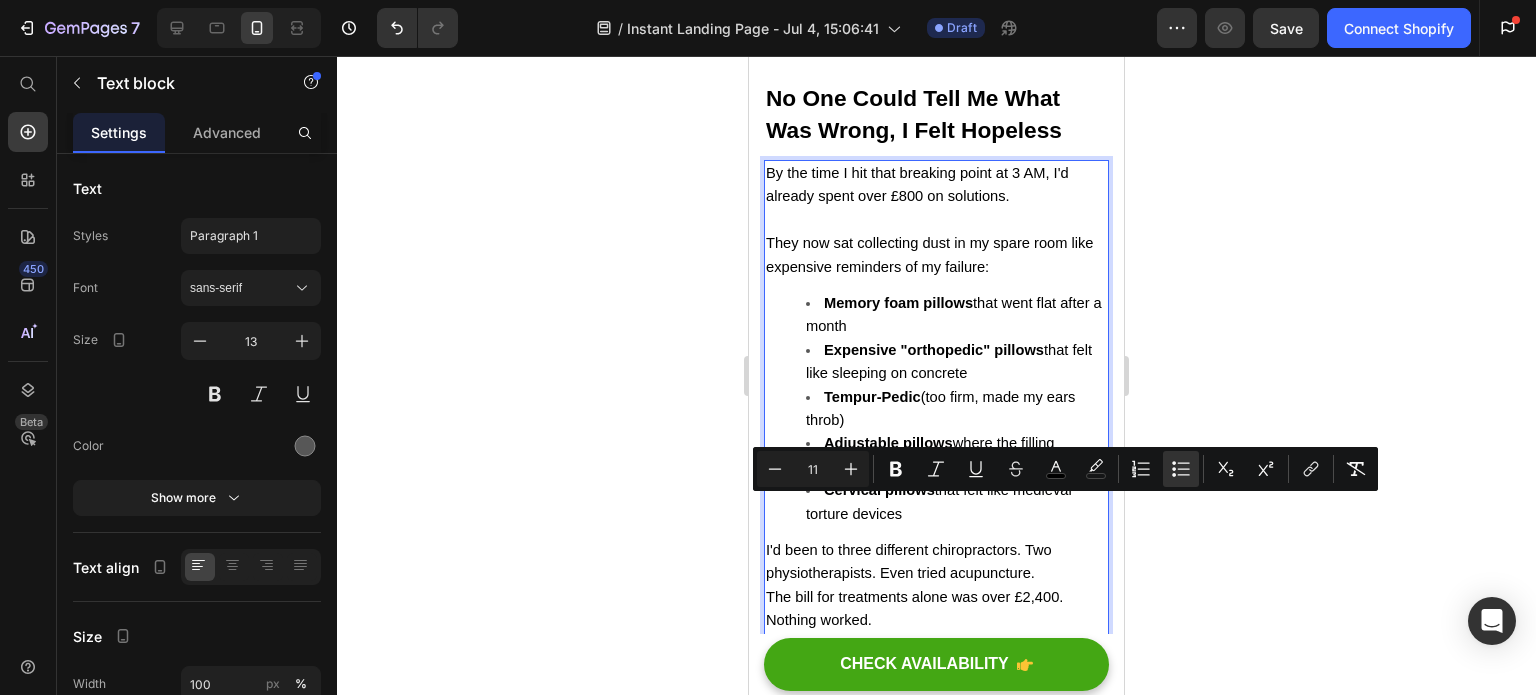 click 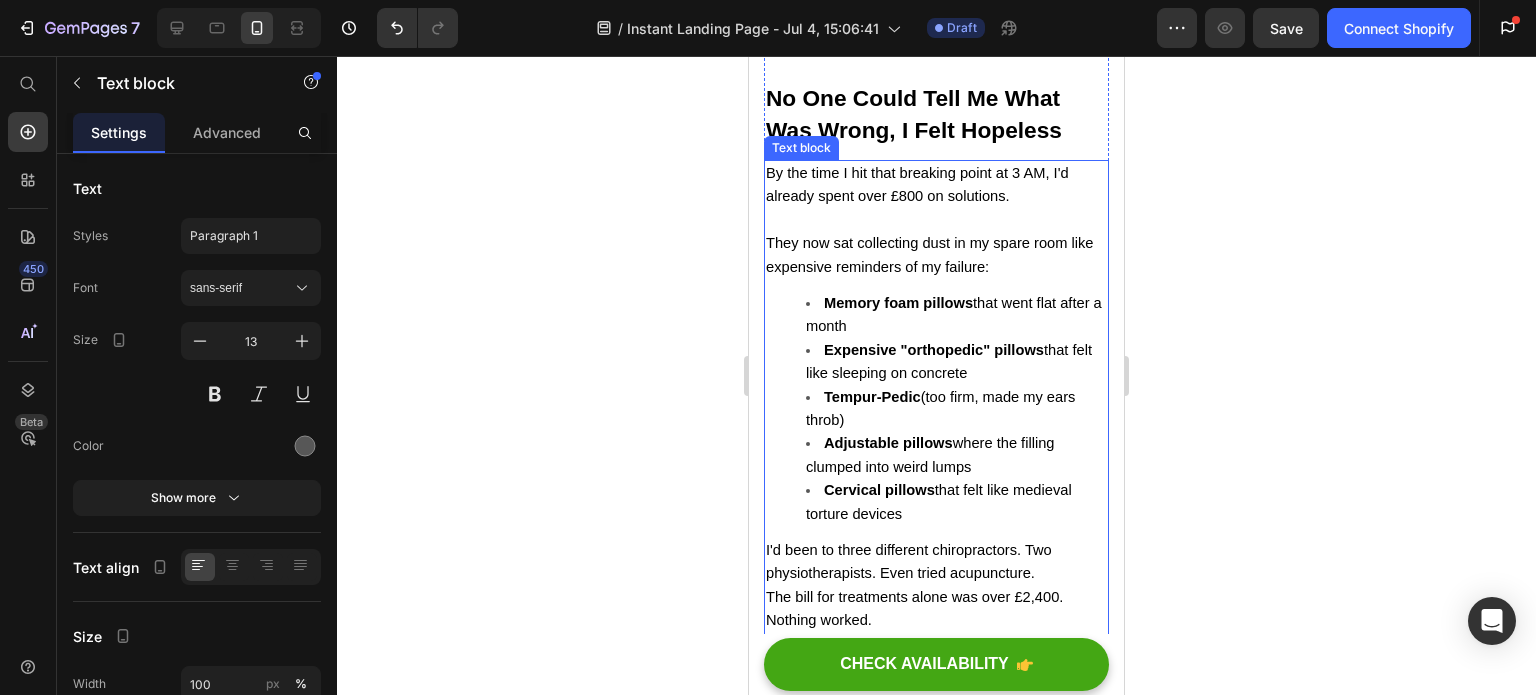 click on "Cervical pillows" at bounding box center [879, 490] 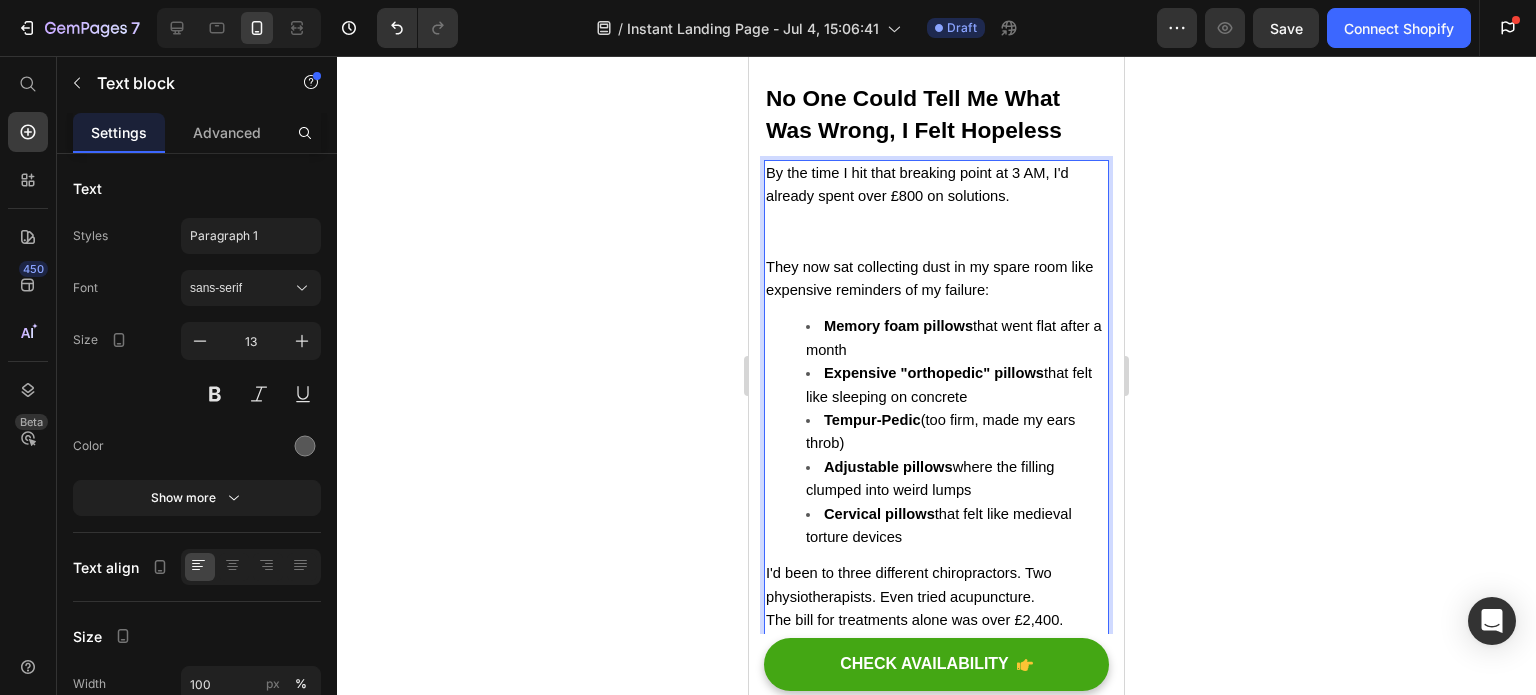 click on "By the time I hit that breaking point at 3 AM, I'd already spent over £800 on solutions." at bounding box center [936, 209] 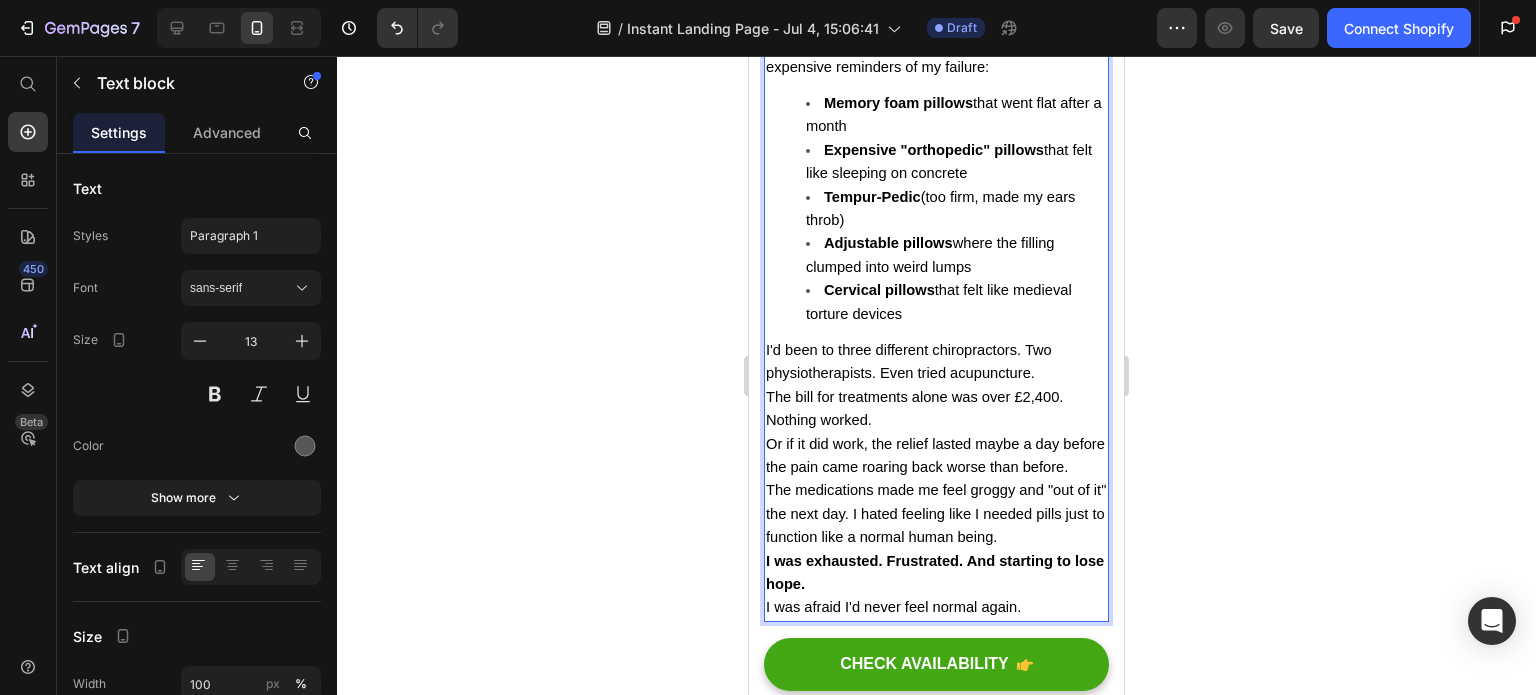 scroll, scrollTop: 1826, scrollLeft: 0, axis: vertical 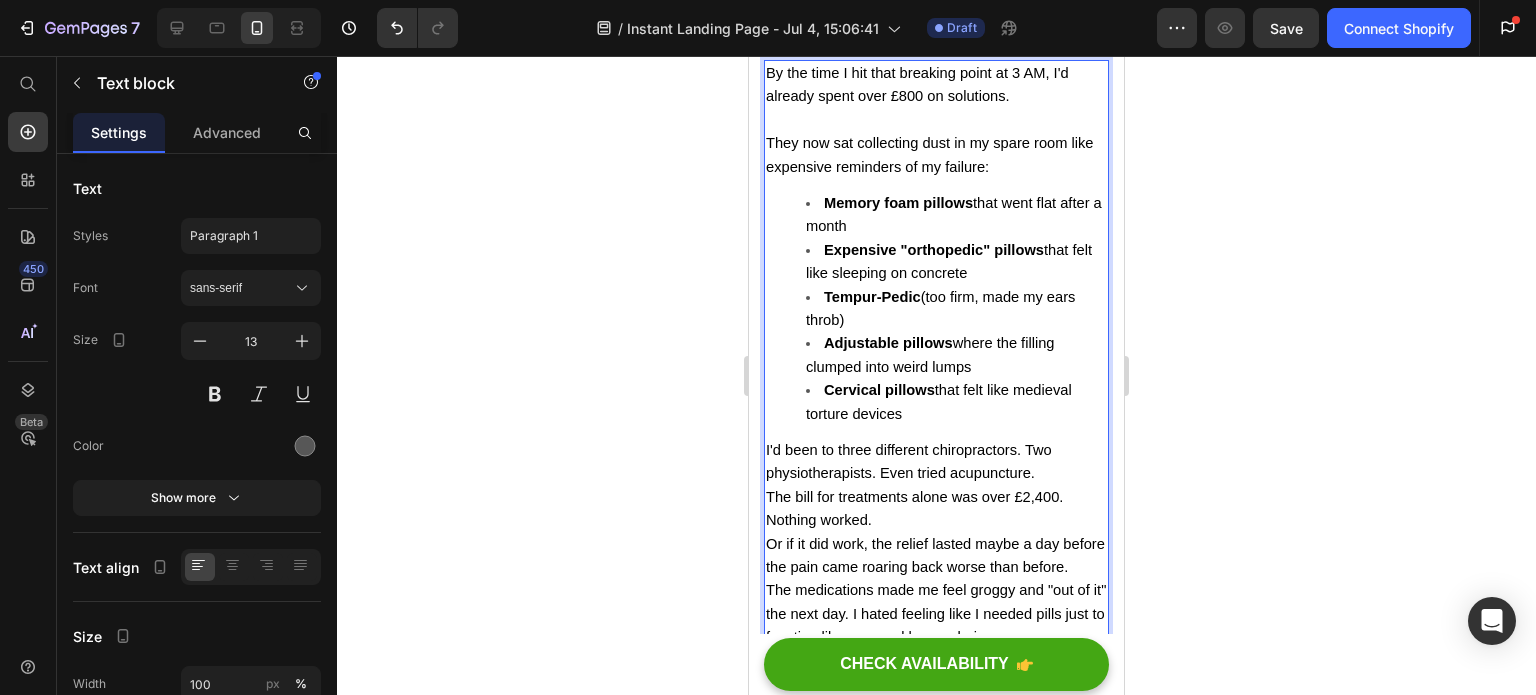 click on "Cervical pillows  that felt like medieval torture devices" at bounding box center (956, 402) 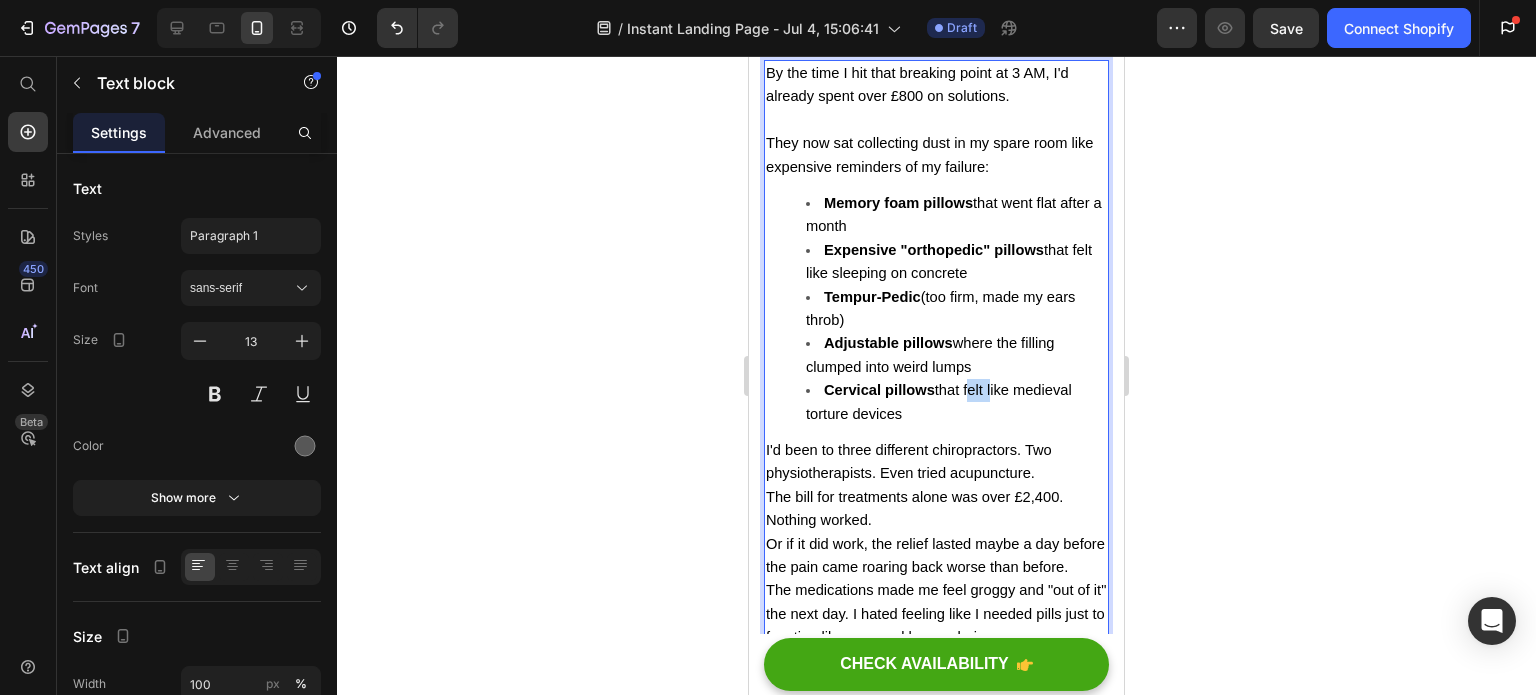 click on "Cervical pillows  that felt like medieval torture devices" at bounding box center (939, 401) 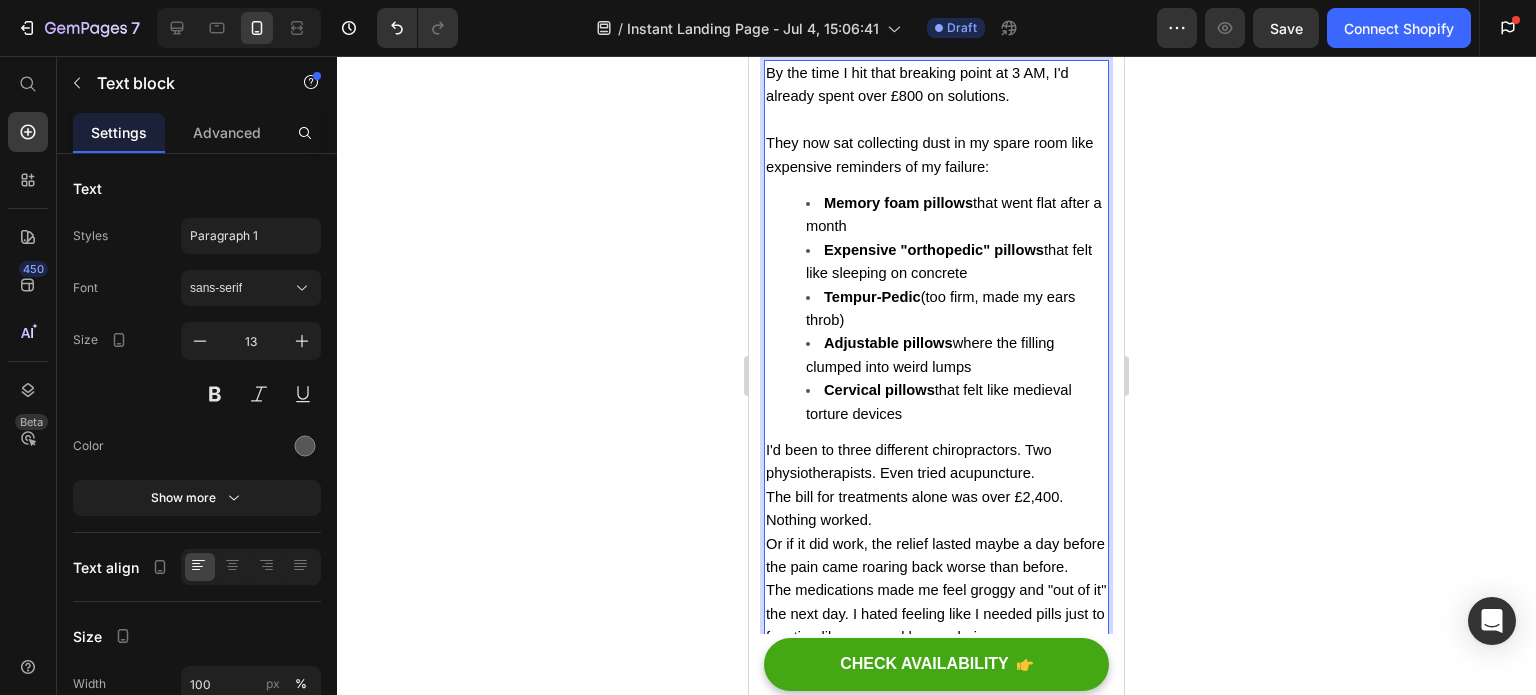 click on "Cervical pillows" at bounding box center (879, 390) 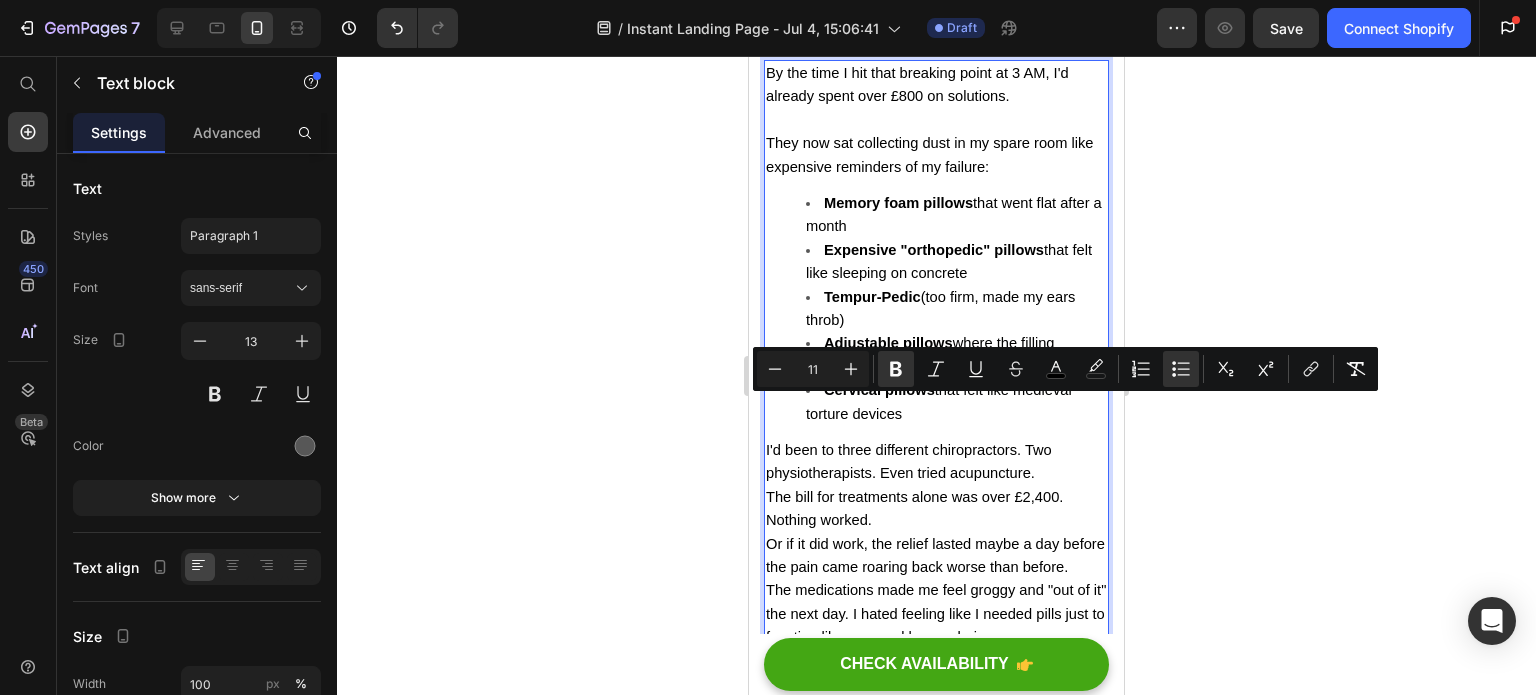click on "Cervical pillows  that felt like medieval torture devices" at bounding box center [956, 402] 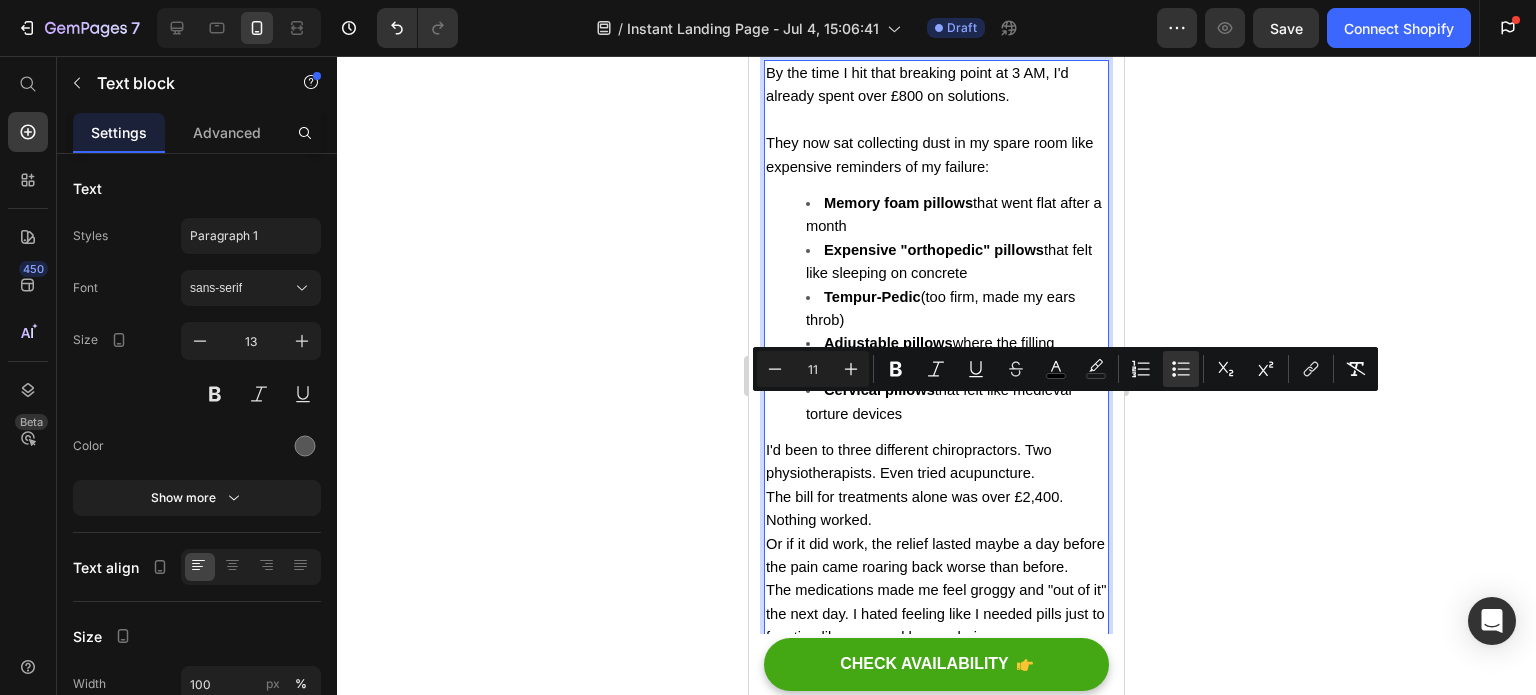 drag, startPoint x: 970, startPoint y: 404, endPoint x: 974, endPoint y: 422, distance: 18.439089 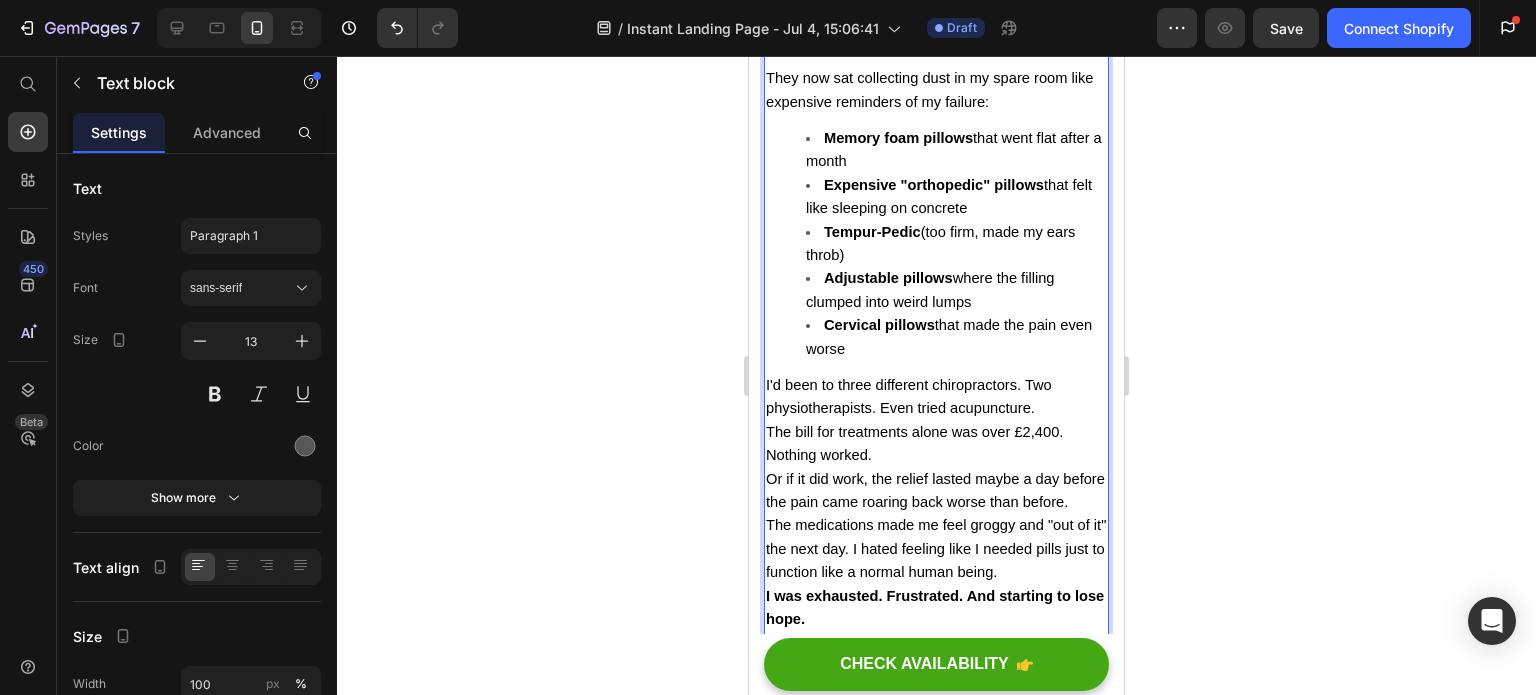 scroll, scrollTop: 1926, scrollLeft: 0, axis: vertical 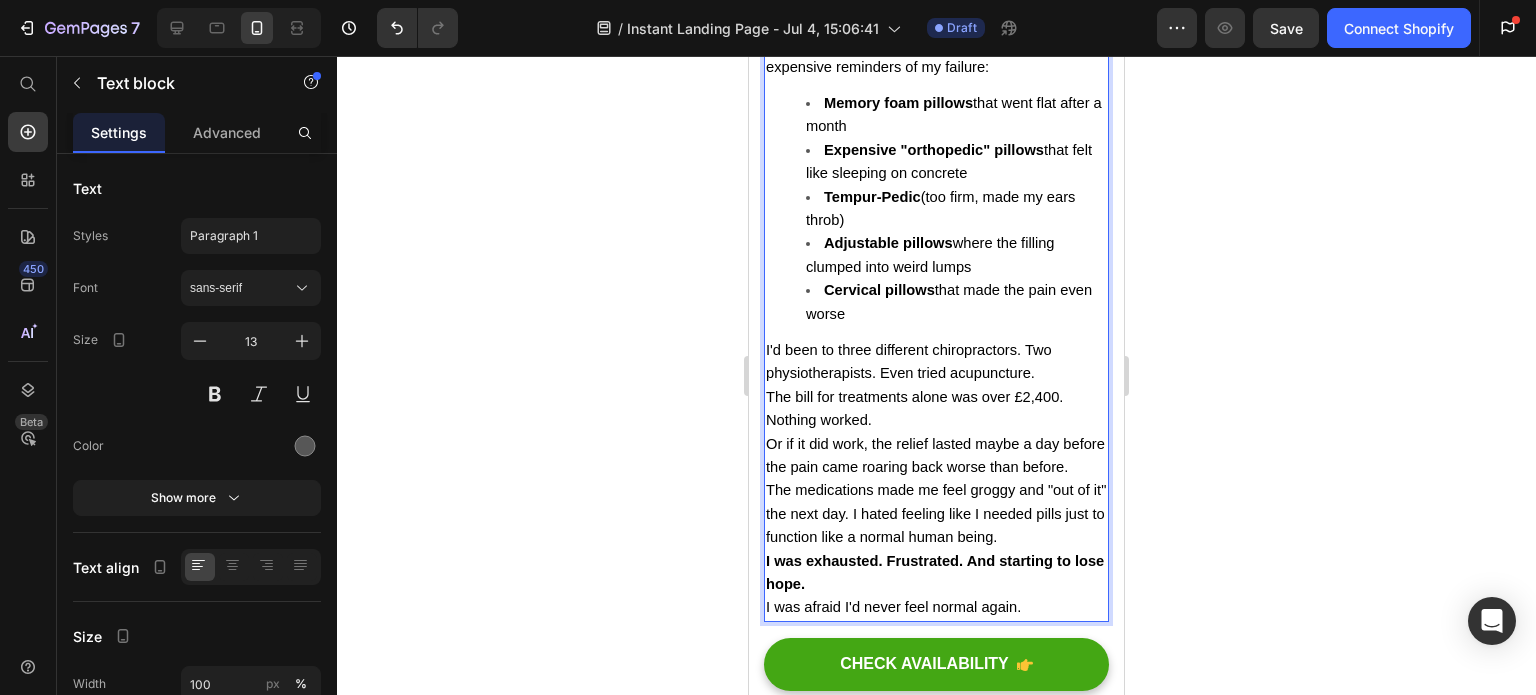 click on "I'd been to three different chiropractors. Two physiotherapists. Even tried acupuncture." at bounding box center [936, 362] 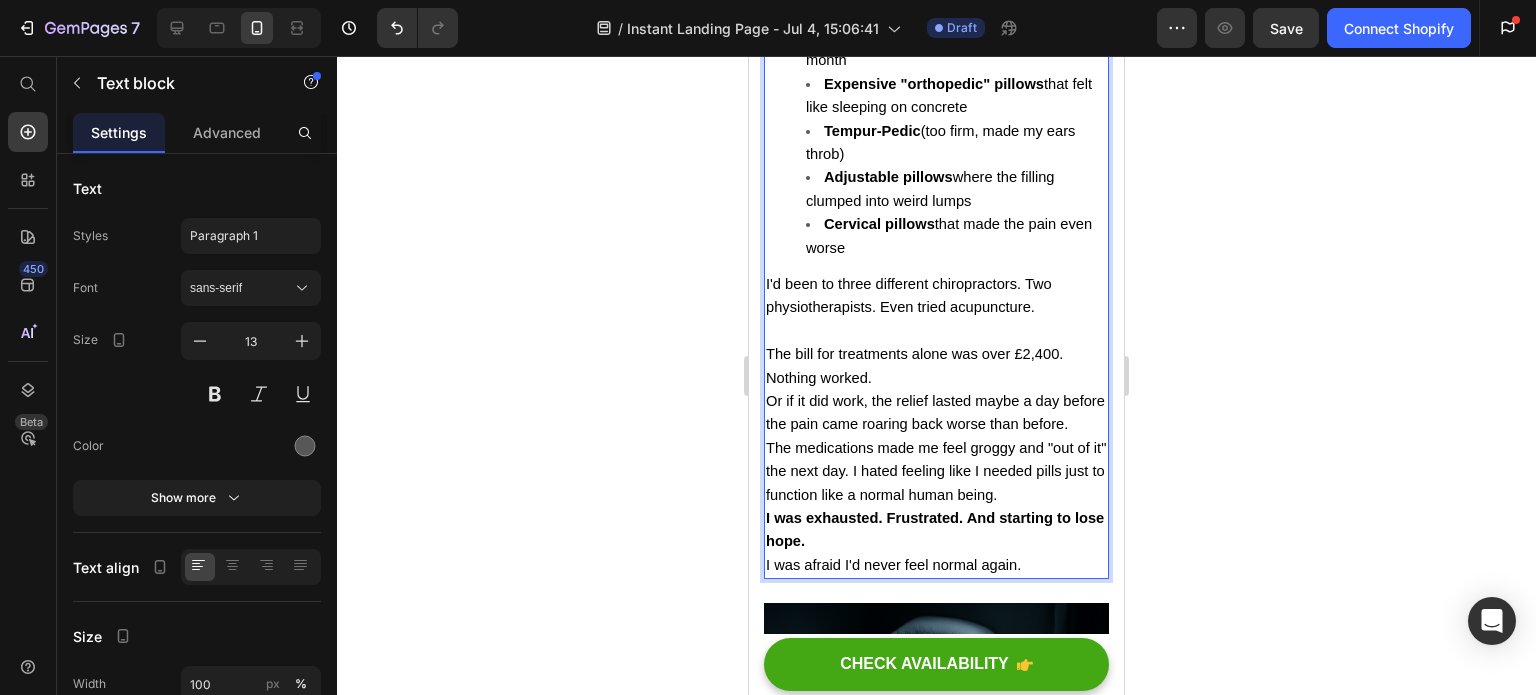 scroll, scrollTop: 2026, scrollLeft: 0, axis: vertical 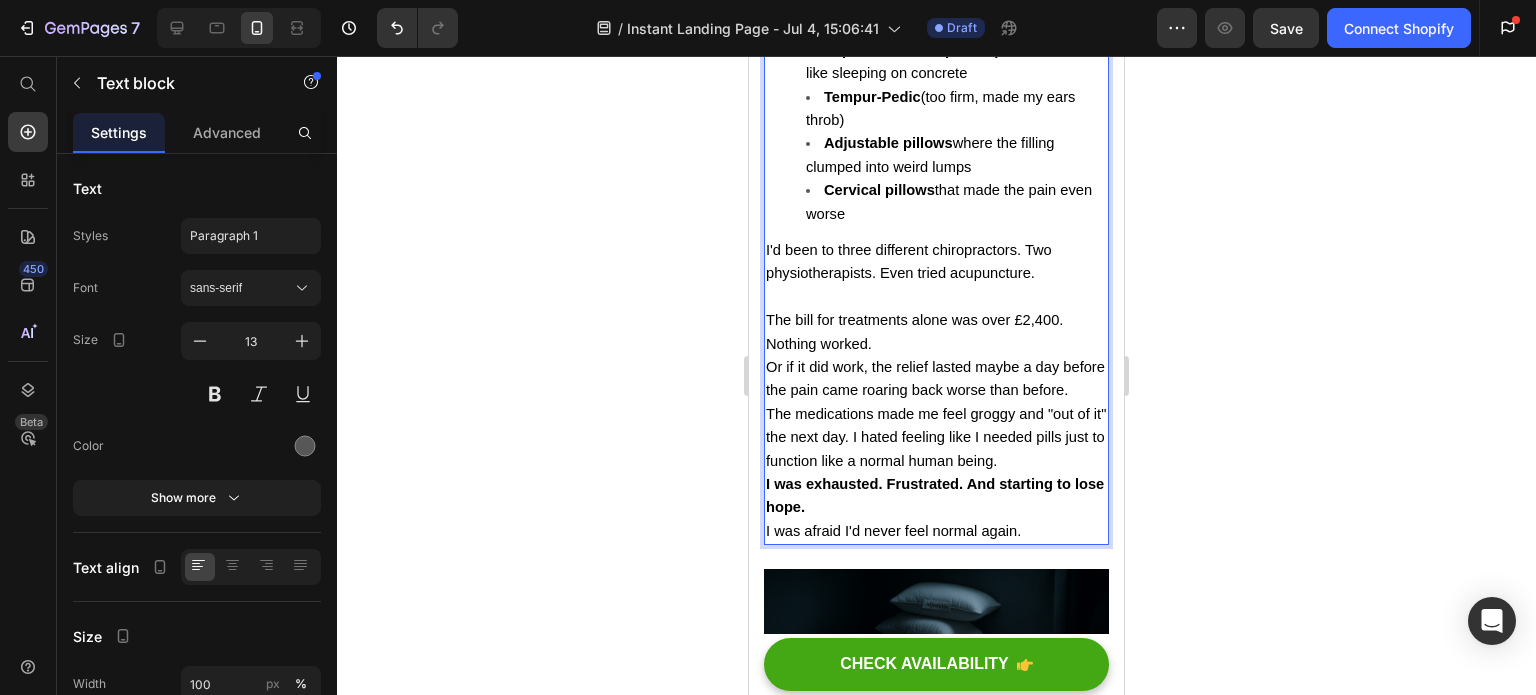 click on "Nothing worked." at bounding box center [936, 344] 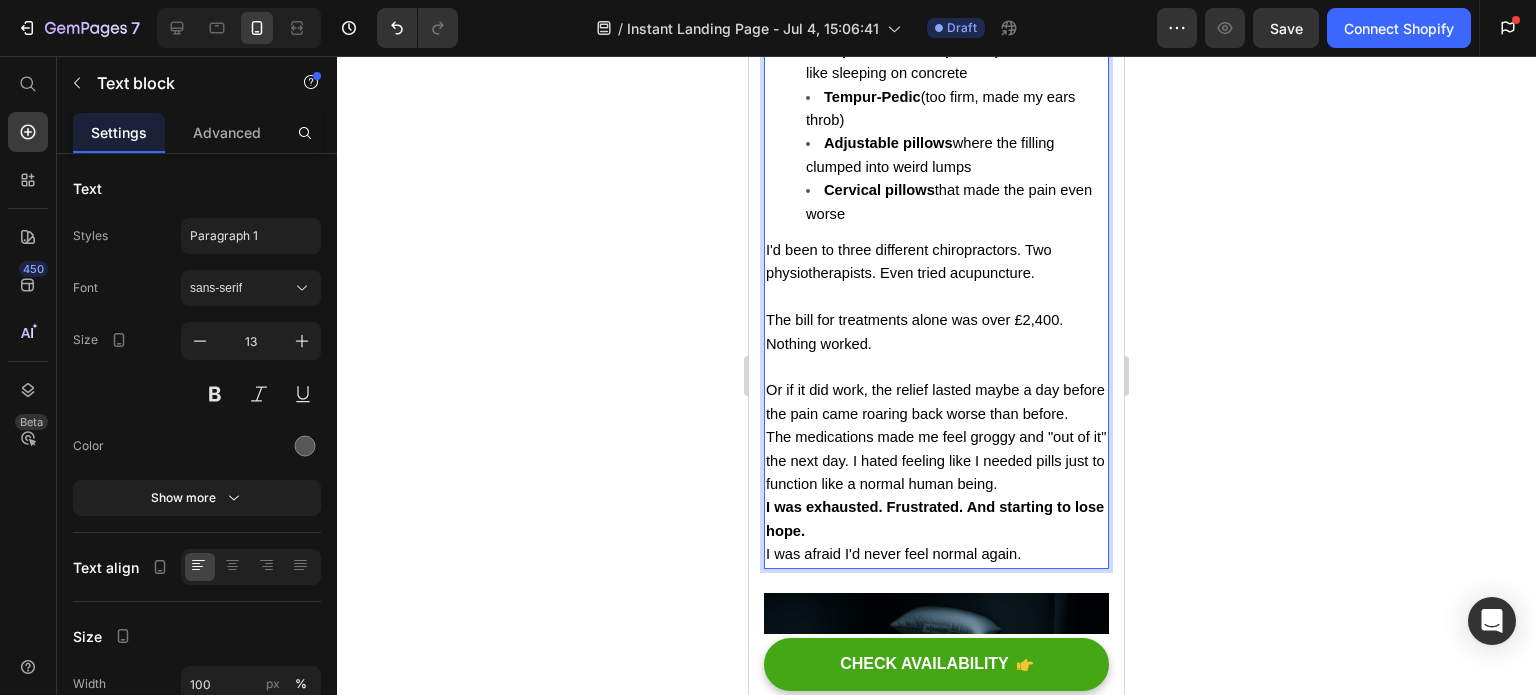 click on "The bill for treatments alone was over £2,400." at bounding box center (936, 320) 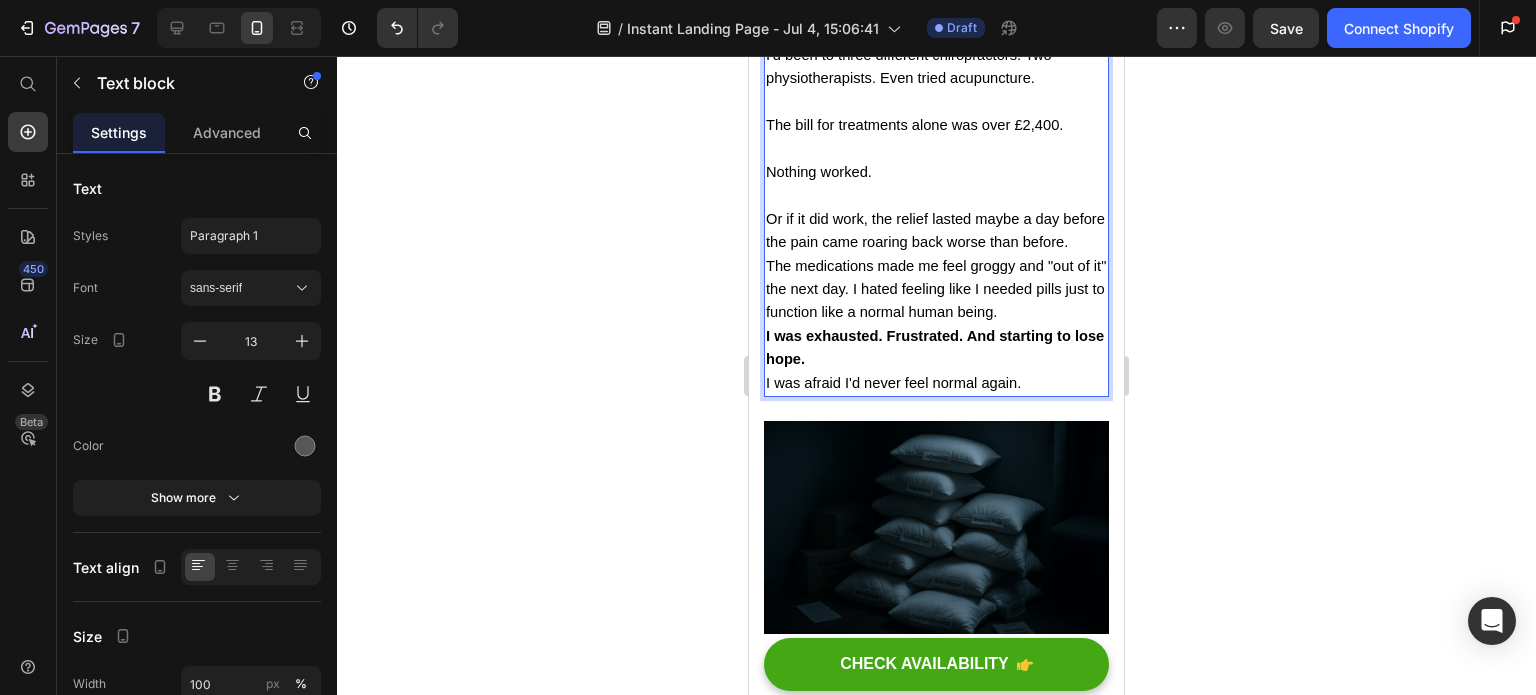 scroll, scrollTop: 2226, scrollLeft: 0, axis: vertical 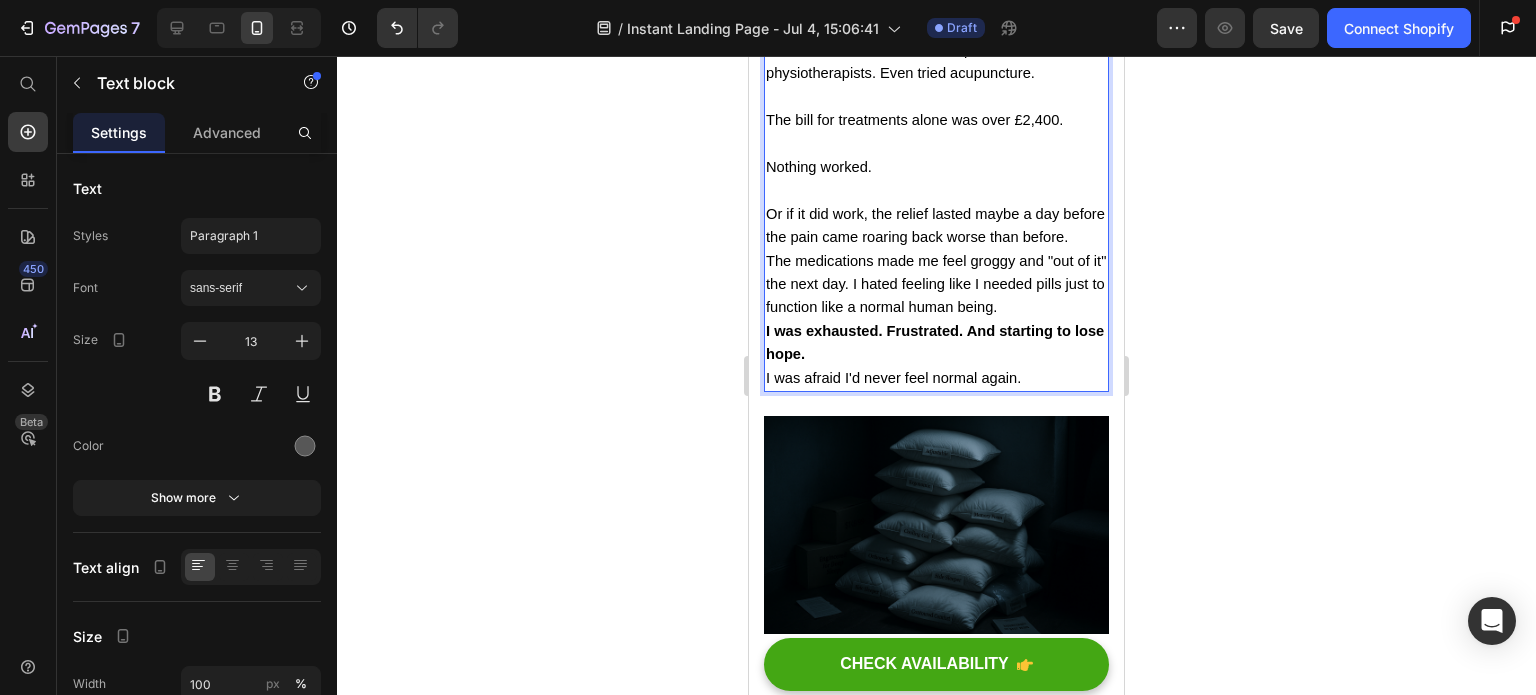click on "Or if it did work, the relief lasted maybe a day before the pain came roaring back worse than before." at bounding box center (936, 226) 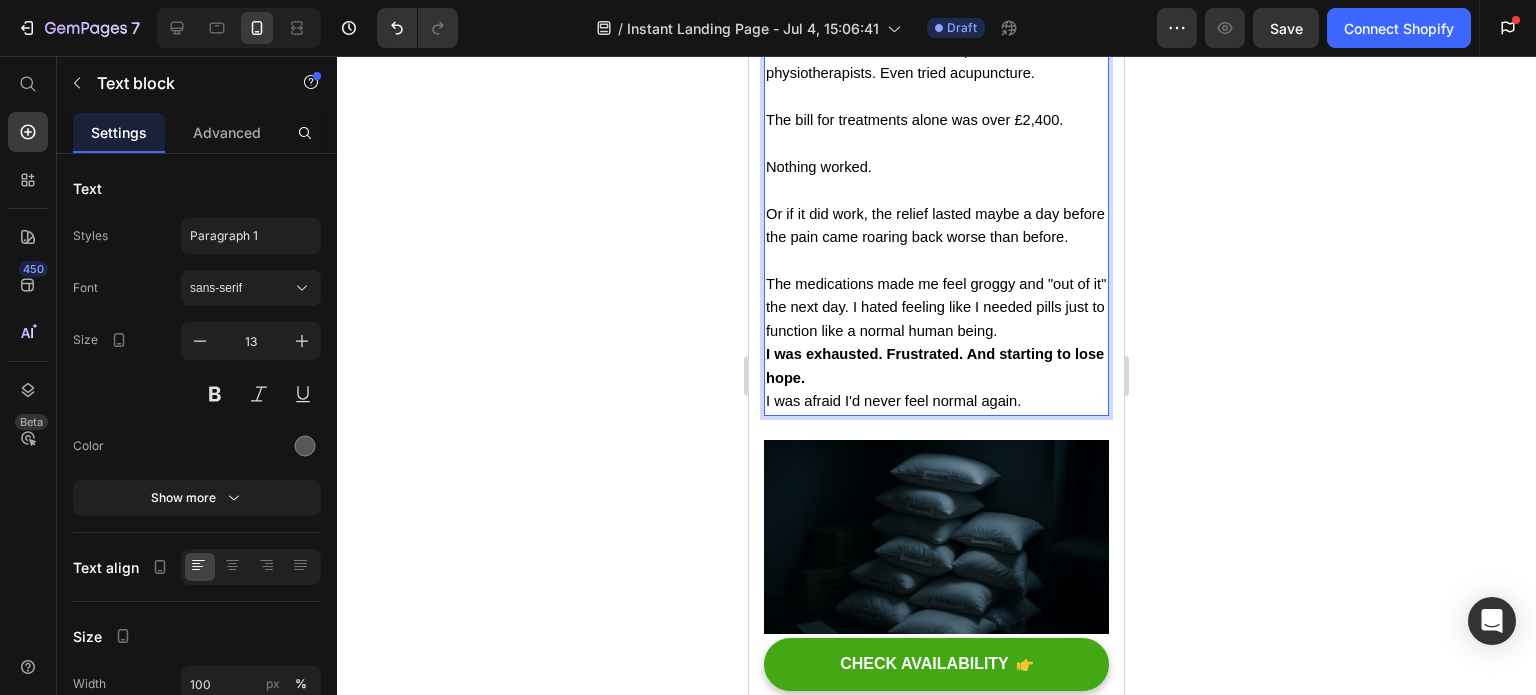 click on "The medications made me feel groggy and "out of it" the next day. I hated feeling like I needed pills just to function like a normal human being." at bounding box center [936, 308] 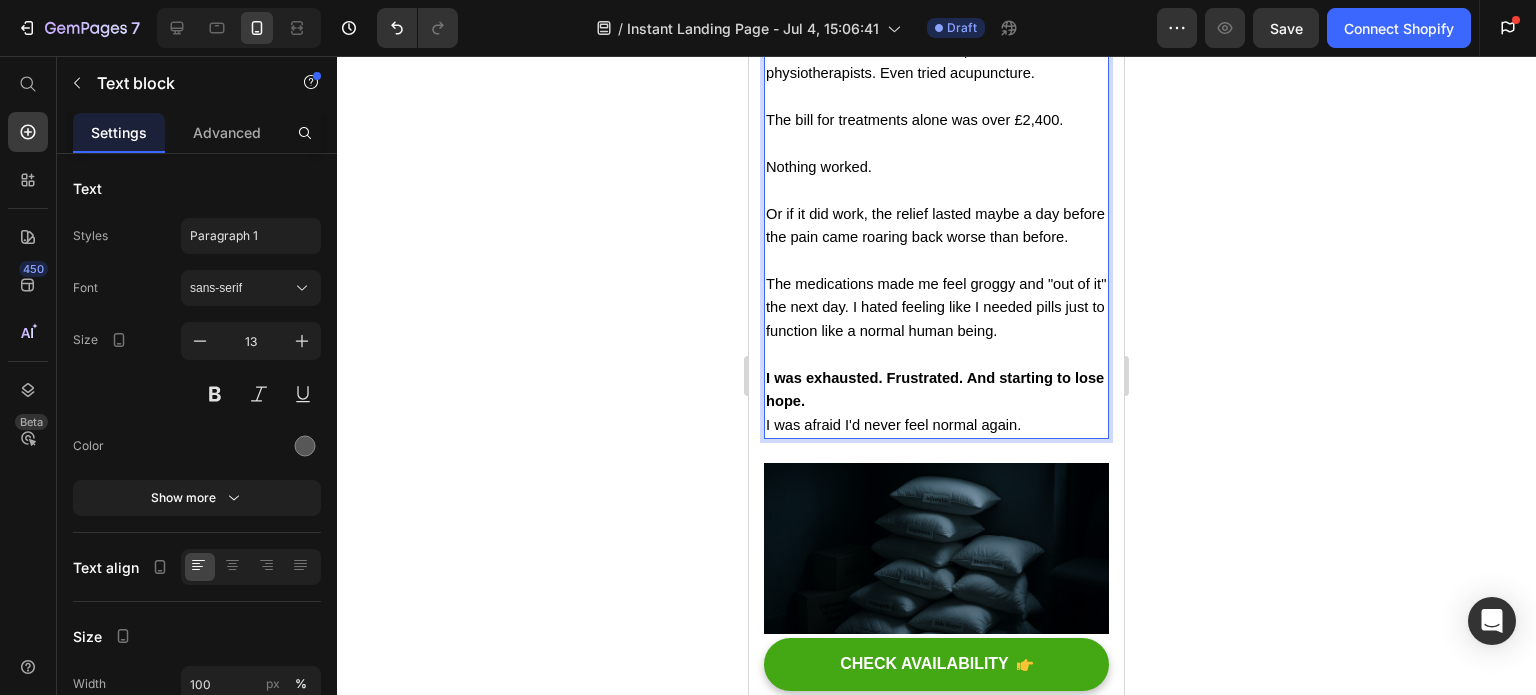 click on "I was exhausted. Frustrated. And starting to lose hope." at bounding box center [936, 390] 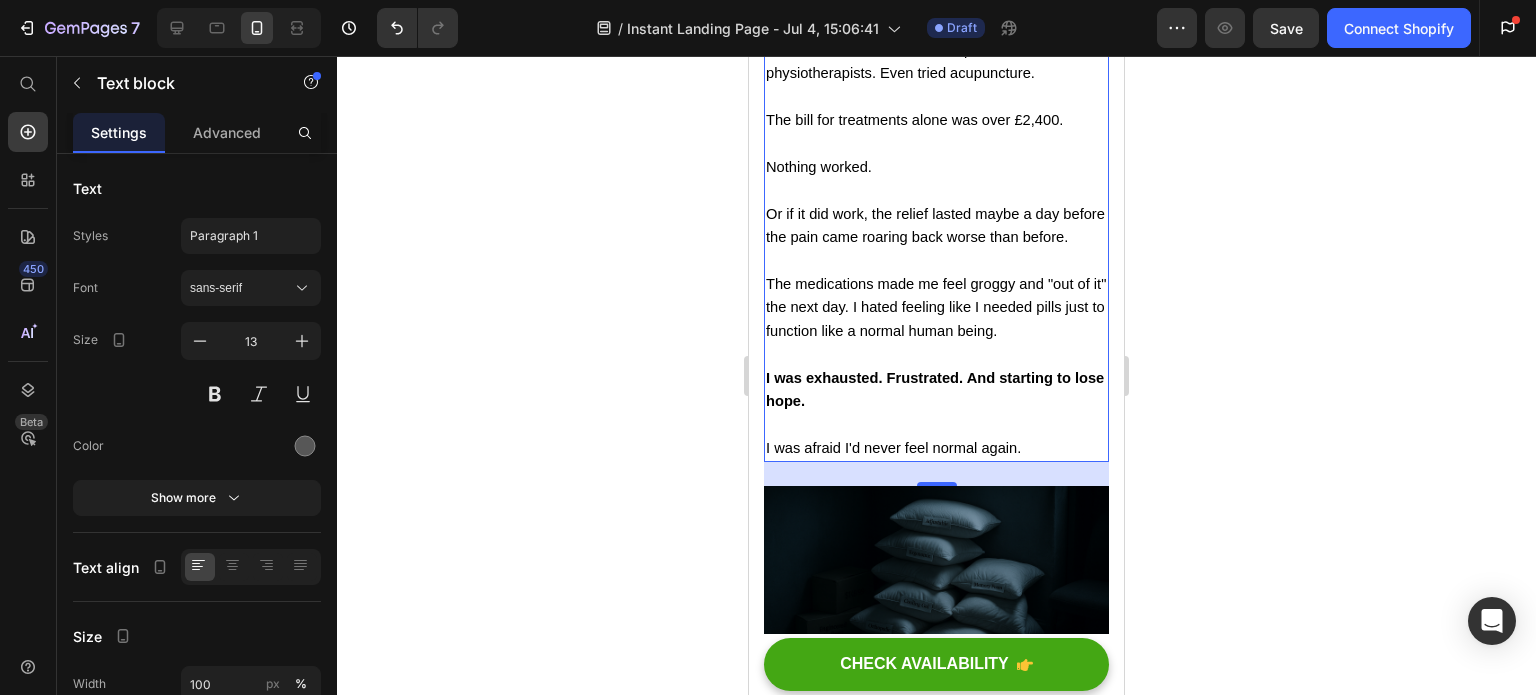 click 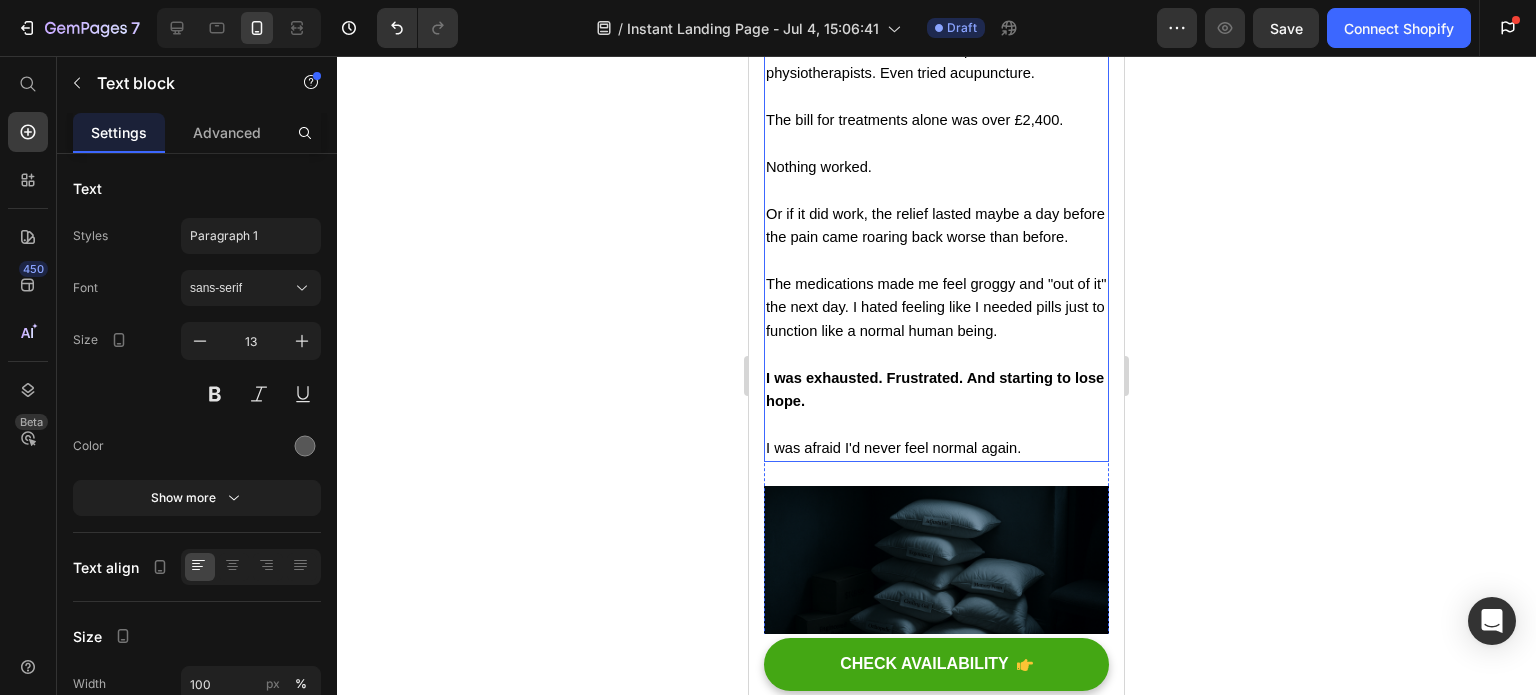 click on "I was afraid I'd never feel normal again." at bounding box center (936, 448) 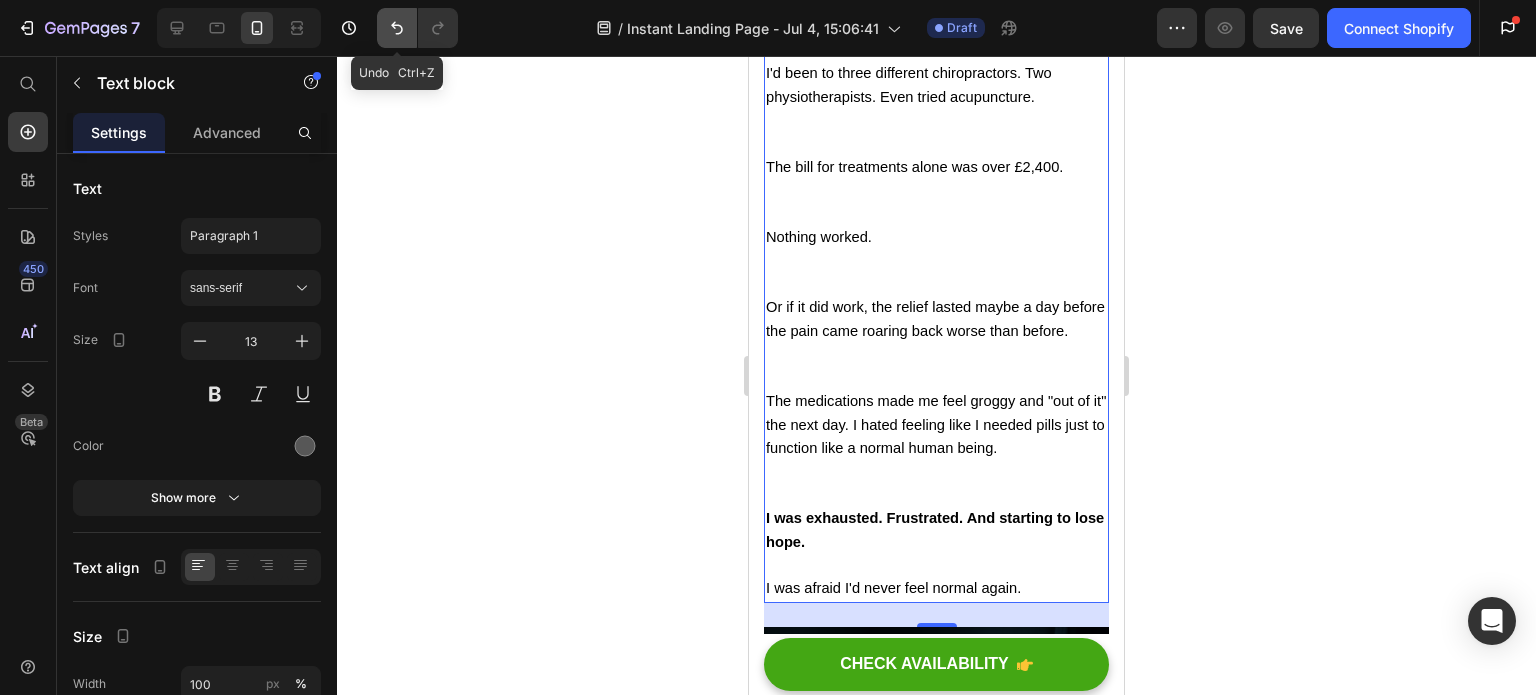 click 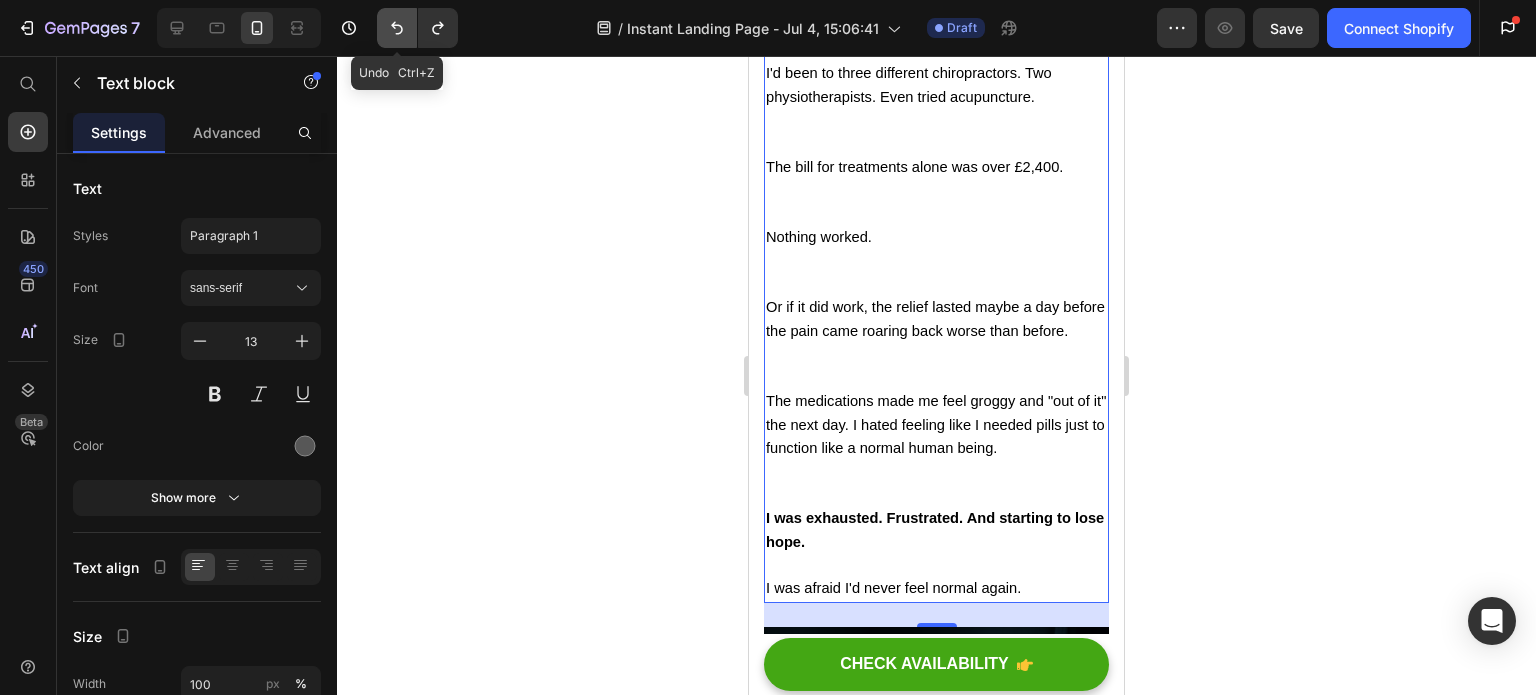 click 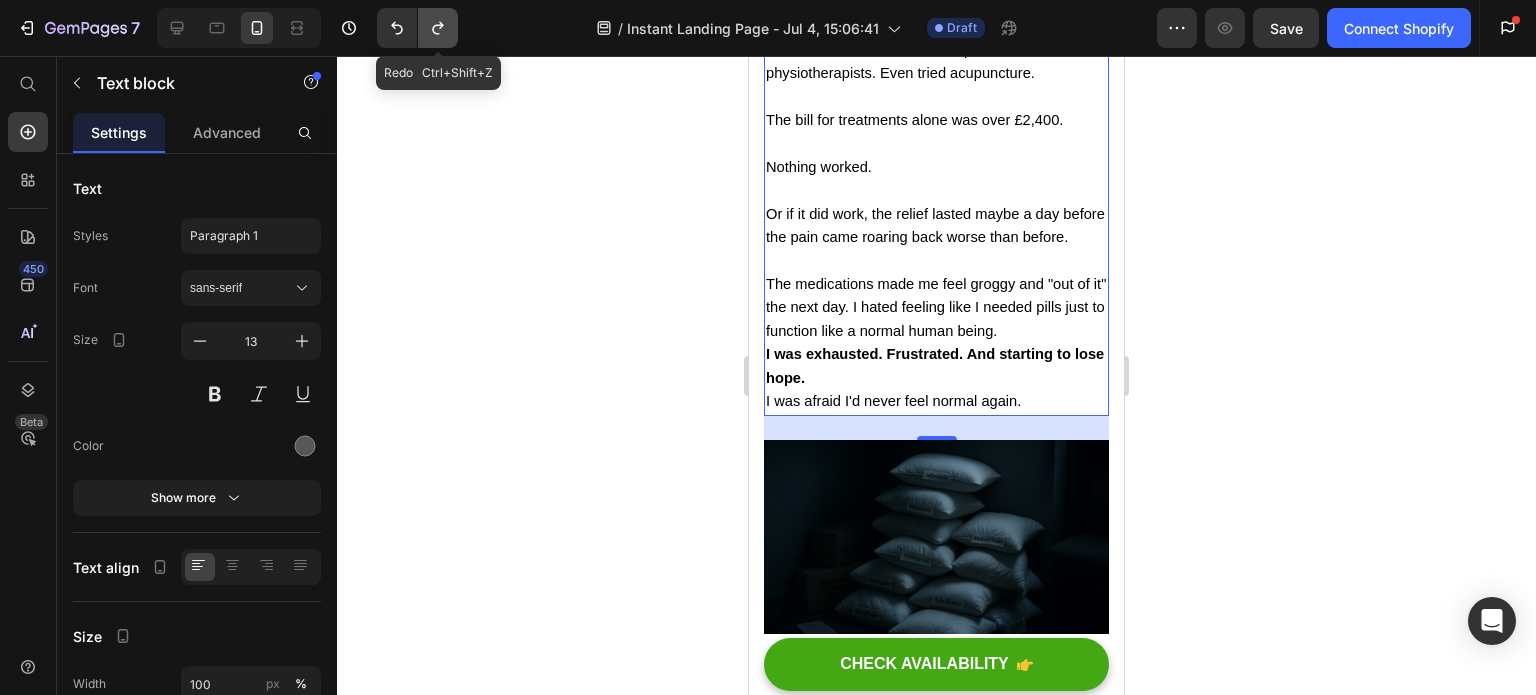 click 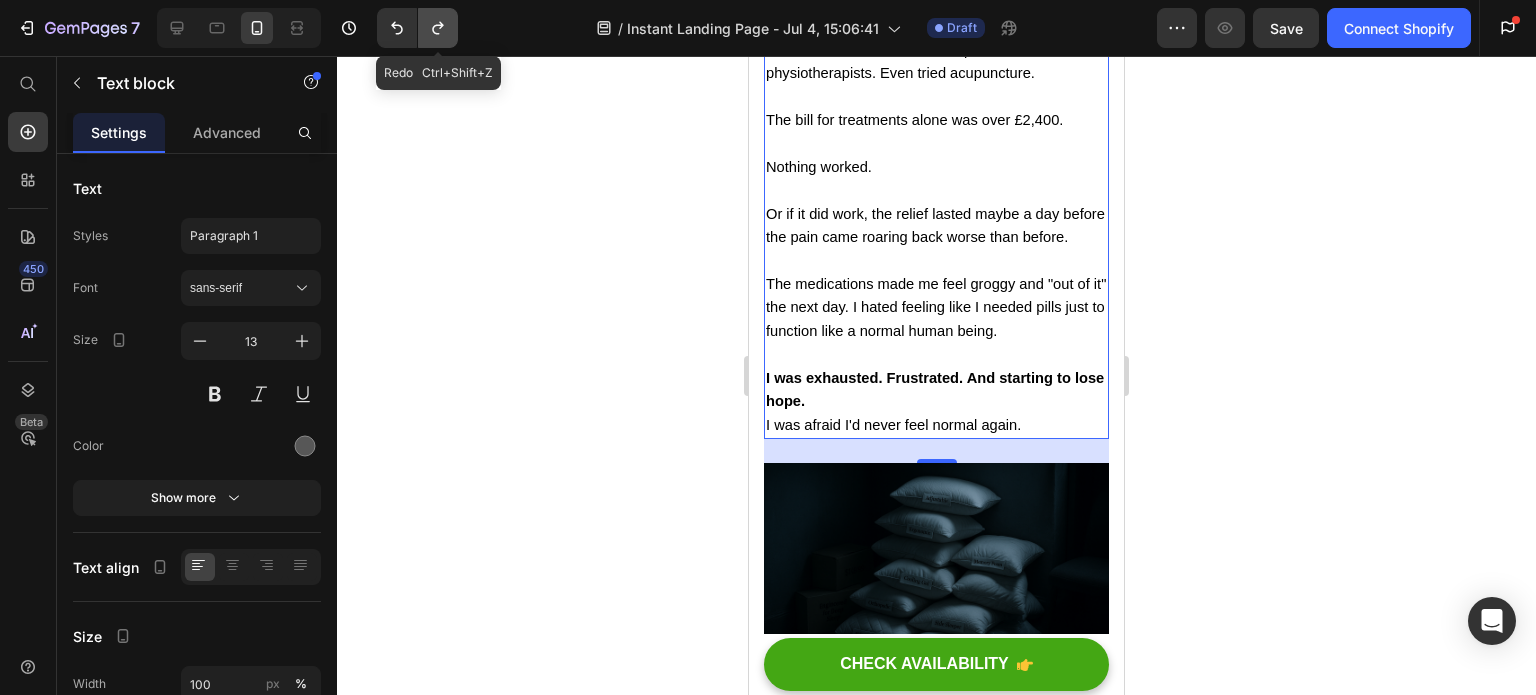 click 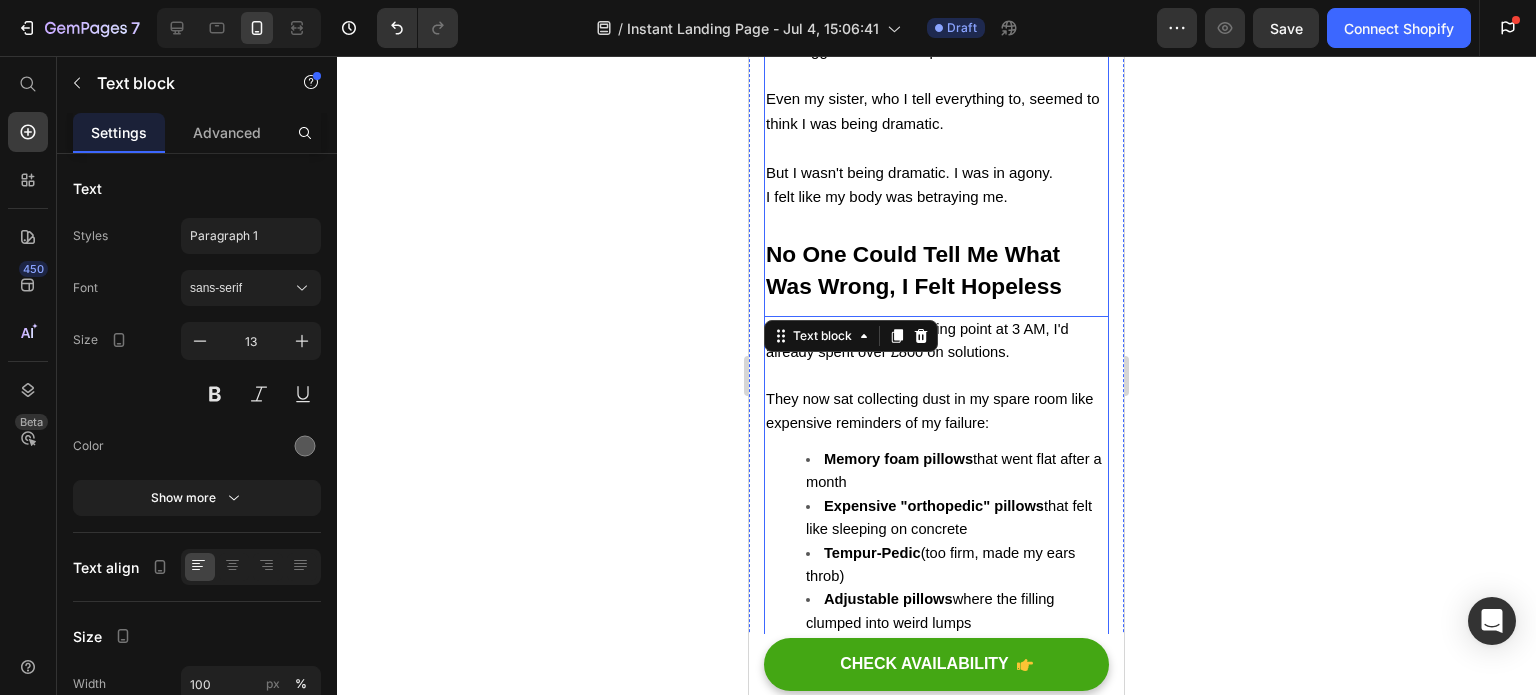 scroll, scrollTop: 1526, scrollLeft: 0, axis: vertical 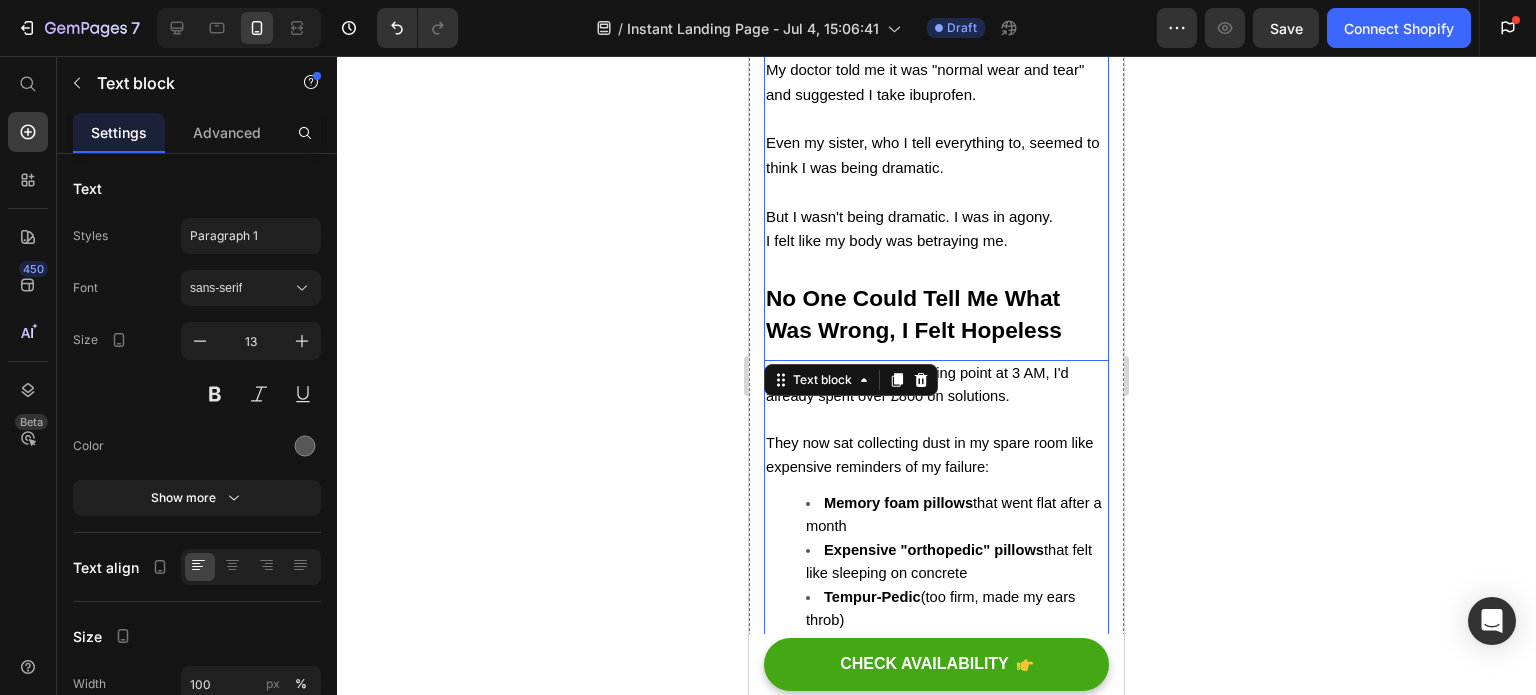 click 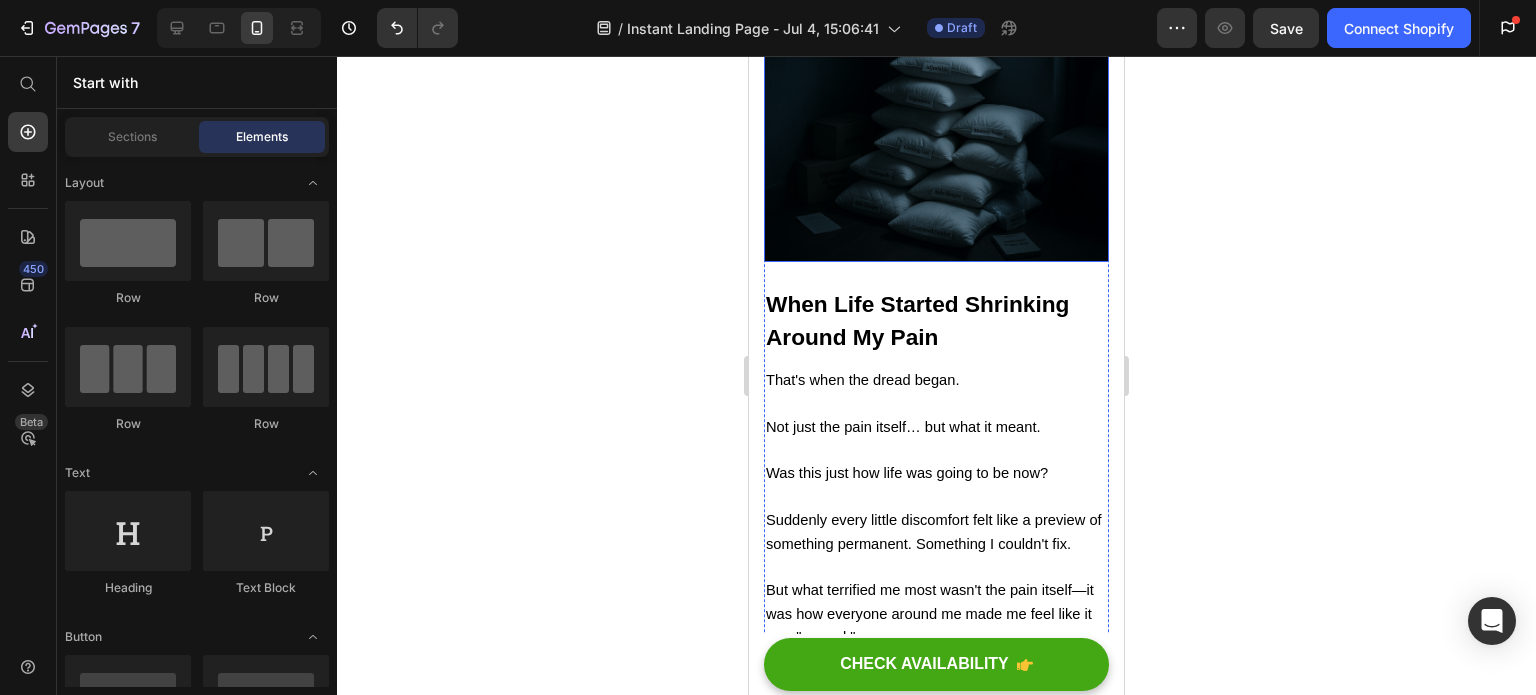 scroll, scrollTop: 2726, scrollLeft: 0, axis: vertical 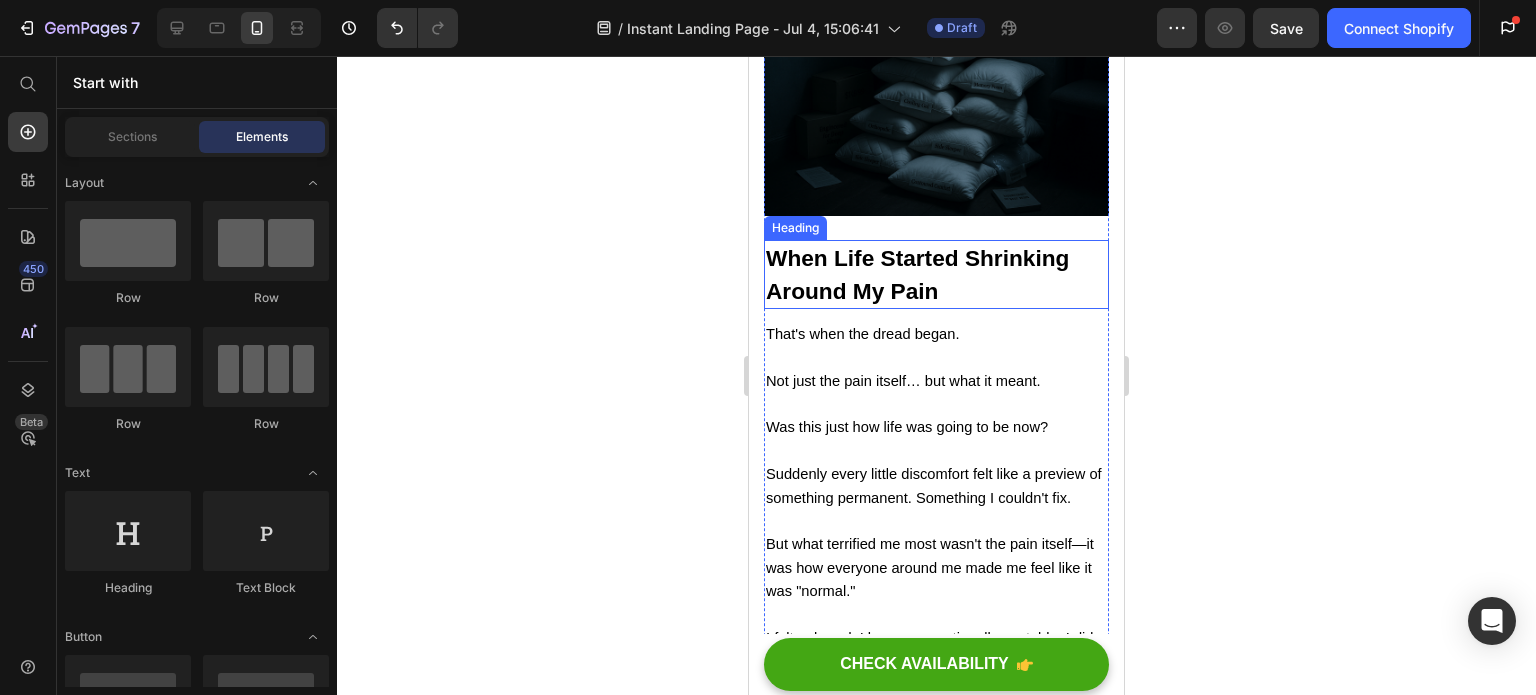 click on "When Life Started Shrinking Around My Pain" at bounding box center [917, 274] 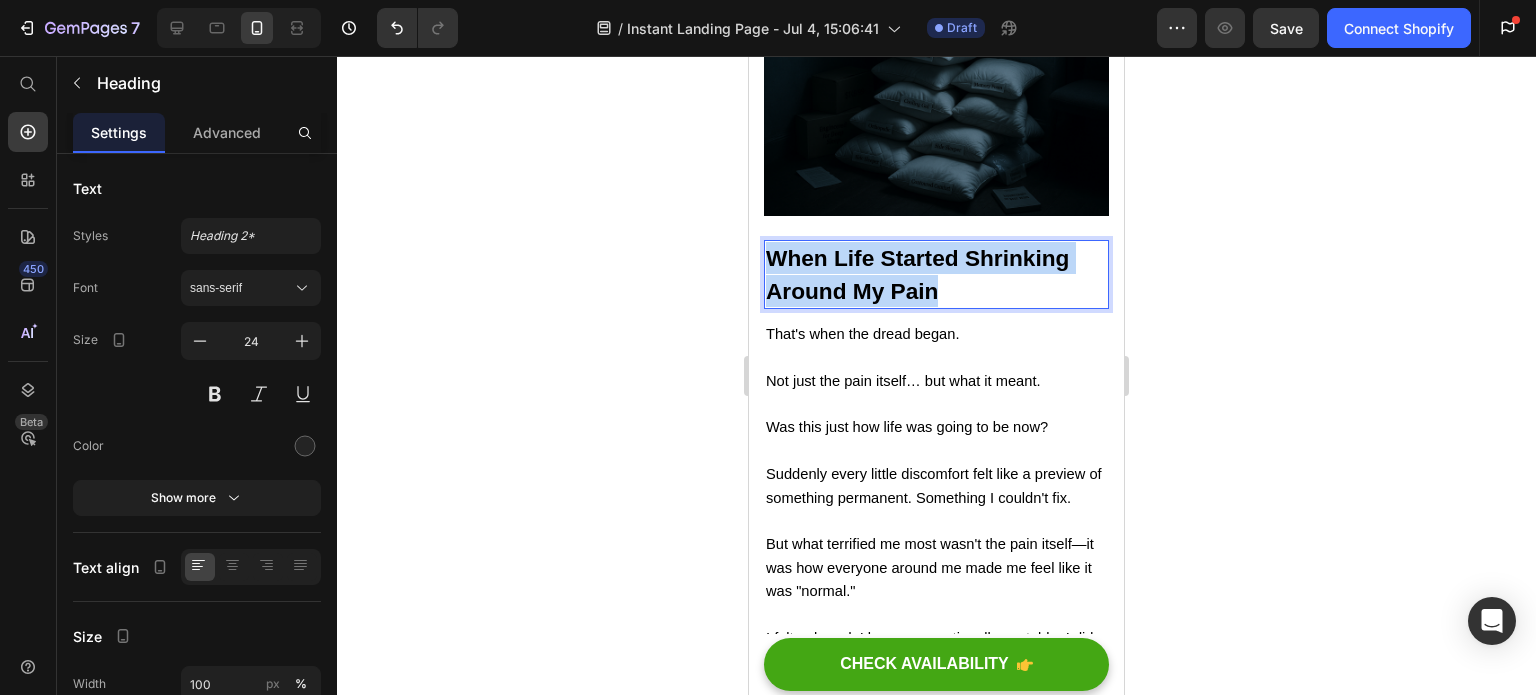 click on "When Life Started Shrinking Around My Pain" at bounding box center [917, 274] 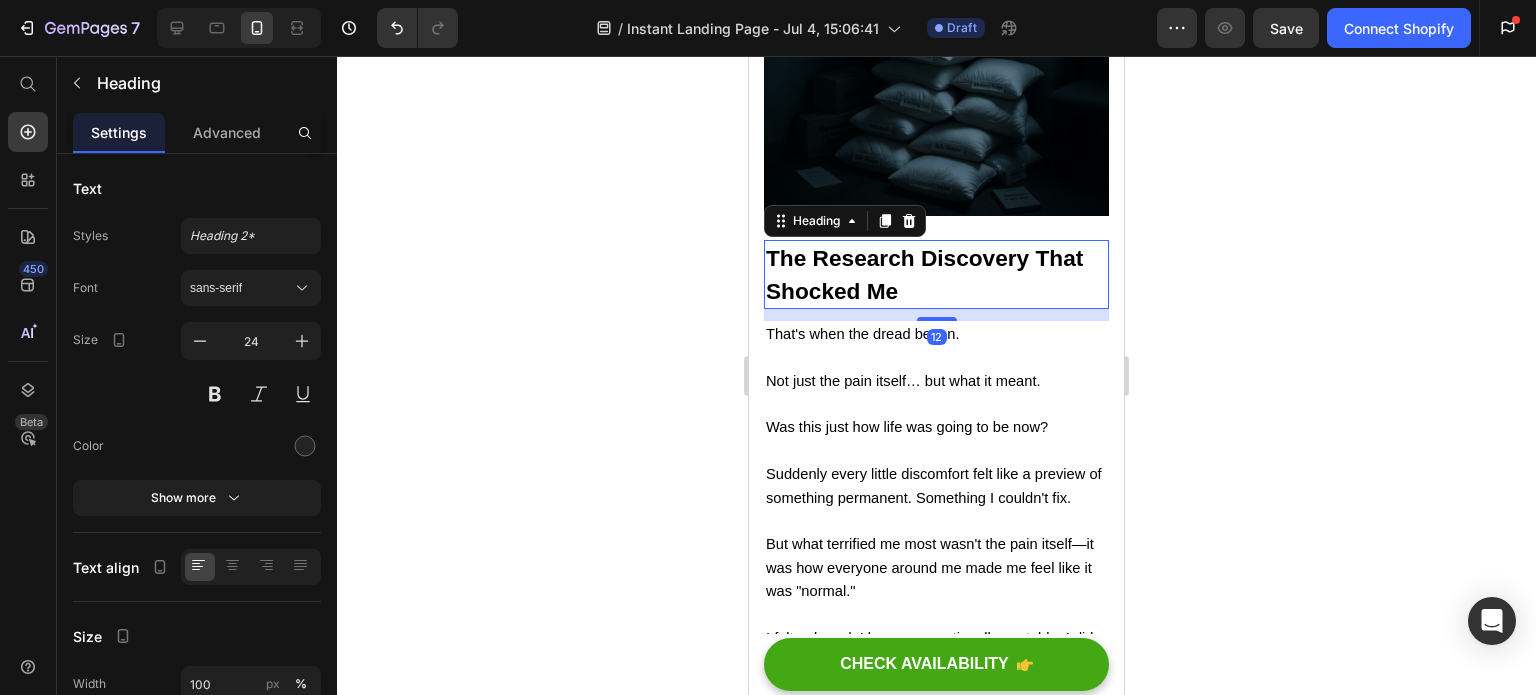 click 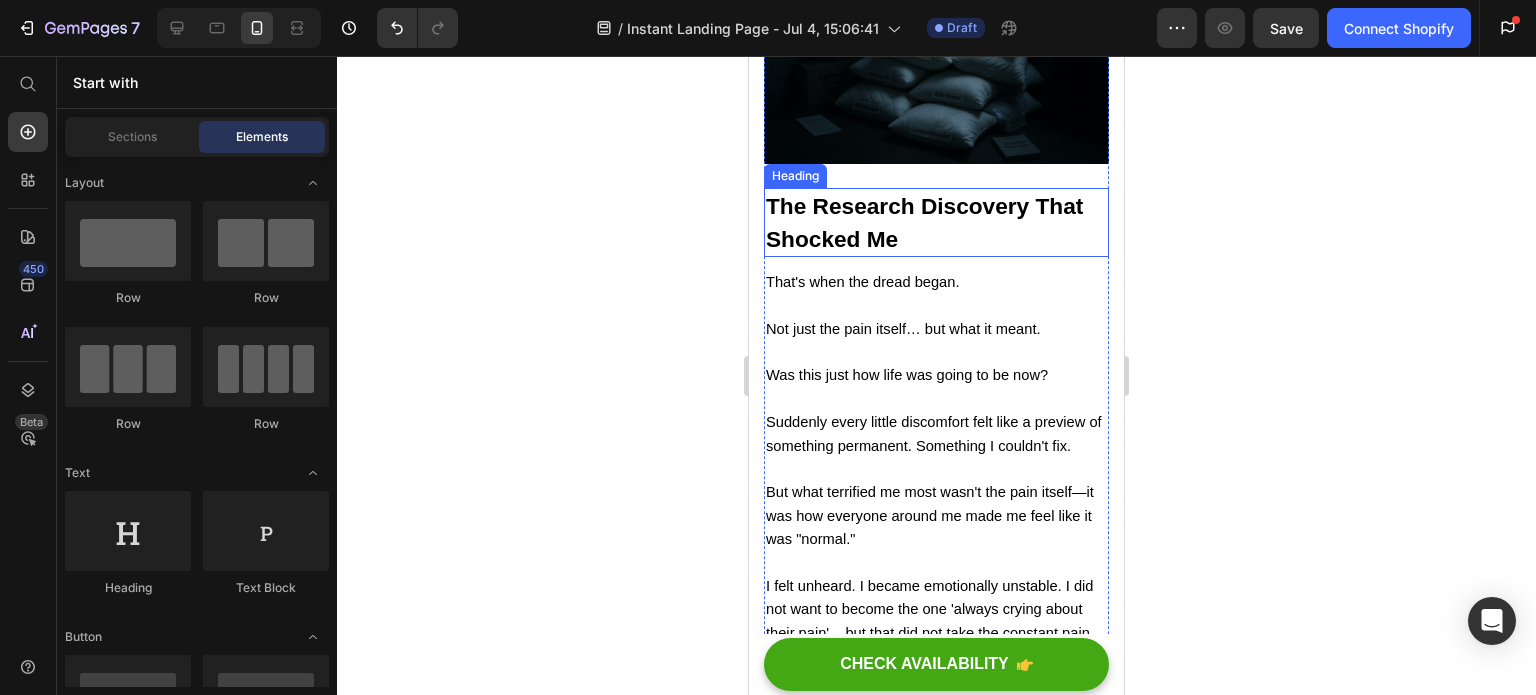scroll, scrollTop: 2826, scrollLeft: 0, axis: vertical 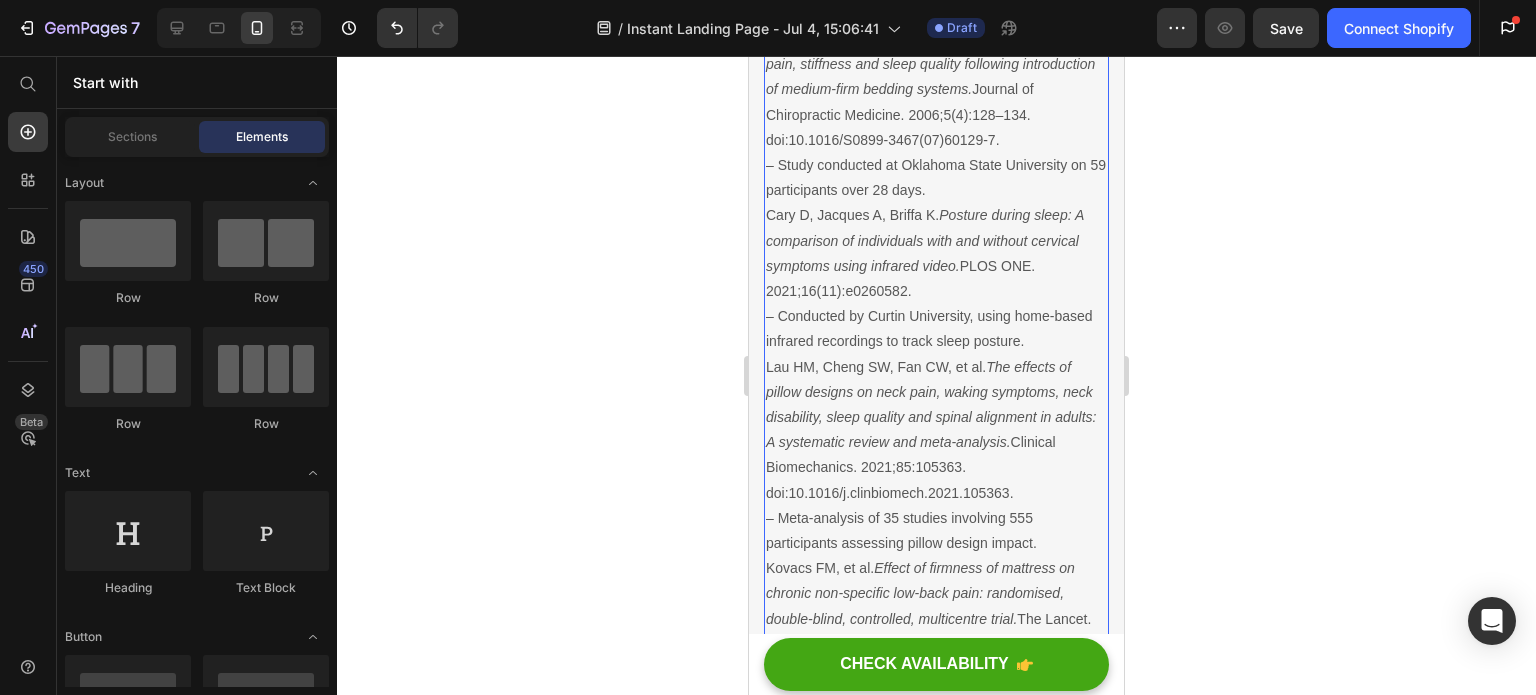 click on "Cary D, Jacques A, Briffa K.  Posture during sleep: A comparison of individuals with and without cervical symptoms using infrared video.  PLOS ONE. 2021;16(11):e0260582. – Conducted by Curtin University, using home-based infrared recordings to track sleep posture." at bounding box center (936, 278) 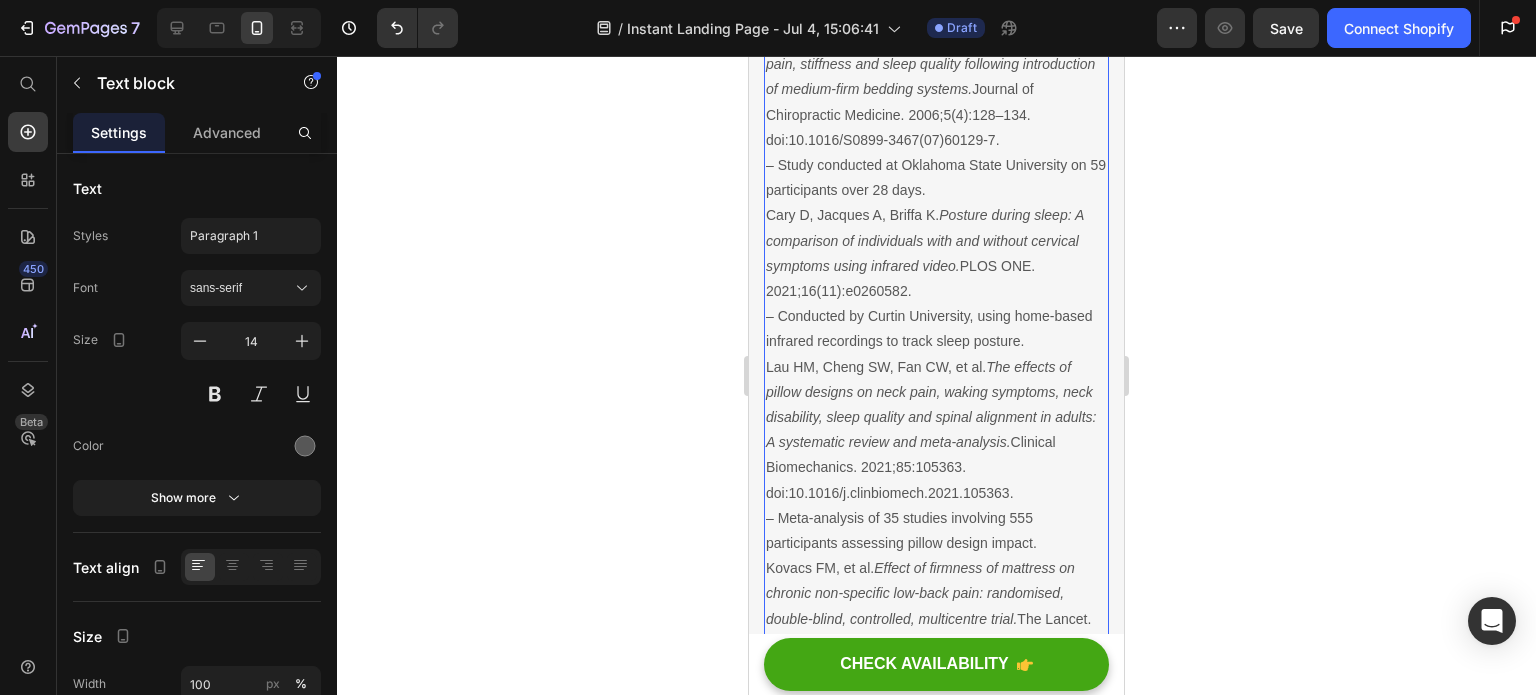 click on "Cary D, Jacques A, Briffa K.  Posture during sleep: A comparison of individuals with and without cervical symptoms using infrared video.  PLOS ONE. 2021;16(11):e0260582. – Conducted by Curtin University, using home-based infrared recordings to track sleep posture." at bounding box center [936, 278] 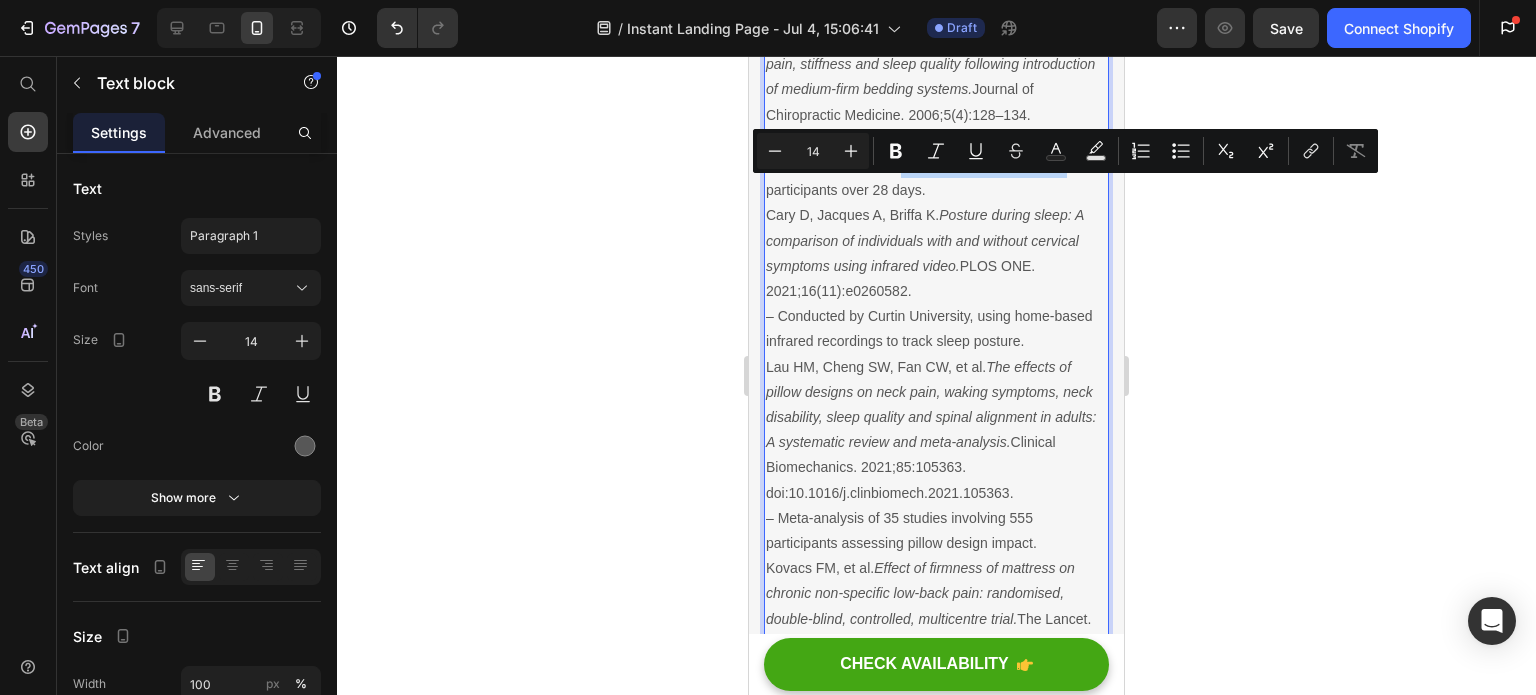 drag, startPoint x: 902, startPoint y: 184, endPoint x: 1068, endPoint y: 193, distance: 166.24379 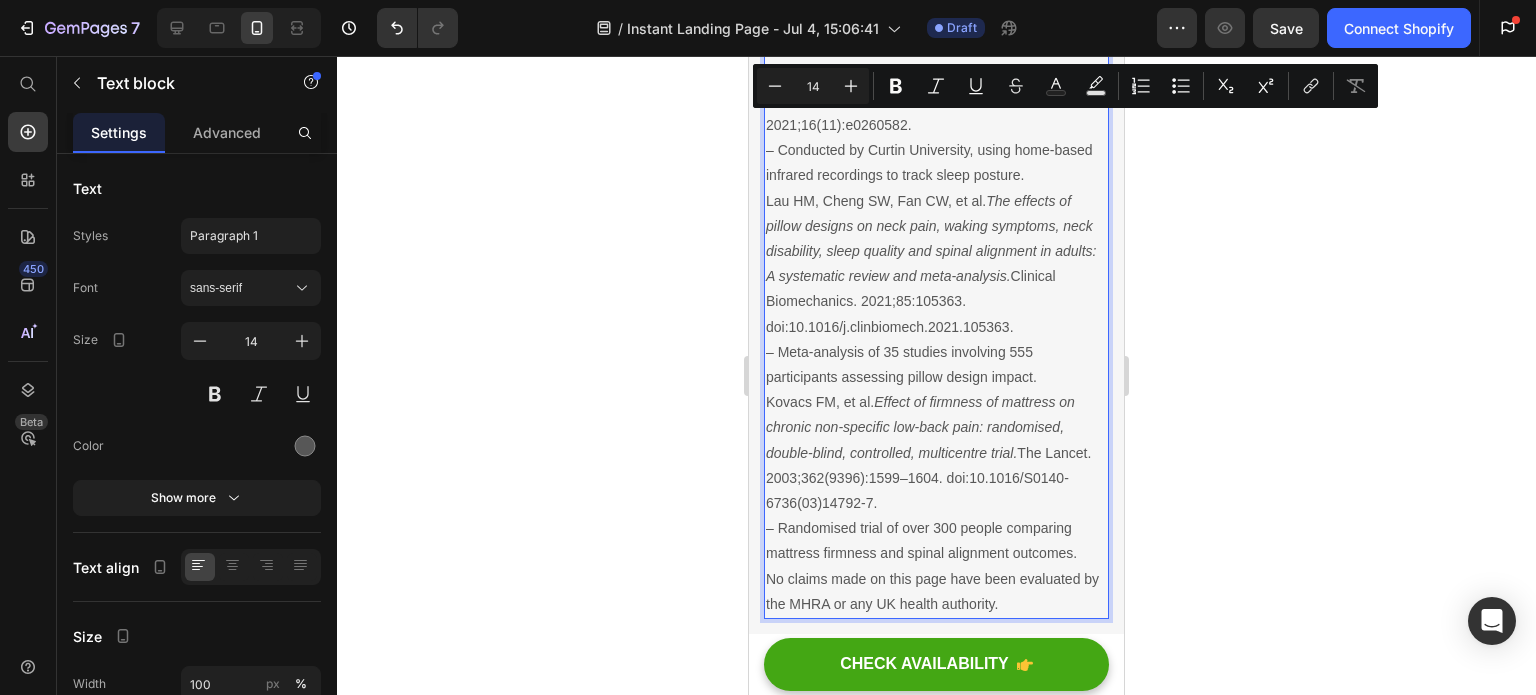 scroll, scrollTop: 15362, scrollLeft: 0, axis: vertical 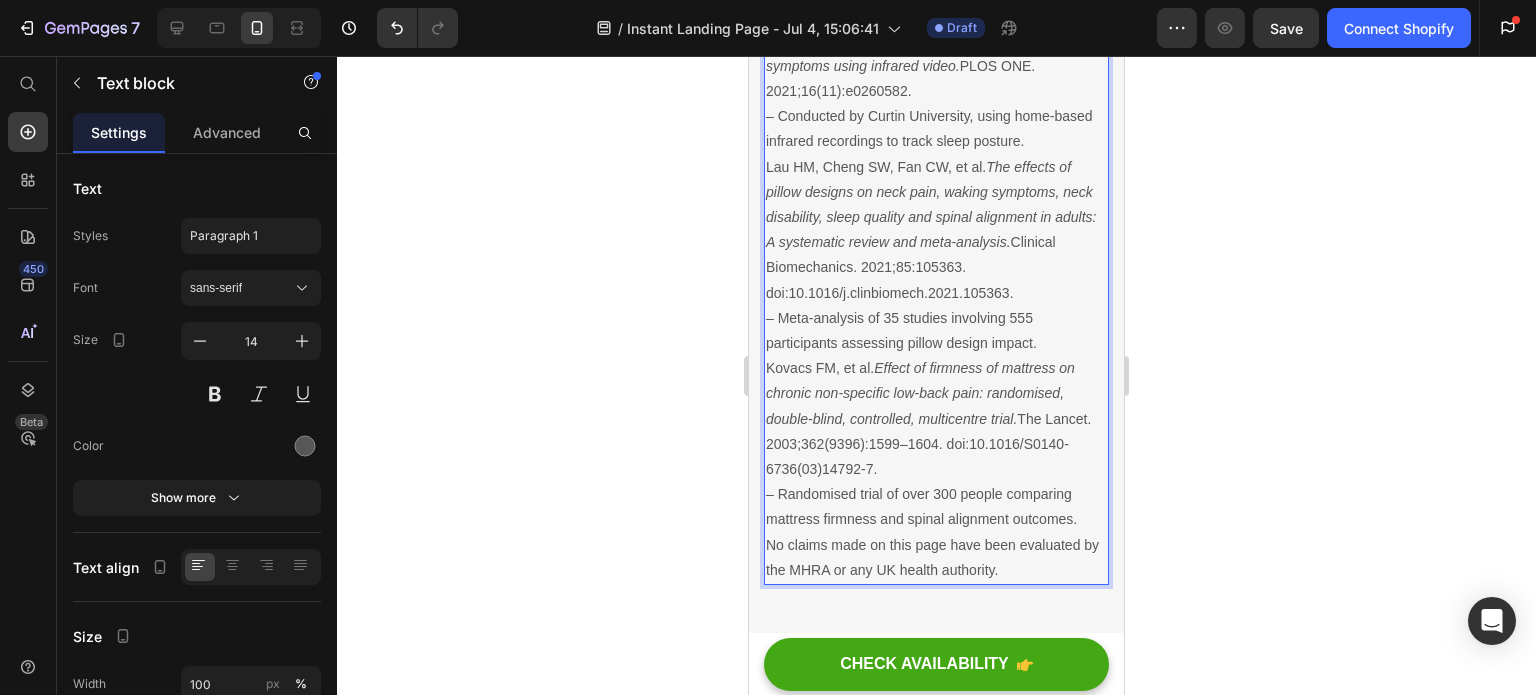 copy on "Oklahoma State University" 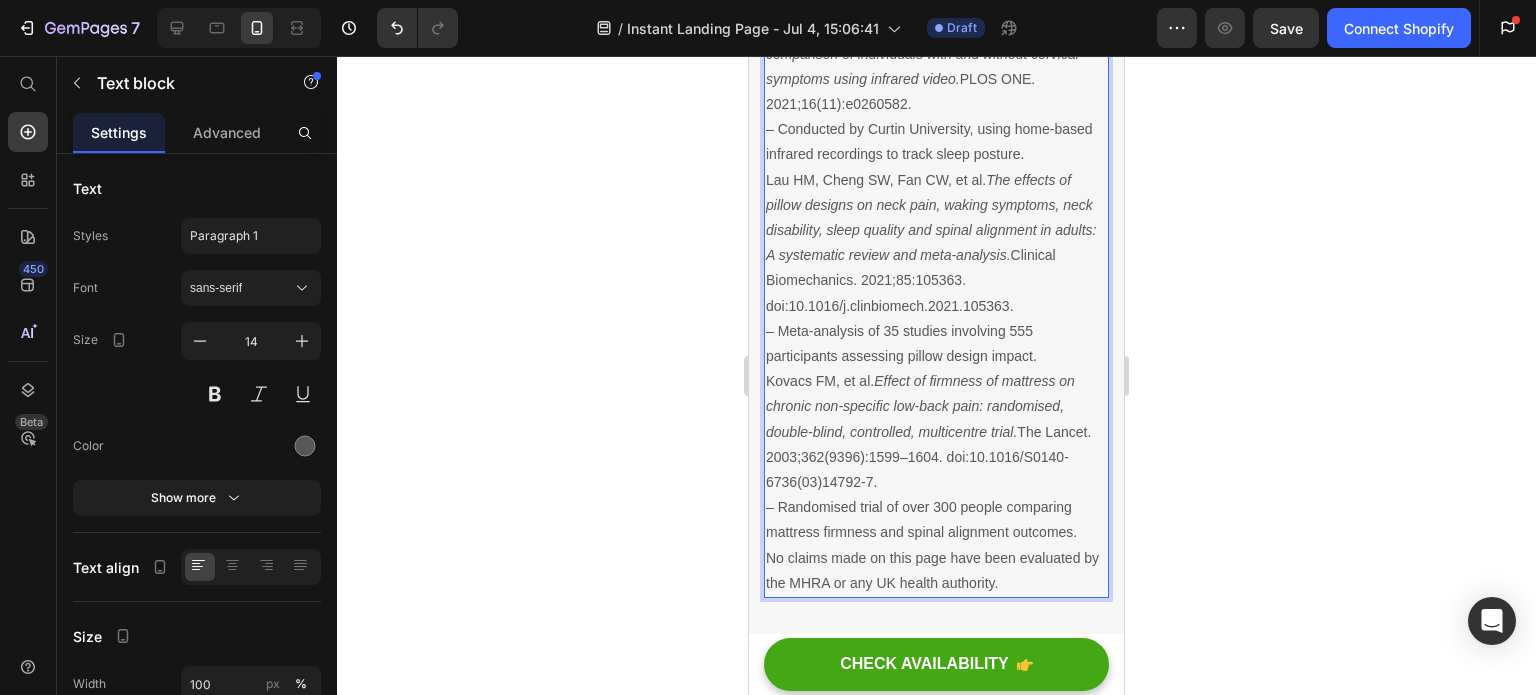 scroll, scrollTop: 15262, scrollLeft: 0, axis: vertical 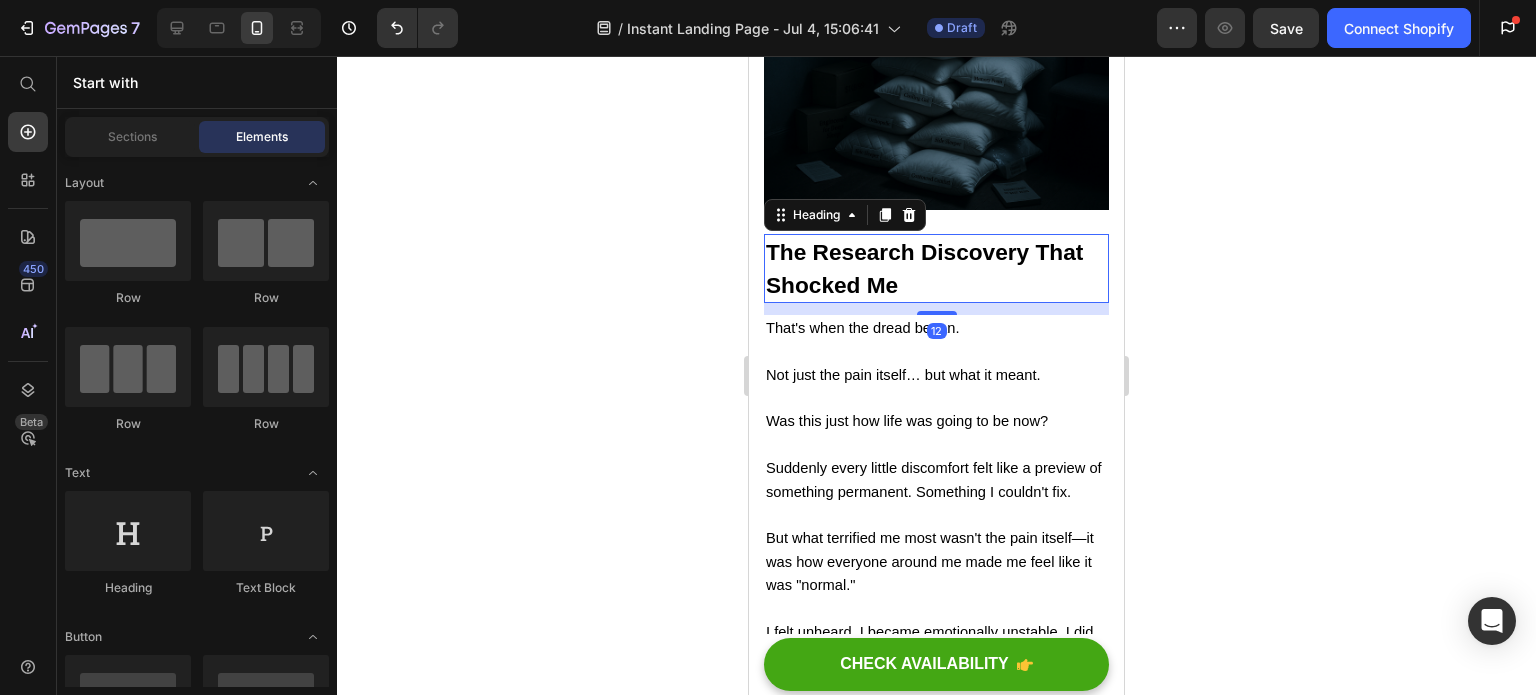 click on "The Research Discovery That Shocked Me" at bounding box center (924, 268) 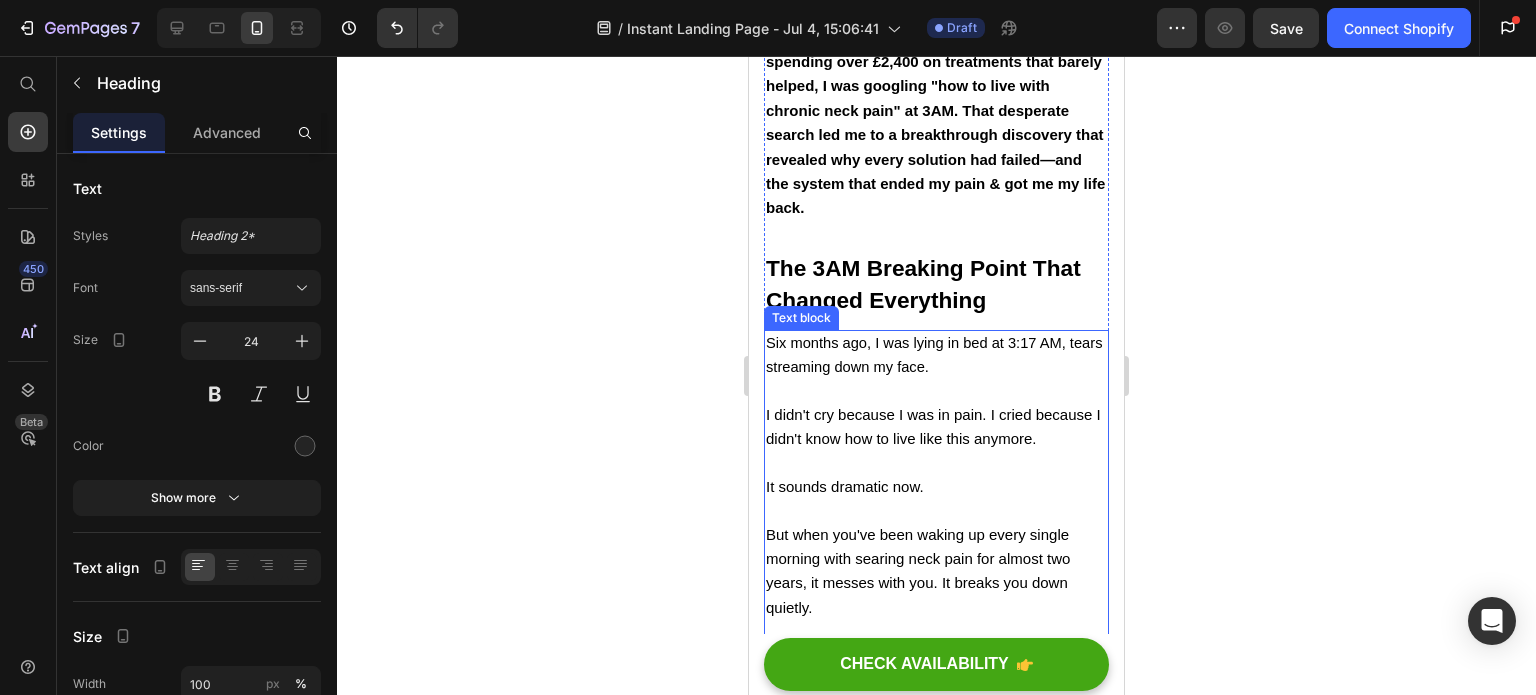scroll, scrollTop: 632, scrollLeft: 0, axis: vertical 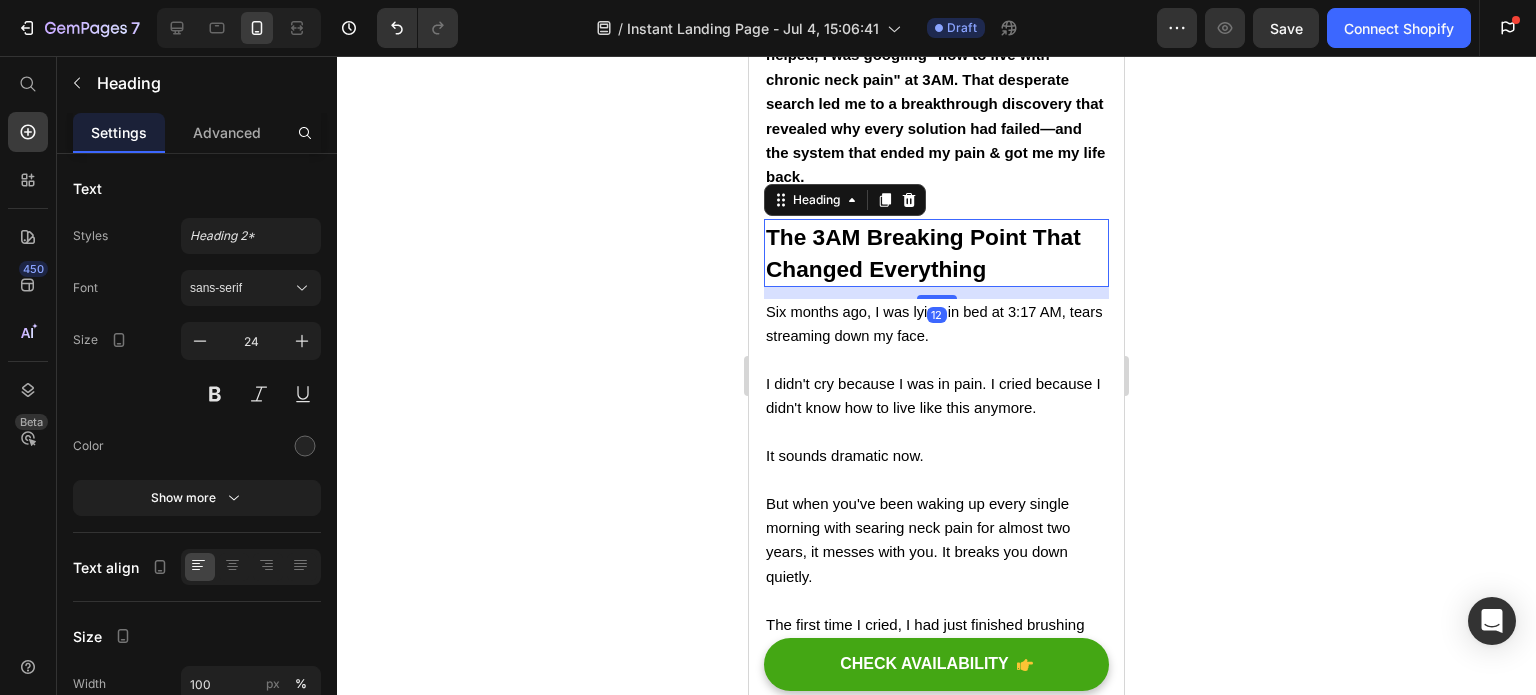 click on "The 3AM Breaking Point That Changed Everything" at bounding box center [923, 253] 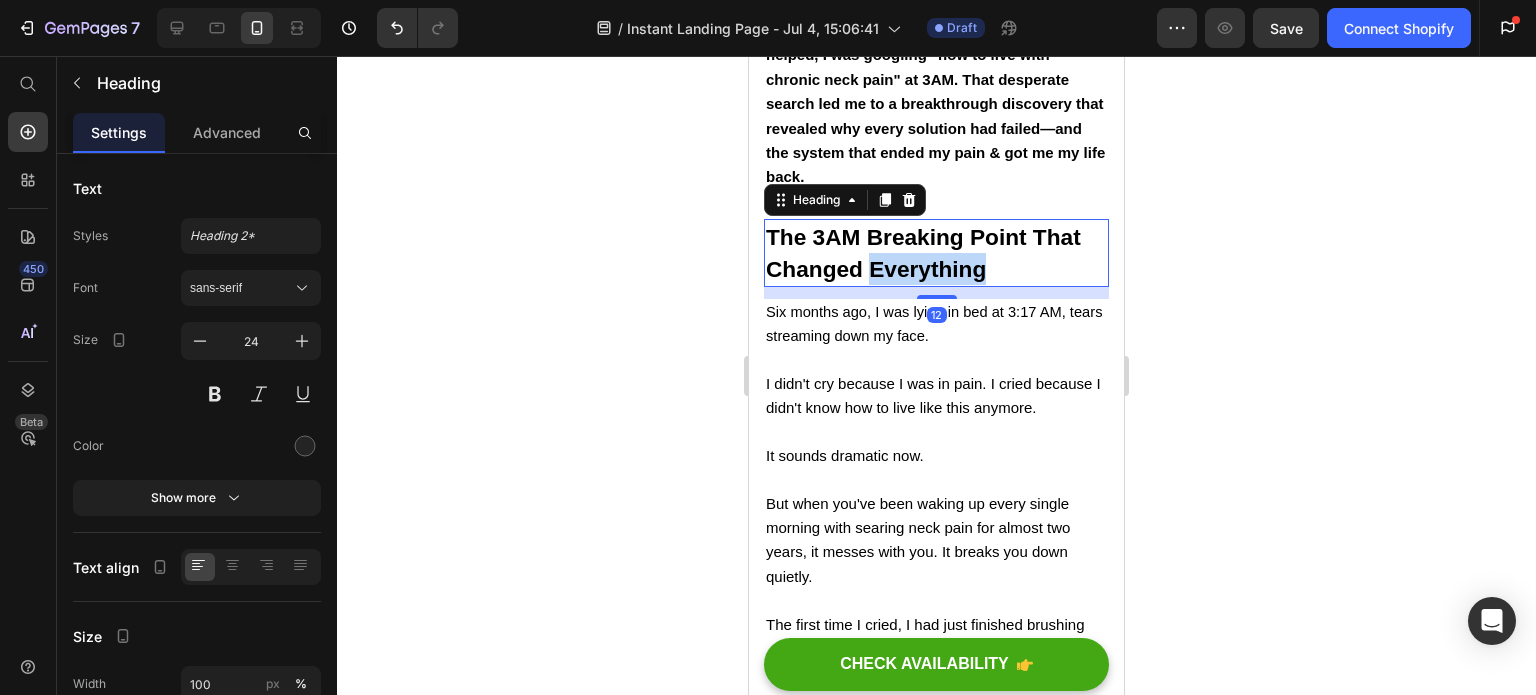 click on "The 3AM Breaking Point That Changed Everything" at bounding box center [923, 253] 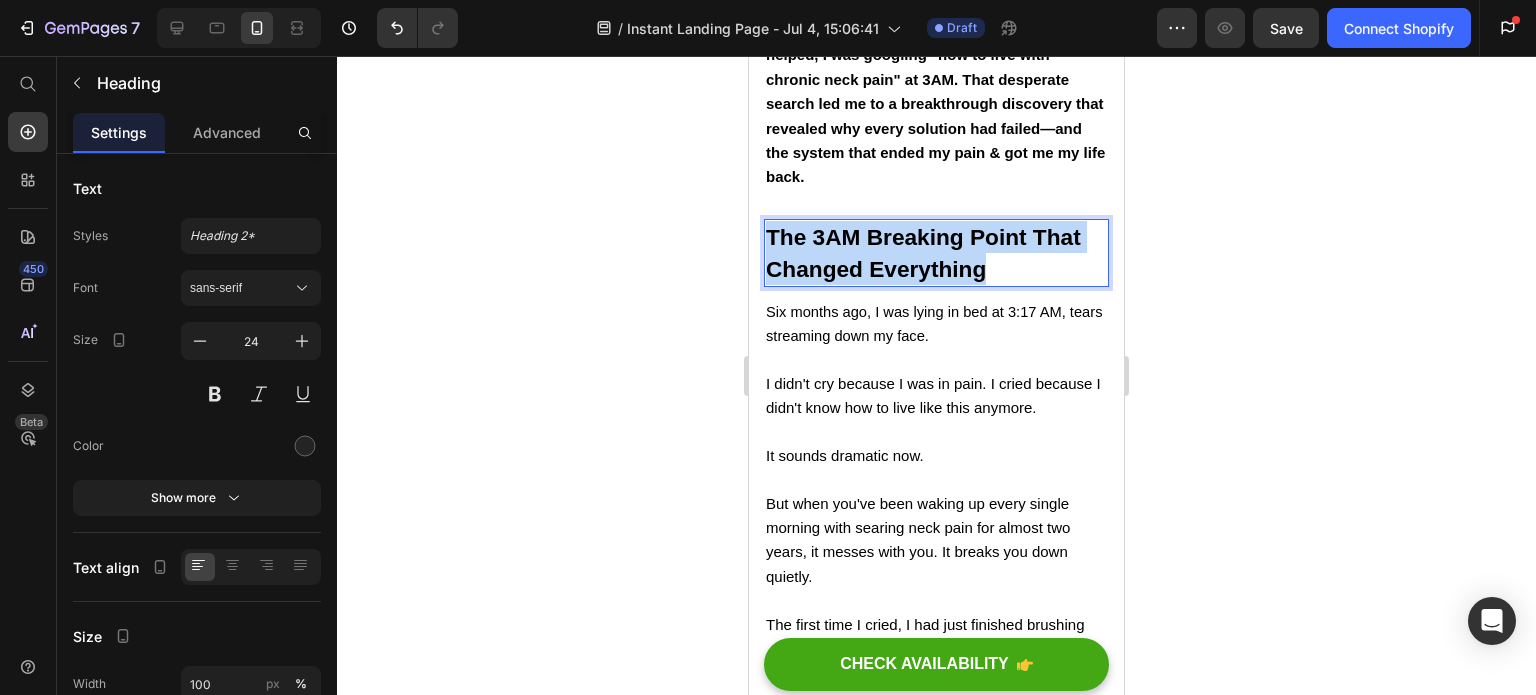 click on "The 3AM Breaking Point That Changed Everything" at bounding box center [923, 253] 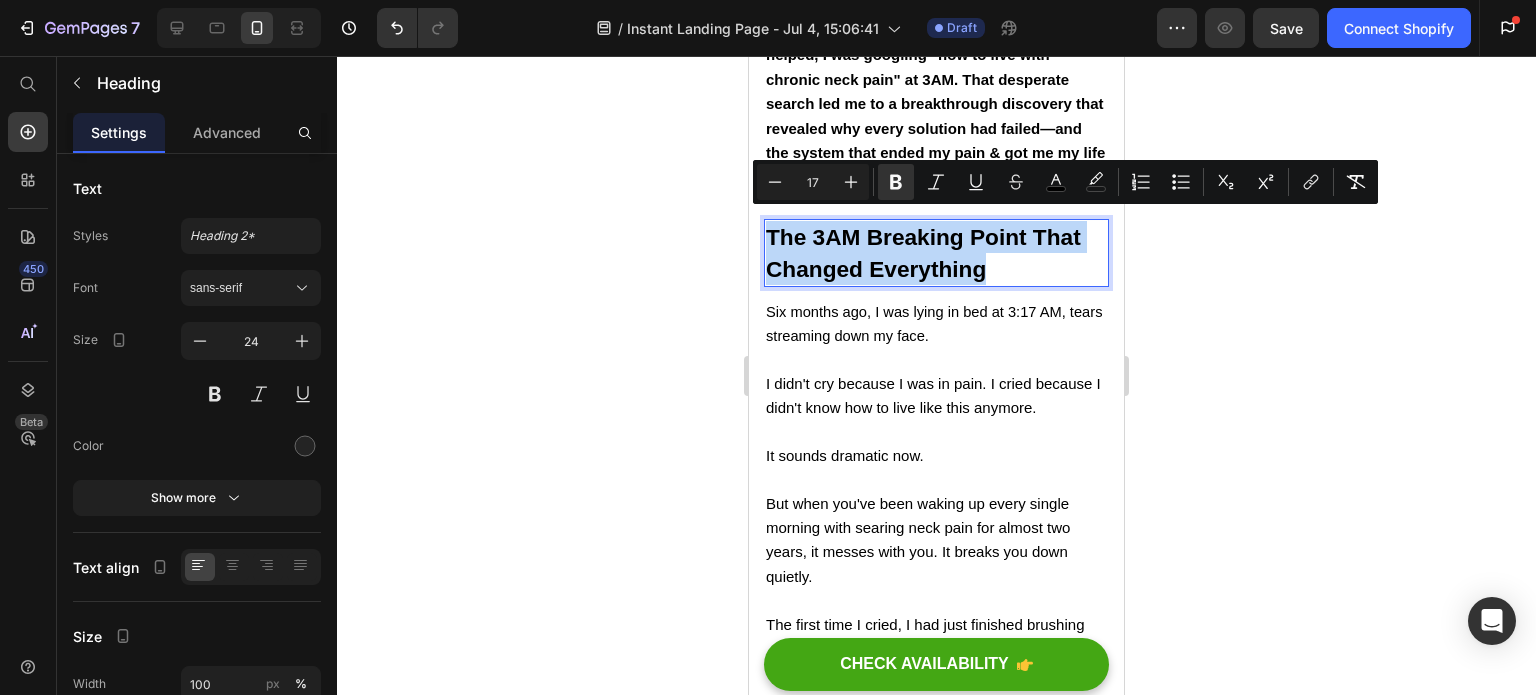 copy on "The 3AM Breaking Point That Changed Everything" 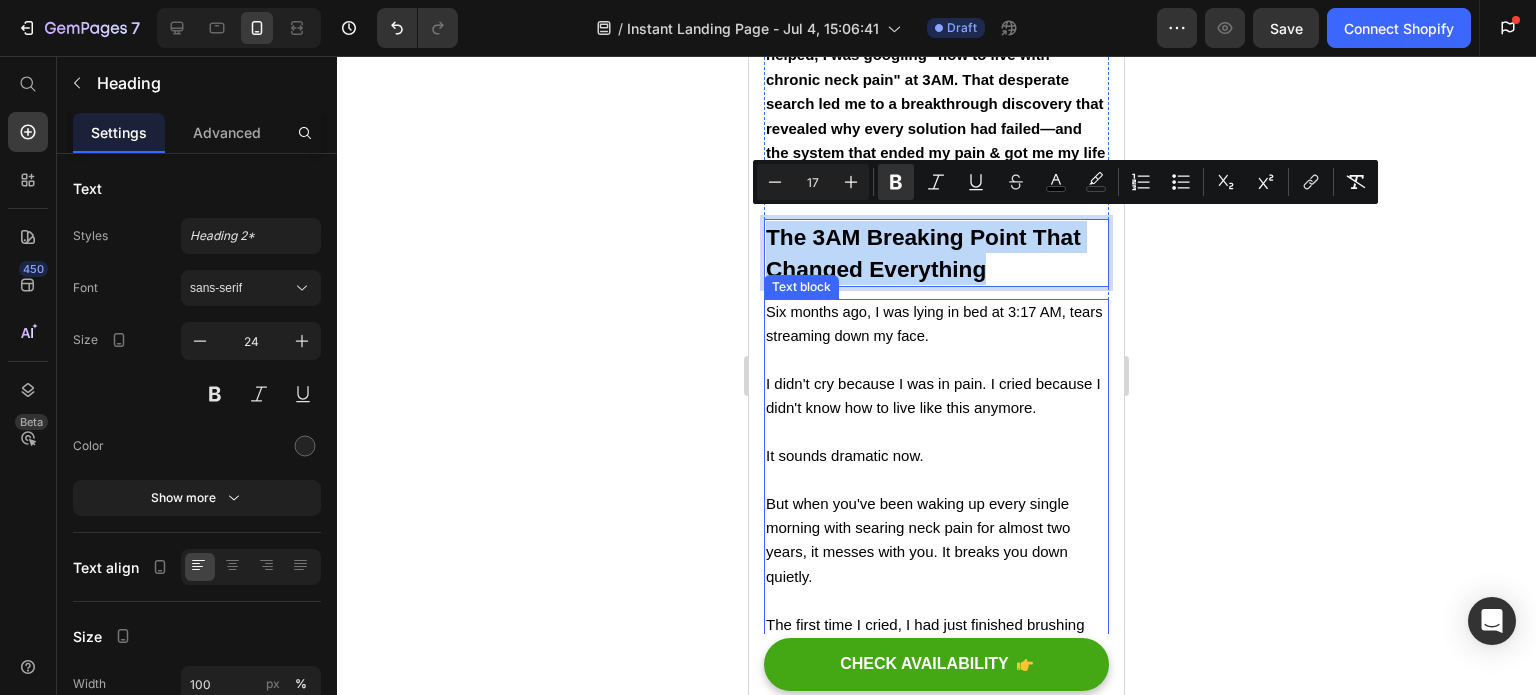click on "Six months ago, I was lying in bed at 3:17 AM, tears streaming down my face." at bounding box center (934, 323) 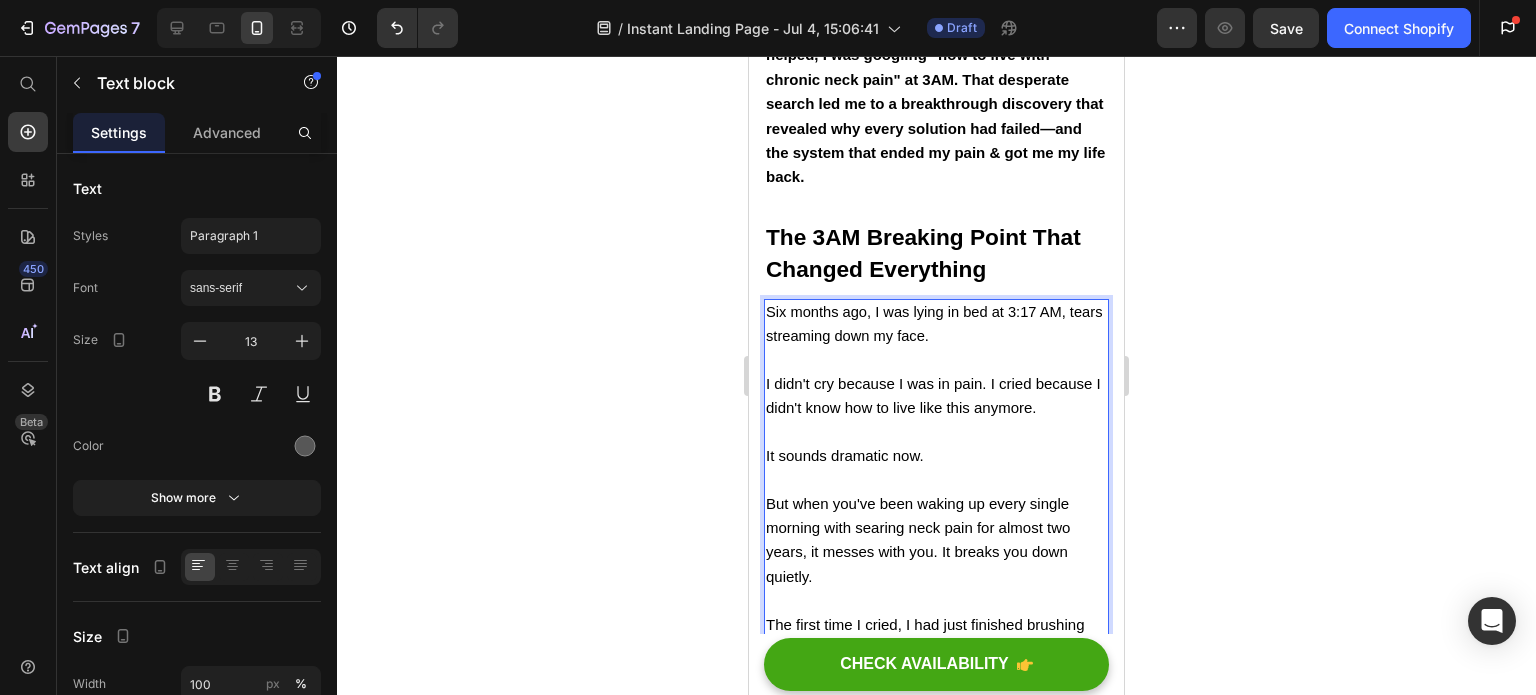 click on "Six months ago, I was lying in bed at 3:17 AM, tears streaming down my face." at bounding box center (934, 323) 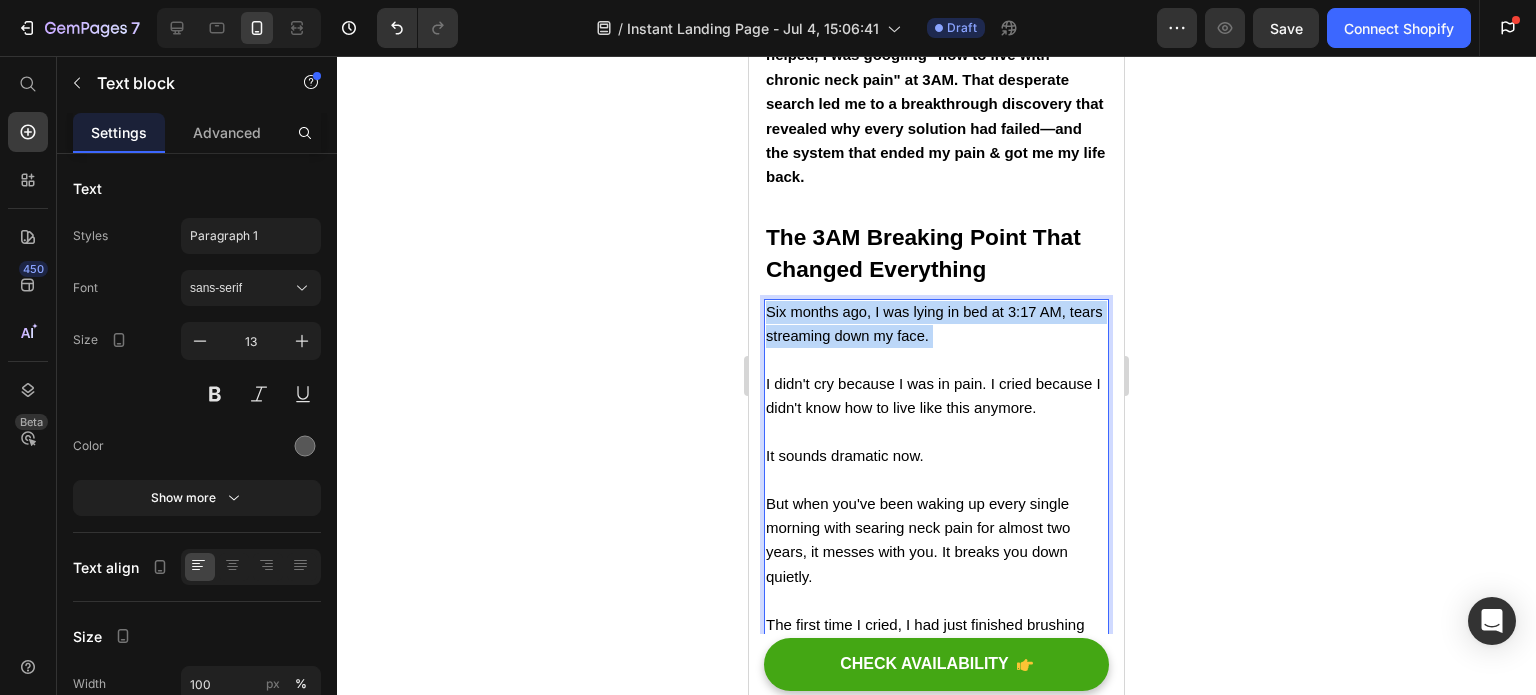 click on "Six months ago, I was lying in bed at 3:17 AM, tears streaming down my face." at bounding box center (934, 323) 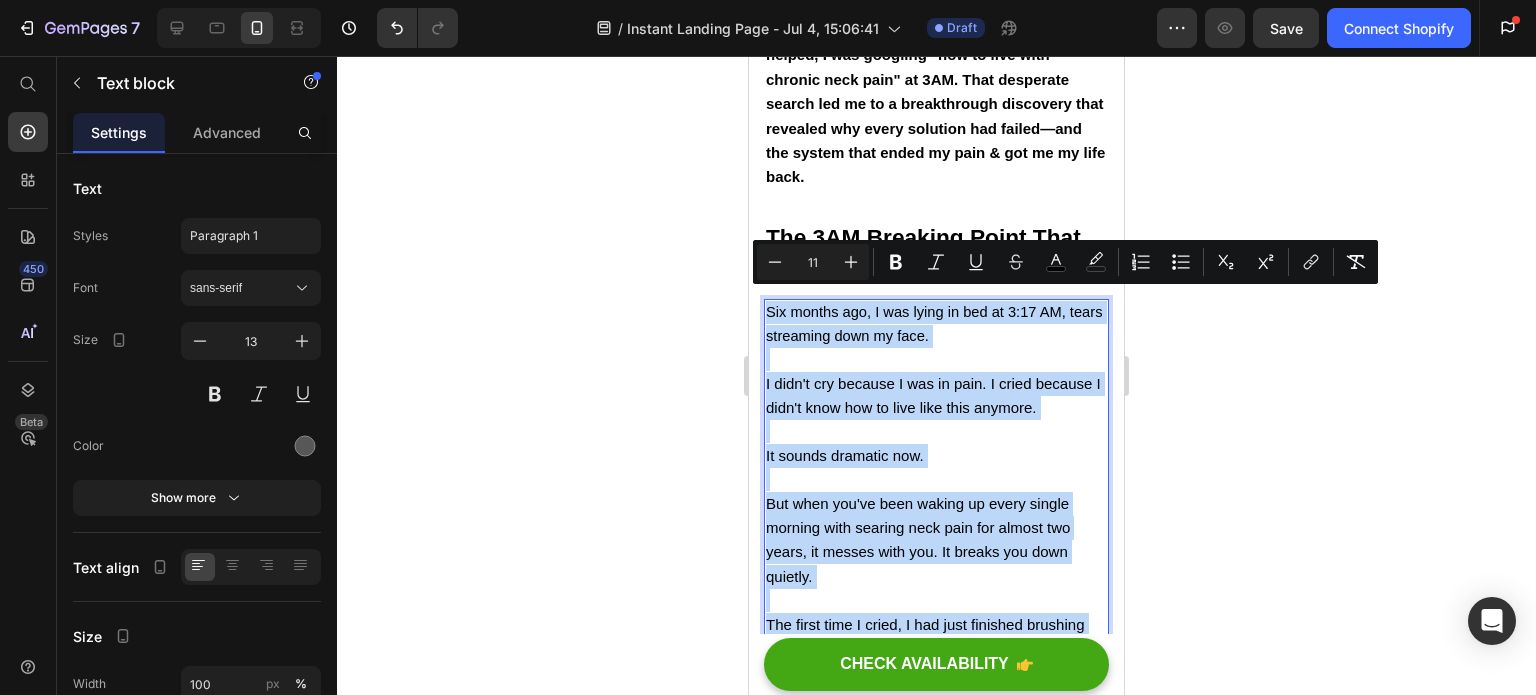 copy on "Six months ago, I was lying in bed at 3:17 AM, tears streaming down my face. I didn't cry because I was in pain. I cried because I didn't know how to live like this anymore. It sounds dramatic now.  But when you've been waking up every single morning with searing neck pain for almost two years, it messes with you. It breaks you down quietly. The first time I cried, I had just finished brushing my teeth—and I couldn't turn my head to spit. I stared into the mirror, neck frozen, and whispered, "What is happening to me?" I was 52. I wasn't old. I wasn't sick. I just… hurt. Constantly. The worst part? Nobody understood.   My husband would roll his eyes when I'd complain about another sleepless night. "Just get a new pillow," he'd say.   My doctor told me it was "normal wear and tear" and suggested I take ibuprofen.   Even my sister, who I tell everything to, seemed to think I was being dramatic.   But I wasn't being dramatic. I was in agony." 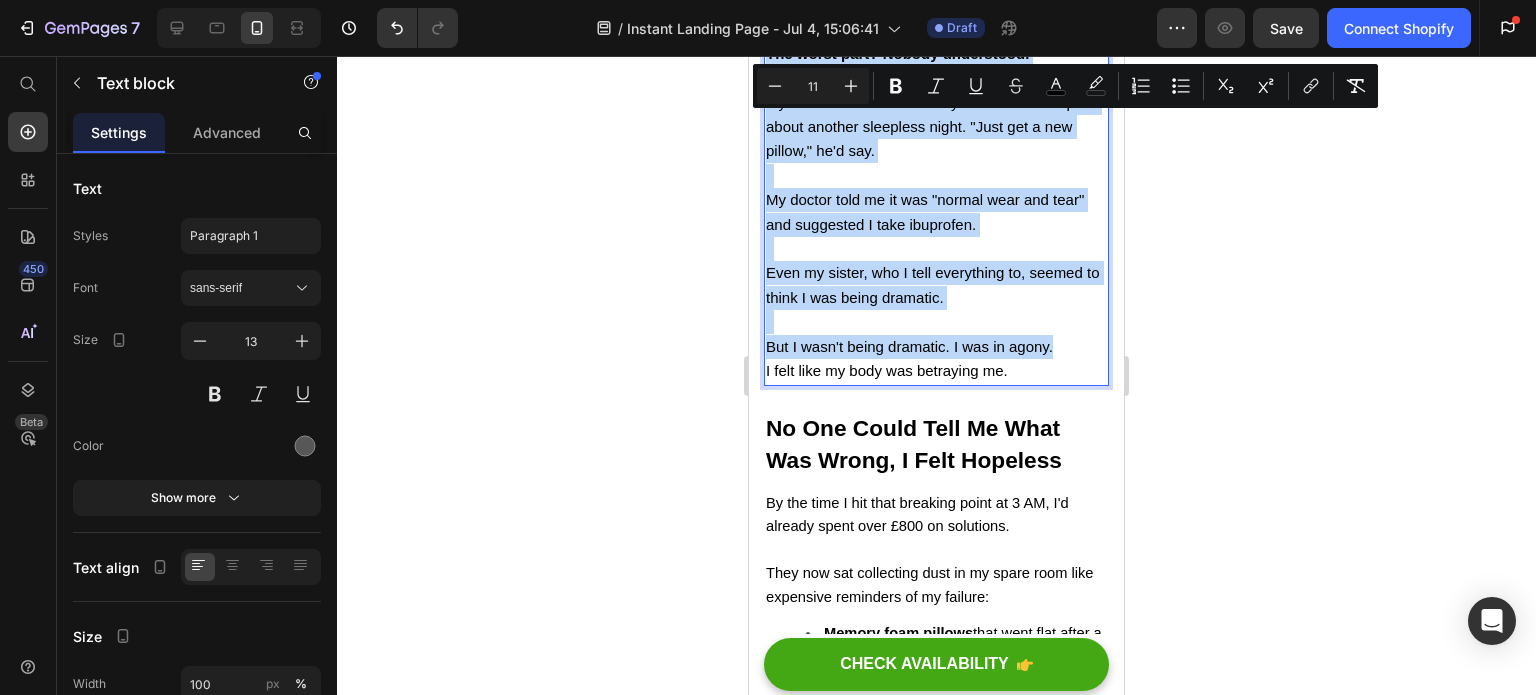 scroll, scrollTop: 1432, scrollLeft: 0, axis: vertical 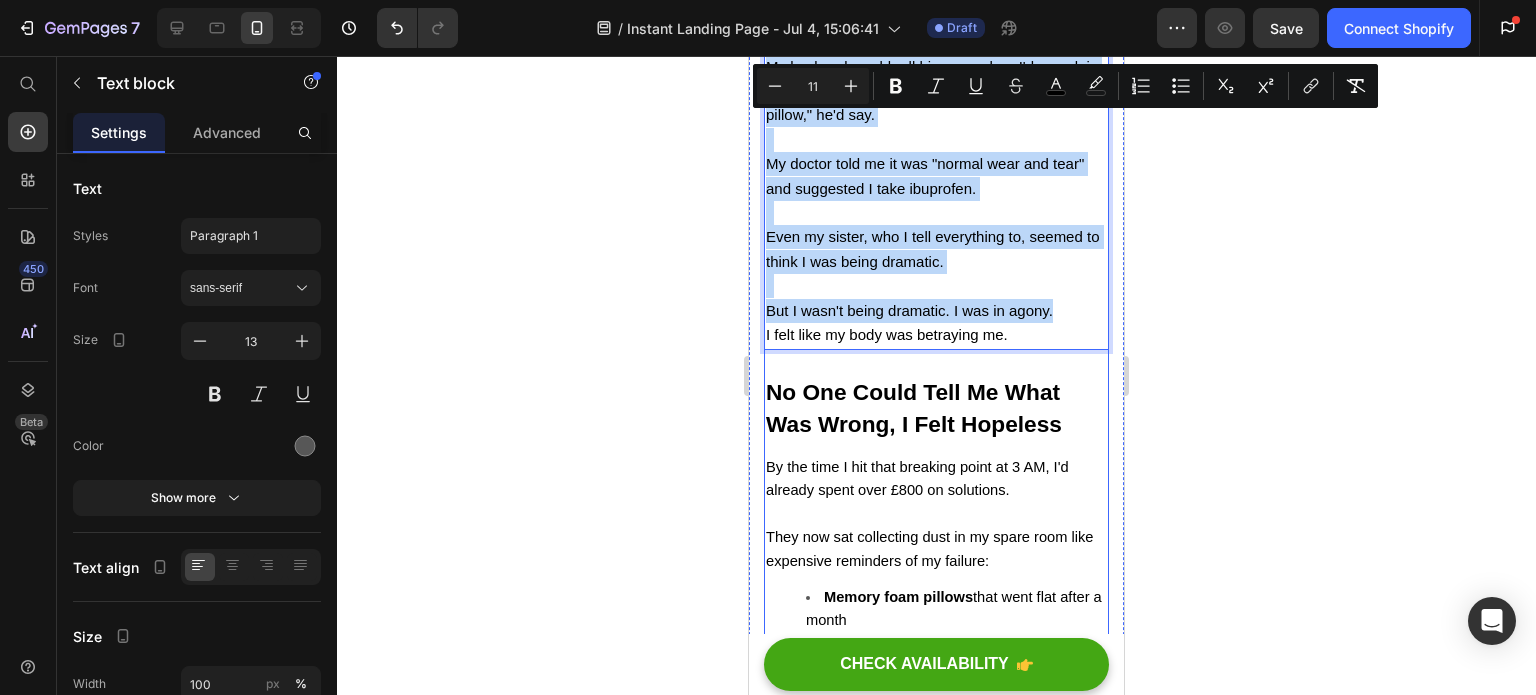 click on "No One Could Tell Me What Was Wrong, I Felt Hopeless" at bounding box center (914, 408) 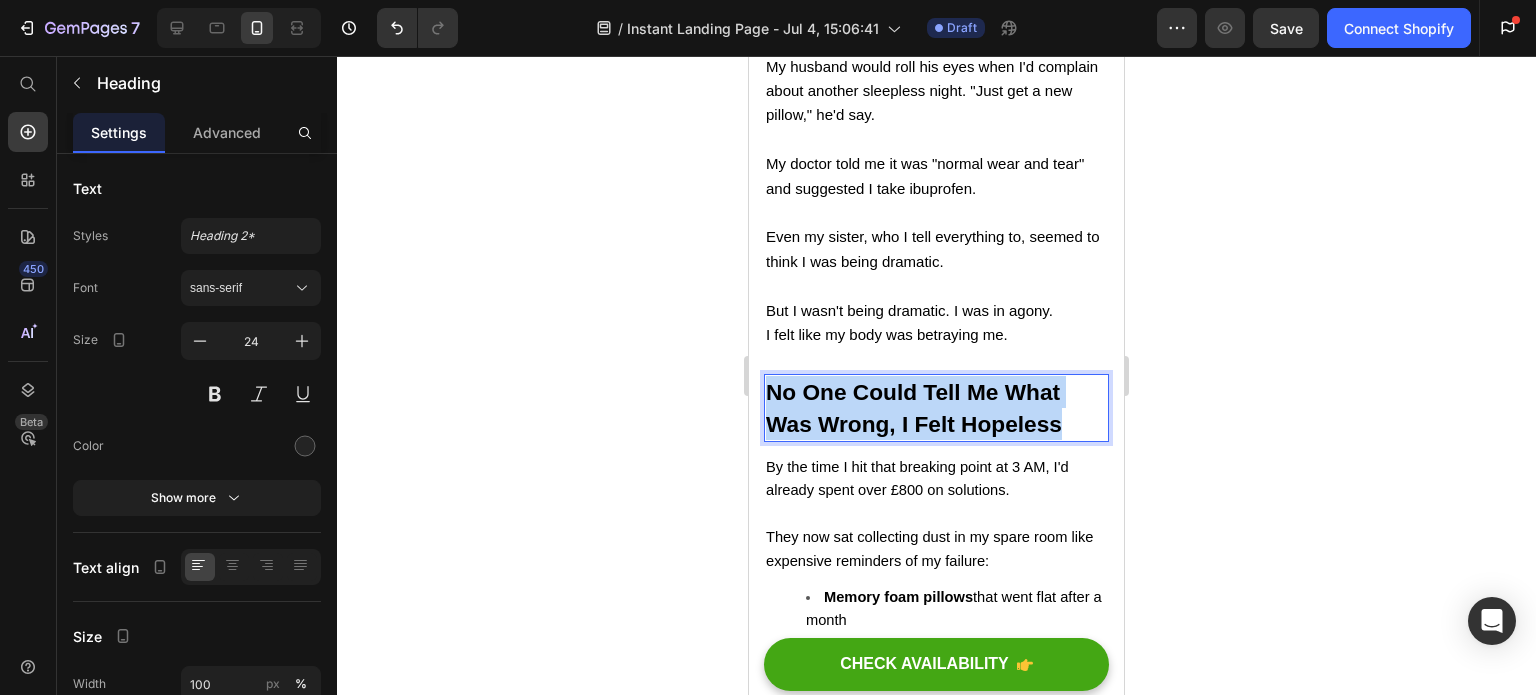 click on "No One Could Tell Me What Was Wrong, I Felt Hopeless" at bounding box center [914, 408] 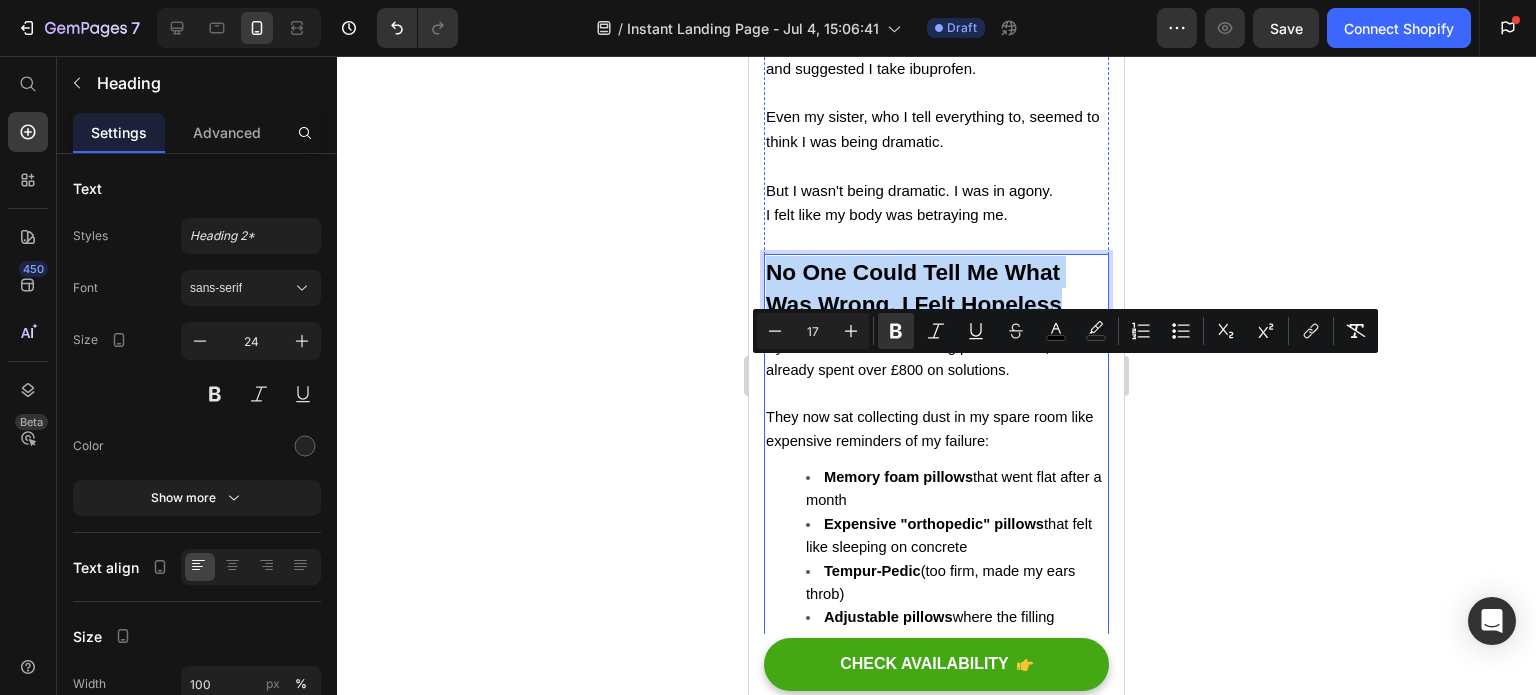 scroll, scrollTop: 1632, scrollLeft: 0, axis: vertical 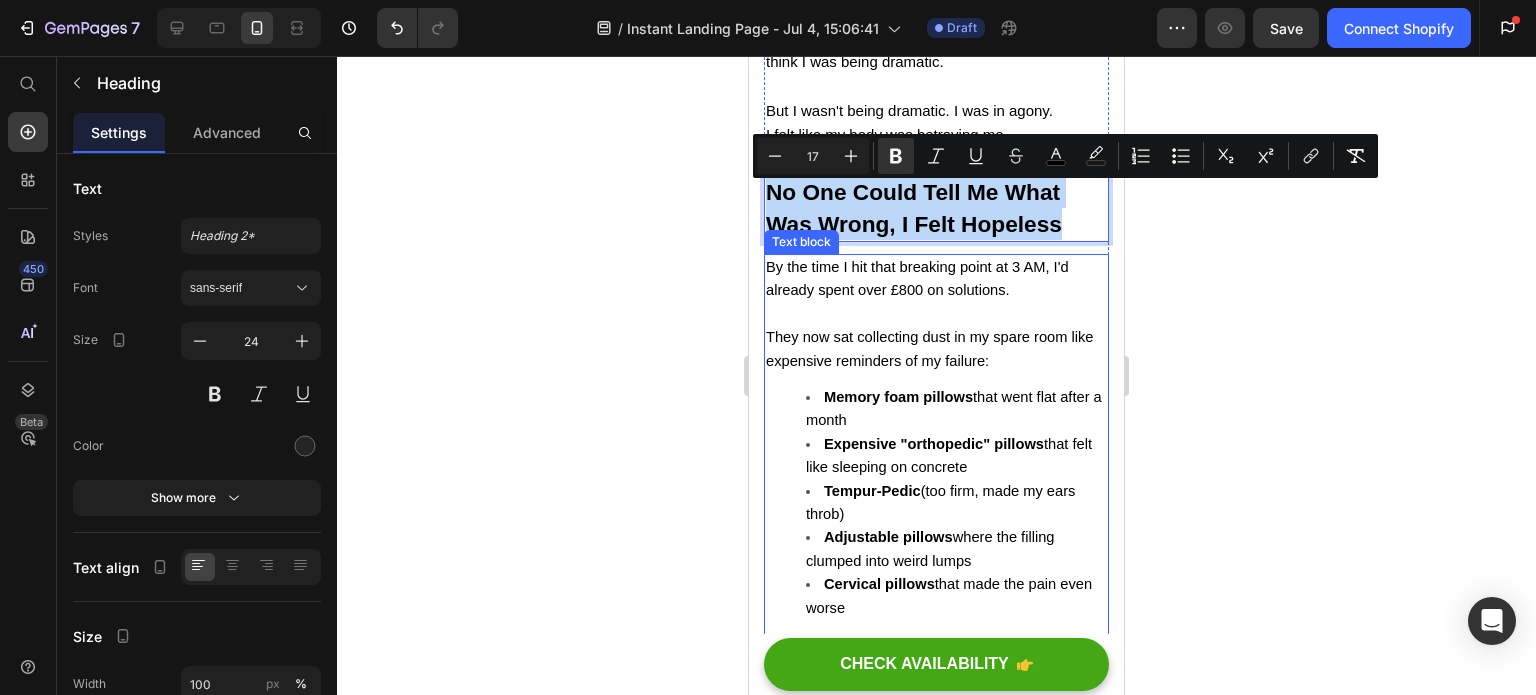 click on "By the time I hit that breaking point at 3 AM, I'd already spent over £800 on solutions." at bounding box center [917, 278] 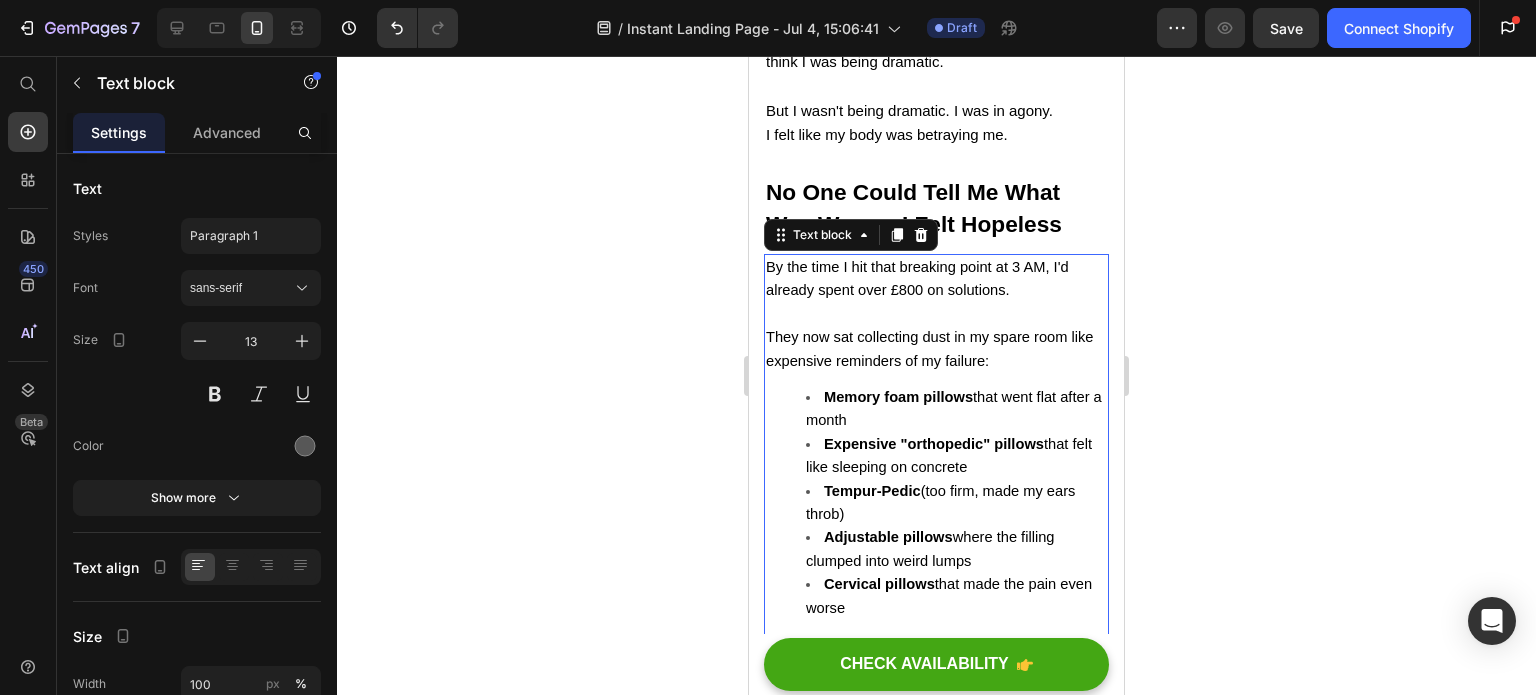 click on "By the time I hit that breaking point at 3 AM, I'd already spent over £800 on solutions." at bounding box center [917, 278] 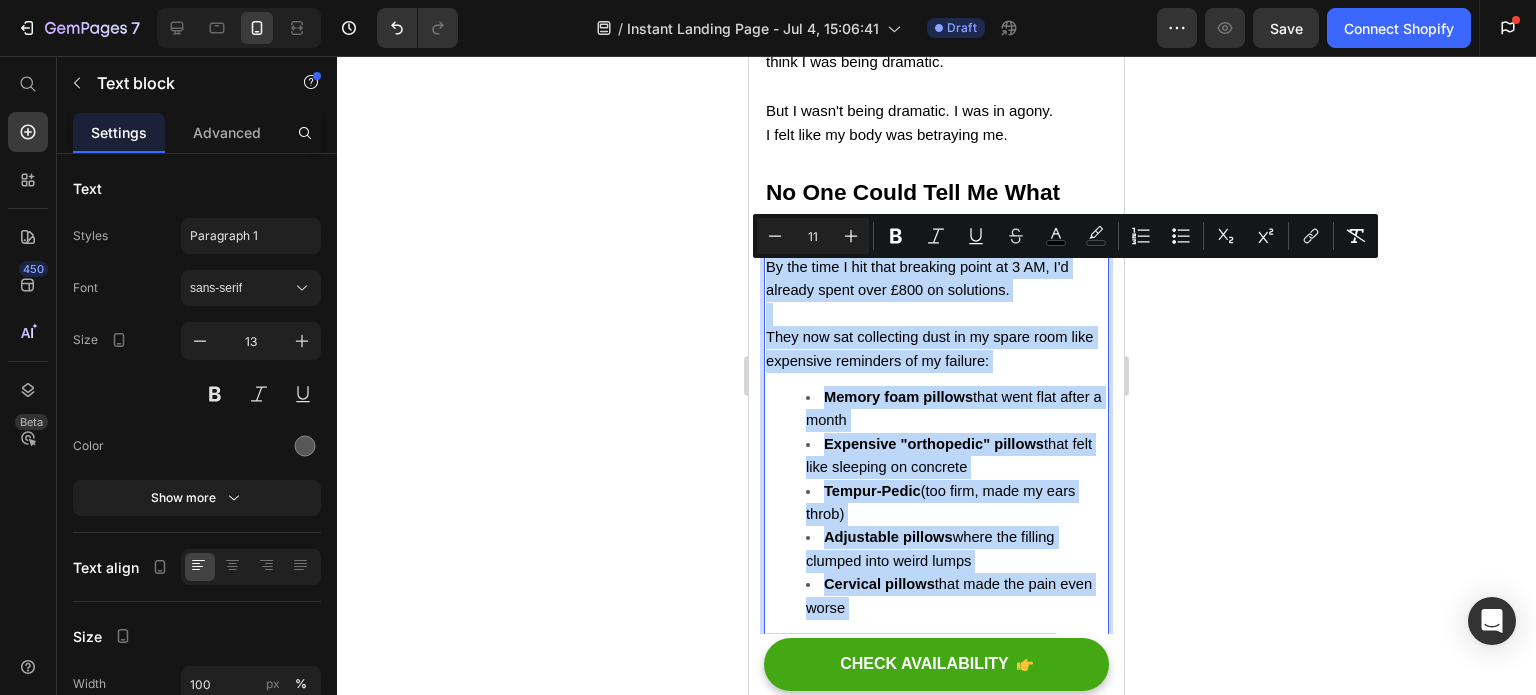 copy on "By the time I hit that breaking point at 3 AM, I'd already spent over £800 on solutions.   They now sat collecting dust in my spare room like expensive reminders of my failure: Memory foam pillows  that went flat after a month Expensive "orthopedic" pillows  that felt like sleeping on concrete Tempur-Pedic  (too firm, made my ears throb) Adjustable pillows  where the filling clumped into weird lumps Cervical pillows  that made the pain even worse I'd been to three different chiropractors. Two physiotherapists. Even tried acupuncture.   The bill for treatments alone was over £2,400.   Nothing worked.   Or if it did work, the relief lasted maybe a day before the pain came roaring back worse than before.   The medications made me feel groggy and "out of it" the next day. I hated feeling like I needed pills just to function like a normal human being.   I was exhausted. Frustrated. And starting to lose hope." 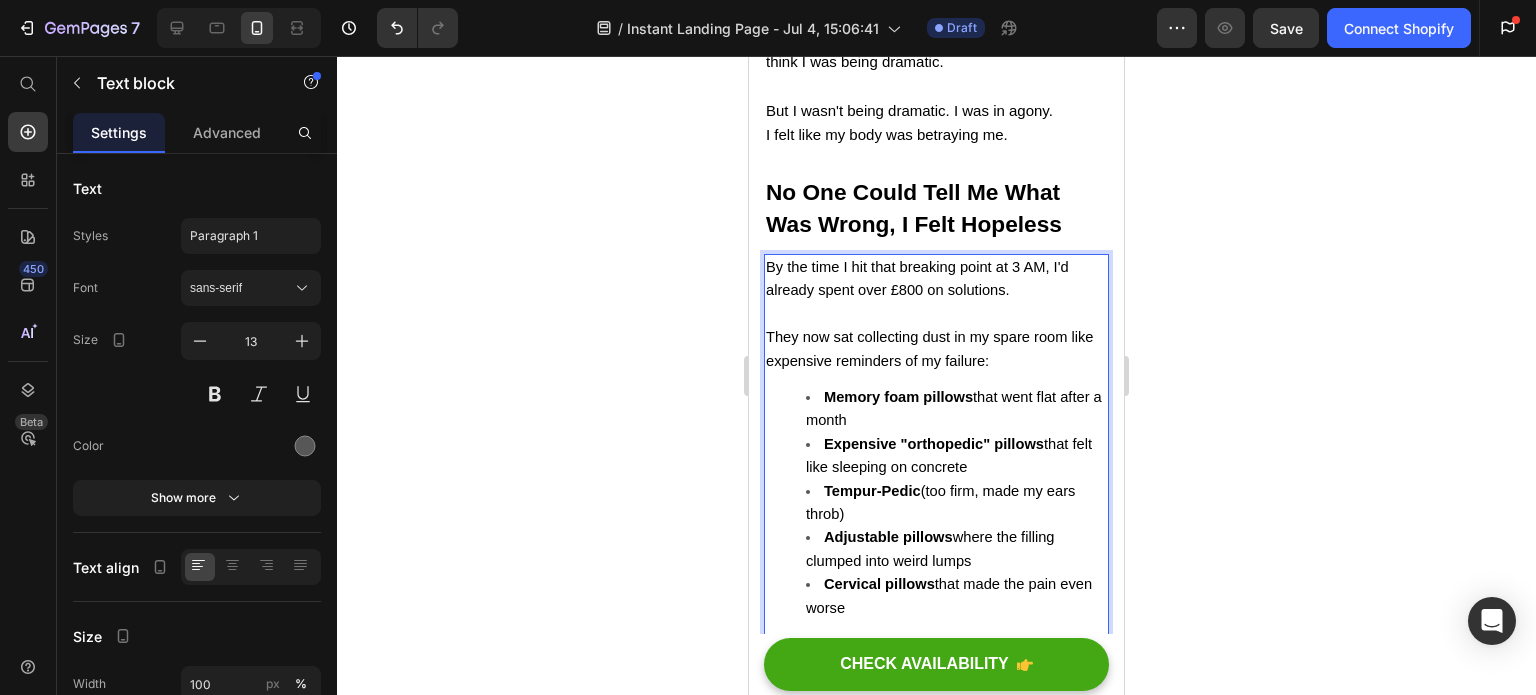 click on "By the time I hit that breaking point at 3 AM, I'd already spent over £800 on solutions." at bounding box center [917, 278] 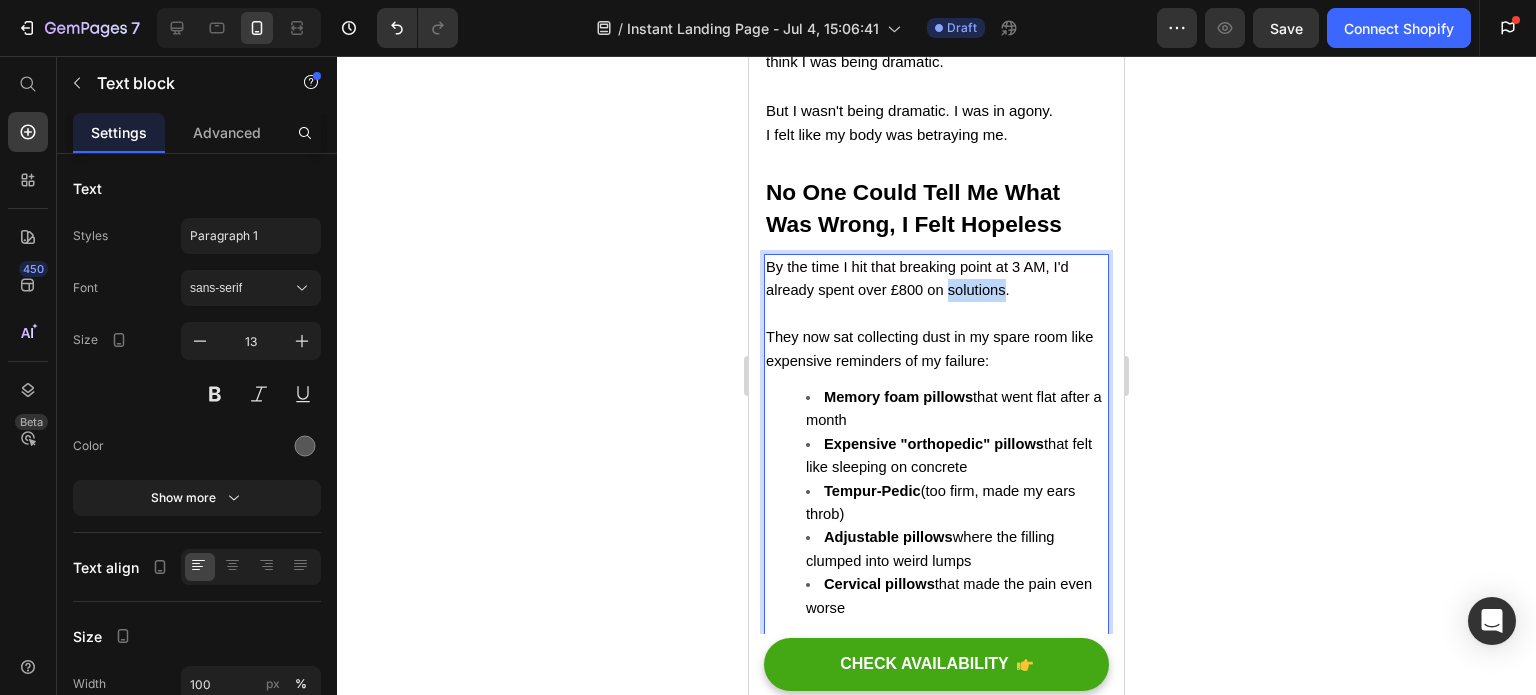 click on "By the time I hit that breaking point at 3 AM, I'd already spent over £800 on solutions." at bounding box center [917, 278] 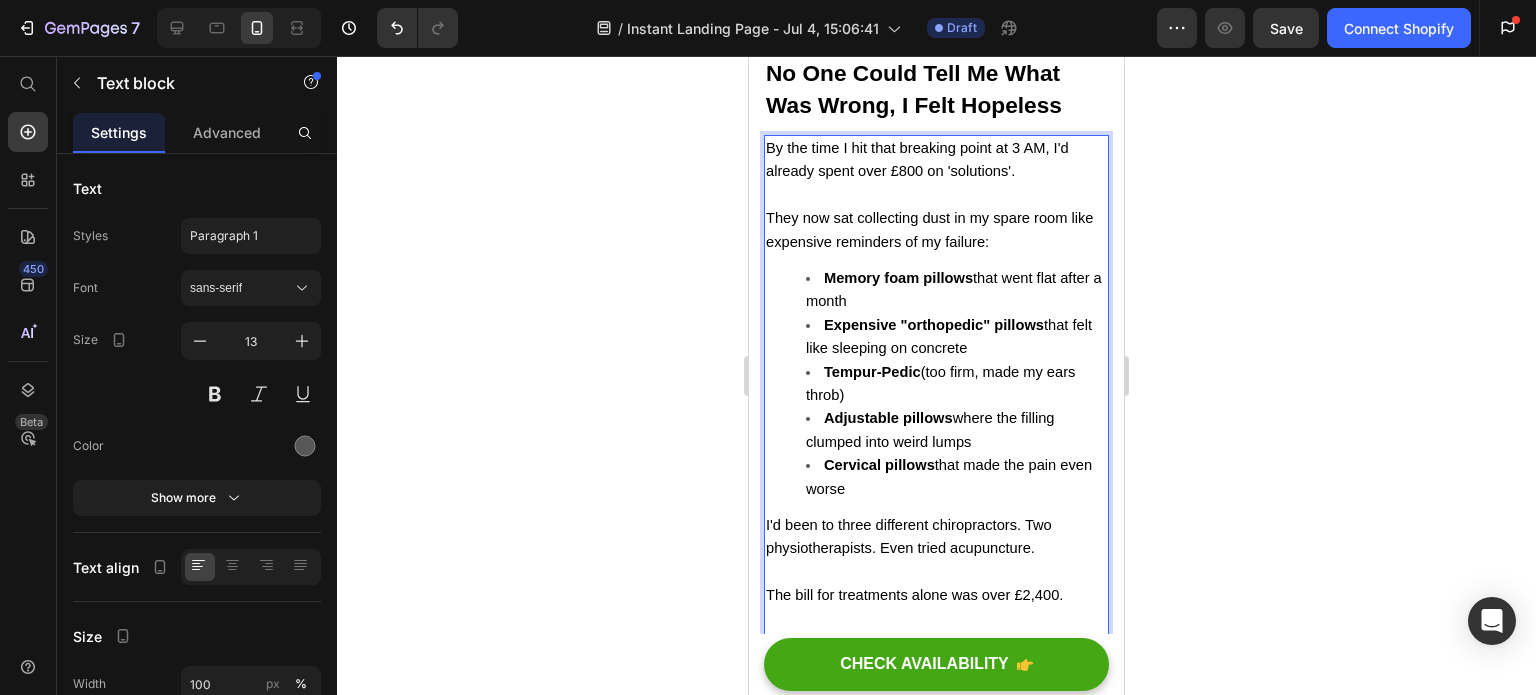 scroll, scrollTop: 1632, scrollLeft: 0, axis: vertical 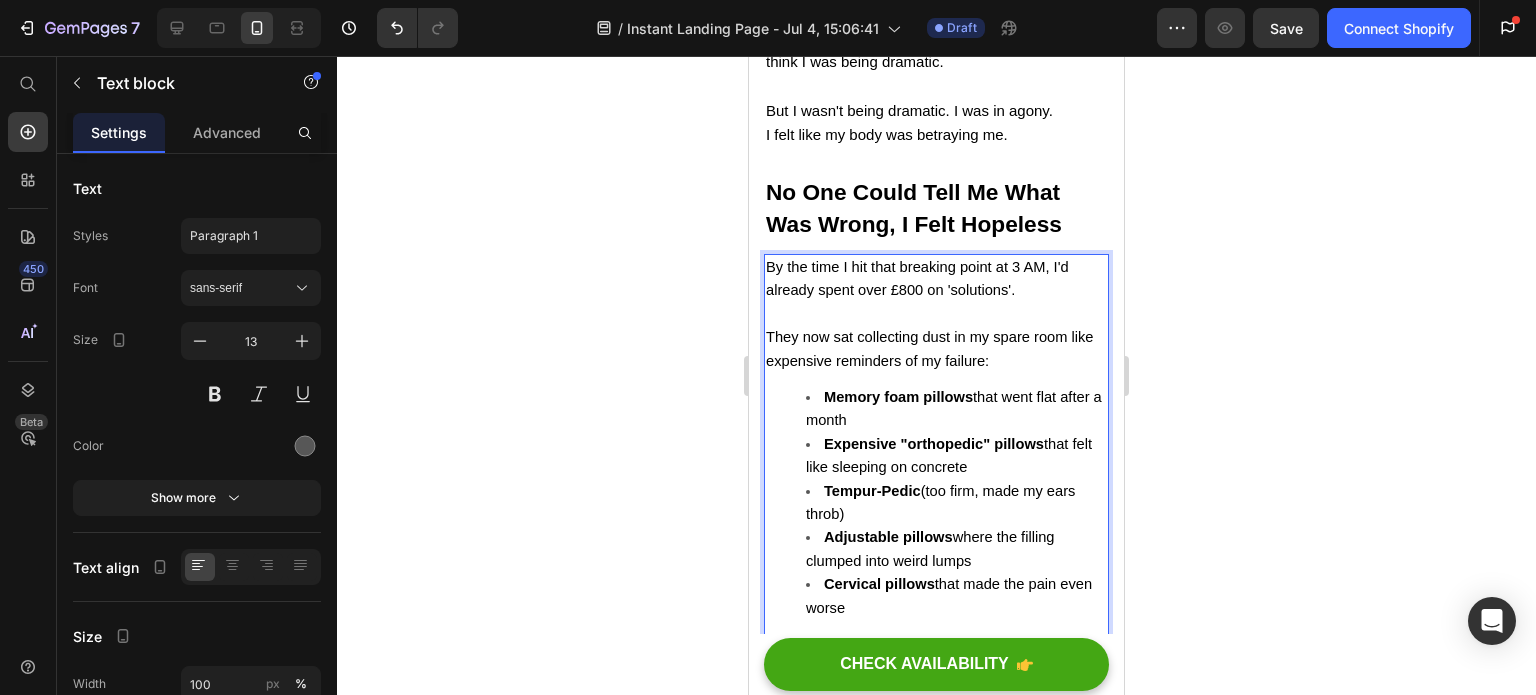 click on "By the time I hit that breaking point at 3 AM, I'd already spent over £800 on 'solutions'." at bounding box center (917, 278) 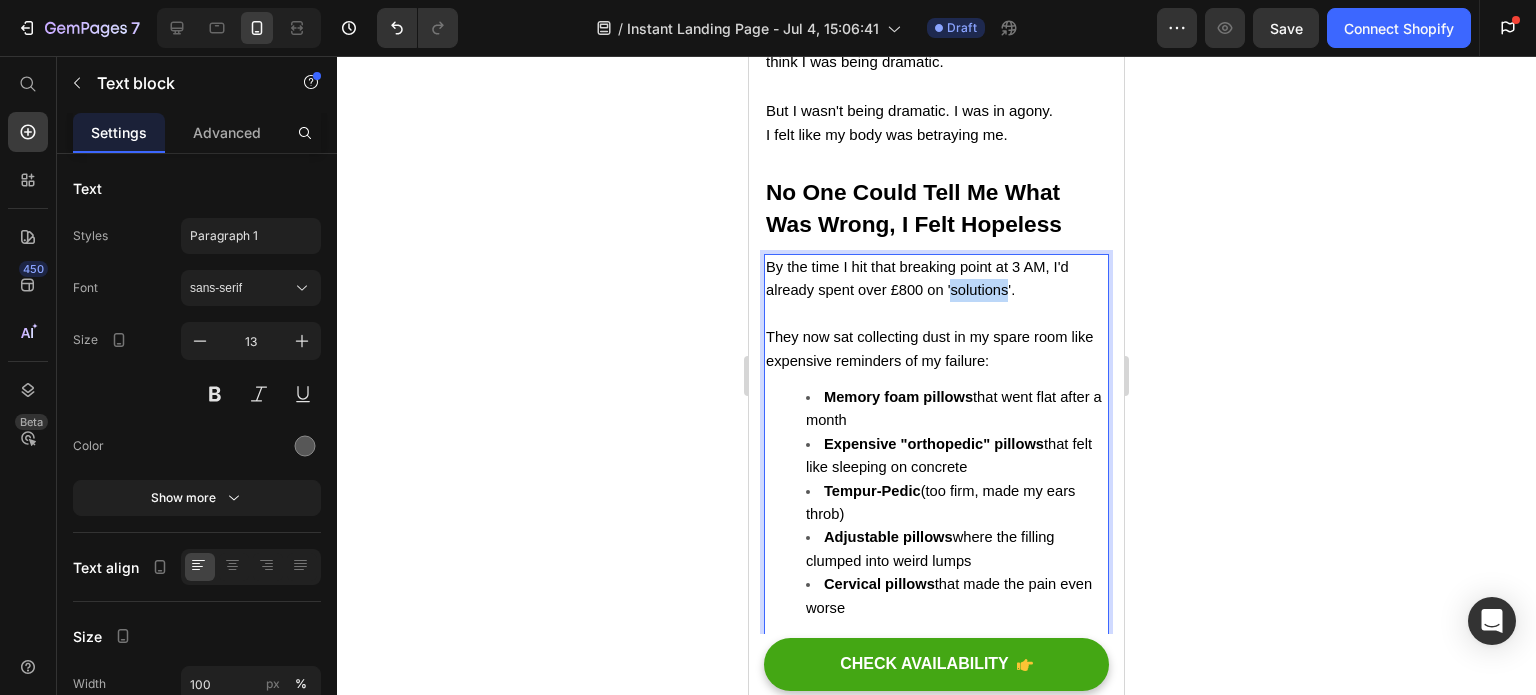 click on "By the time I hit that breaking point at 3 AM, I'd already spent over £800 on 'solutions'." at bounding box center [917, 278] 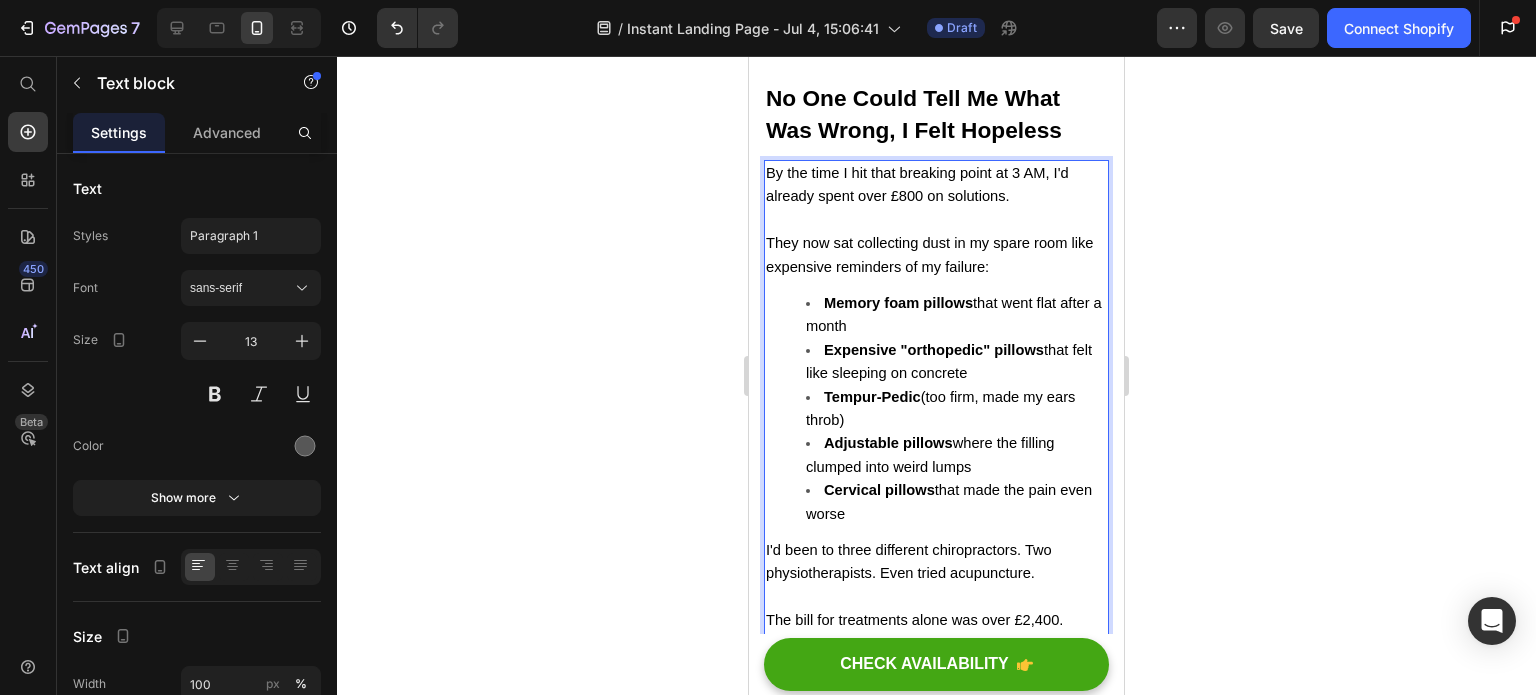 scroll, scrollTop: 1632, scrollLeft: 0, axis: vertical 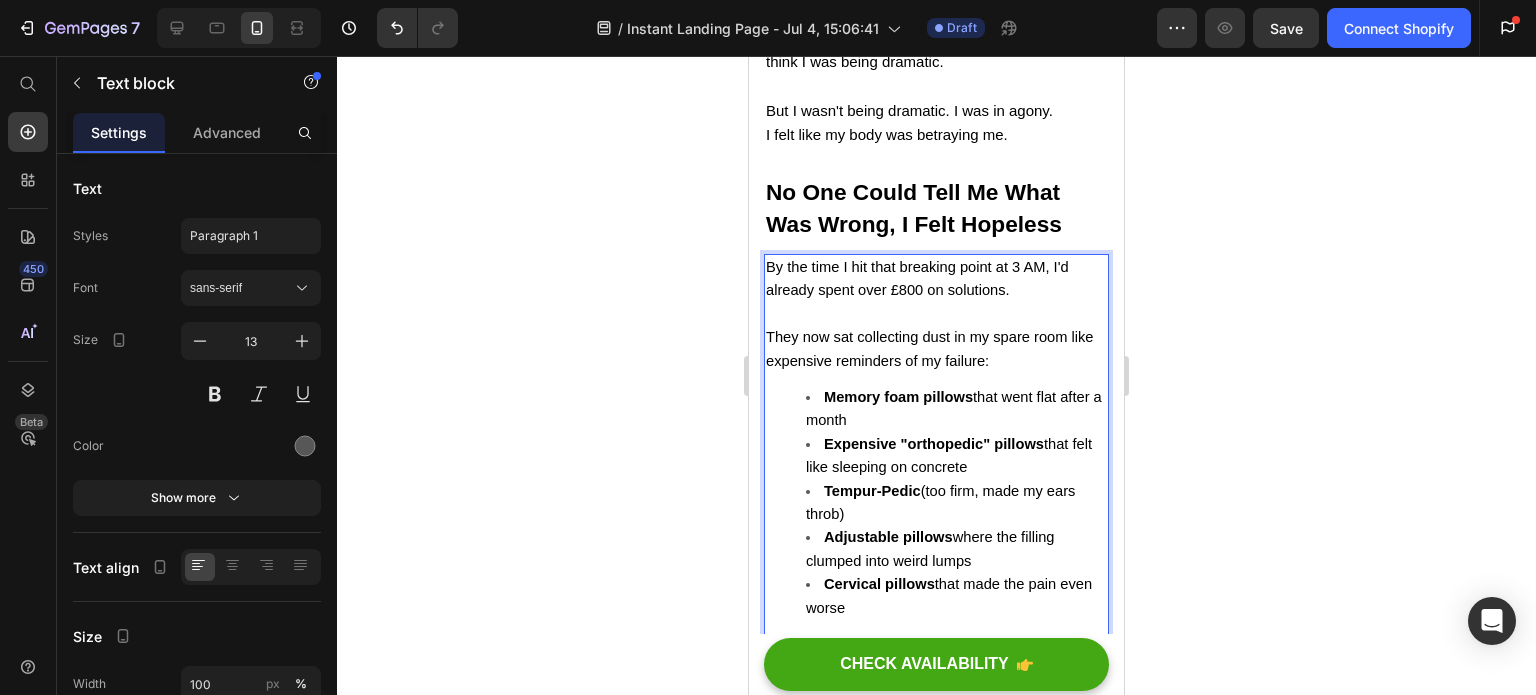 click on "By the time I hit that breaking point at 3 AM, I'd already spent over £800 on solutions." at bounding box center (917, 278) 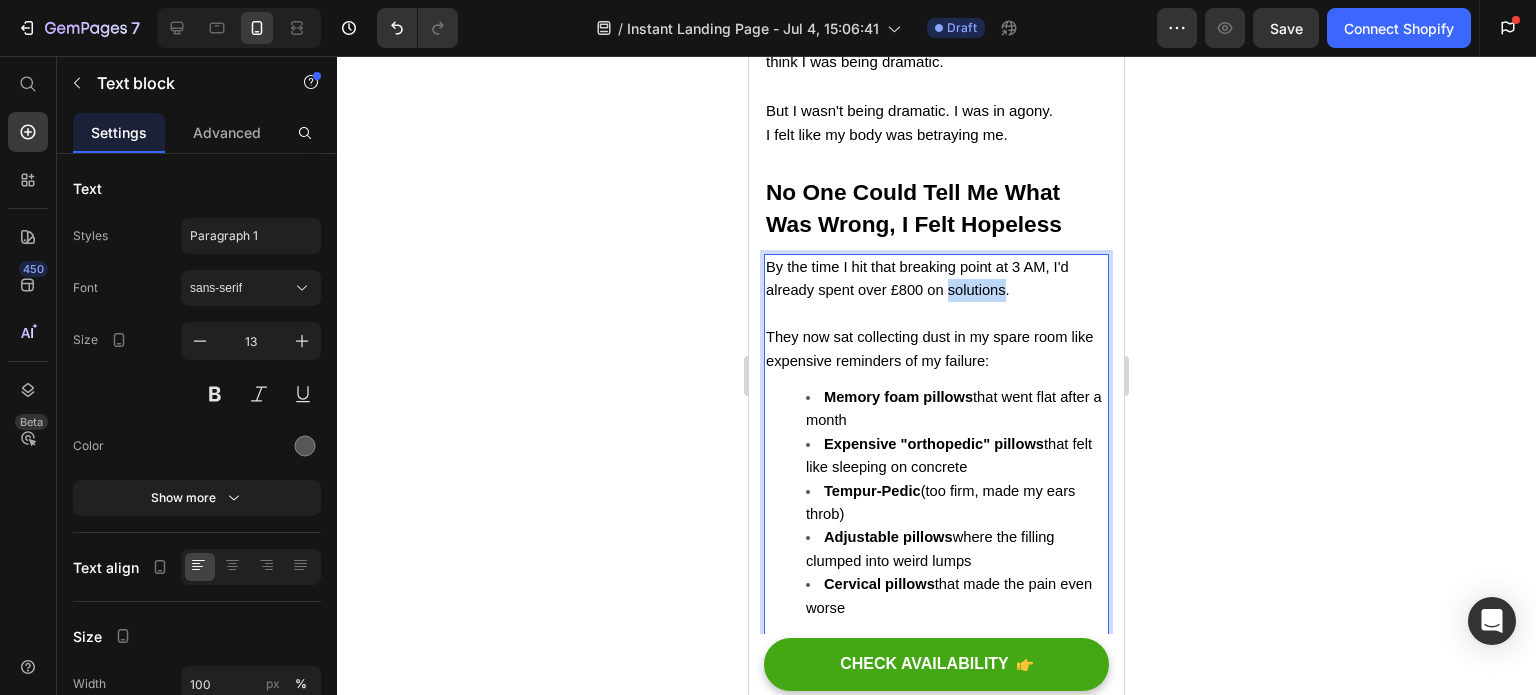 click on "By the time I hit that breaking point at 3 AM, I'd already spent over £800 on solutions." at bounding box center [917, 278] 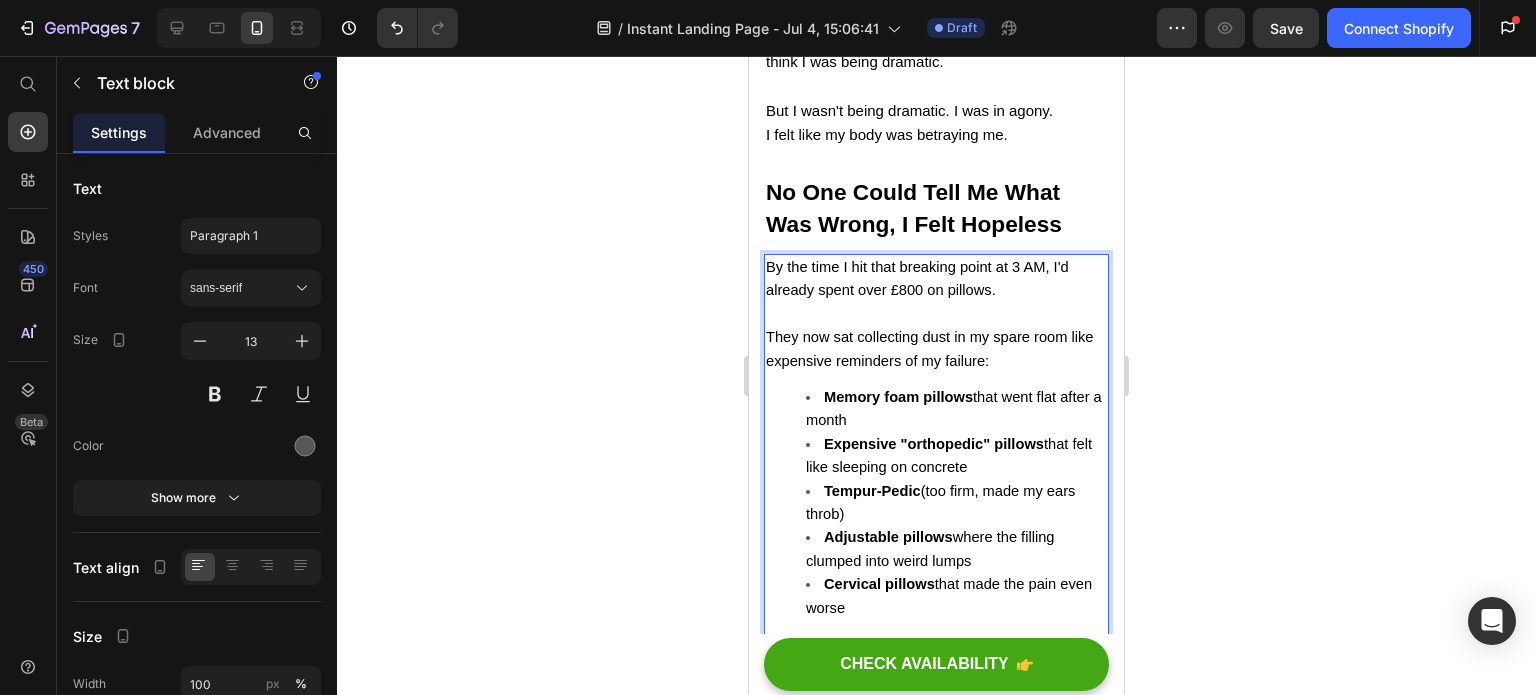 click on "By the time I hit that breaking point at 3 AM, I'd already spent over £800 on pillows." at bounding box center [917, 278] 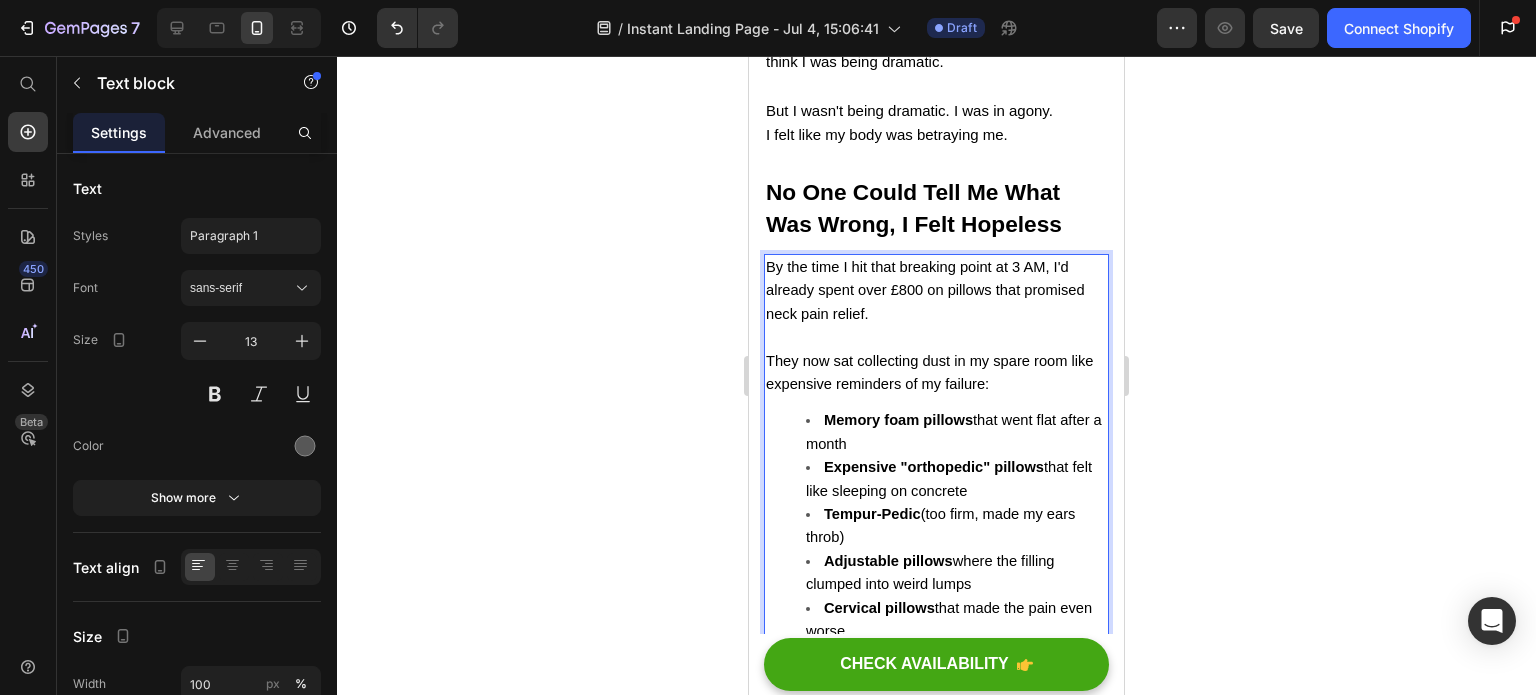 click on "By the time I hit that breaking point at 3 AM, I'd already spent over £800 on pillows that promised neck pain relief." at bounding box center (925, 290) 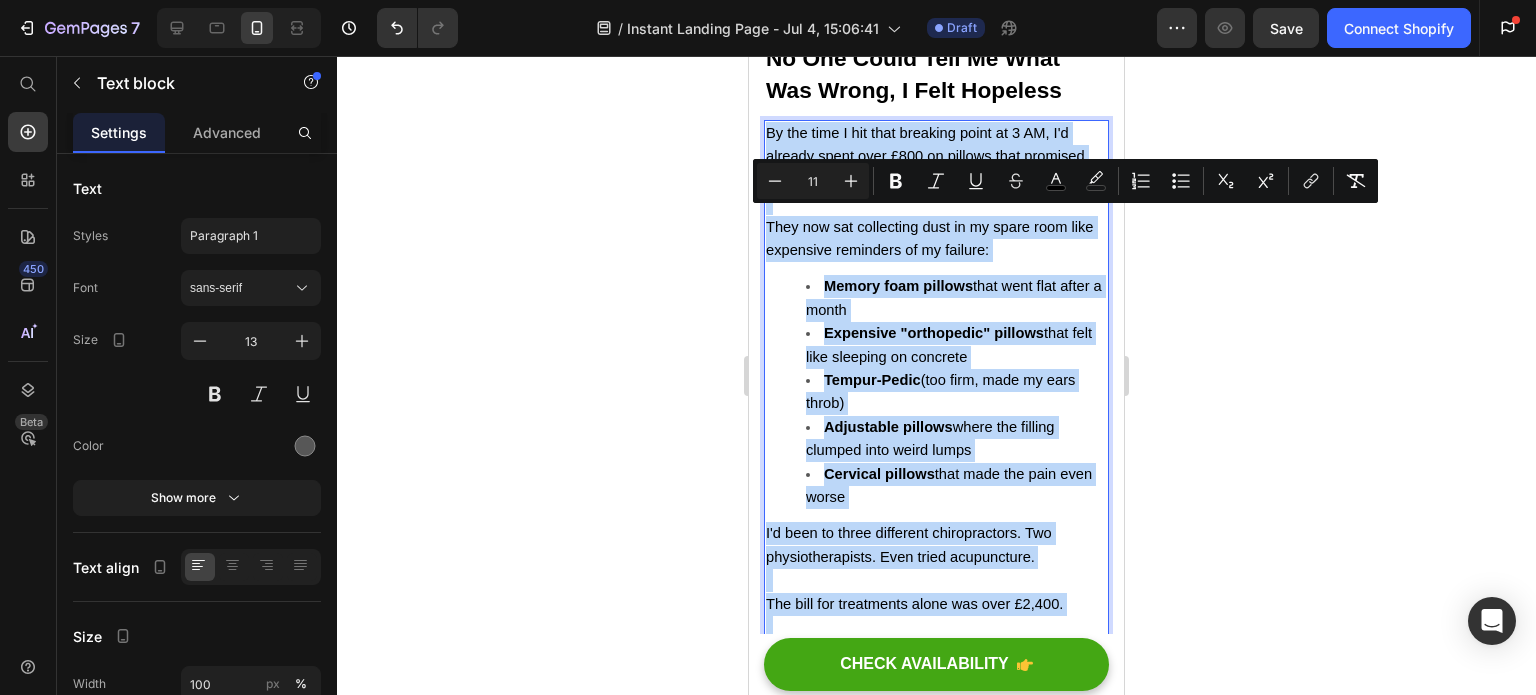 scroll, scrollTop: 1932, scrollLeft: 0, axis: vertical 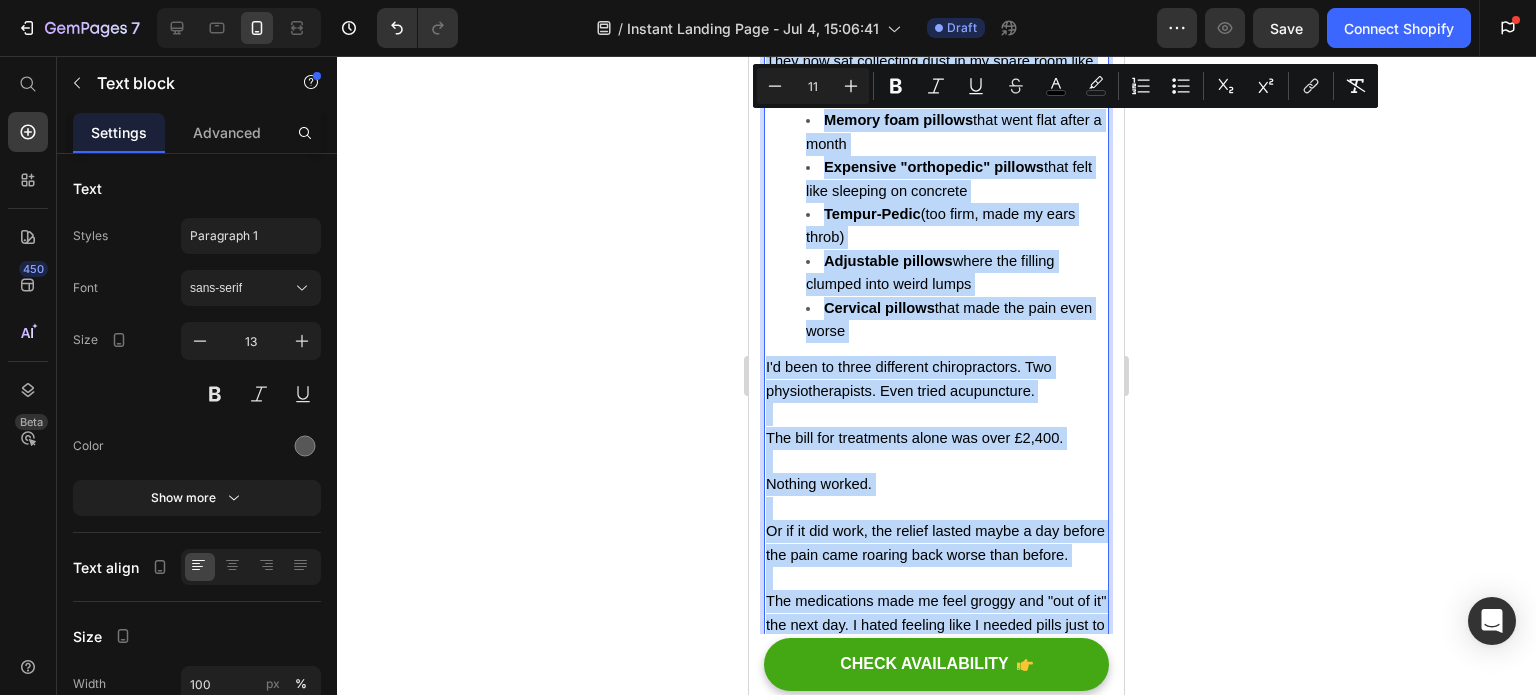 click on "I'd been to three different chiropractors. Two physiotherapists. Even tried acupuncture." at bounding box center [909, 378] 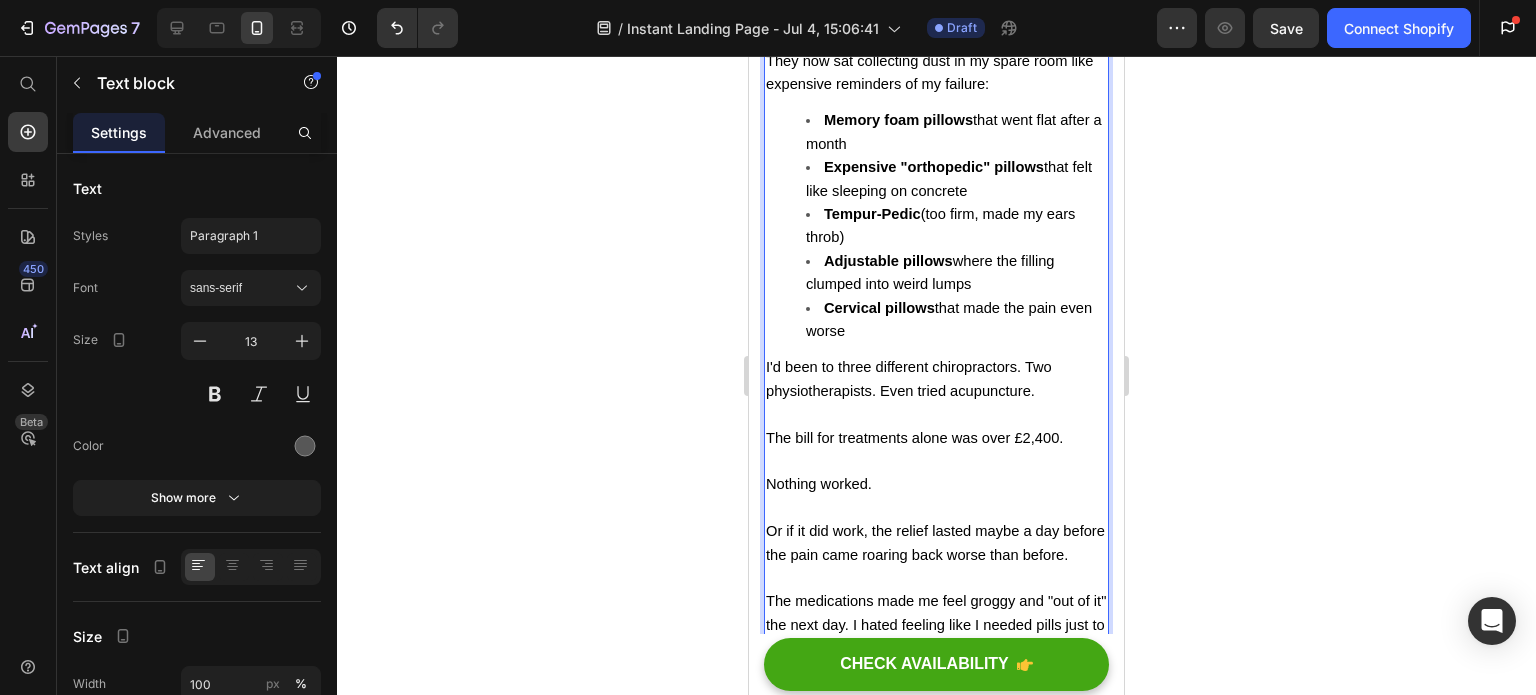 click on "I'd been to three different chiropractors. Two physiotherapists. Even tried acupuncture." at bounding box center [909, 378] 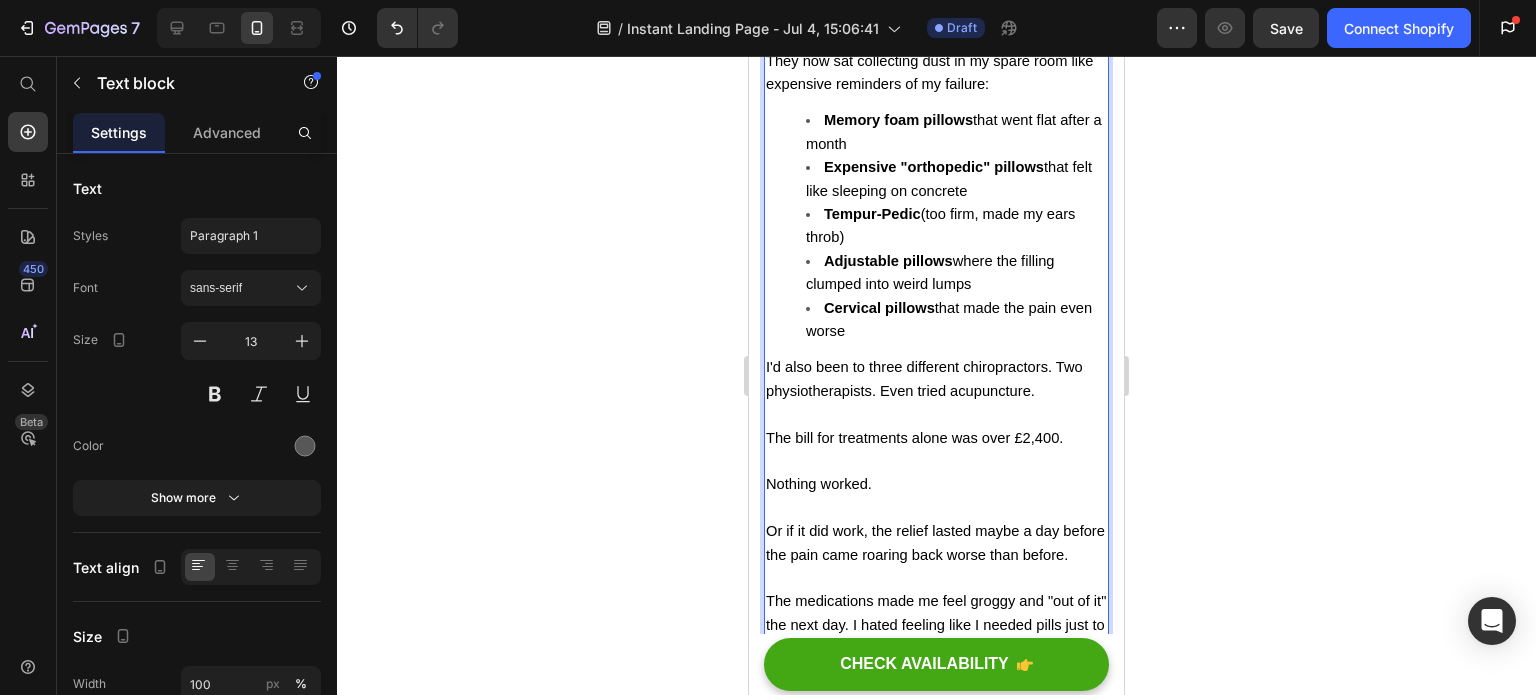 click on "I'd also been to three different chiropractors. Two physiotherapists. Even tried acupuncture." at bounding box center (936, 391) 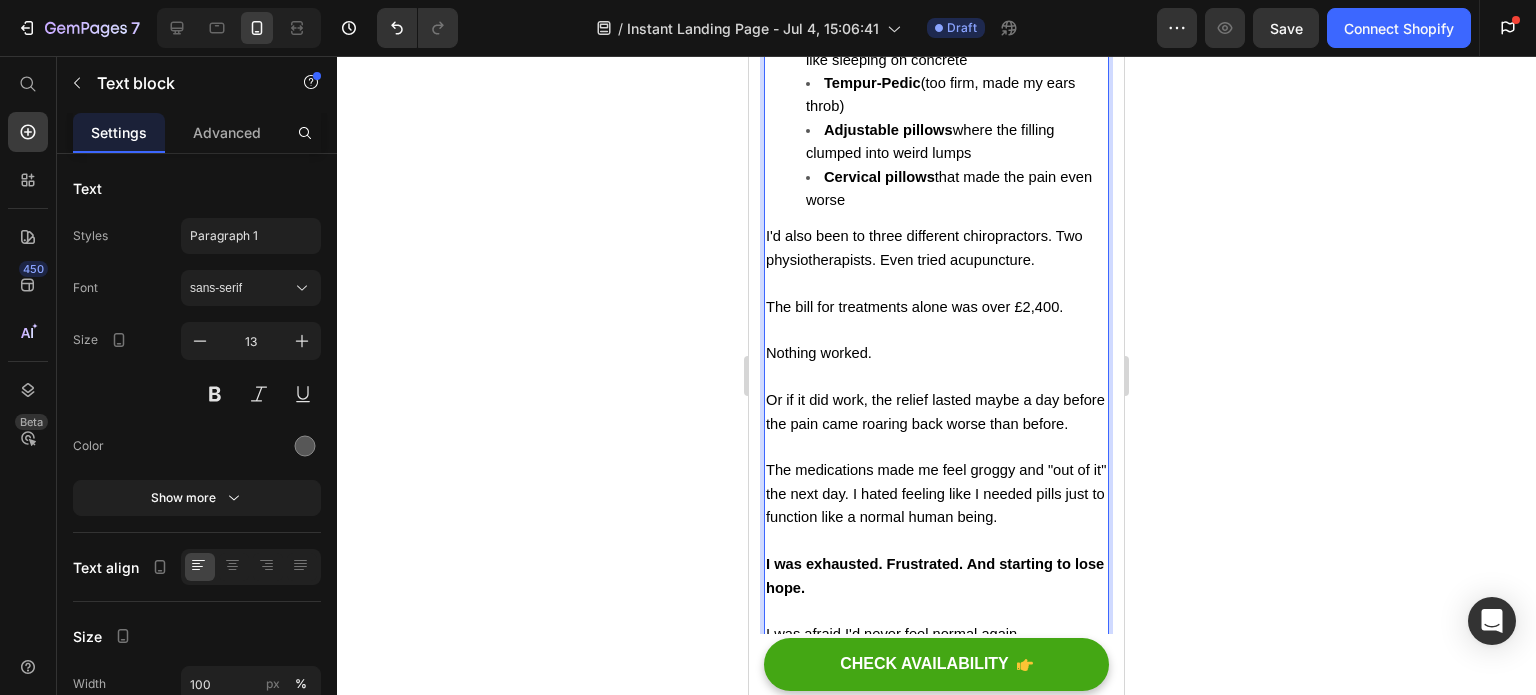 scroll, scrollTop: 2032, scrollLeft: 0, axis: vertical 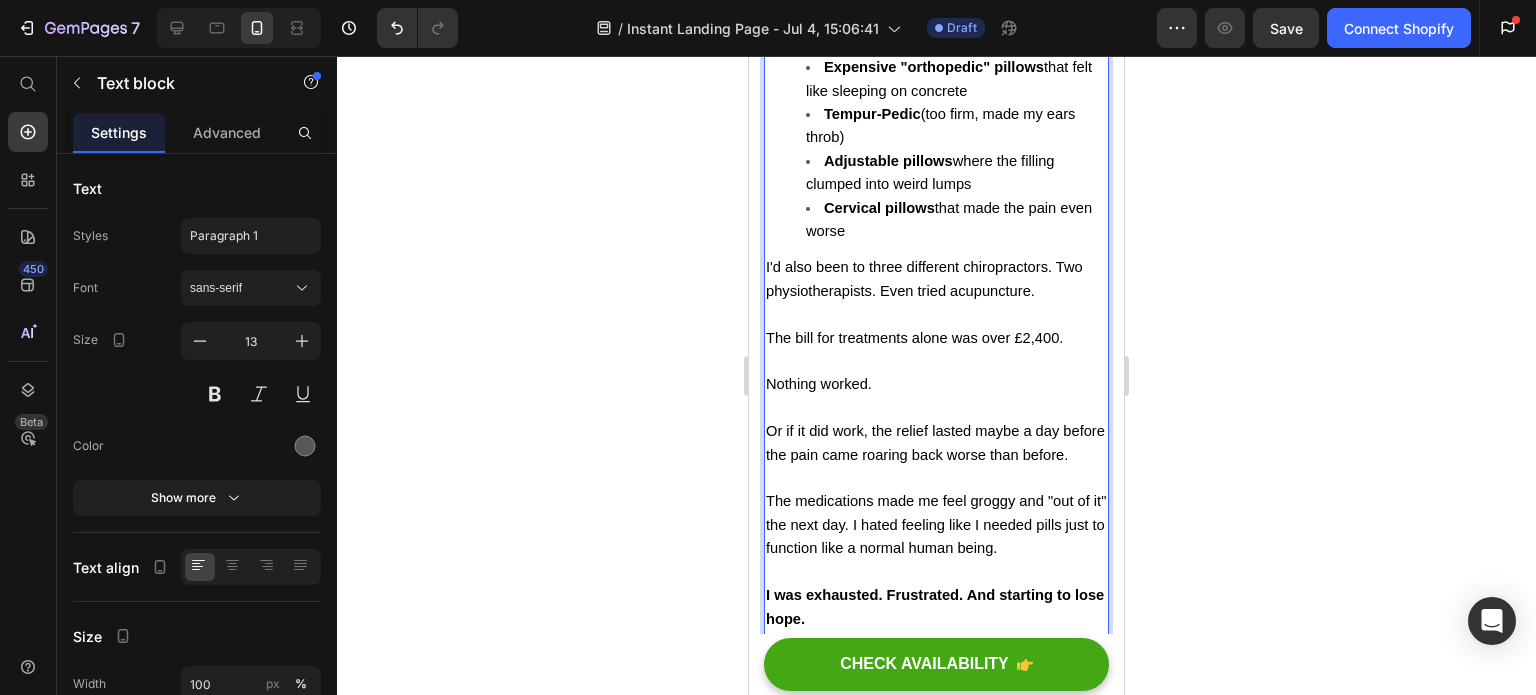 click on "Nothing worked." at bounding box center [936, 396] 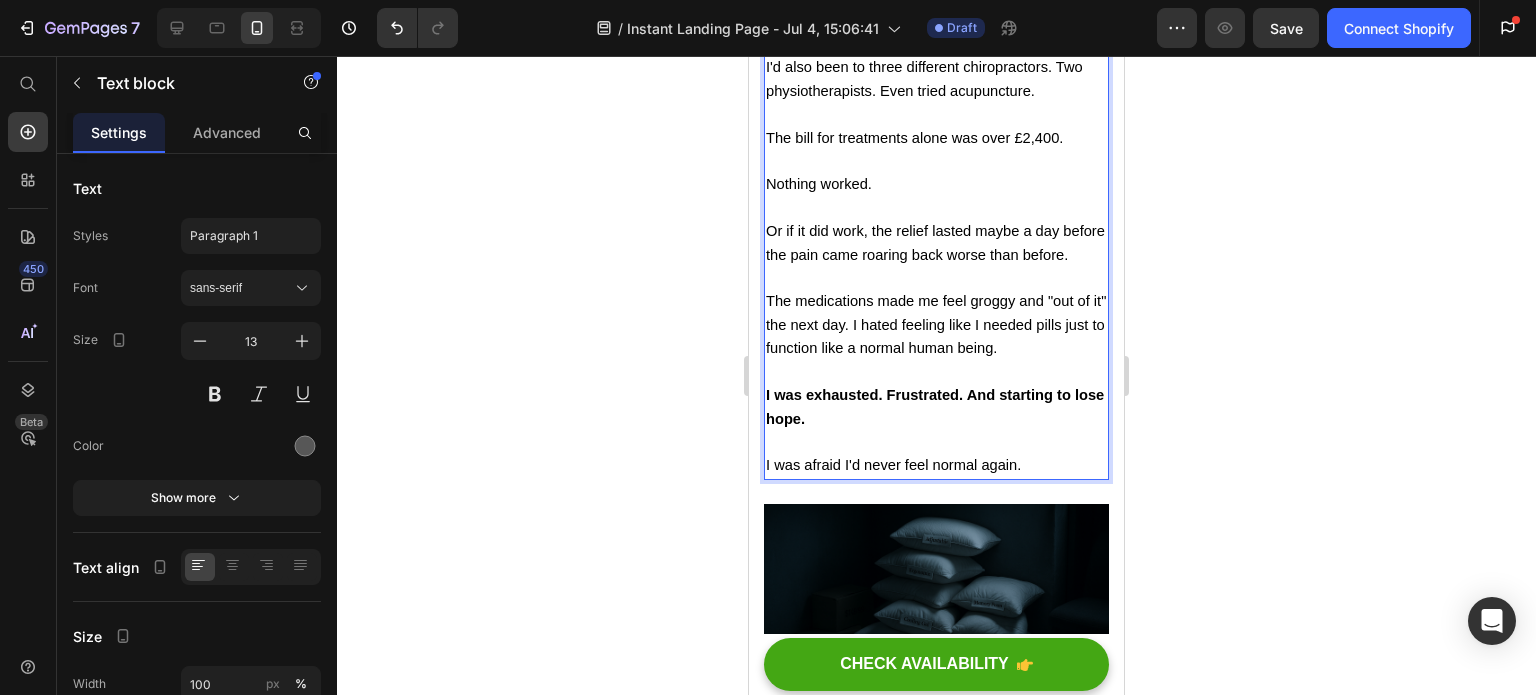scroll, scrollTop: 2032, scrollLeft: 0, axis: vertical 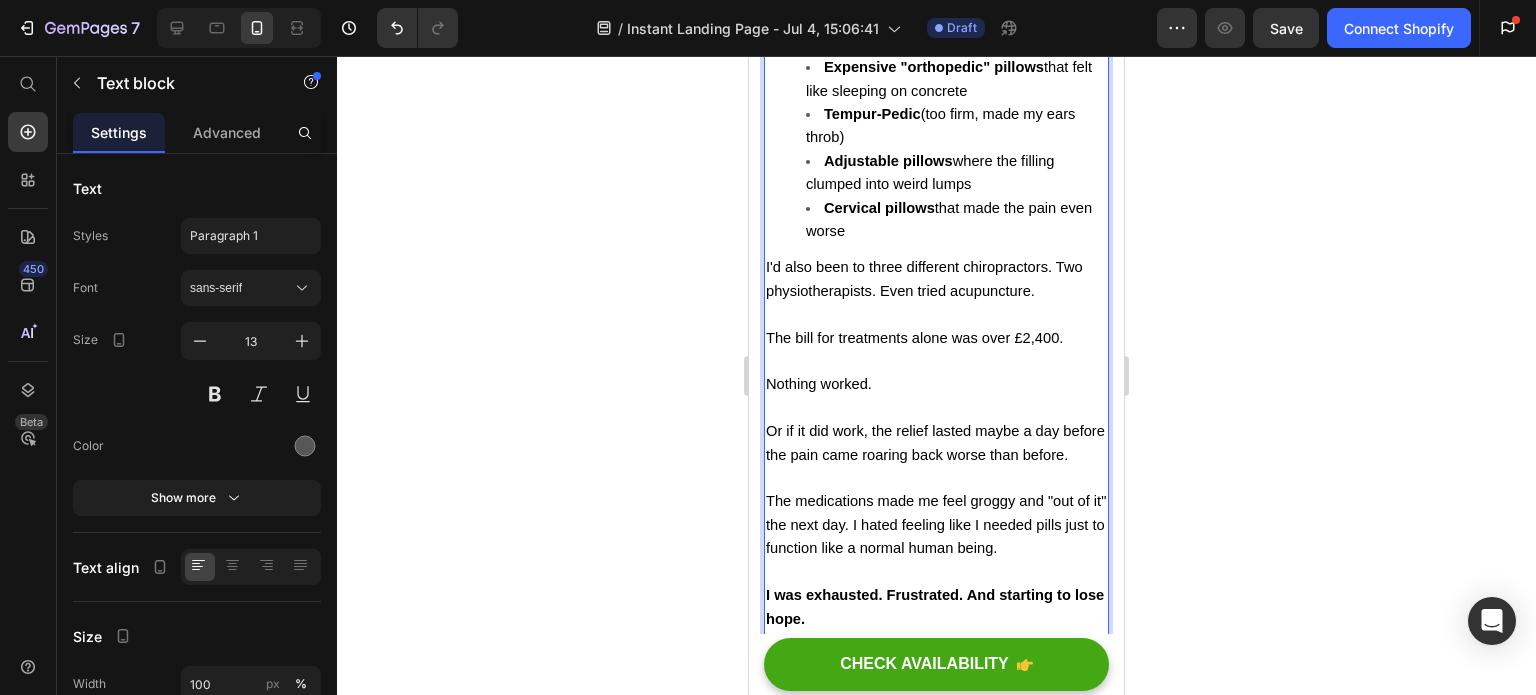 click on "I'd also been to three different chiropractors. Two physiotherapists. Even tried acupuncture." at bounding box center [936, 291] 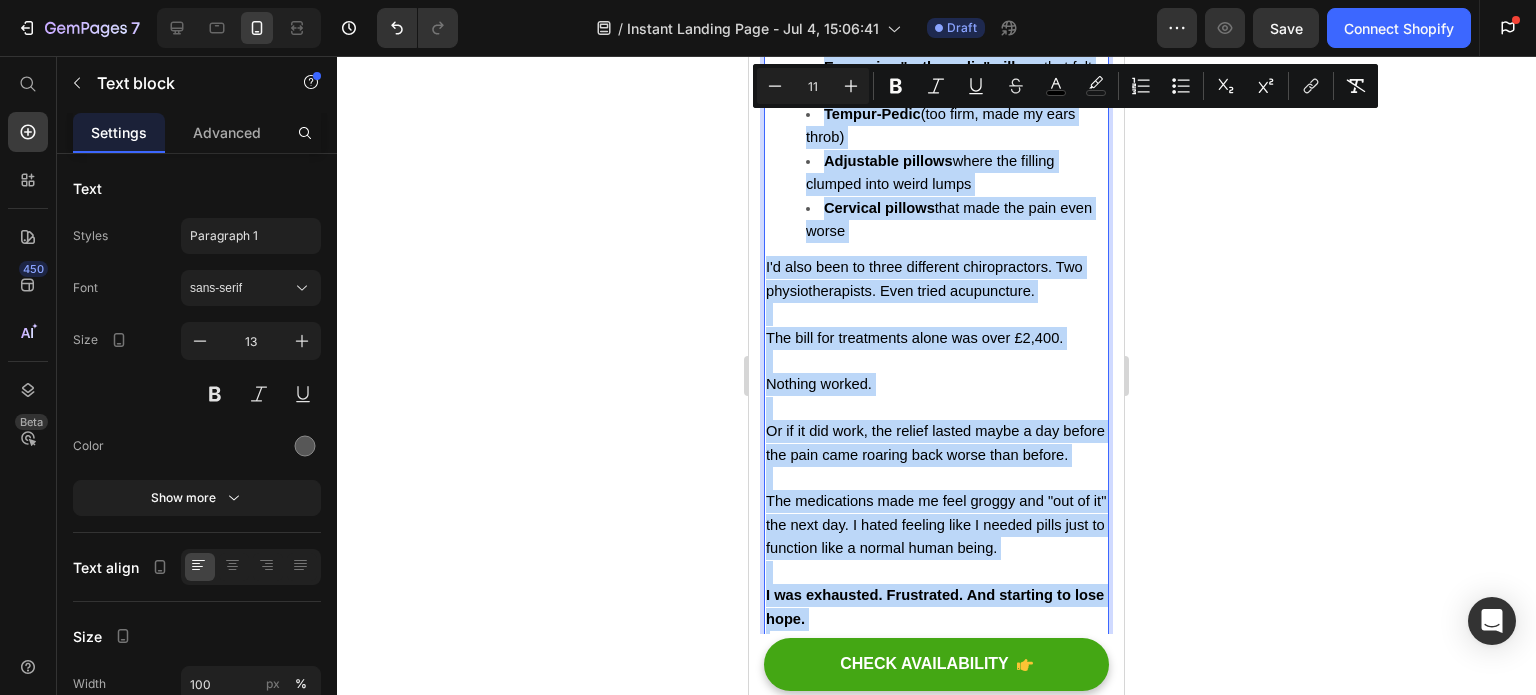 copy on "By the time I hit that breaking point at 3 AM, I'd already spent over £800 on pillows that promised neck pain relief.   They now sat collecting dust in my spare room like expensive reminders of my failure: Memory foam pillows  that went flat after a month Expensive "orthopedic" pillows  that felt like sleeping on concrete Tempur-Pedic  (too firm, made my ears throb) Adjustable pillows  where the filling clumped into weird lumps Cervical pillows  that made the pain even worse I'd also been to three different chiropractors. Two physiotherapists. Even tried acupuncture.   The bill for treatments alone was over £2,400.   Nothing worked.   Or if it did work, the relief lasted maybe a day before the pain came roaring back worse than before.   The medications made me feel groggy and "out of it" the next day. I hated feeling like I needed pills just to function like a normal human being.   I was exhausted. Frustrated. And starting to lose hope." 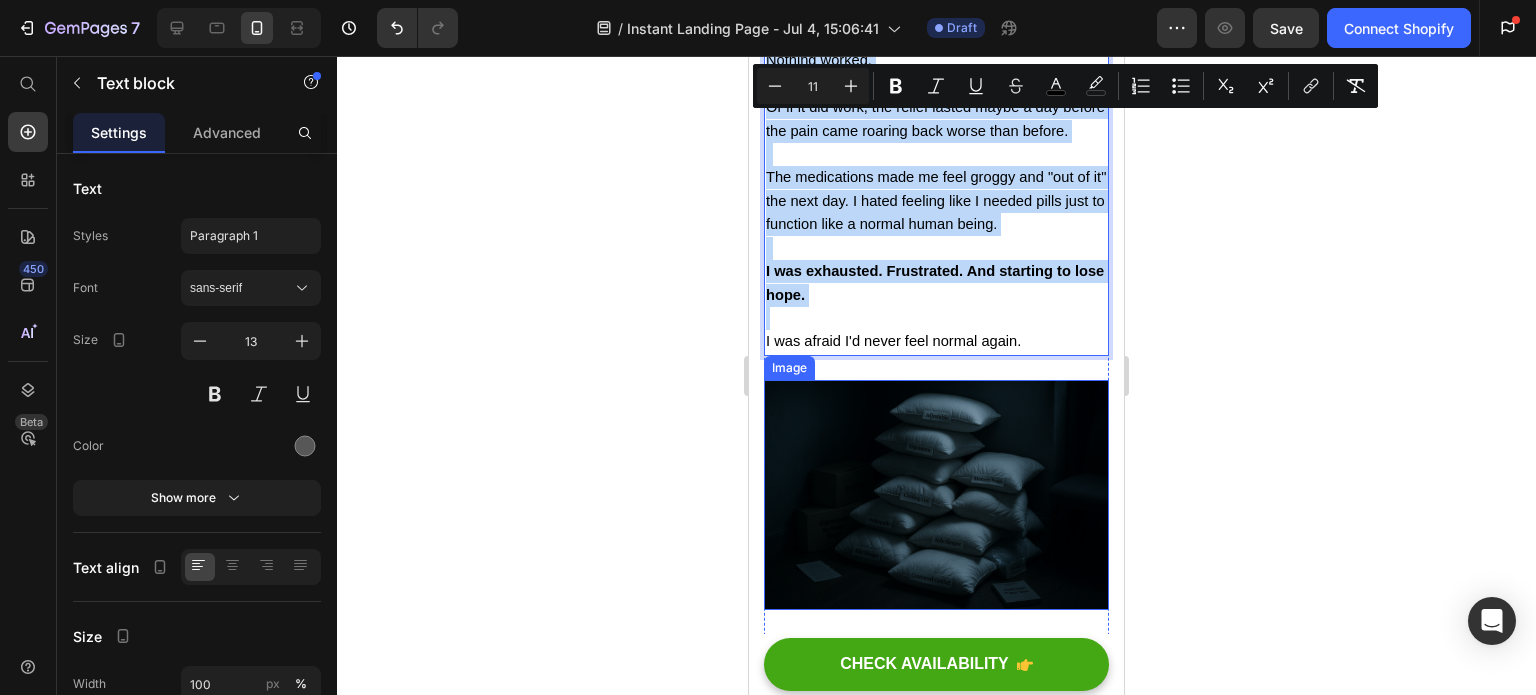 scroll, scrollTop: 2532, scrollLeft: 0, axis: vertical 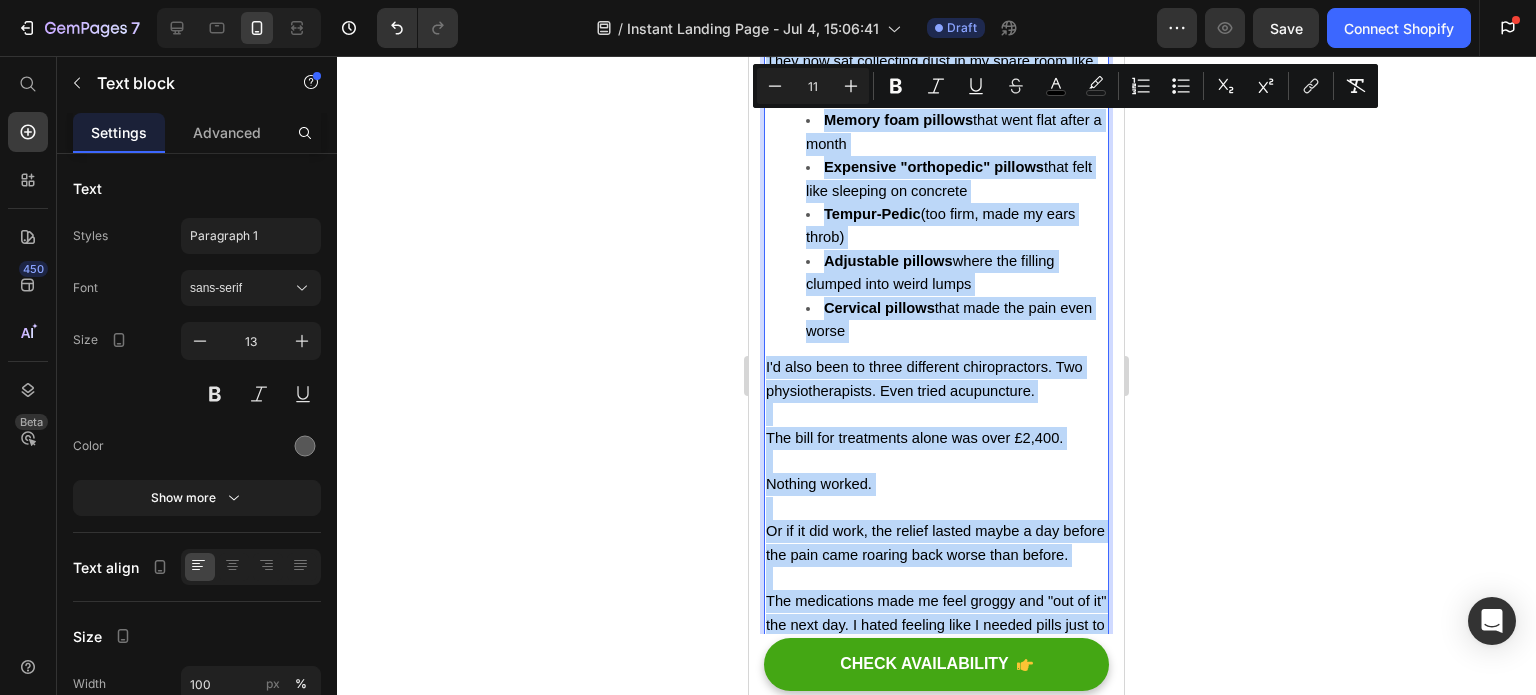 copy on "By the time I hit that breaking point at 3 AM, I'd already spent over £800 on pillows that promised neck pain relief.   They now sat collecting dust in my spare room like expensive reminders of my failure: Memory foam pillows  that went flat after a month Expensive "orthopedic" pillows  that felt like sleeping on concrete Tempur-Pedic  (too firm, made my ears throb) Adjustable pillows  where the filling clumped into weird lumps Cervical pillows  that made the pain even worse I'd also been to three different chiropractors. Two physiotherapists. Even tried acupuncture.   The bill for treatments alone was over £2,400.   Nothing worked.   Or if it did work, the relief lasted maybe a day before the pain came roaring back worse than before.   The medications made me feel groggy and "out of it" the next day. I hated feeling like I needed pills just to function like a normal human being.   I was exhausted. Frustrated. And starting to lose hope." 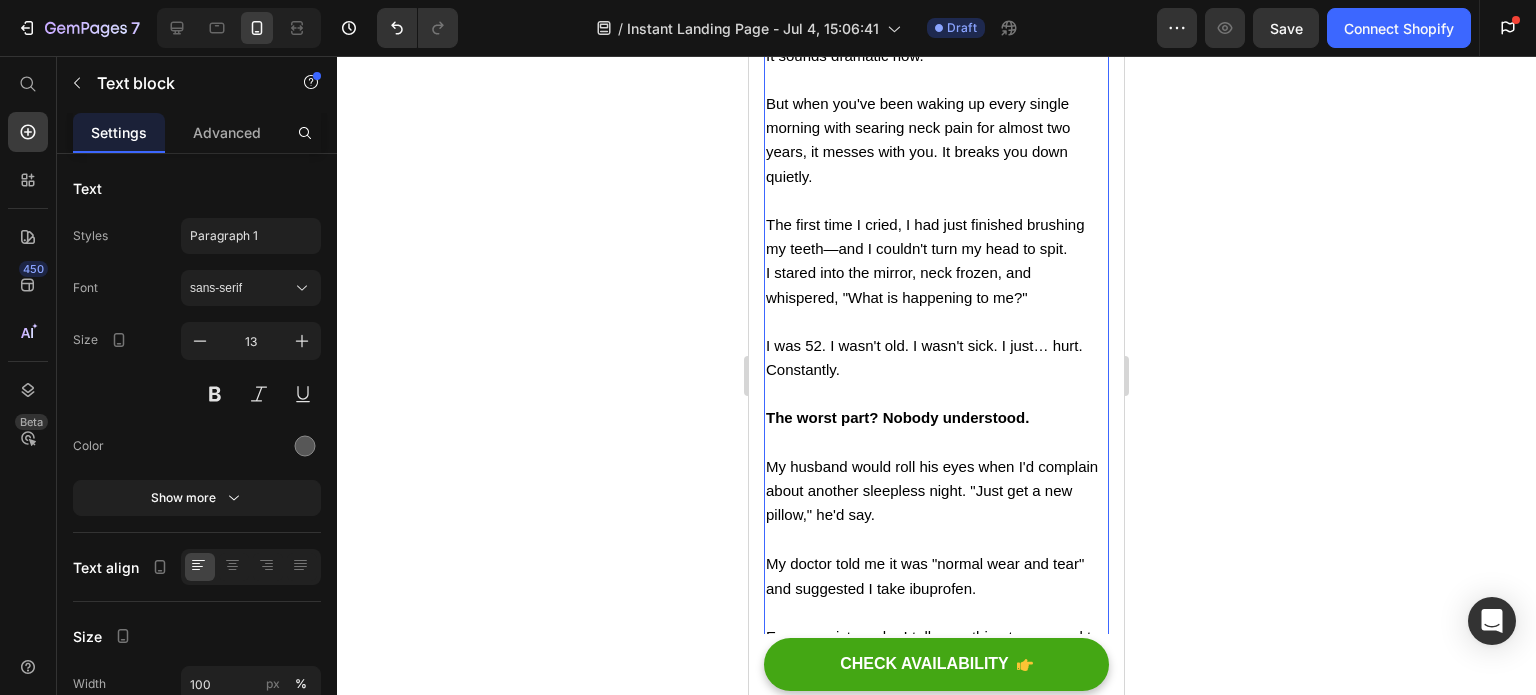 scroll, scrollTop: 1032, scrollLeft: 0, axis: vertical 